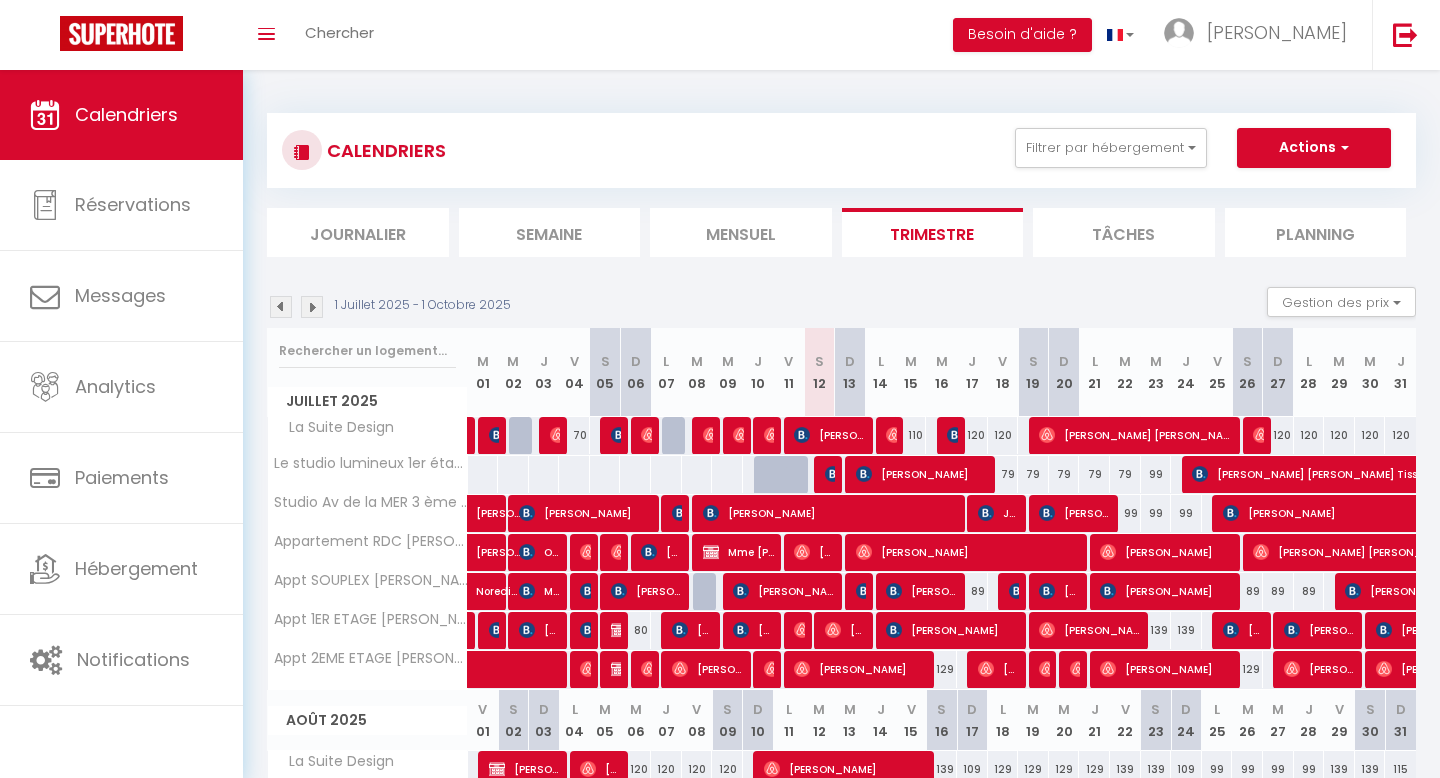scroll, scrollTop: 29, scrollLeft: 0, axis: vertical 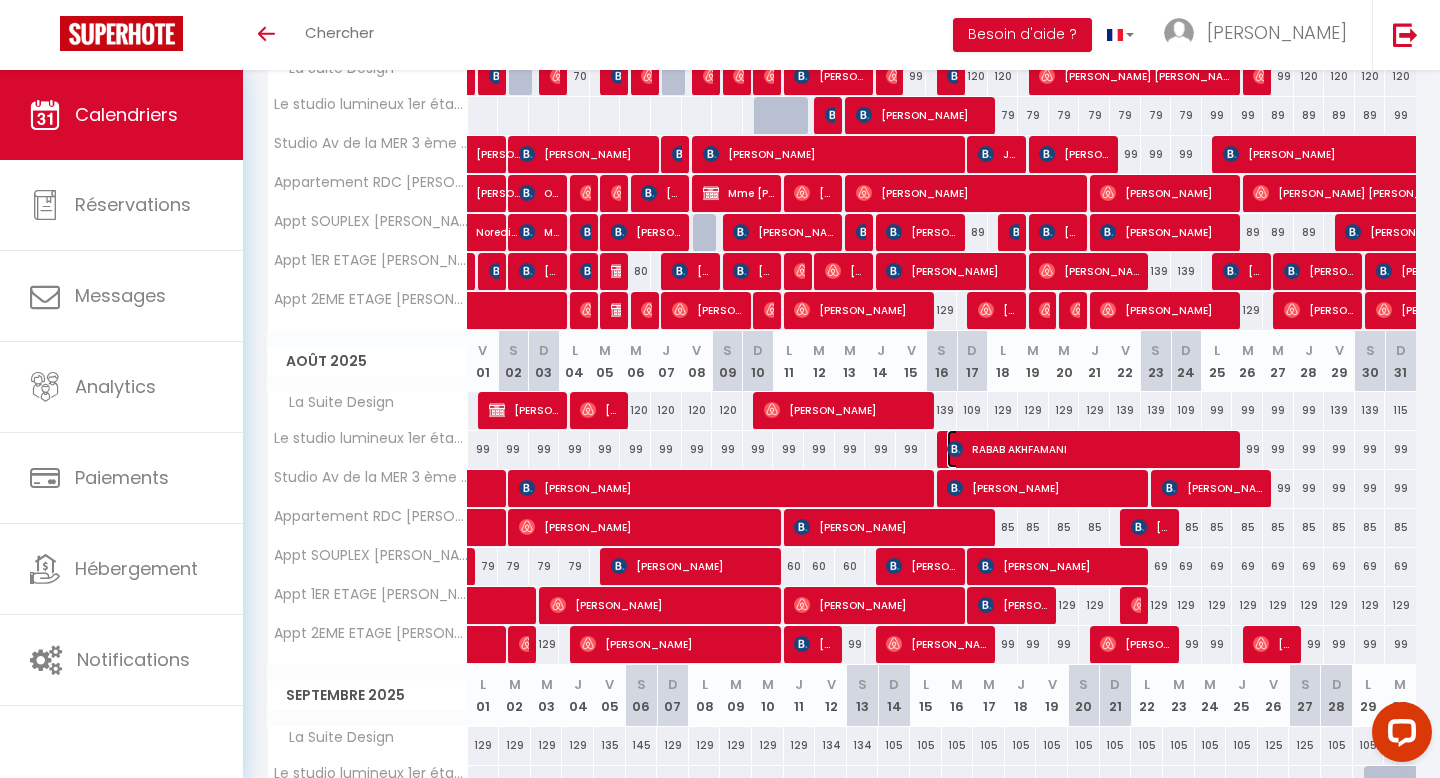 click on "RABAB AKHFAMANI" at bounding box center [1091, 449] 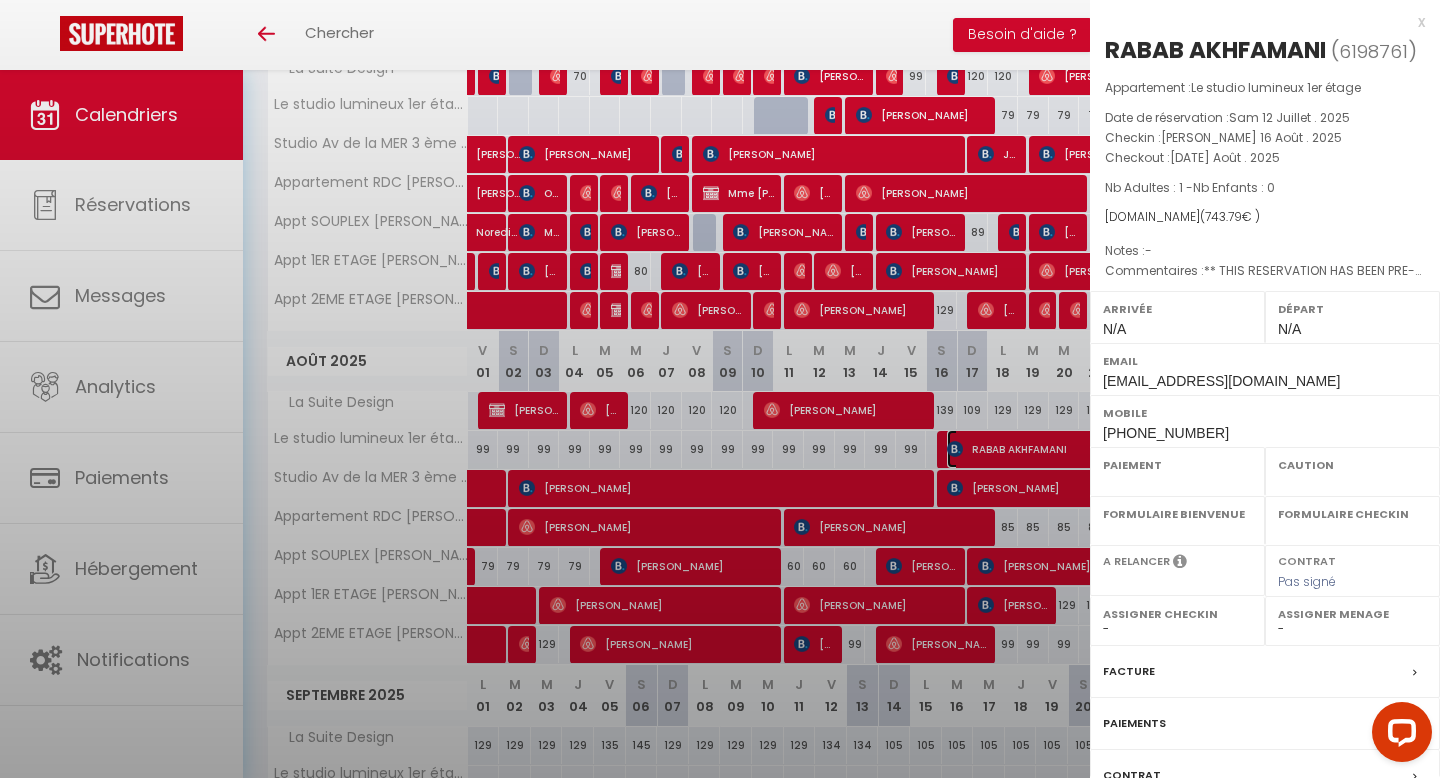 select on "OK" 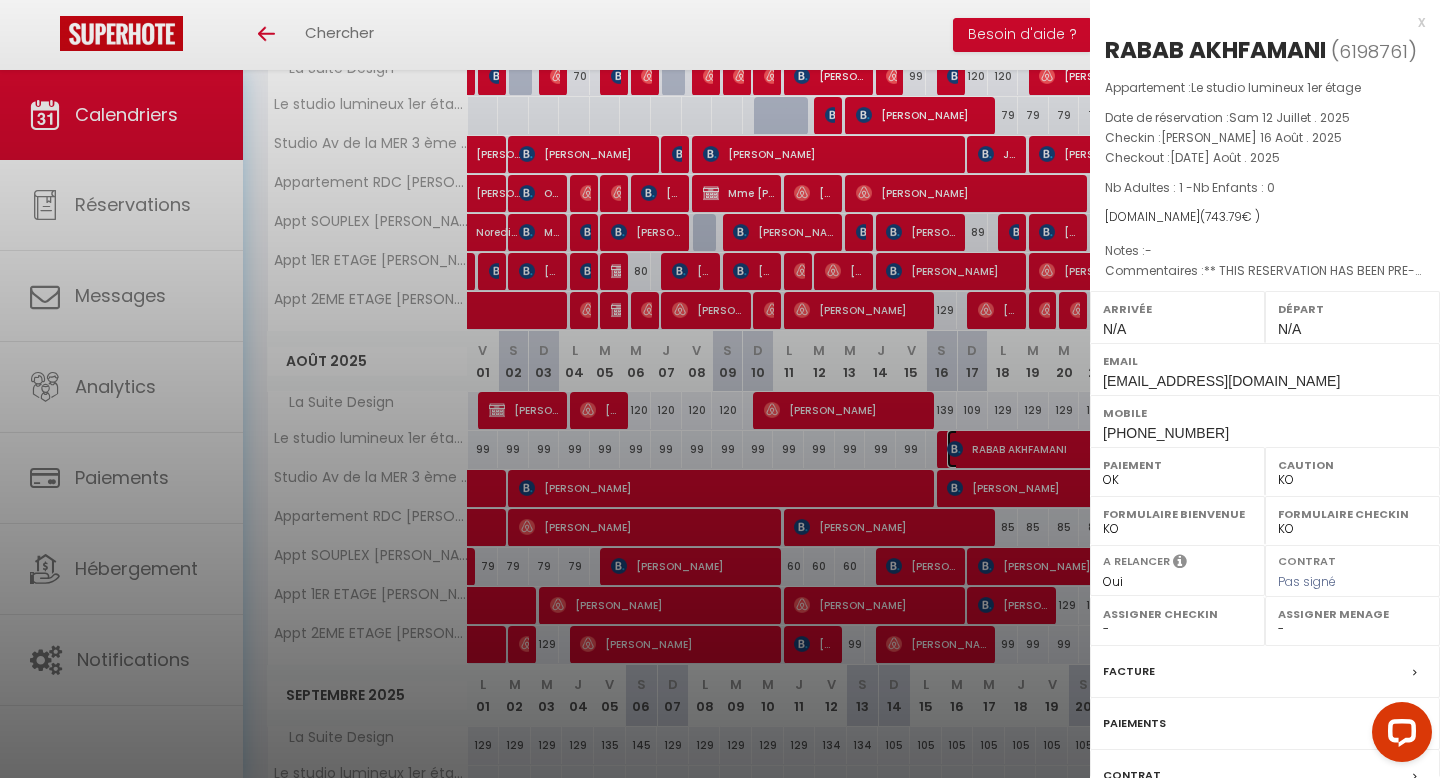 select on "32574" 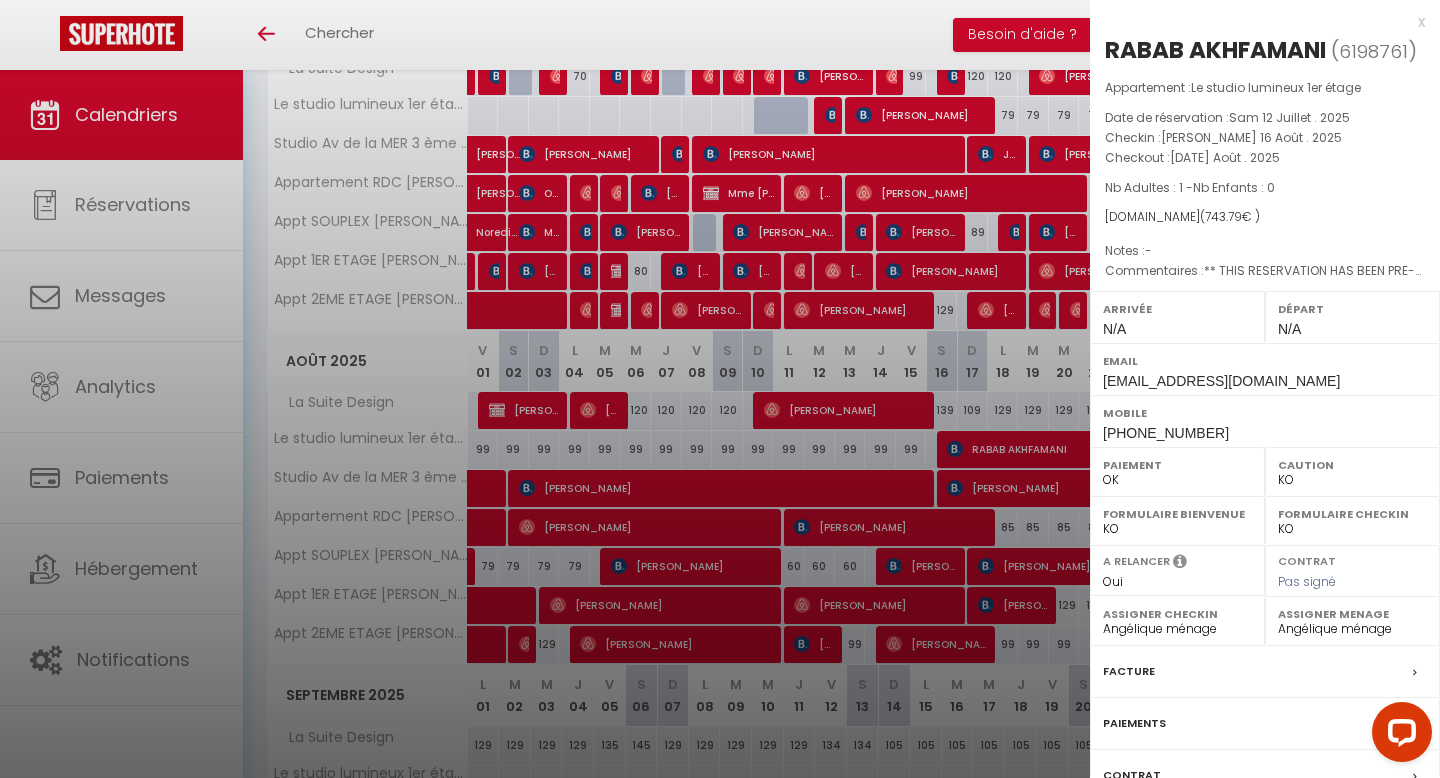 click at bounding box center [720, 389] 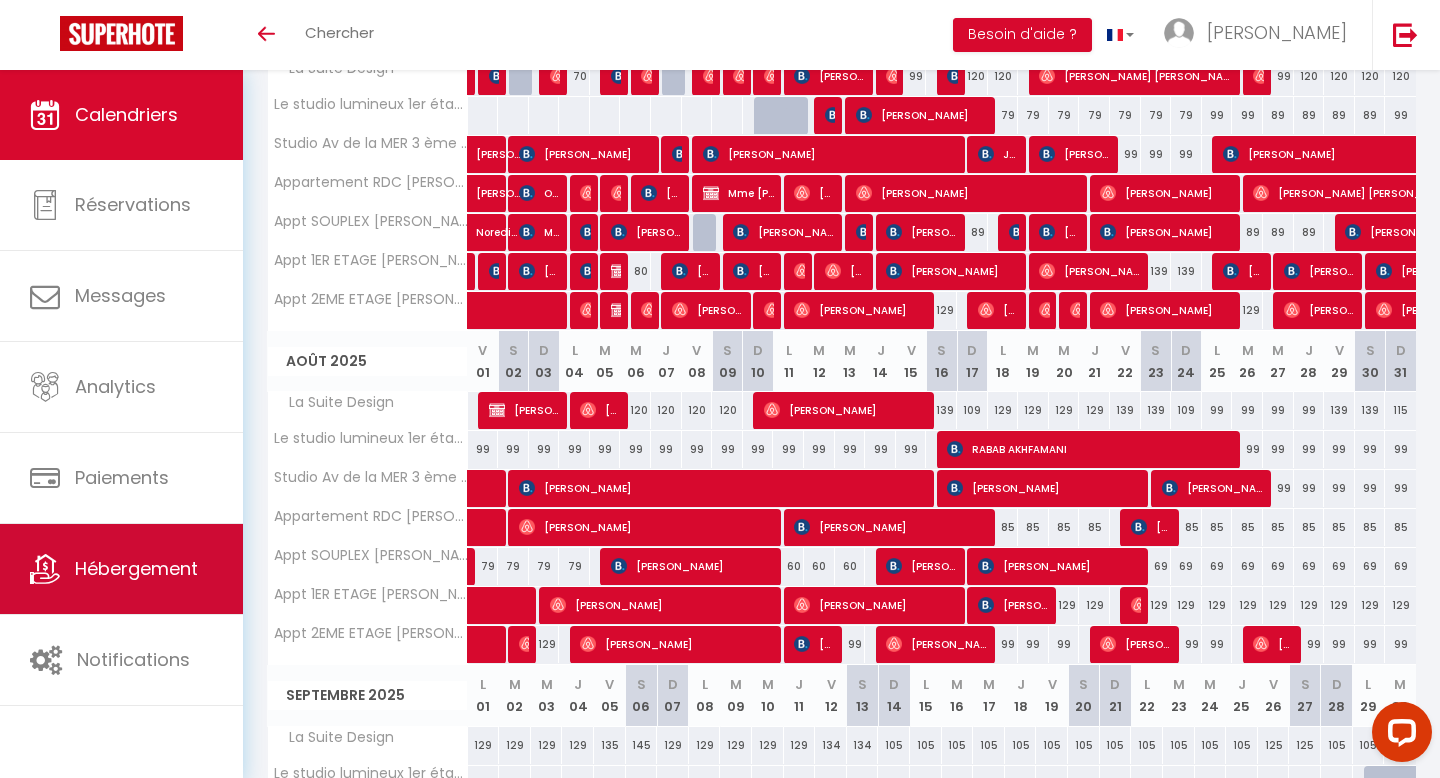 click on "Hébergement" at bounding box center (136, 568) 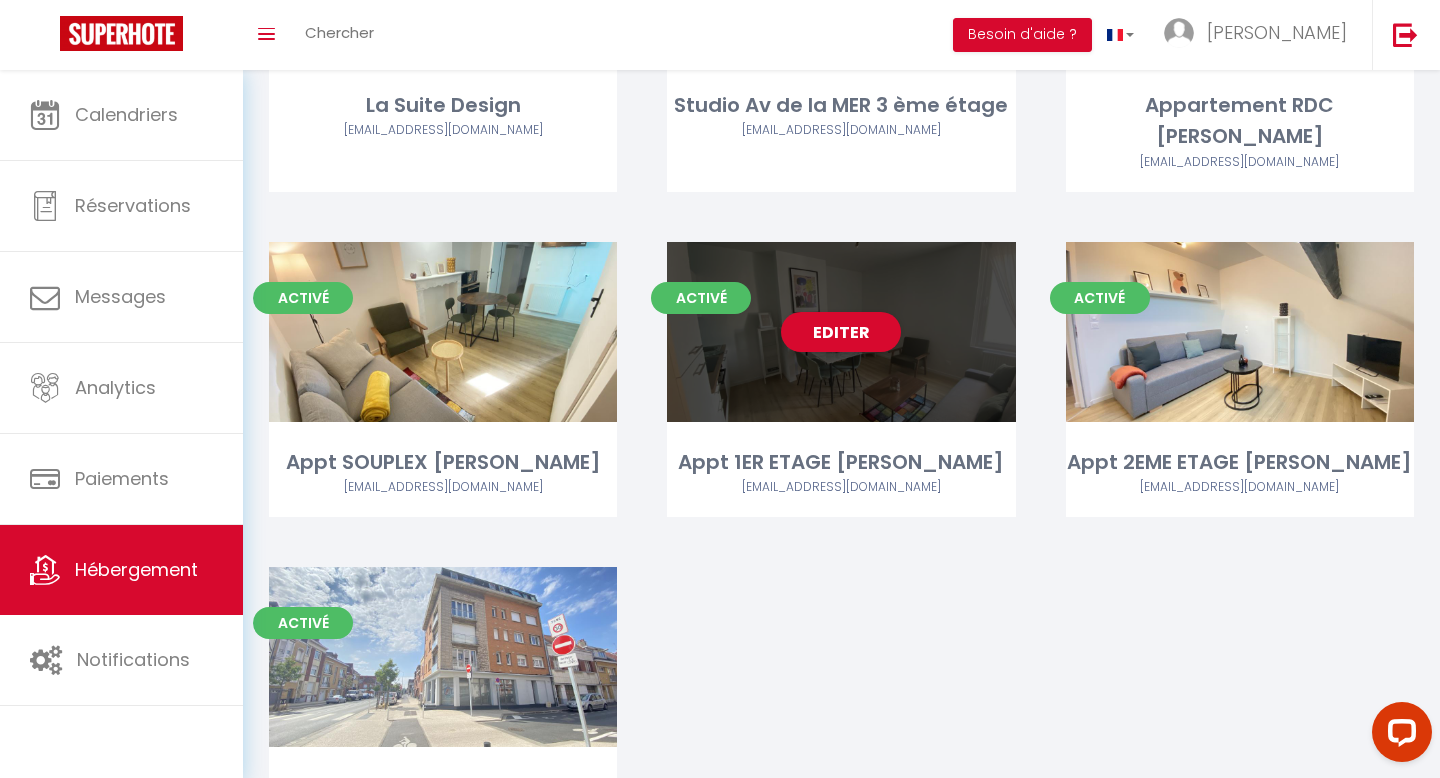 scroll, scrollTop: 372, scrollLeft: 0, axis: vertical 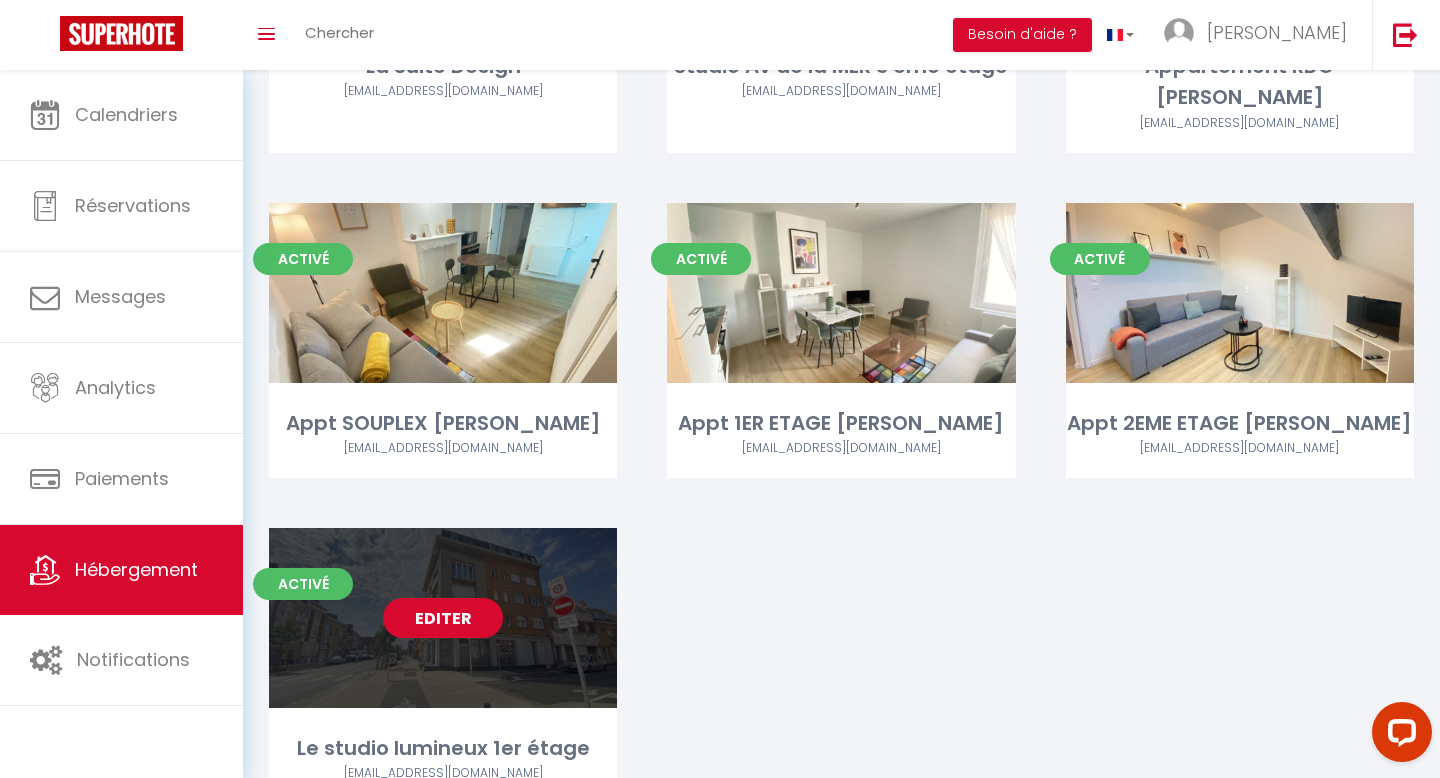 click on "Editer" at bounding box center [443, 618] 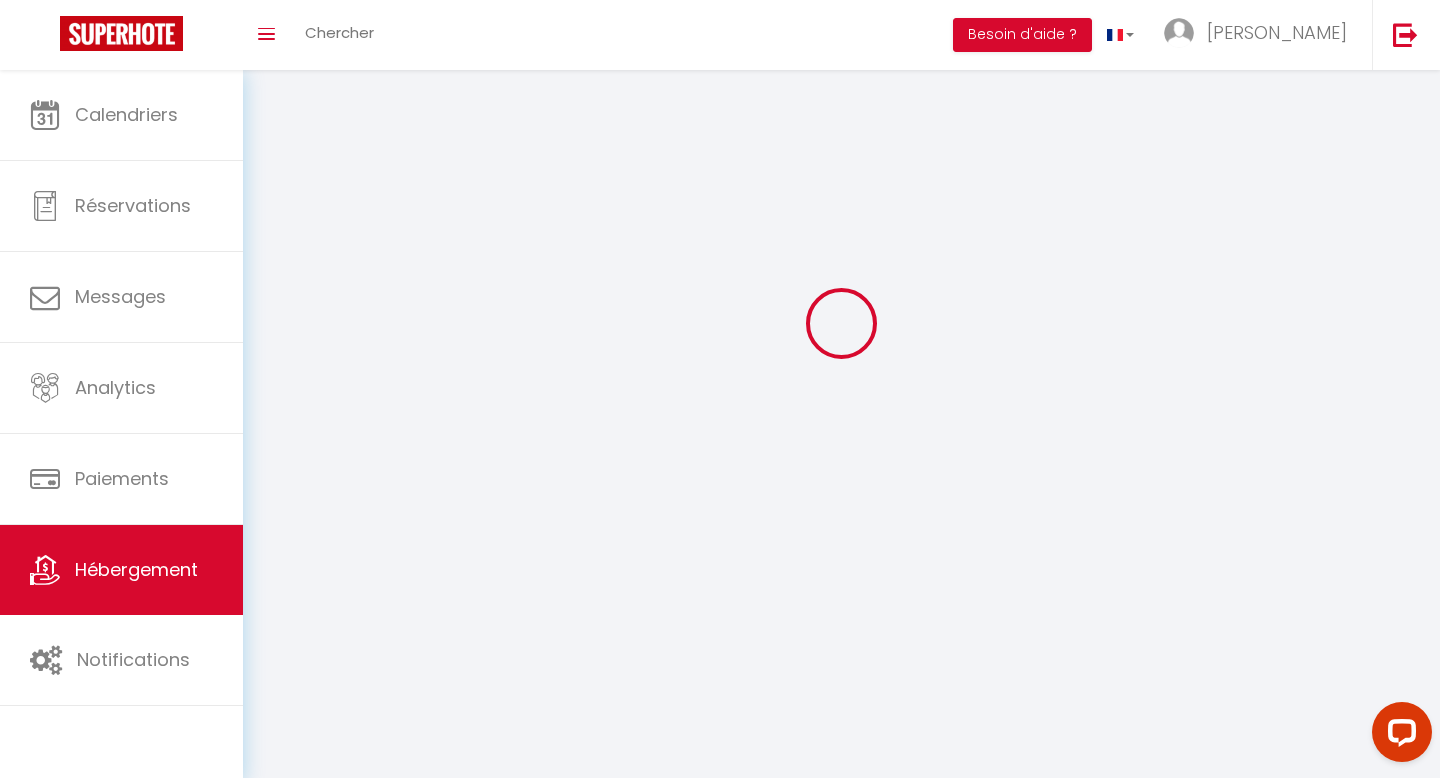 scroll, scrollTop: 0, scrollLeft: 0, axis: both 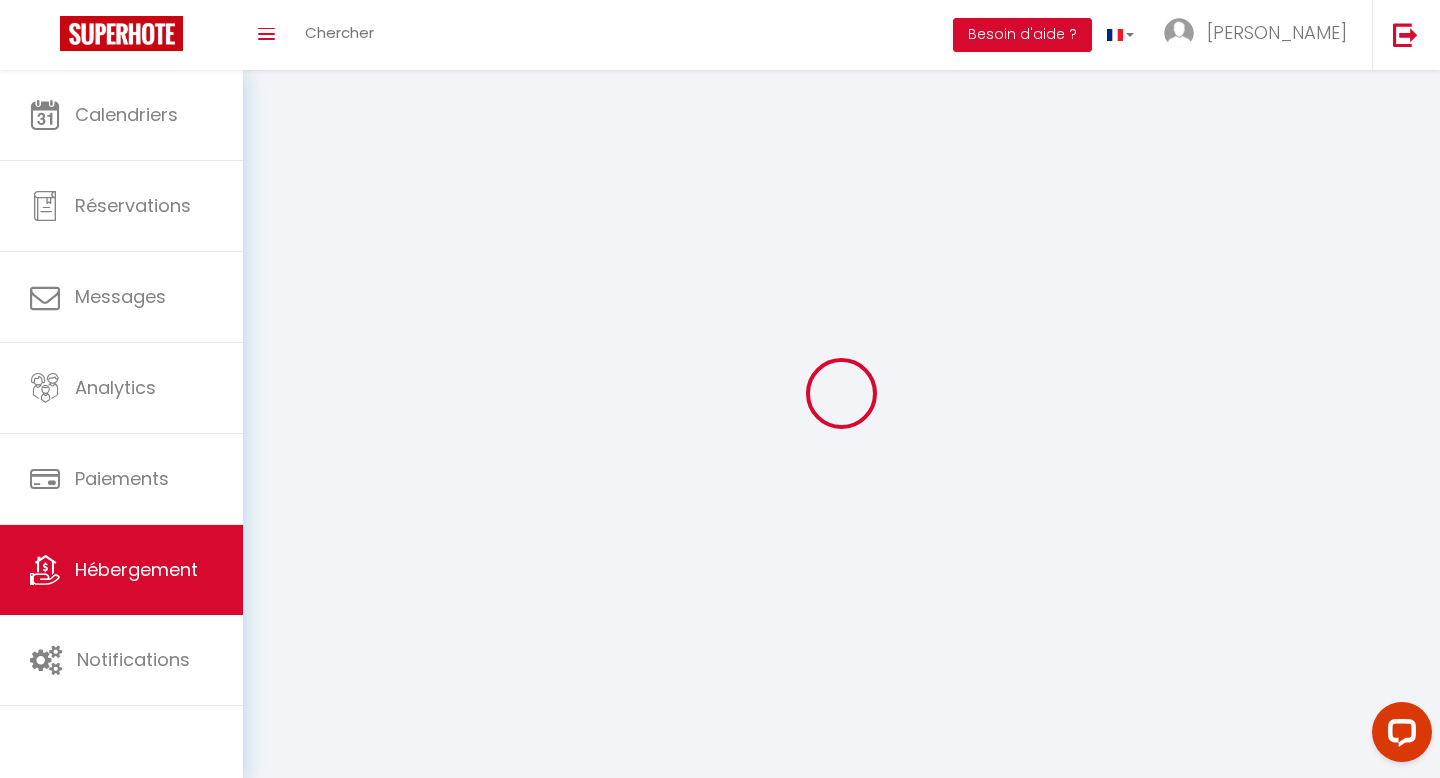 select 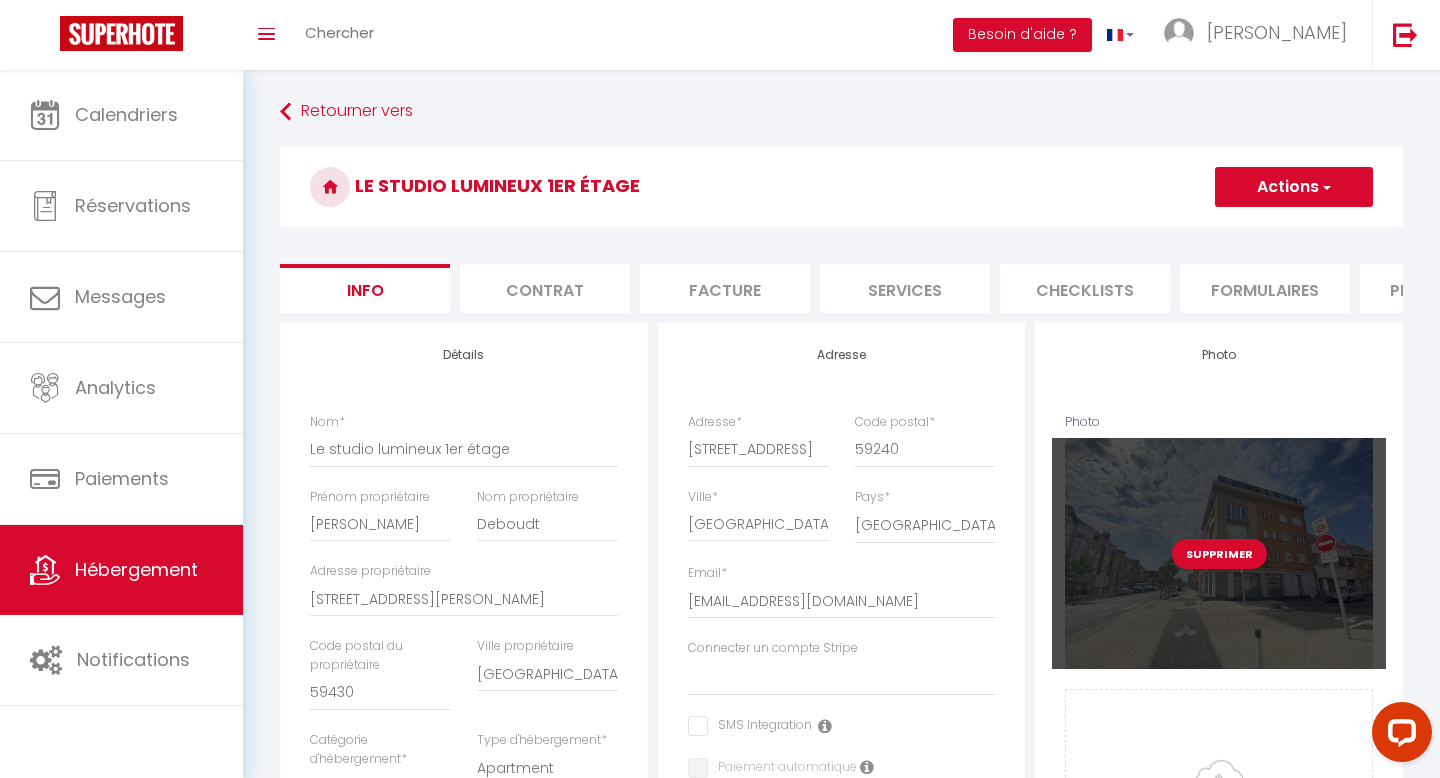select 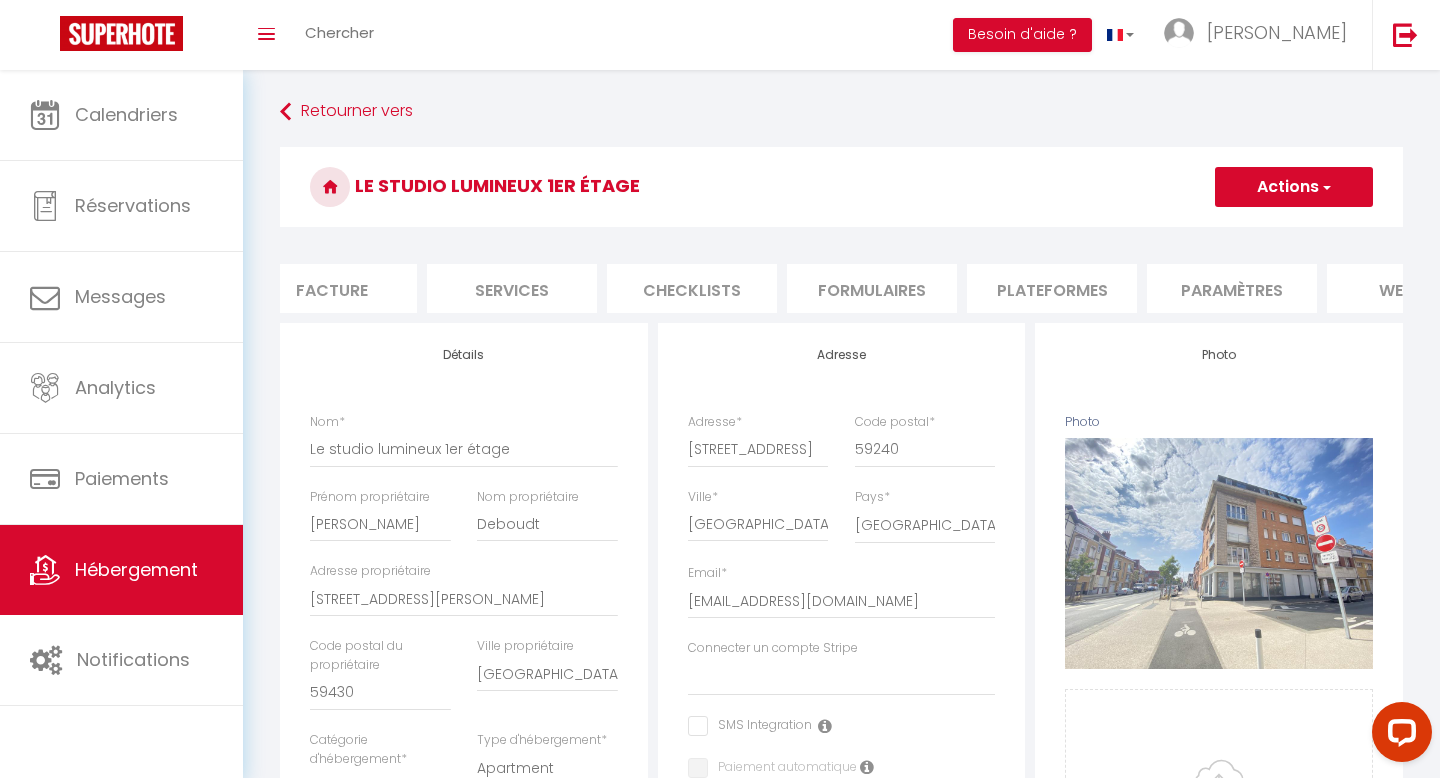 scroll, scrollTop: 0, scrollLeft: 677, axis: horizontal 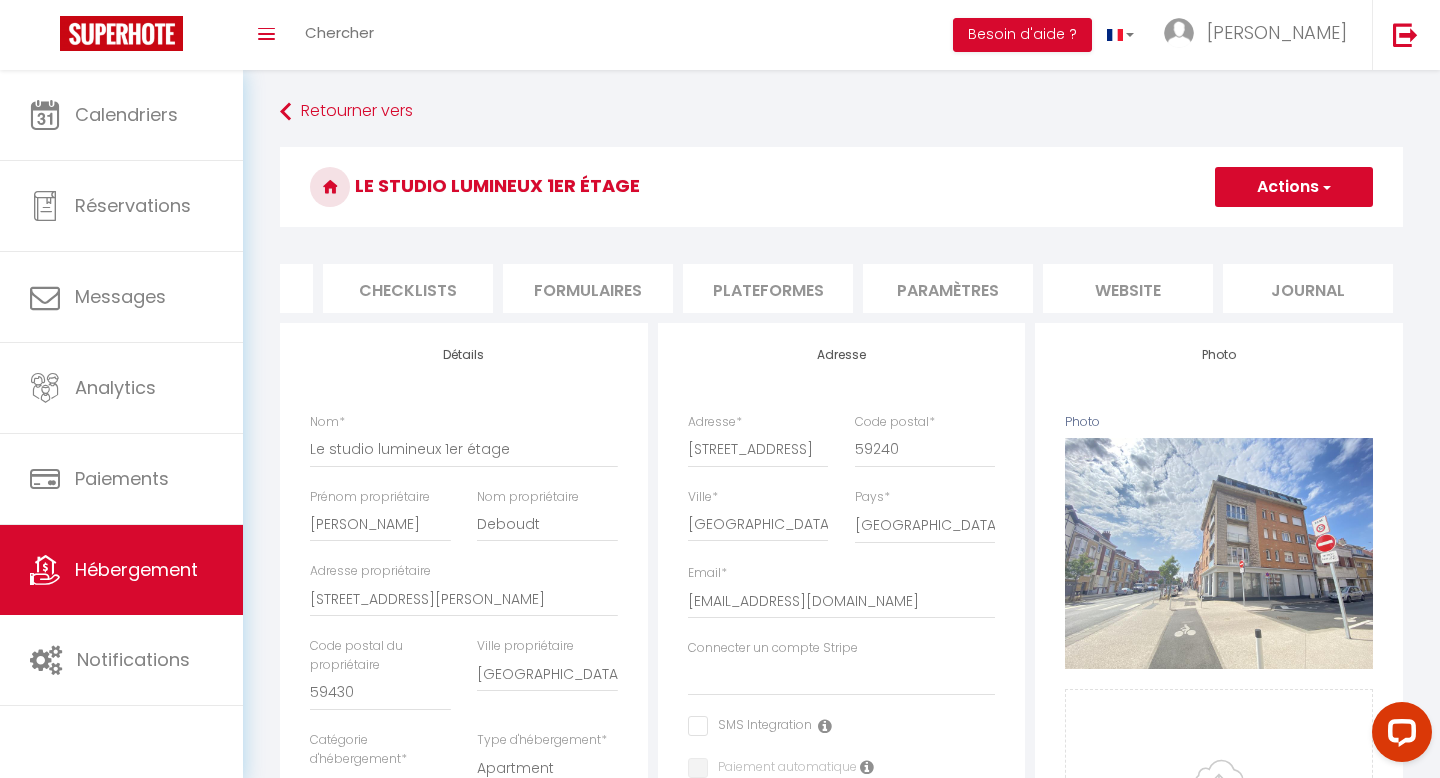 click on "Plateformes" at bounding box center [768, 288] 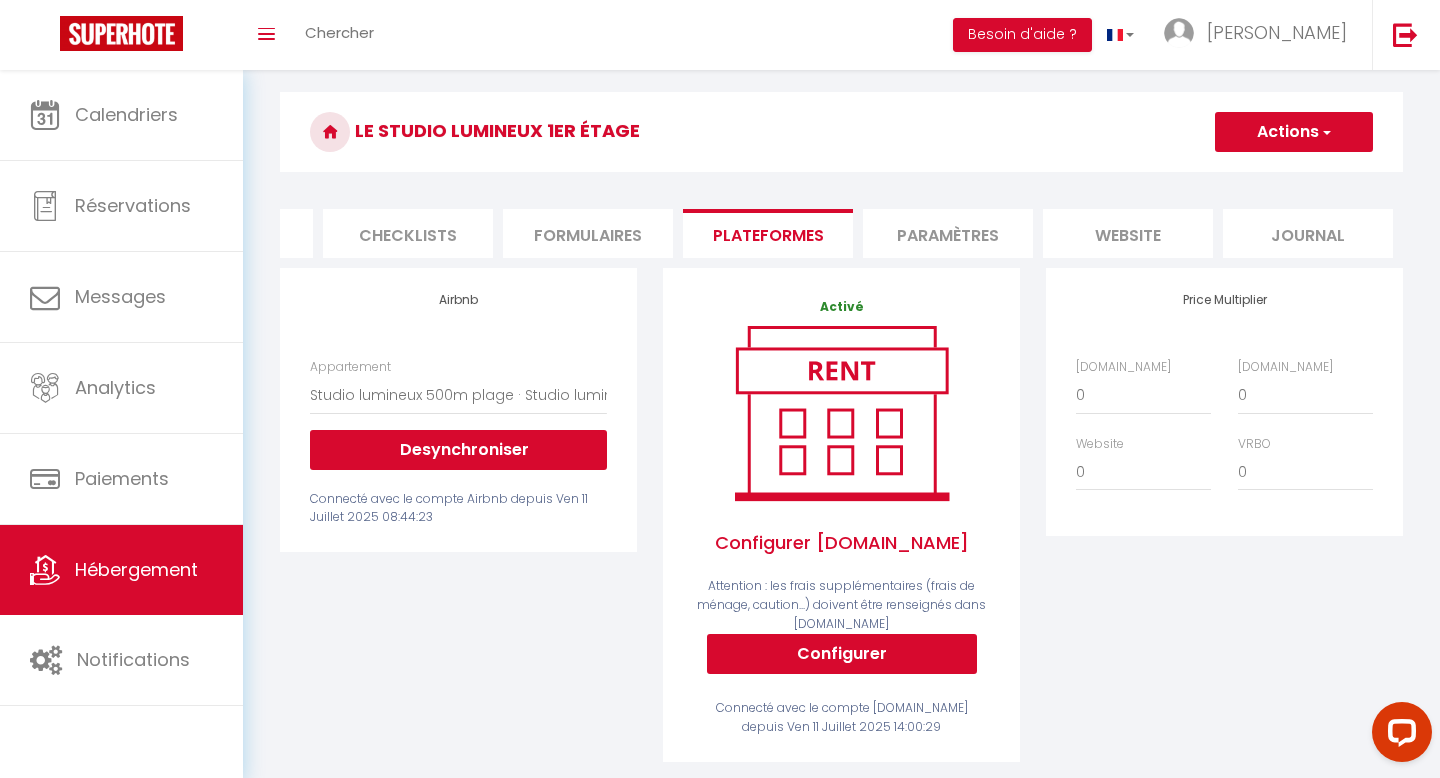 scroll, scrollTop: 0, scrollLeft: 0, axis: both 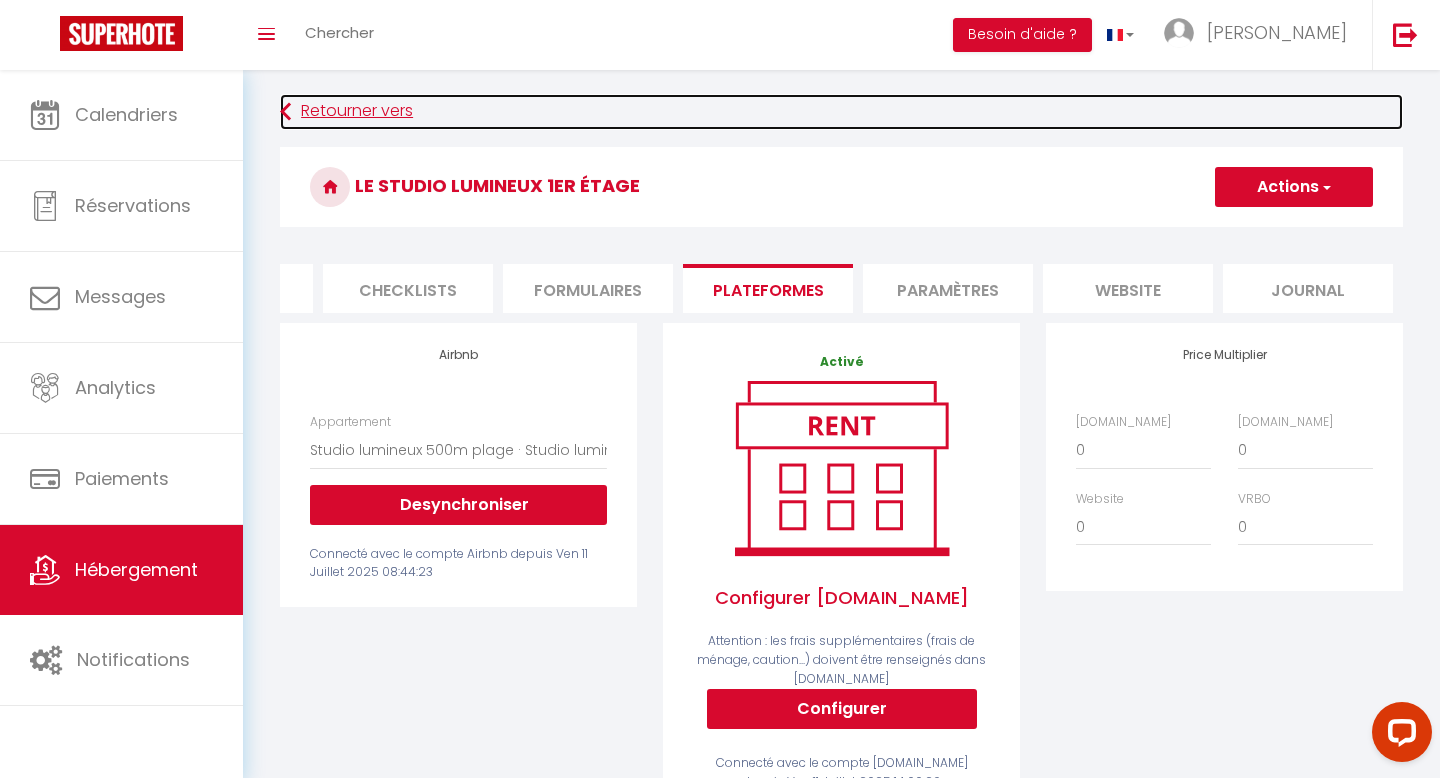 click at bounding box center [285, 112] 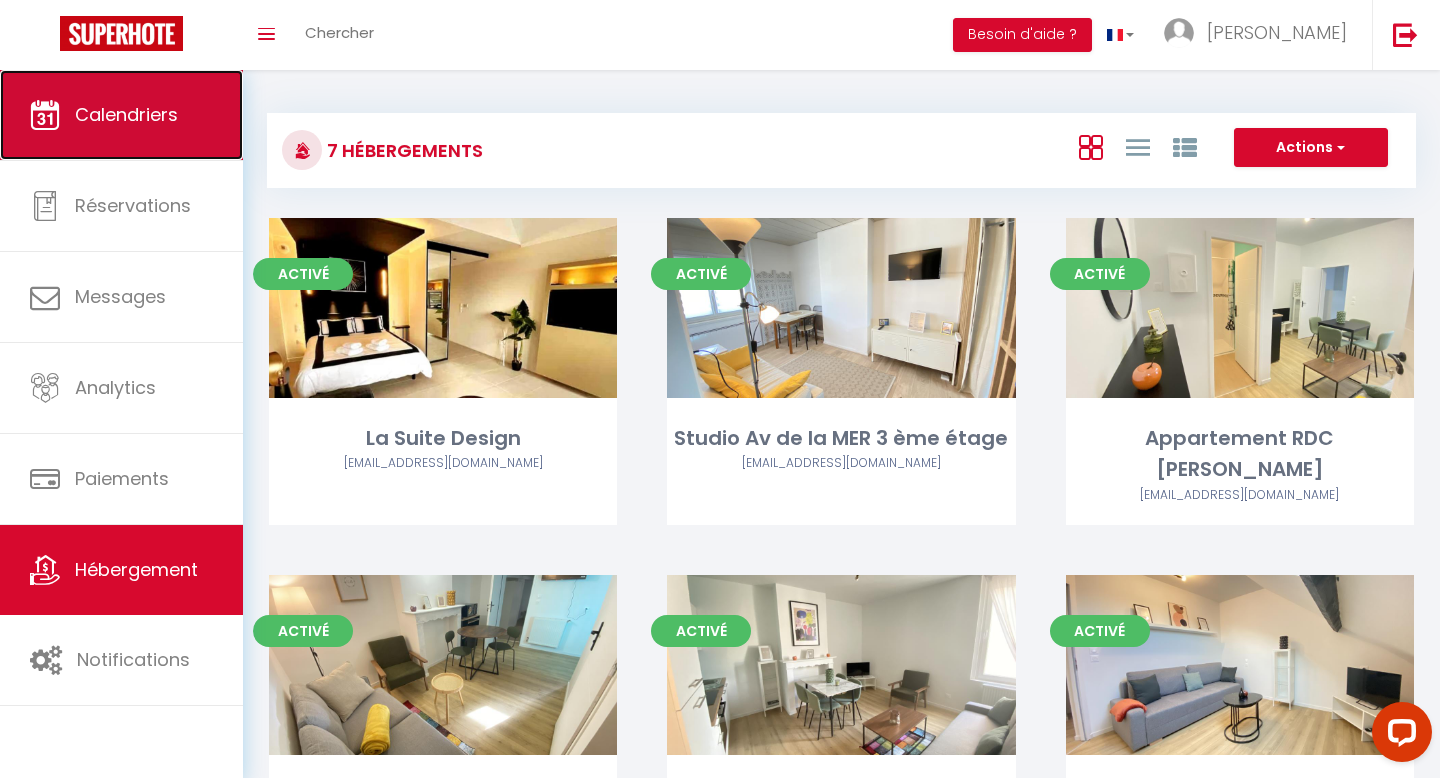 click on "Calendriers" at bounding box center (126, 114) 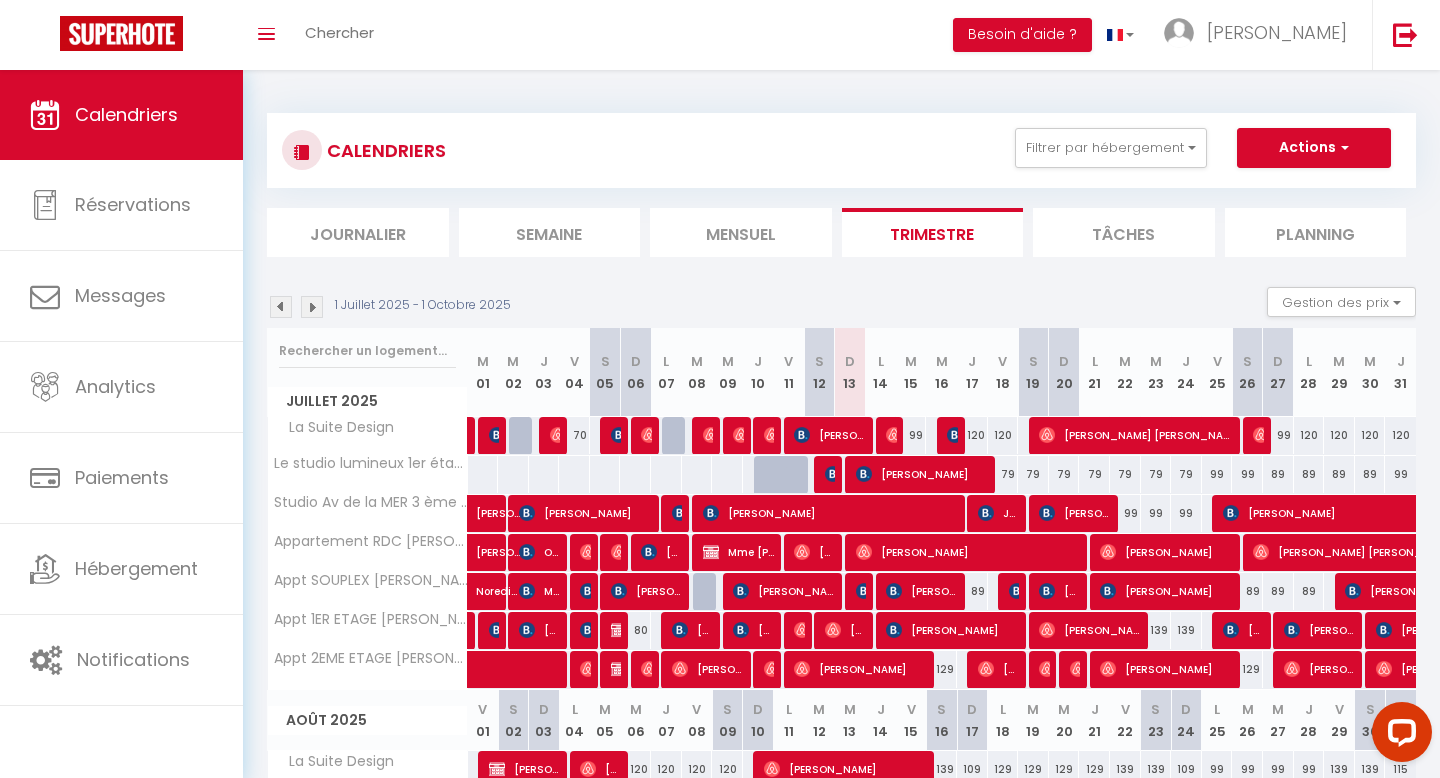 click on "79" at bounding box center (1003, 474) 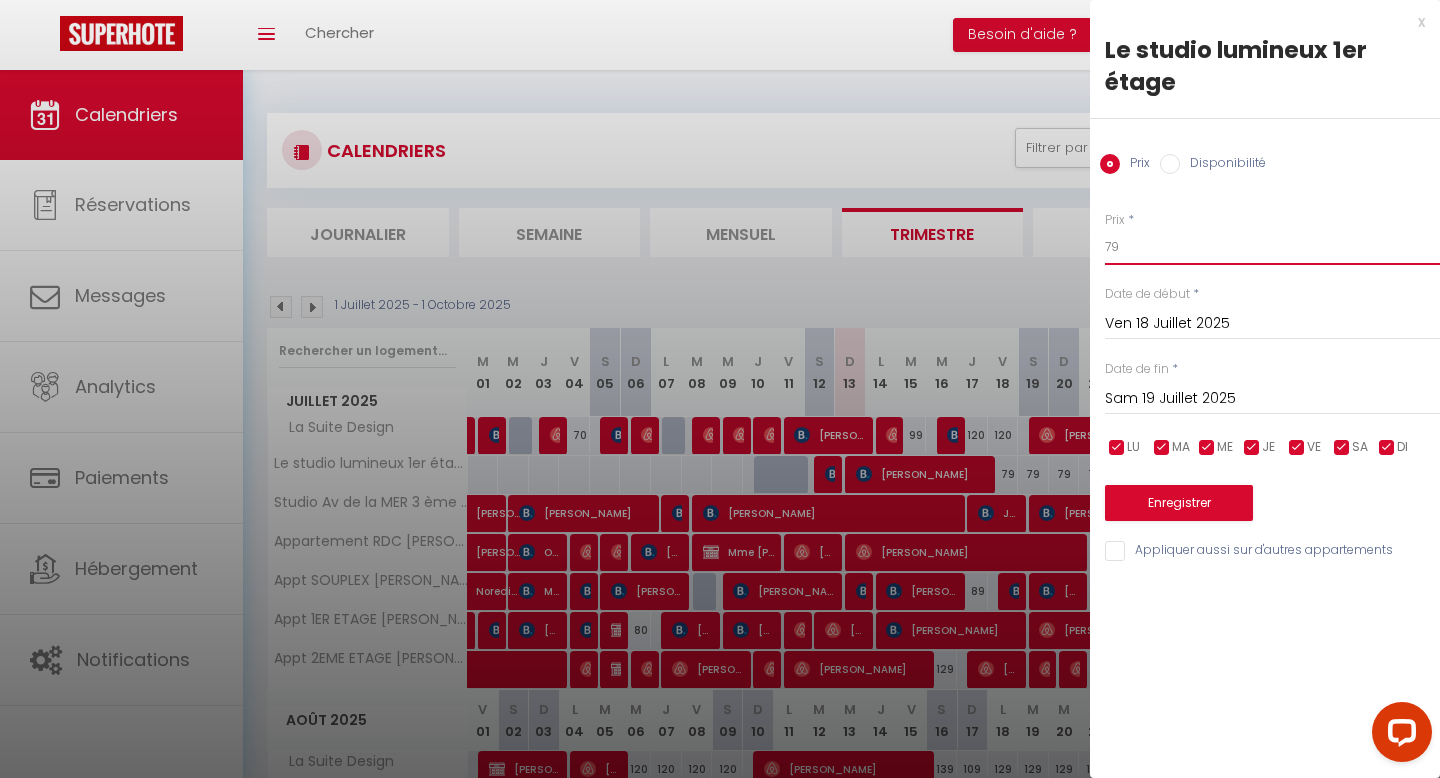 click on "79" at bounding box center (1272, 247) 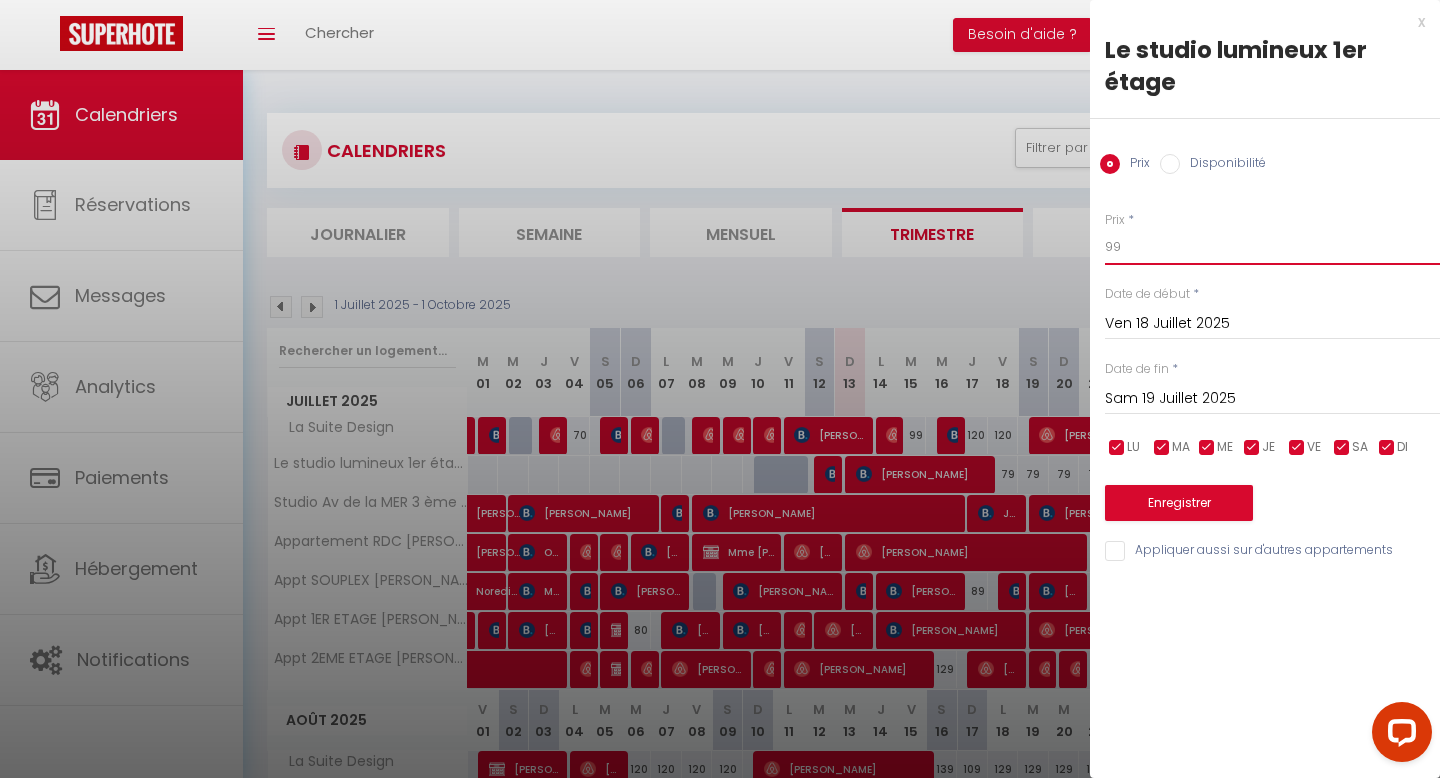 type on "99" 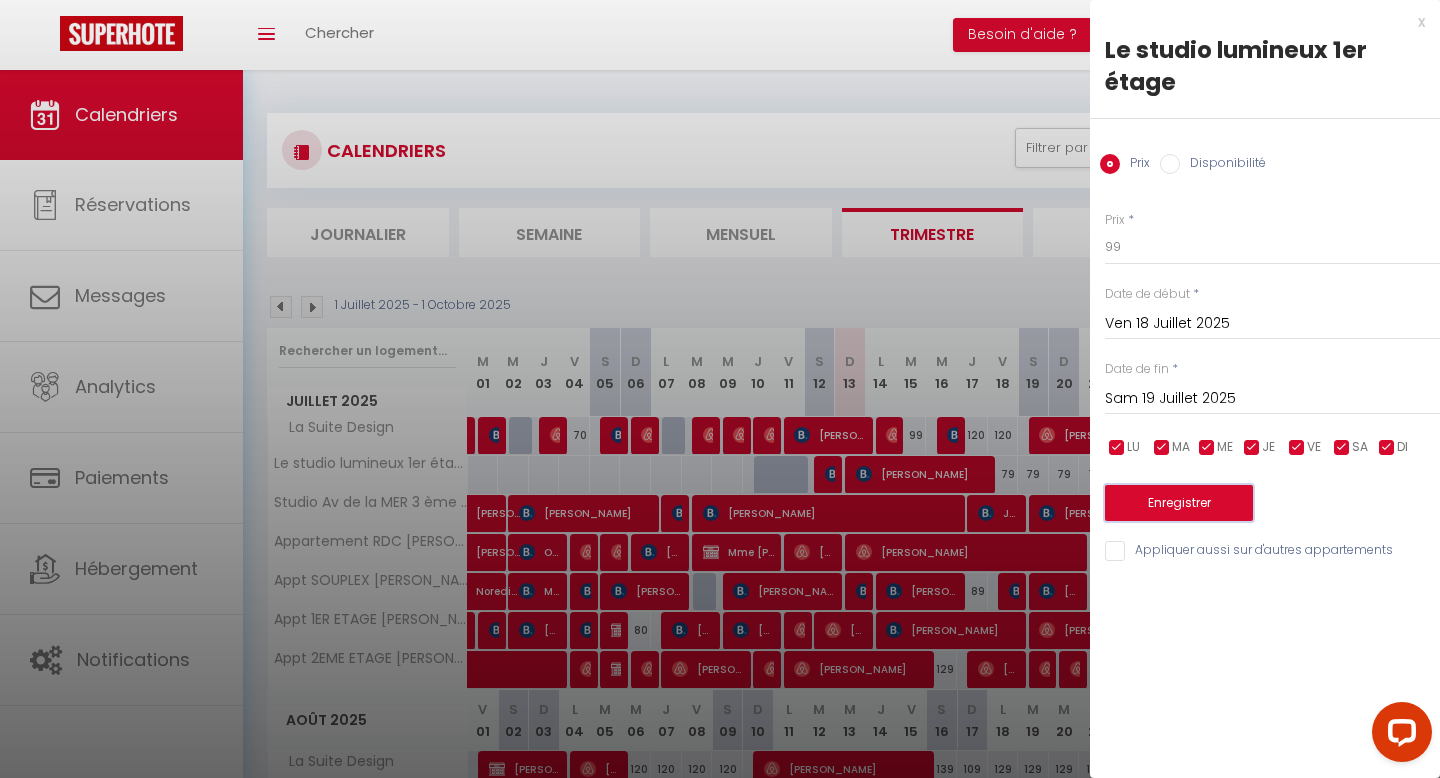 click on "Enregistrer" at bounding box center [1179, 503] 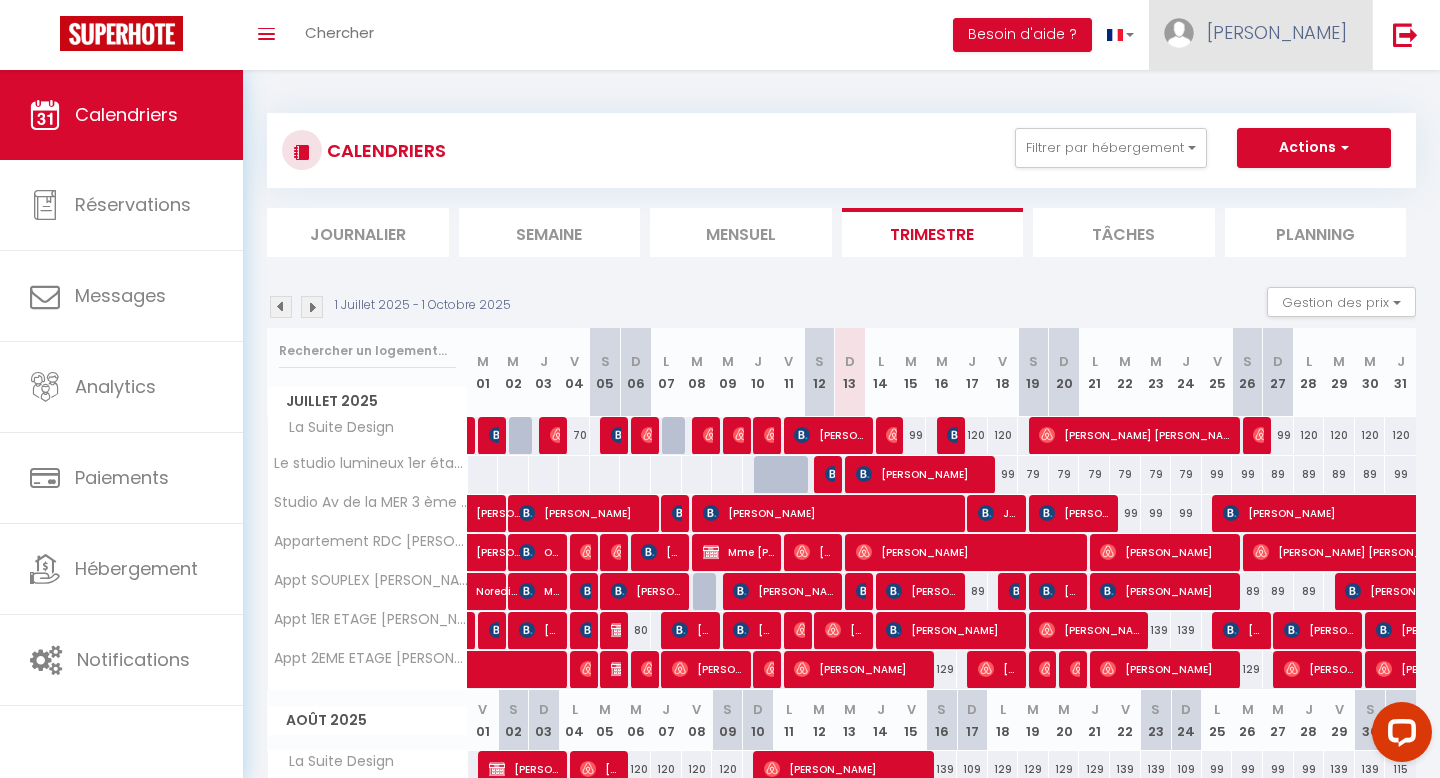 click on "[PERSON_NAME]" at bounding box center [1277, 32] 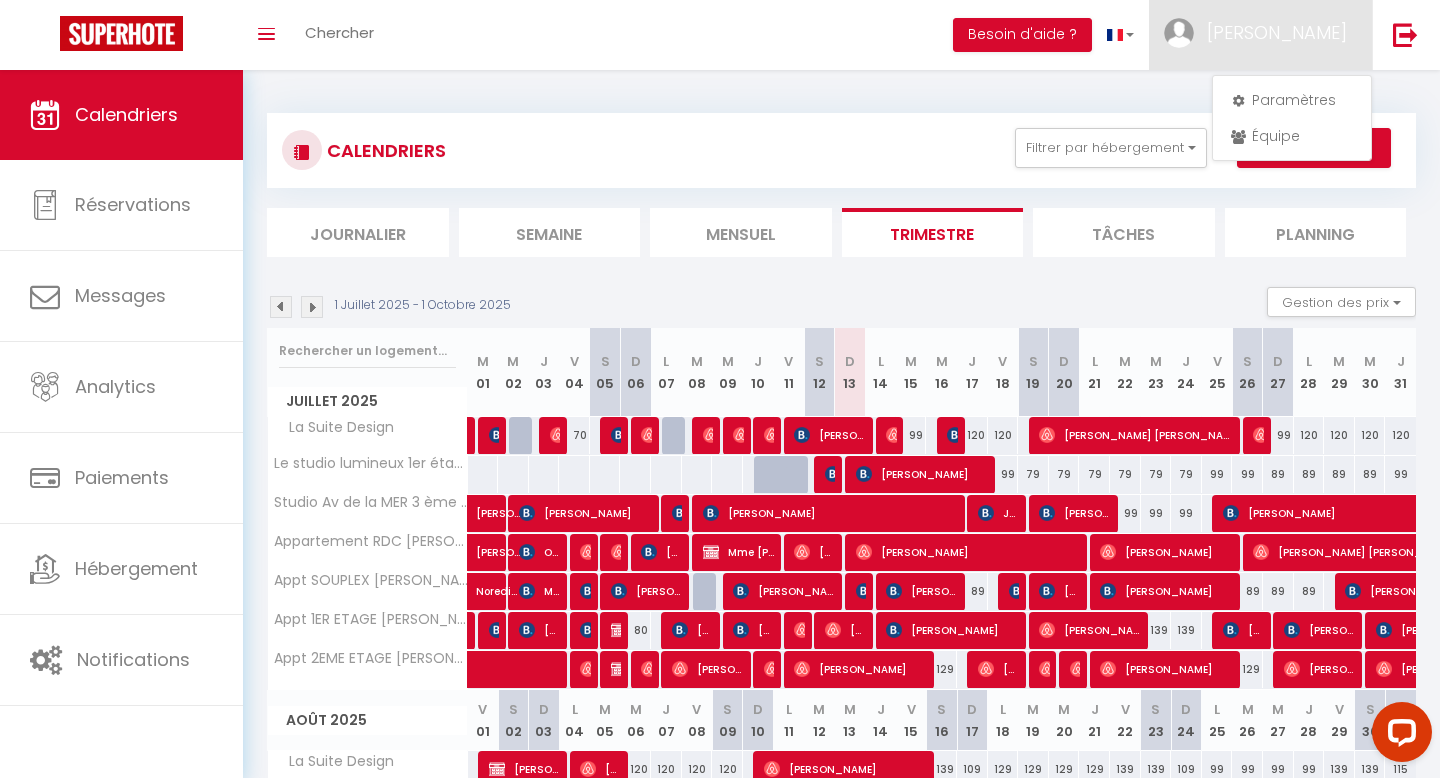 click on "CALENDRIERS
Filtrer par hébergement
Tous       La Suite Design     Studio [STREET_ADDRESS] ème étage     Appartement RDC [PERSON_NAME]     Appt SOUPLEX [PERSON_NAME]     Appt  1ER ETAGE [PERSON_NAME][GEOGRAPHIC_DATA] ETAGE  [PERSON_NAME][GEOGRAPHIC_DATA] lumineux 1er étage    Effacer   Sauvegarder
Actions
Nouvelle réservation   Exporter les réservations   Importer les réservations
Journalier
[GEOGRAPHIC_DATA]
Mensuel
Trimestre
Tâches
Planning
1 Juillet 2025 - 1 Octobre 2025
Gestion des prix
Nb Nuits minimum   Règles   Disponibilité             M   M   J   V   S   D   L   M" at bounding box center [841, 756] 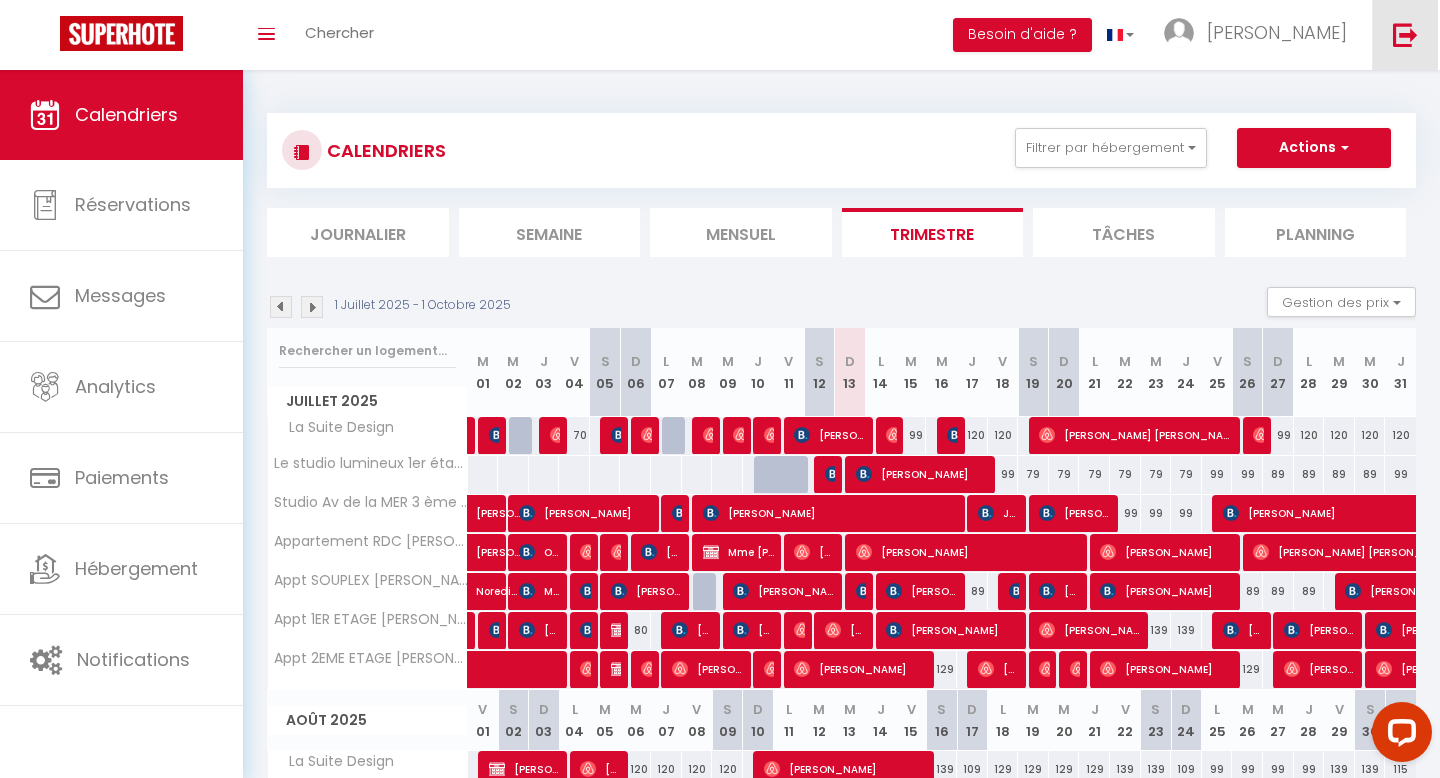 click at bounding box center (1405, 34) 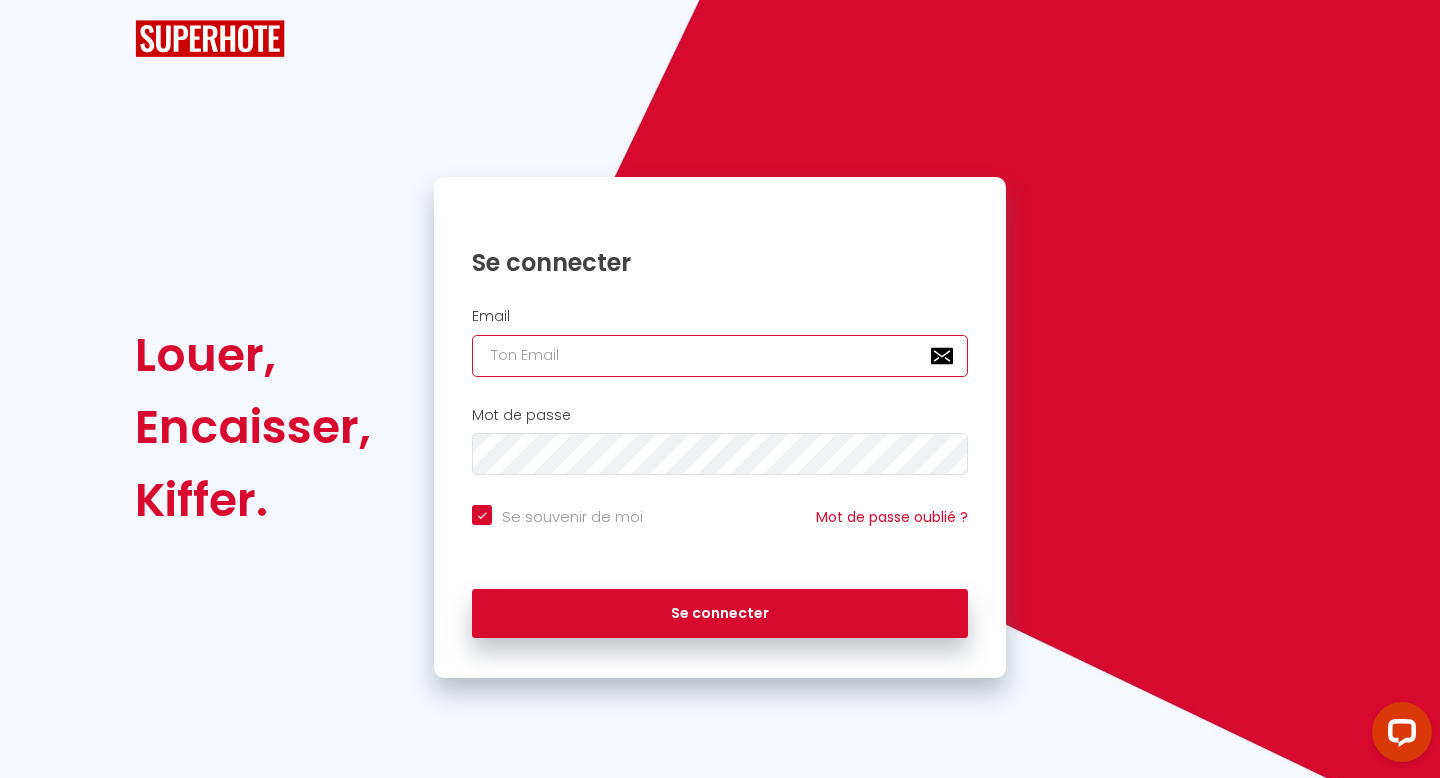 type on "[EMAIL_ADDRESS][DOMAIN_NAME]" 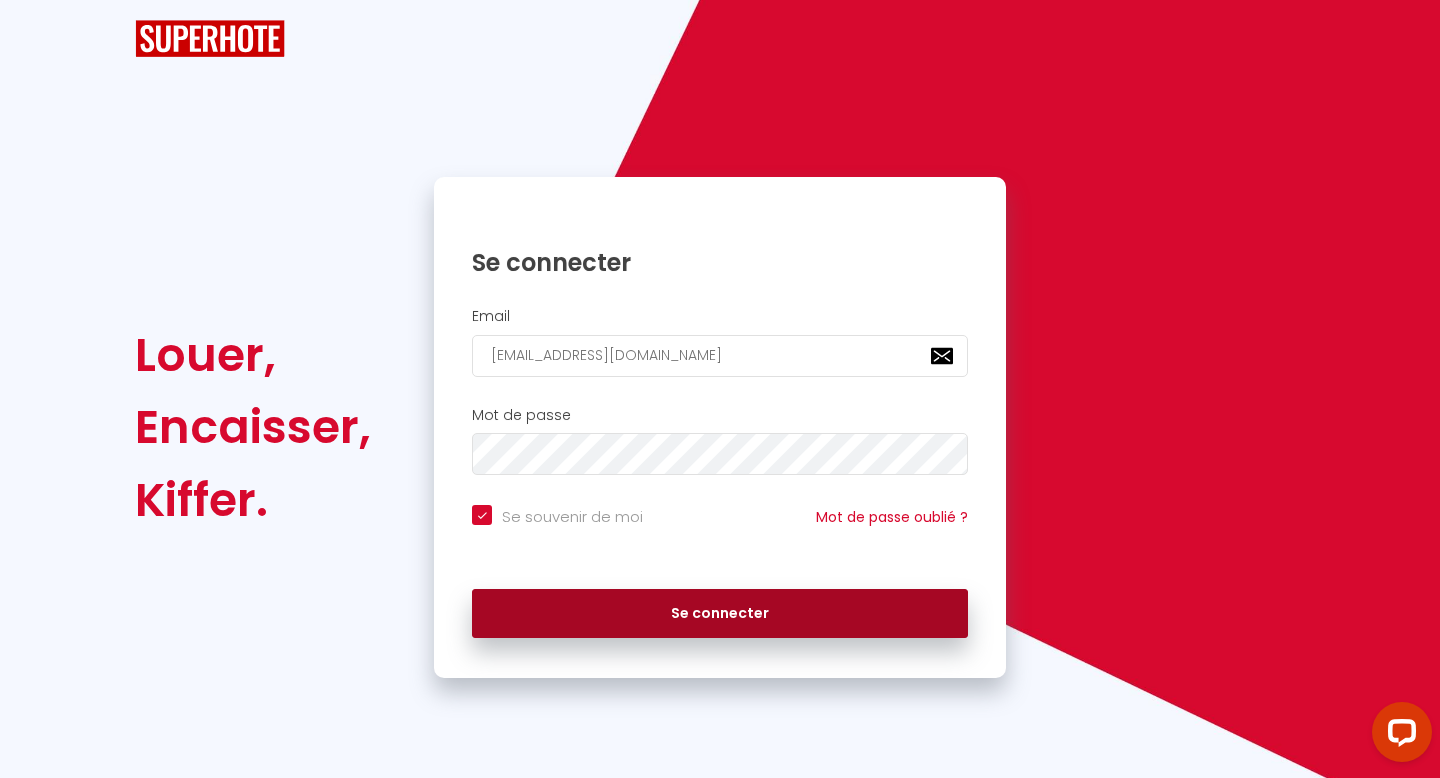 click on "Se connecter" at bounding box center (720, 614) 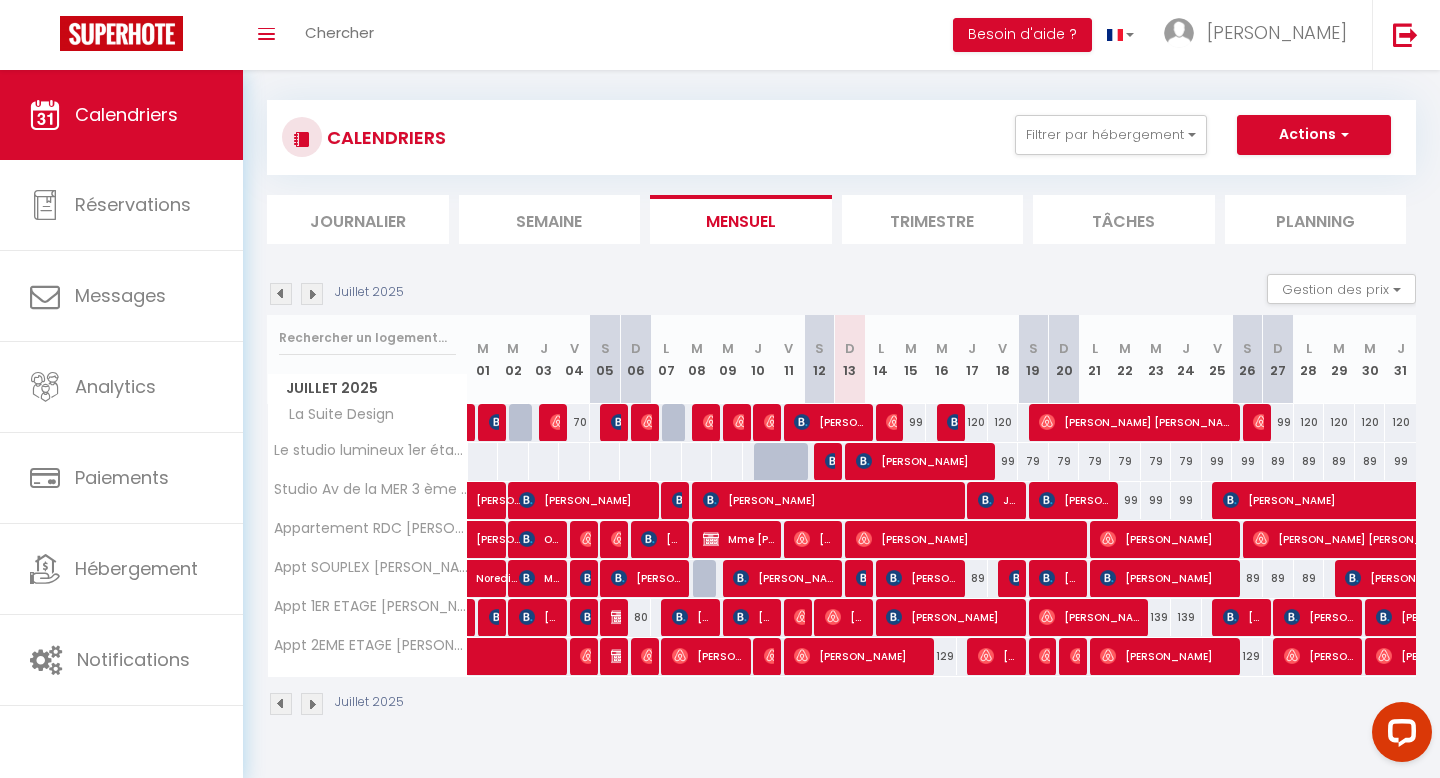 scroll, scrollTop: 70, scrollLeft: 0, axis: vertical 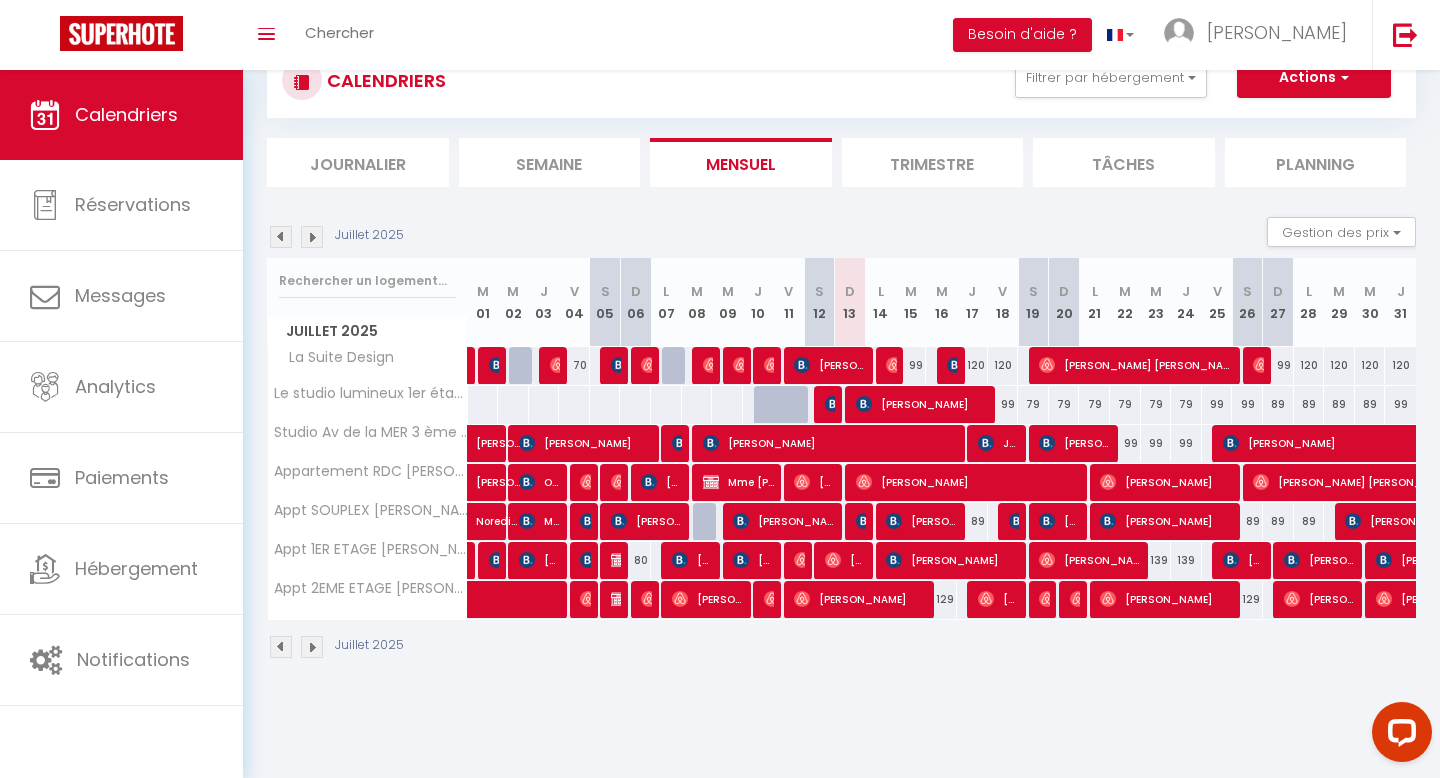 click on "Trimestre" at bounding box center [933, 162] 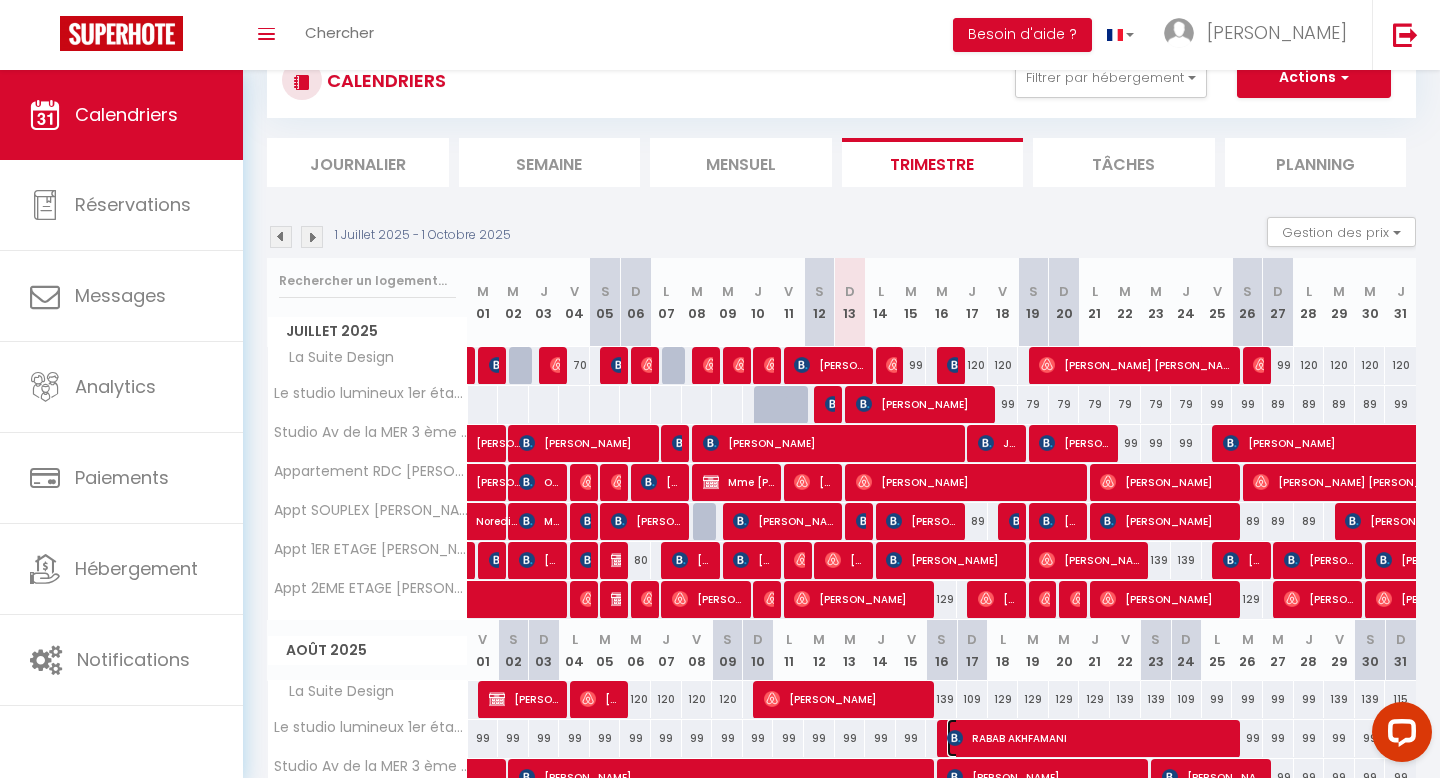 click on "RABAB AKHFAMANI" at bounding box center [1091, 738] 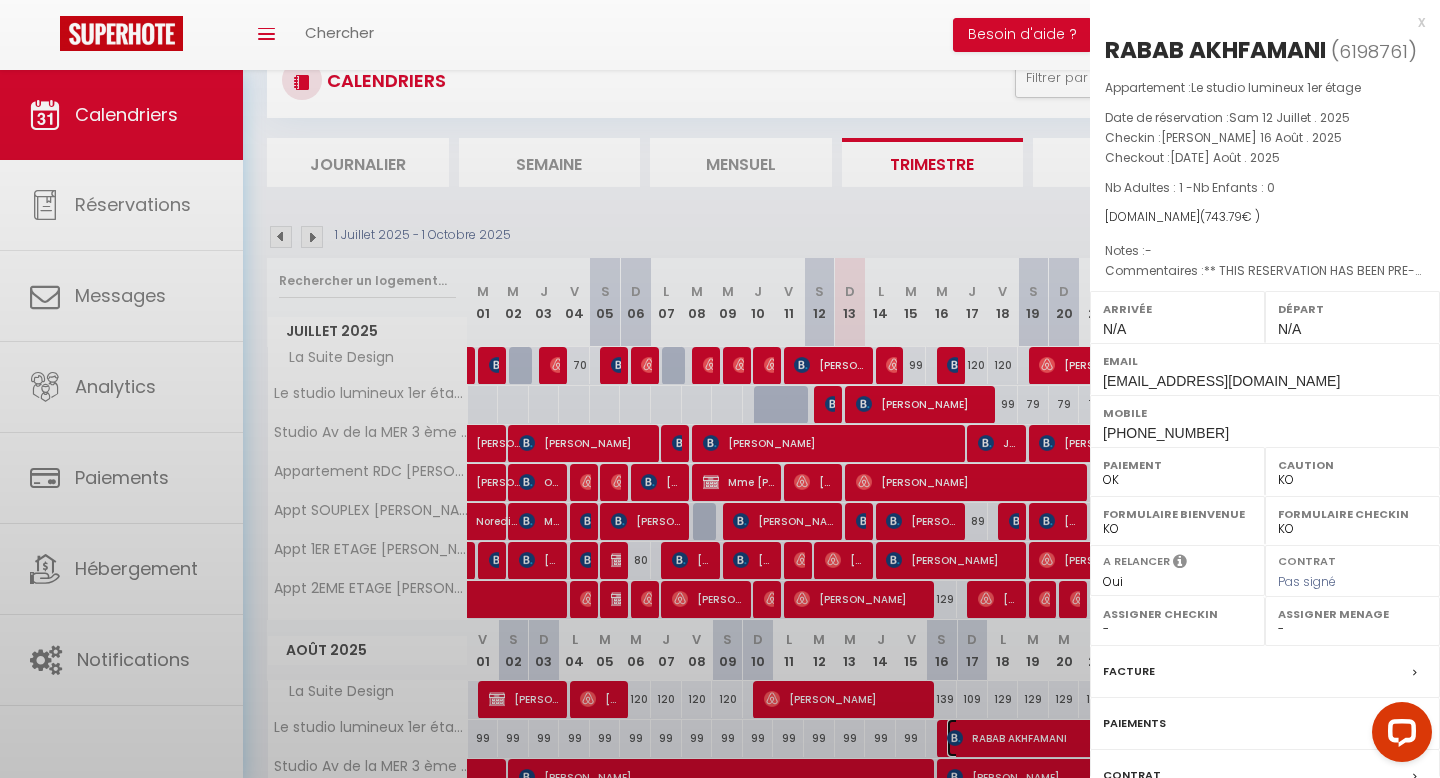 select on "32574" 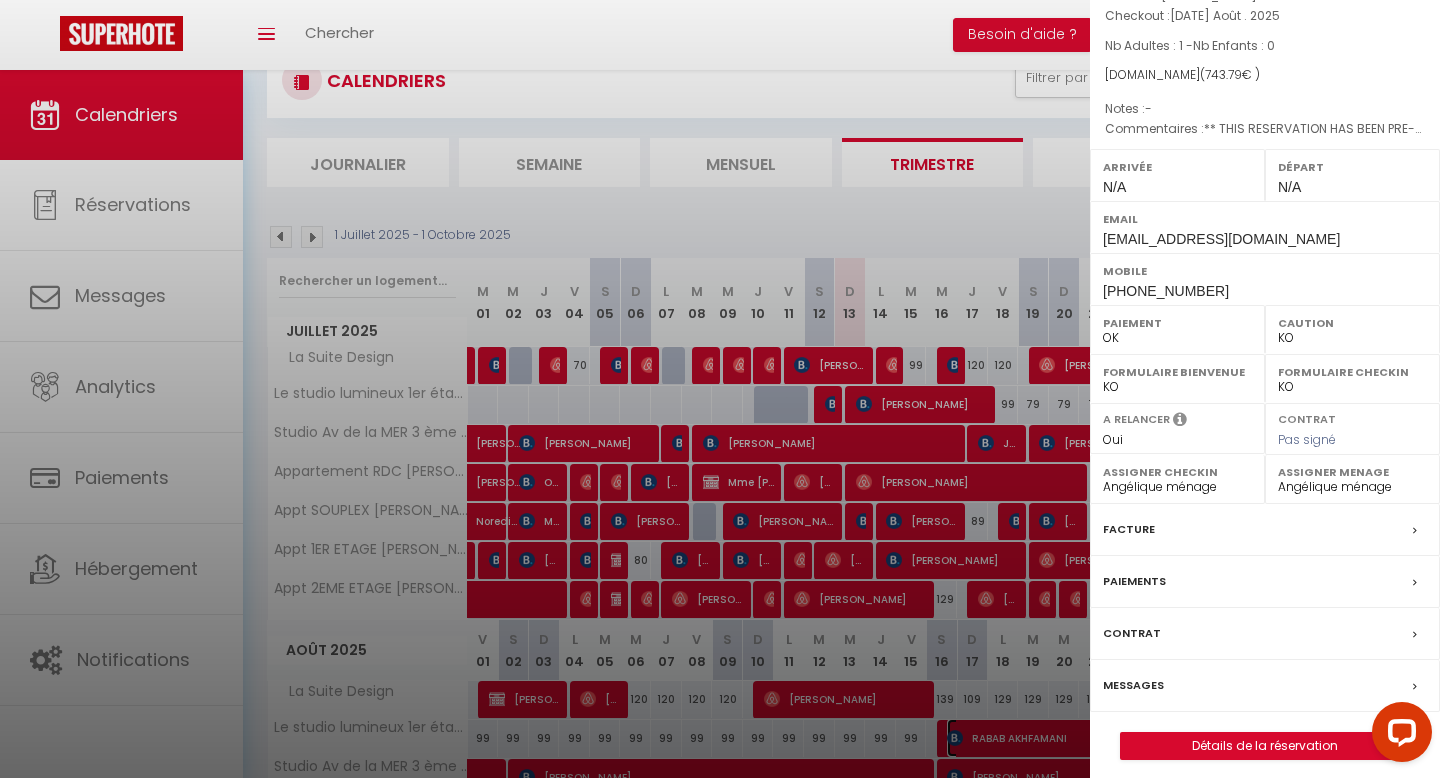 scroll, scrollTop: 154, scrollLeft: 0, axis: vertical 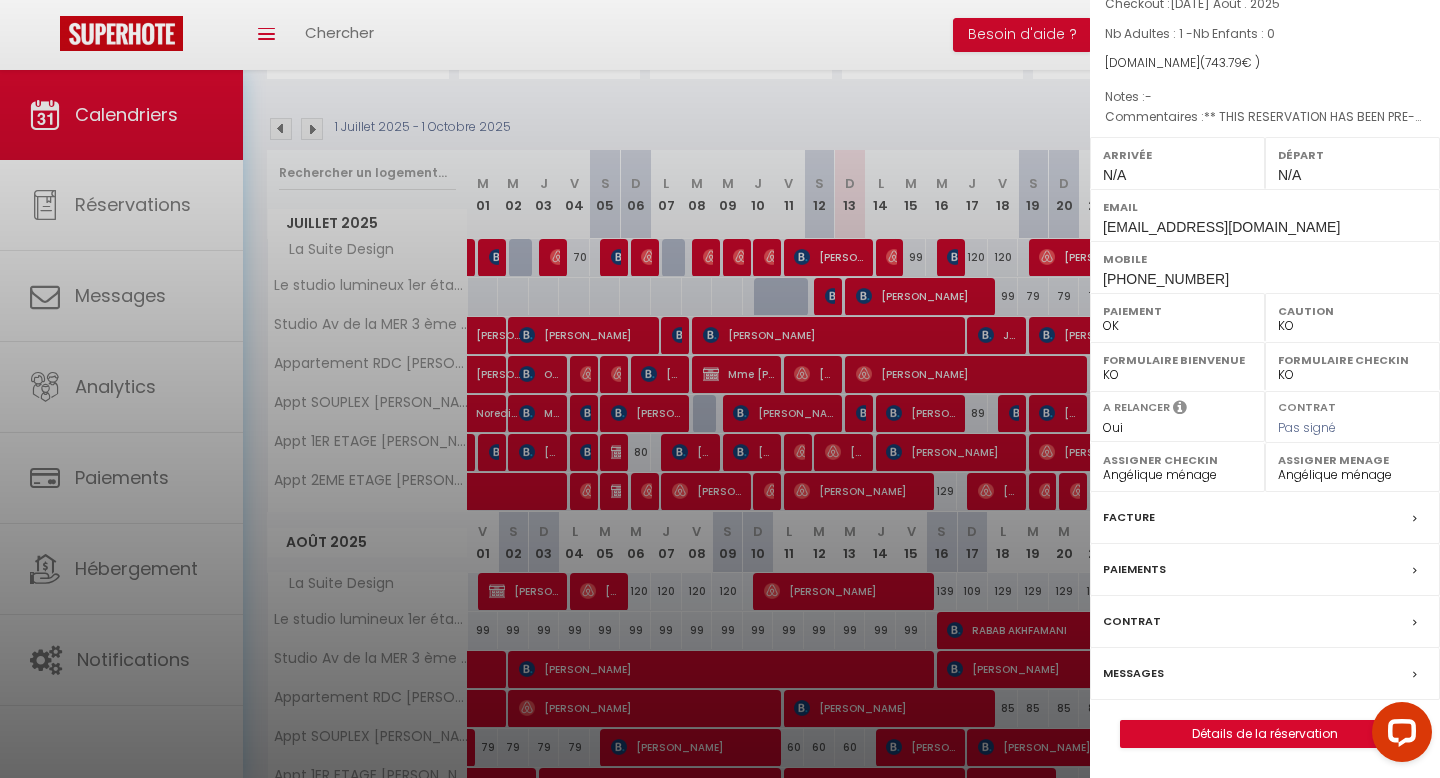 click on "Paiements" at bounding box center (1265, 570) 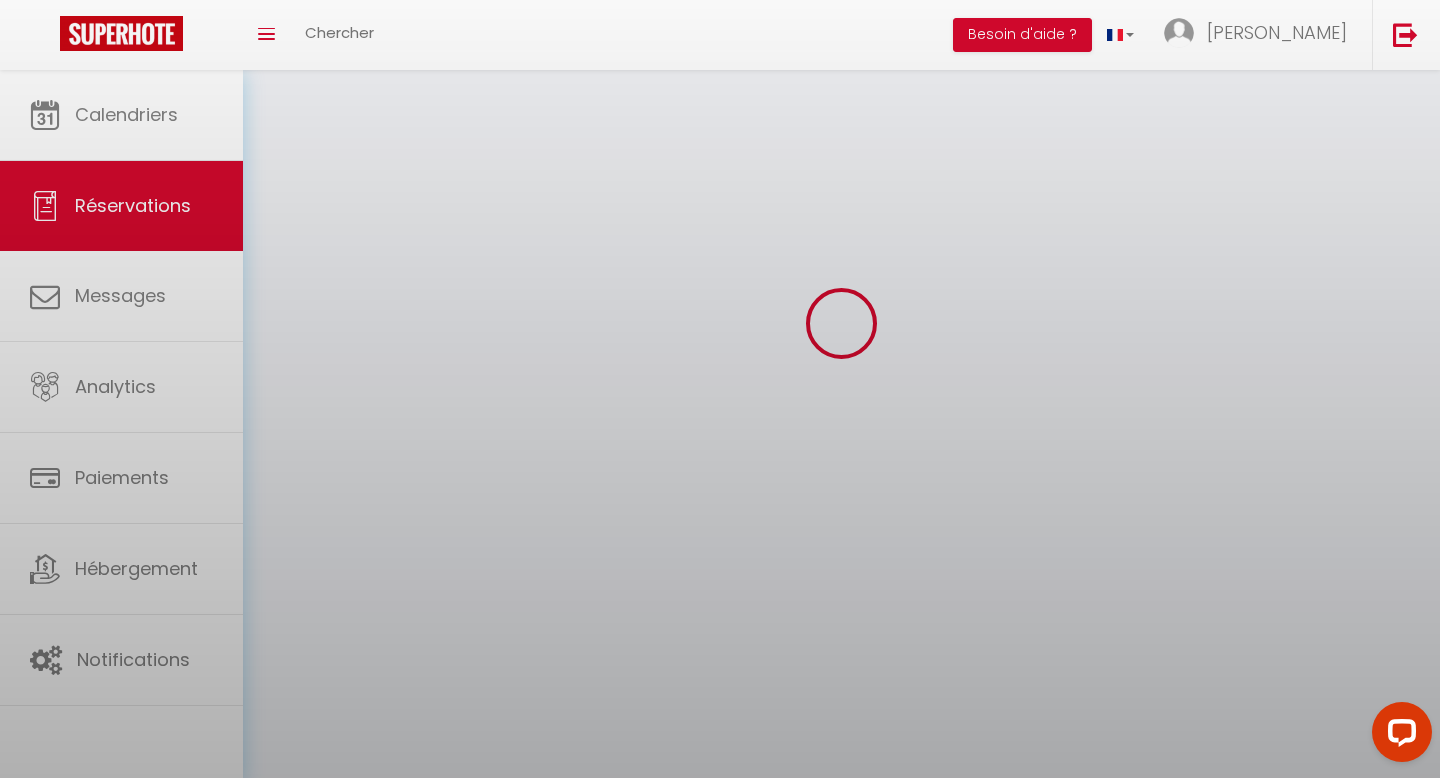 scroll, scrollTop: 0, scrollLeft: 0, axis: both 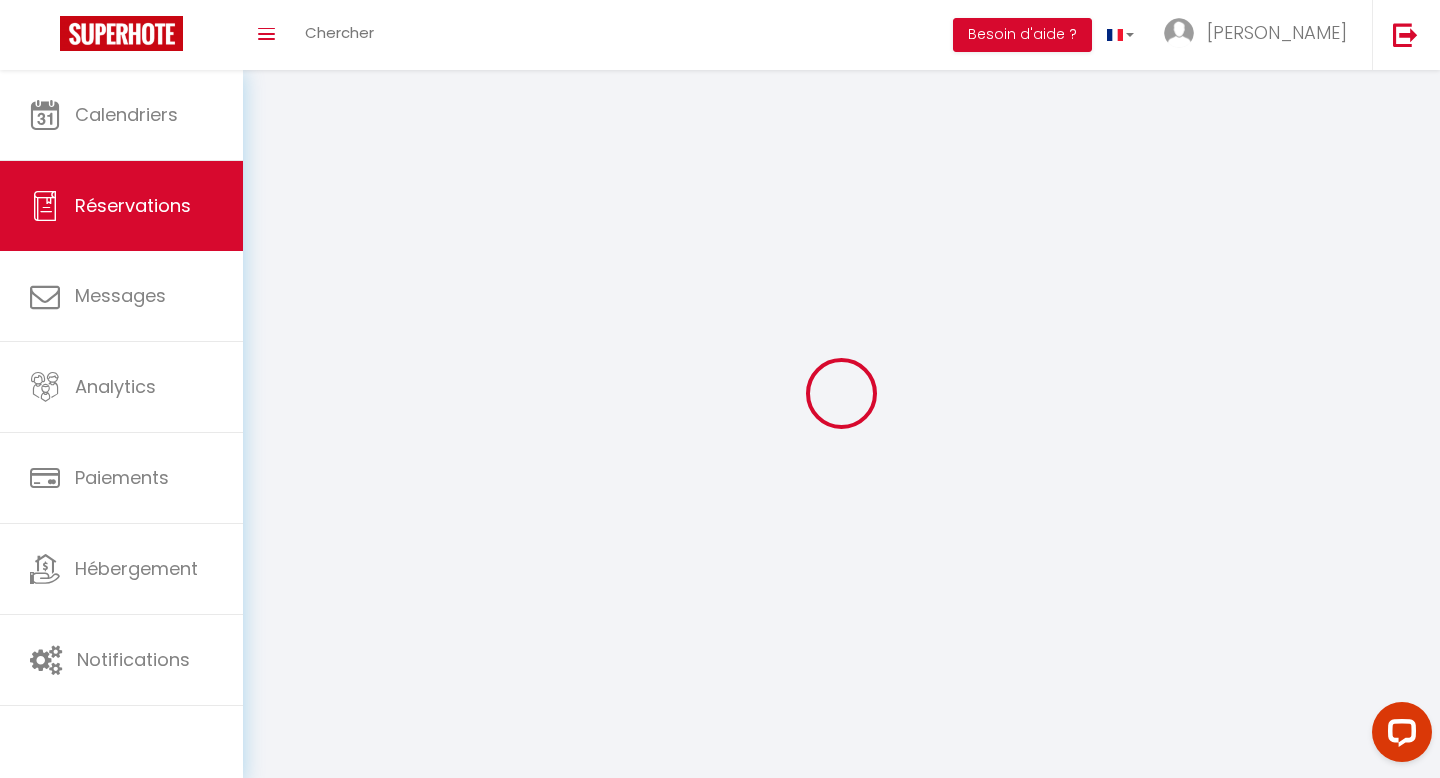 select 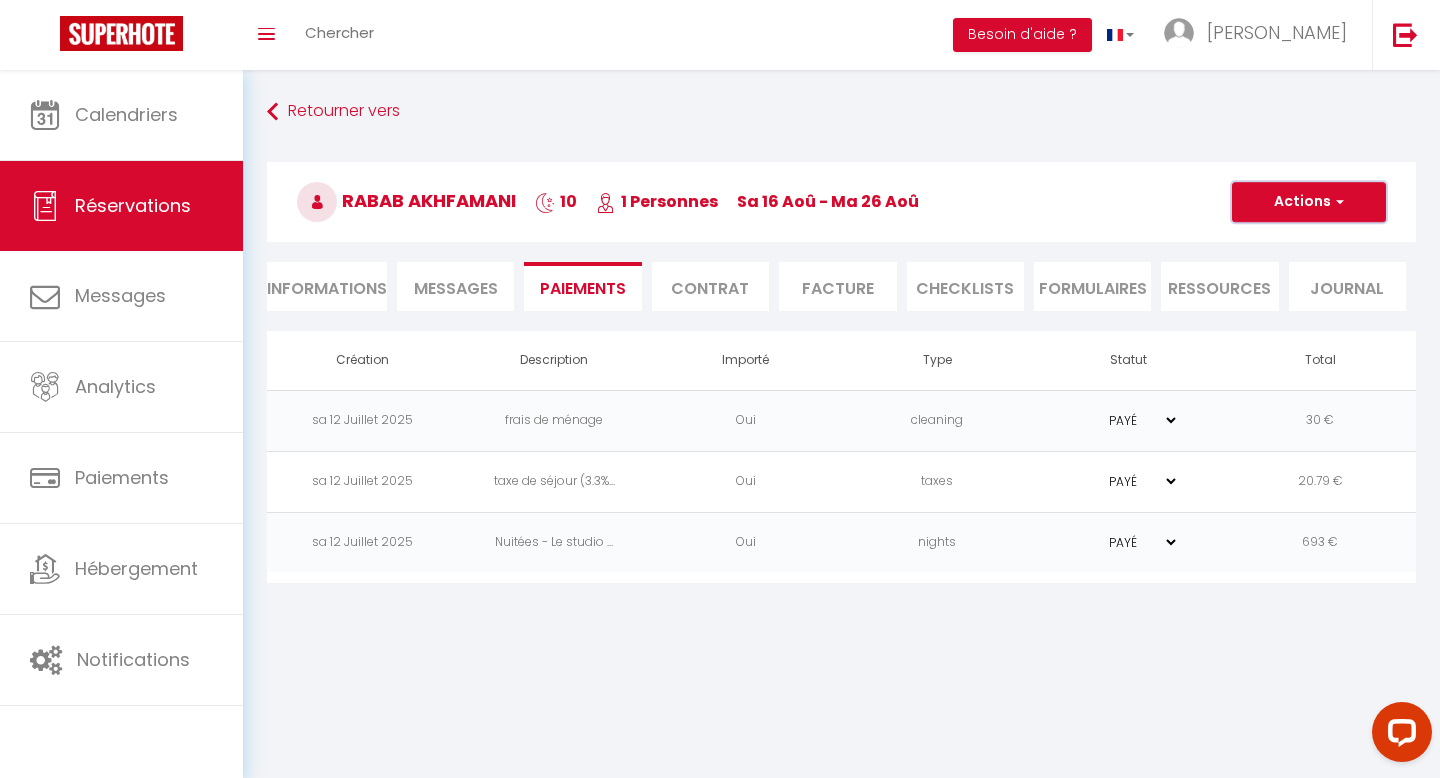 click at bounding box center [1337, 202] 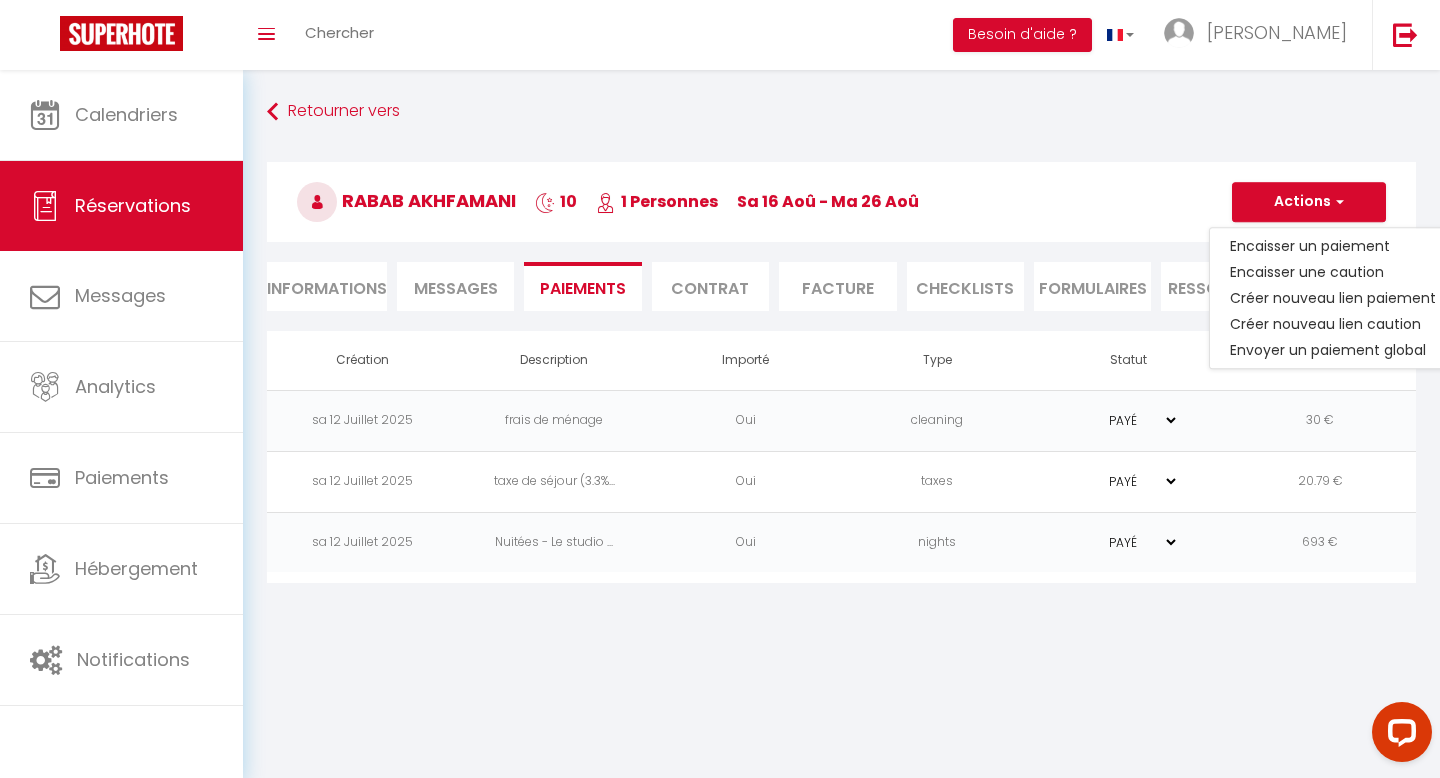 click on "Coaching SuperHote ce soir à 18h00, pour participer:  [URL][DOMAIN_NAME][SECURITY_DATA]   ×     Toggle navigation       Toggle Search     Toggle menubar     Chercher   BUTTON
Besoin d'aide ?
[PERSON_NAME]   Paramètres        Équipe     Résultat de la recherche   Aucun résultat     Calendriers     Réservations     Messages     Analytics      Paiements     Hébergement     Notifications                 Résultat de la recherche   Id   Appart   Voyageur    Checkin   Checkout   Nuits   Pers.   Plateforme   Statut     Résultat de la recherche   Aucun résultat            Retourner vers    RABAB   AKHFAMANI   10    1 Personnes
sa 16 Aoû - ma 26 Aoû
Actions
Enregistrer   Dupliquer   Supprimer
Actions
Enregistrer   Aperçu et éditer   Envoyer la facture   Copier le lien" at bounding box center [720, 459] 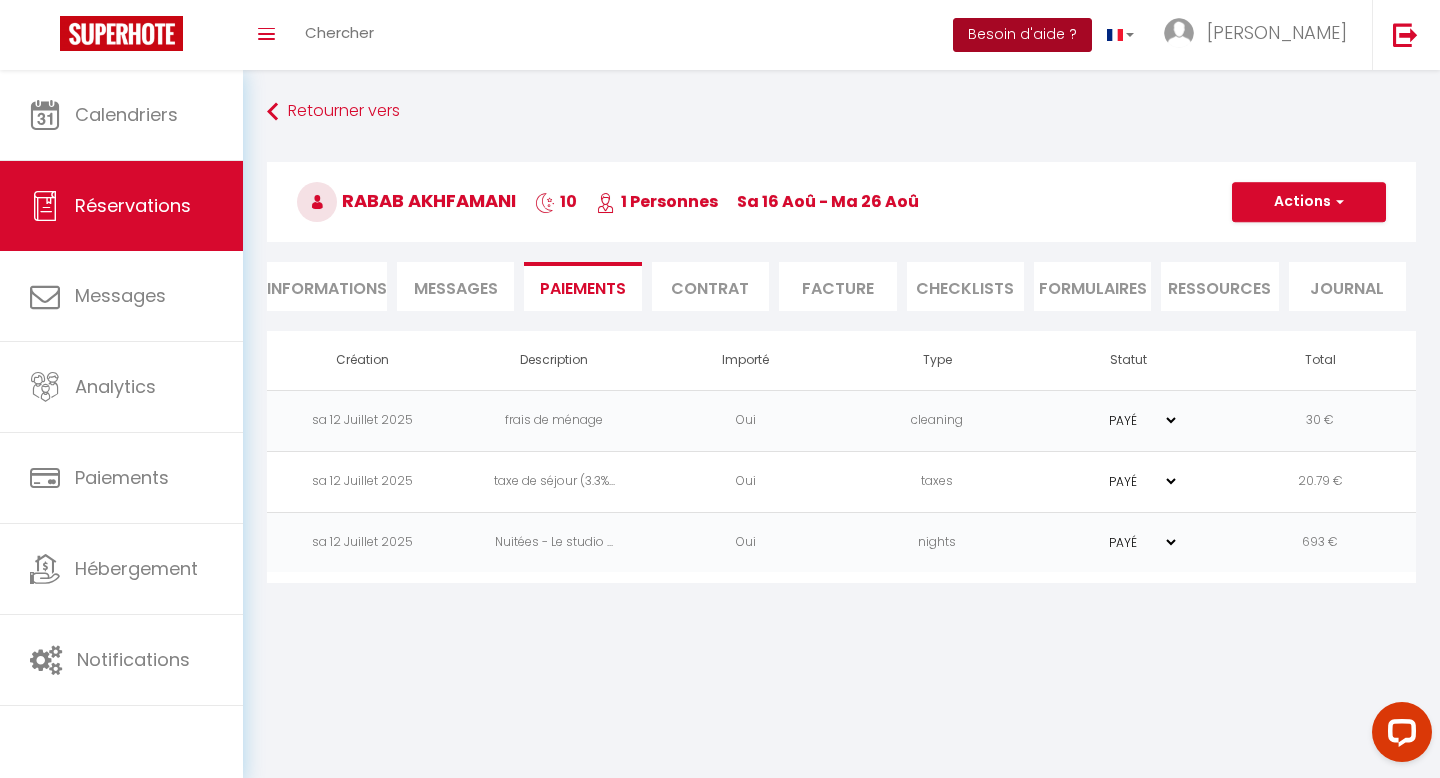 click on "Besoin d'aide ?" at bounding box center (1022, 35) 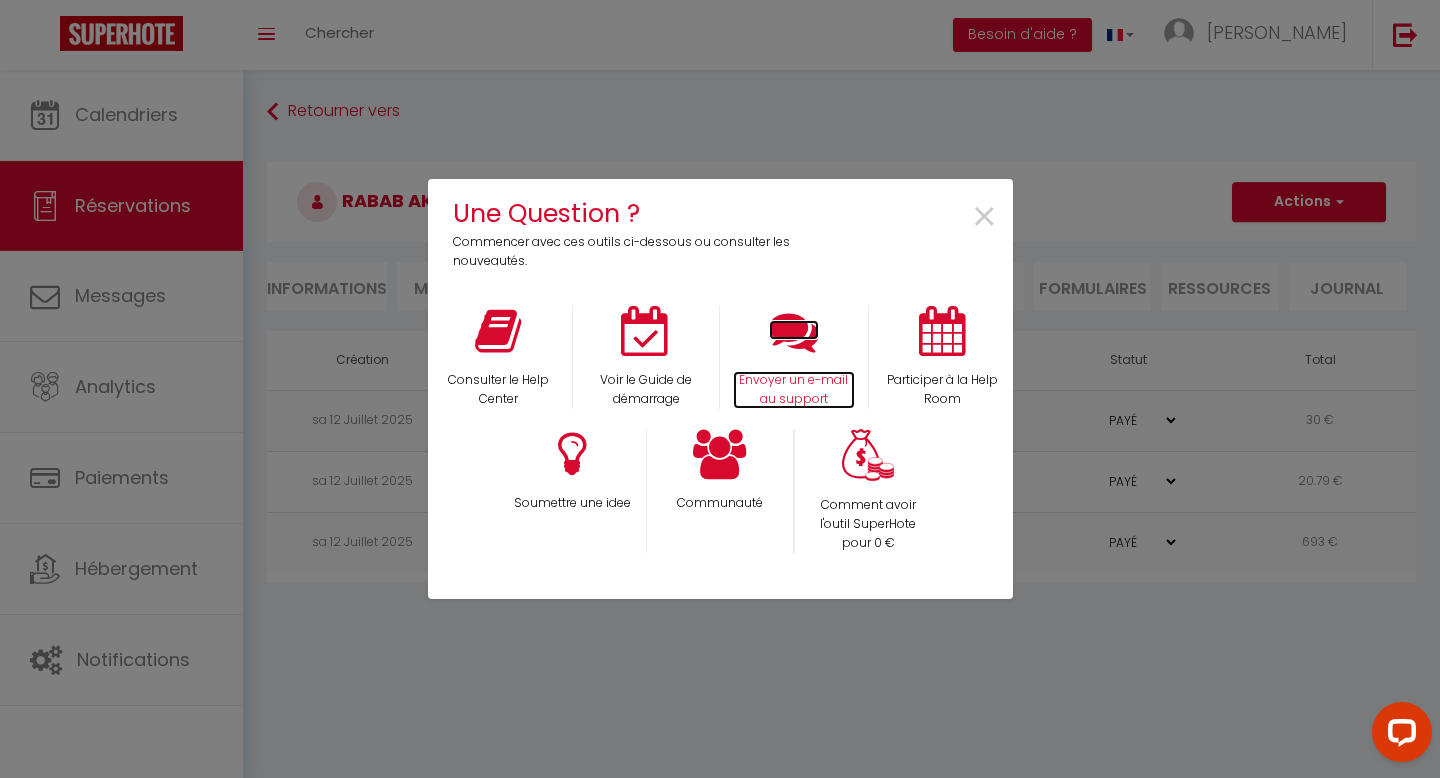 click at bounding box center [794, 331] 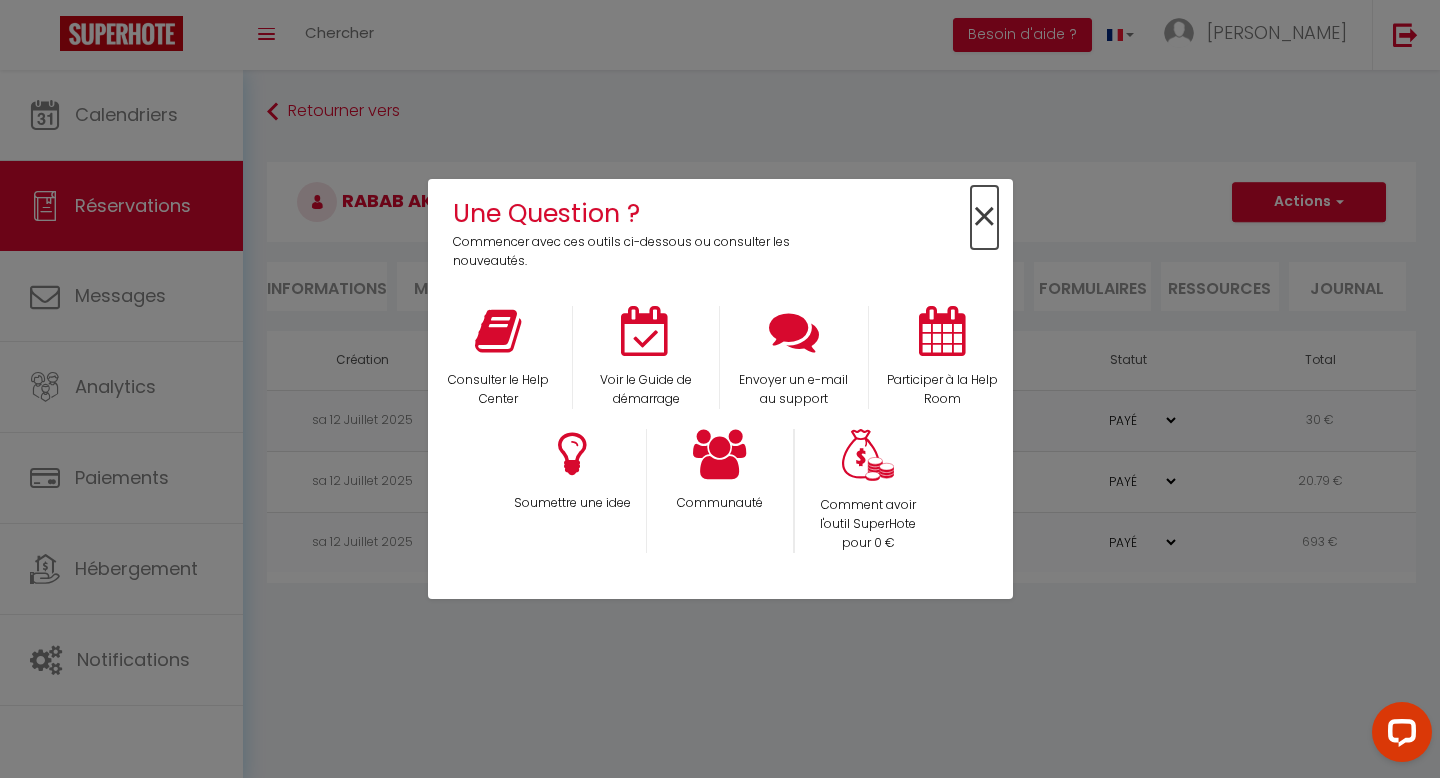 click on "×" at bounding box center [984, 217] 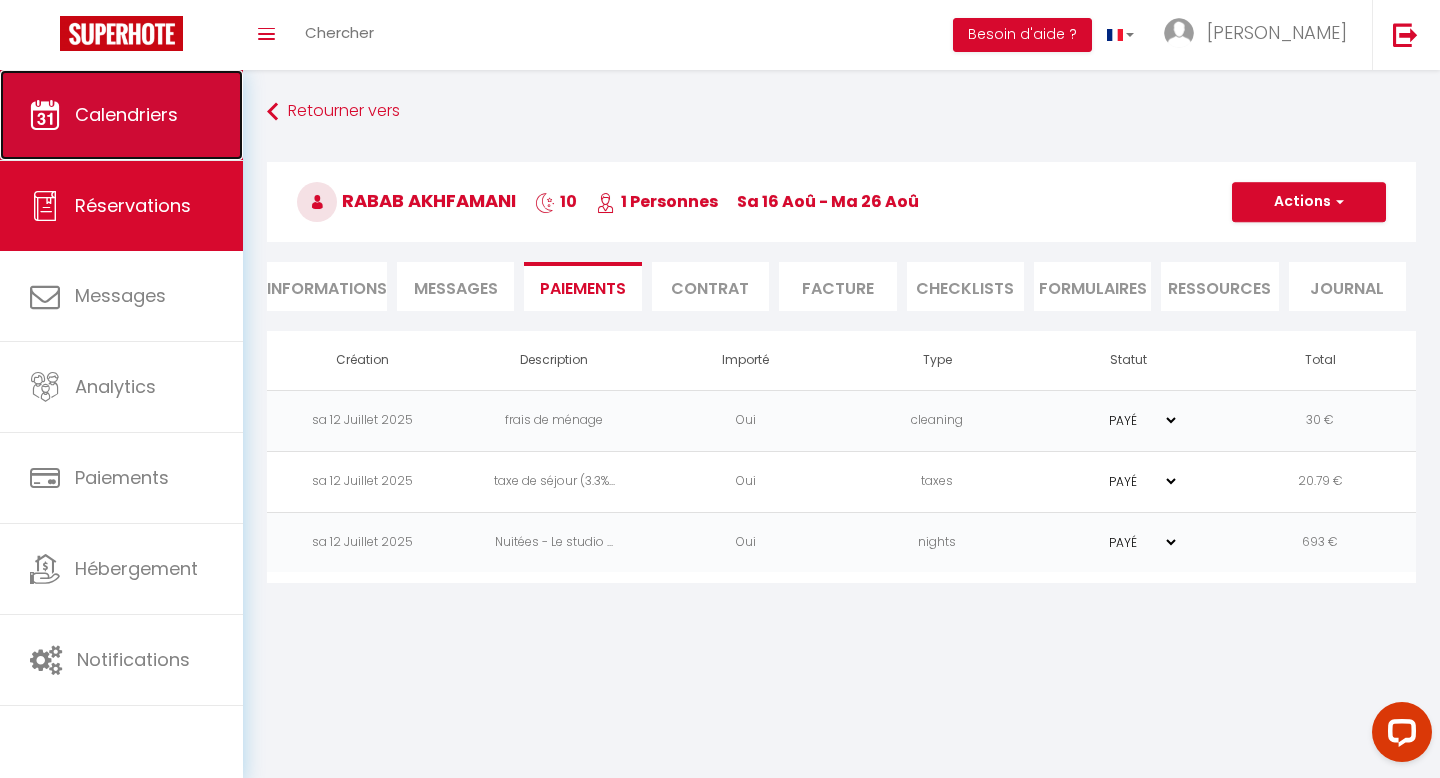 click on "Calendriers" at bounding box center [121, 115] 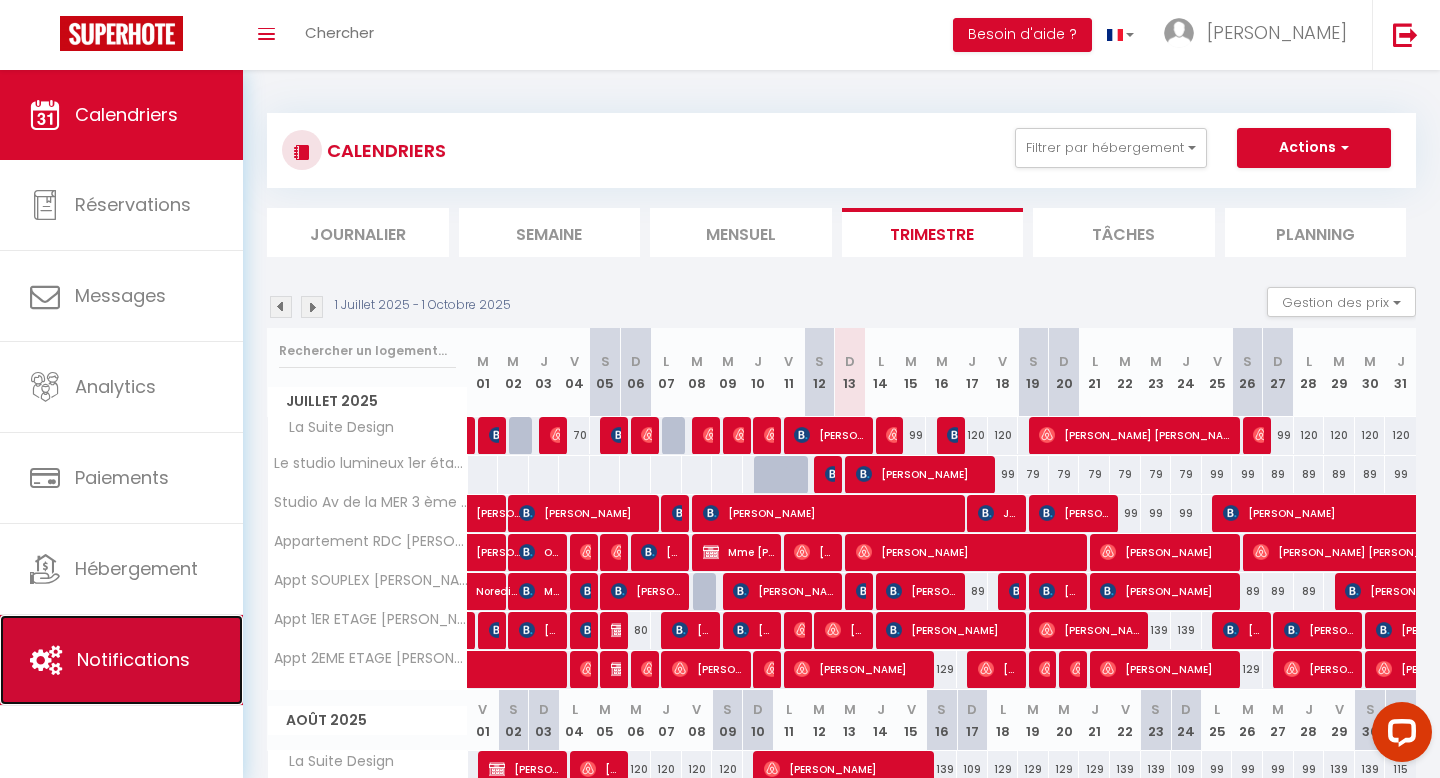 click on "Notifications" at bounding box center (133, 659) 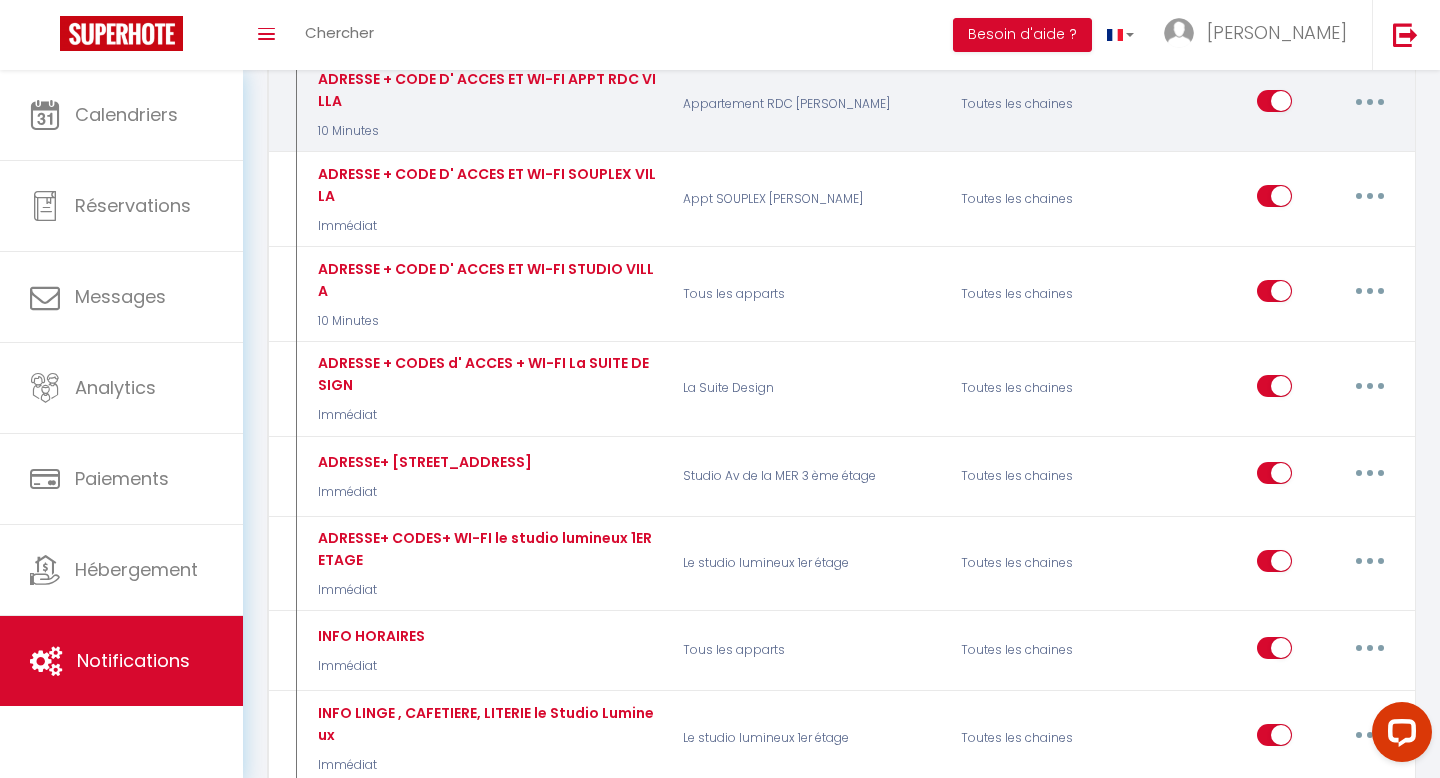 scroll, scrollTop: 517, scrollLeft: 0, axis: vertical 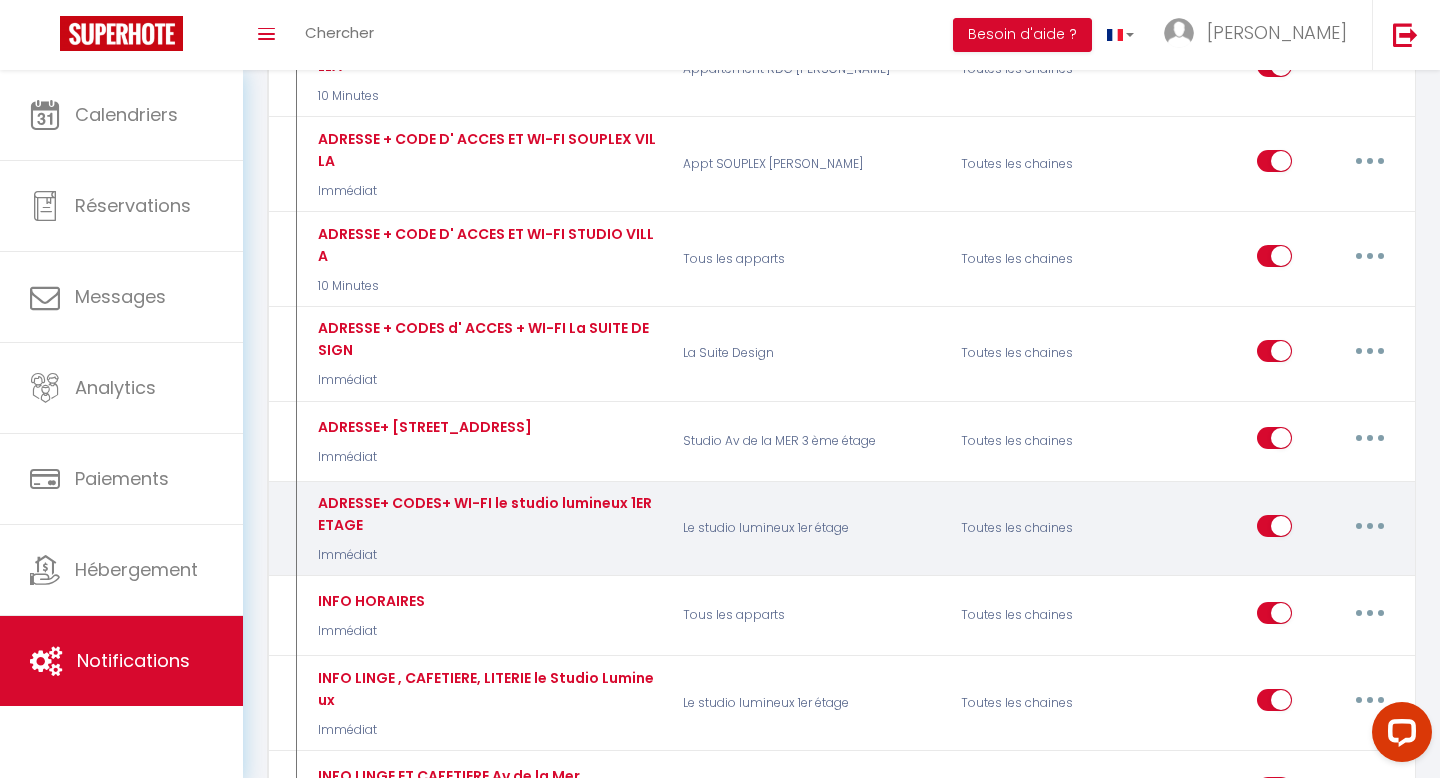 click at bounding box center [1370, 526] 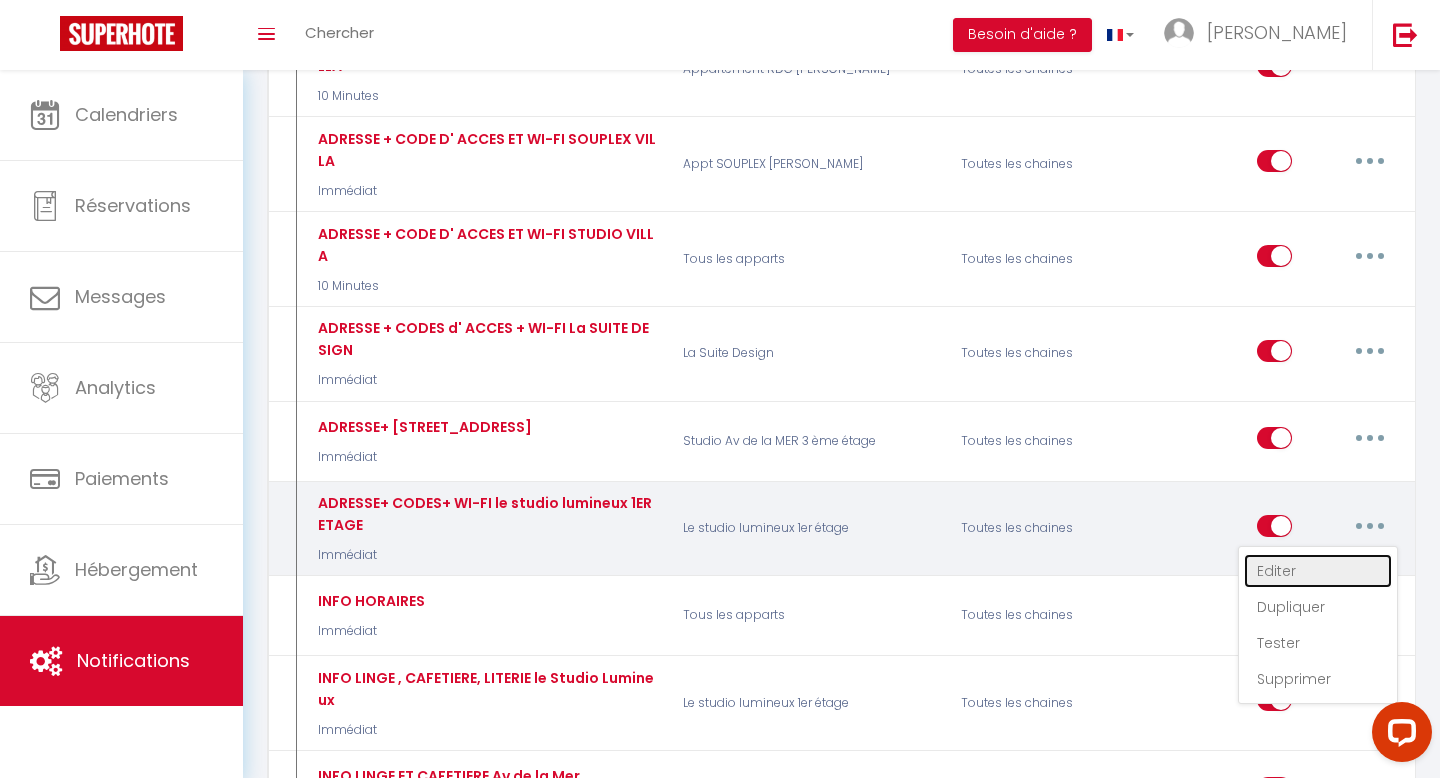 click on "Editer" at bounding box center (1318, 571) 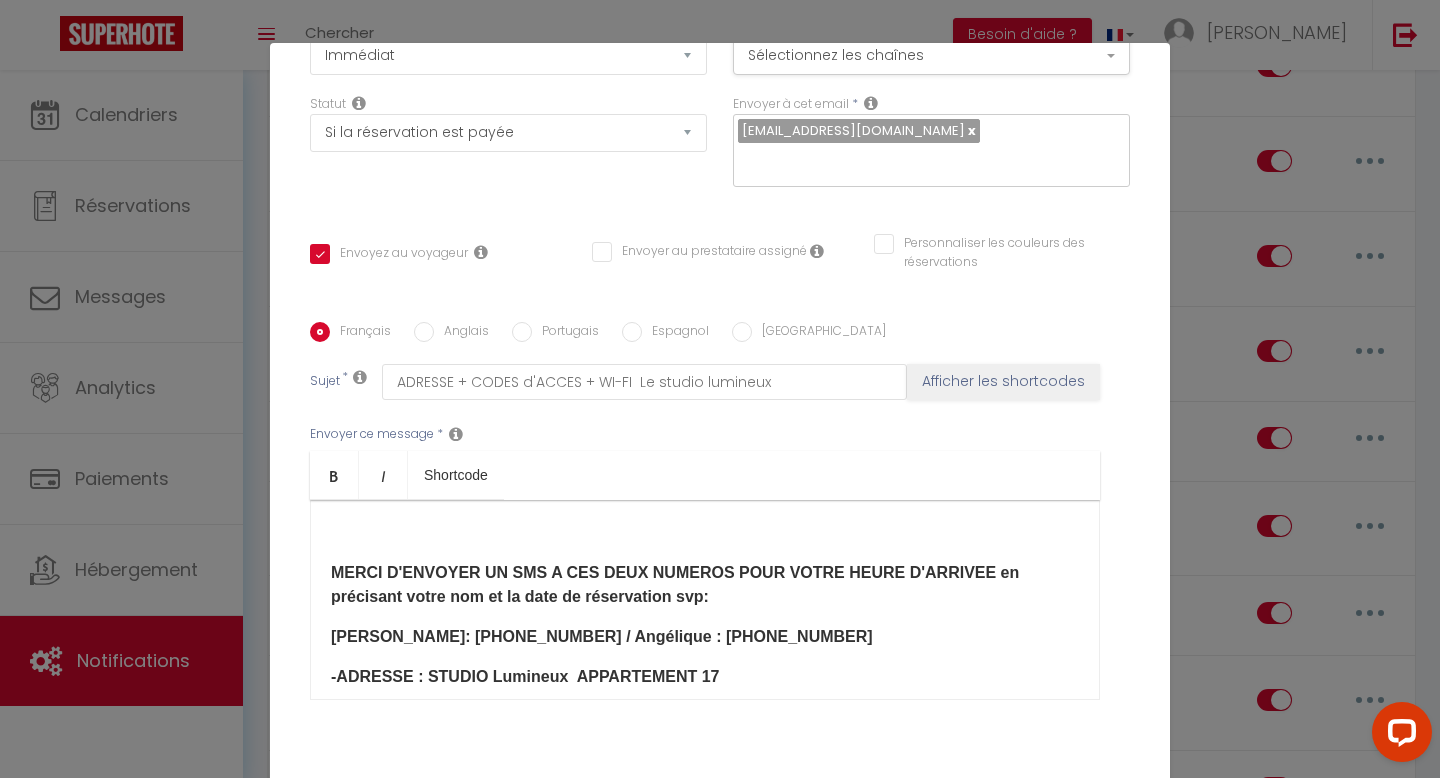 scroll, scrollTop: 281, scrollLeft: 0, axis: vertical 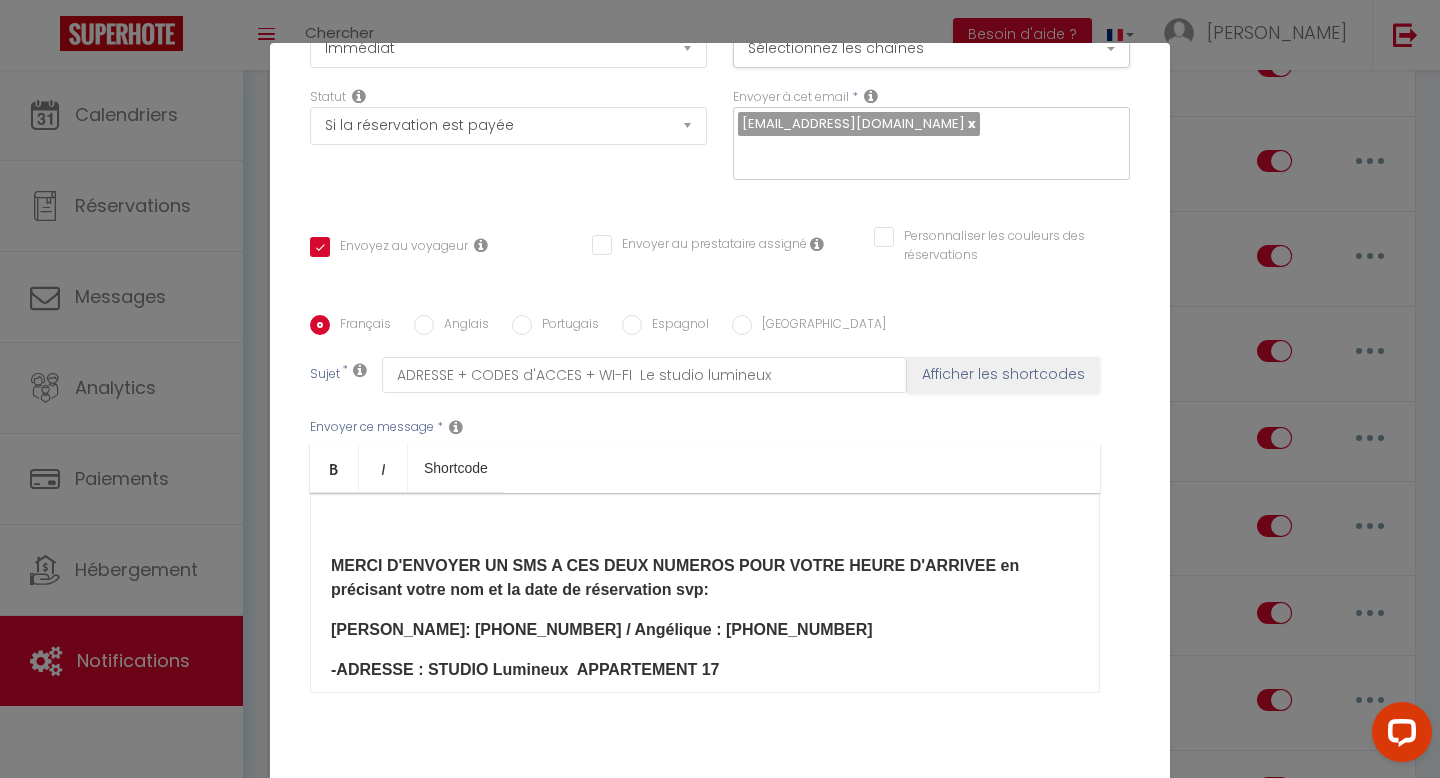 click on "​MERCI D'ENVOYER UN SMS A CES DEUX NUMEROS POUR VOTRE HEURE D'ARRIVEE en précisant votre nom et la date de réservation svp:" at bounding box center (675, 577) 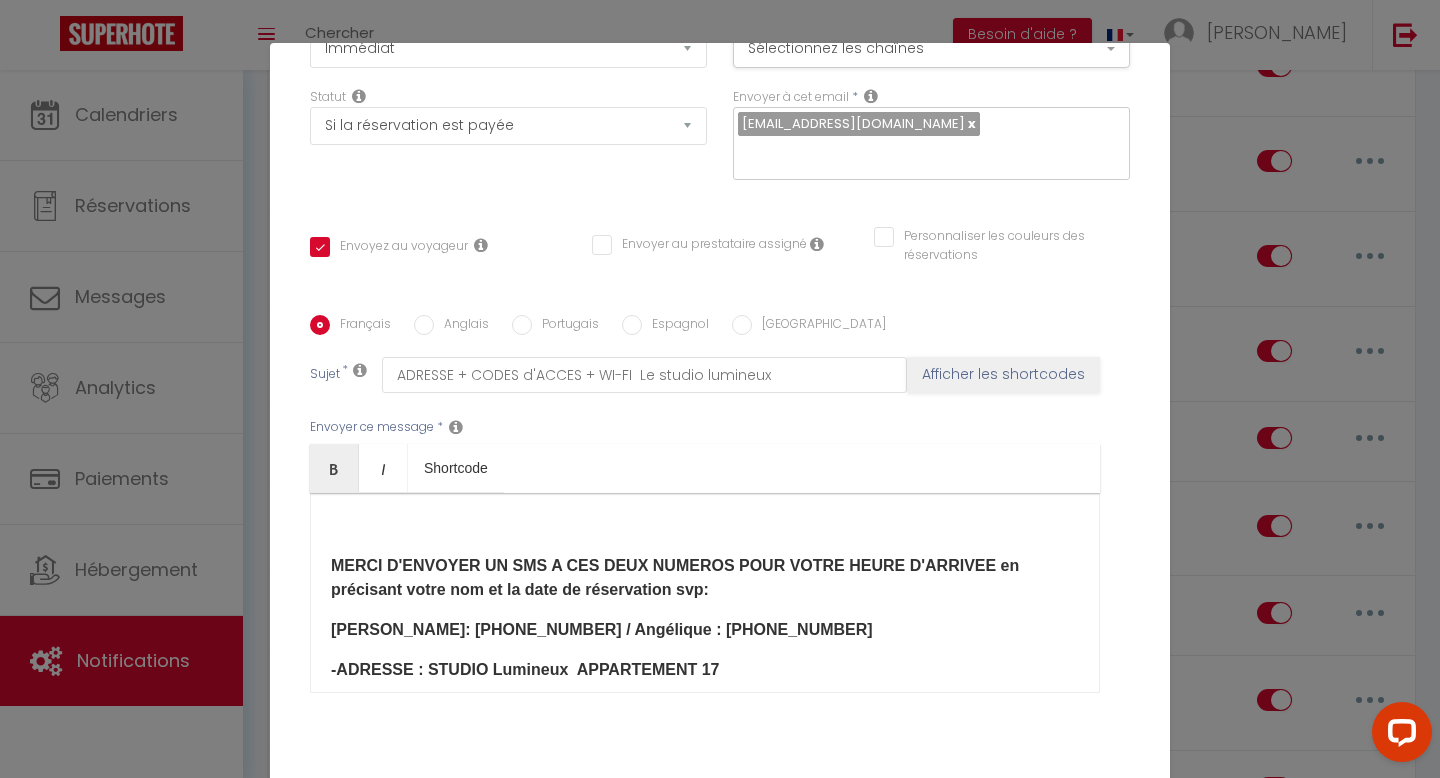 click on "​MERCI D'ENVOYER UN SMS A CES DEUX NUMEROS POUR VOTRE HEURE D'ARRIVEE en précisant votre nom et la date de réservation svp:" at bounding box center [675, 577] 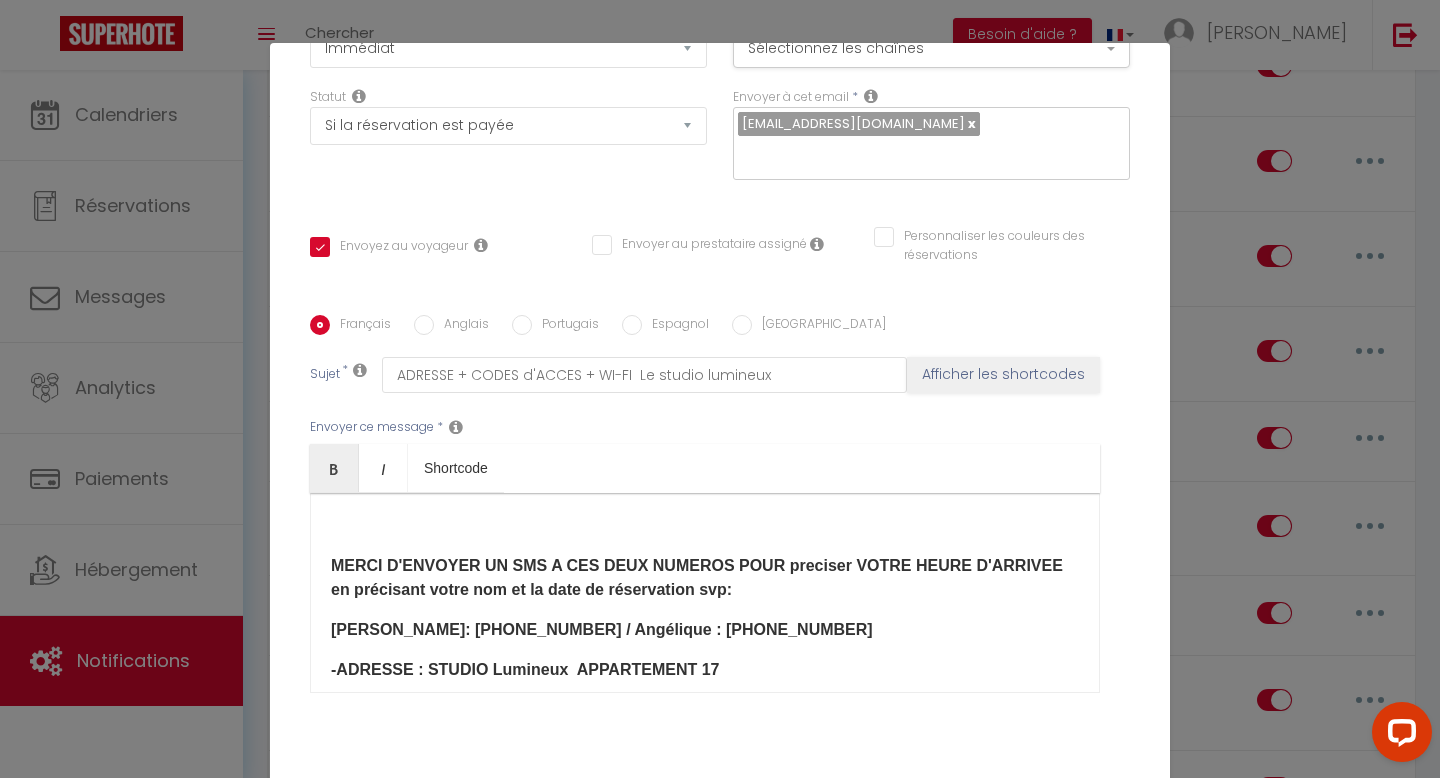 click on "​MERCI D'ENVOYER UN SMS A CES DEUX NUMEROS POUR preciser VOTRE HEURE D'ARRIVEE en précisant votre nom et la date de réservation svp:" at bounding box center (697, 577) 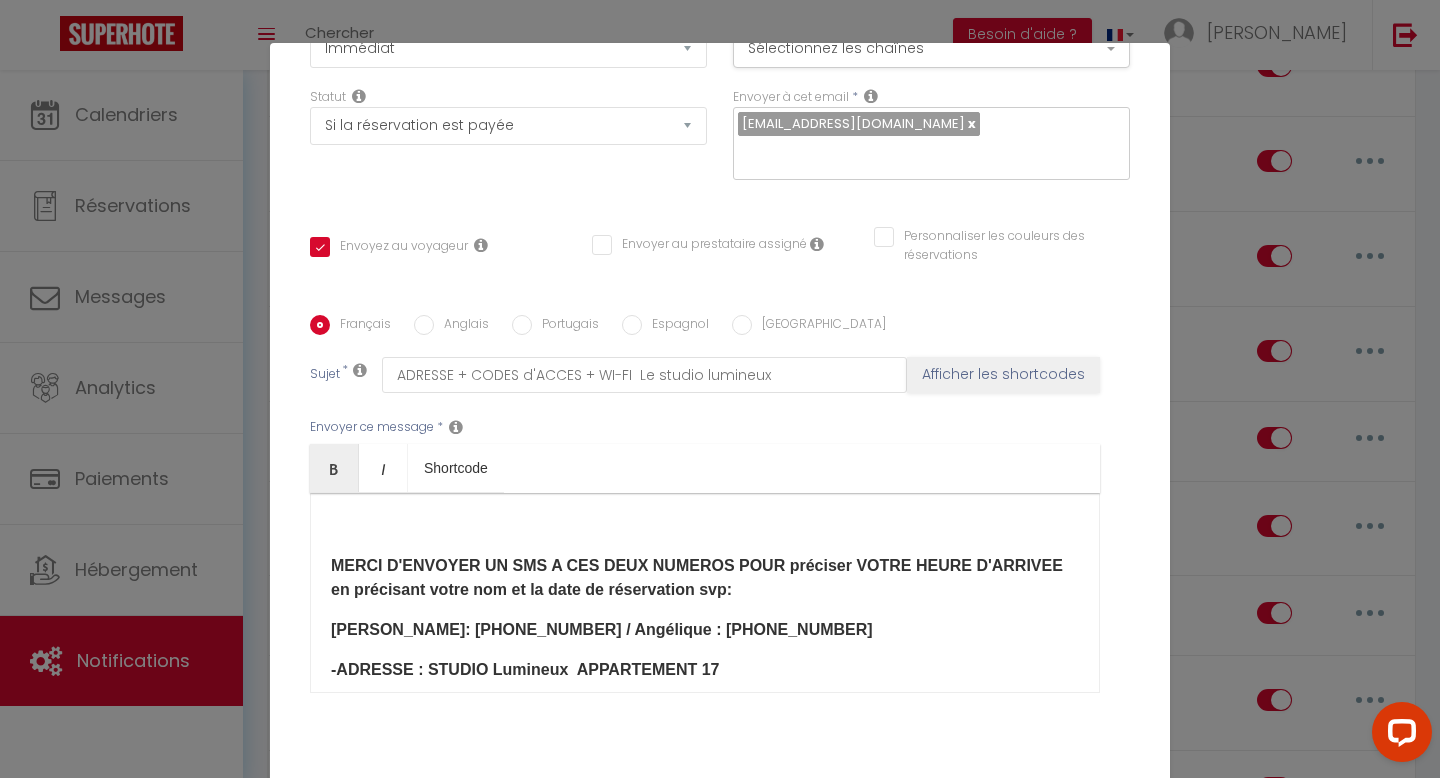 click on "​MERCI D'ENVOYER UN SMS A CES DEUX NUMEROS POUR préciser VOTRE HEURE D'ARRIVEE en précisant votre nom et la date de réservation svp:" at bounding box center (697, 577) 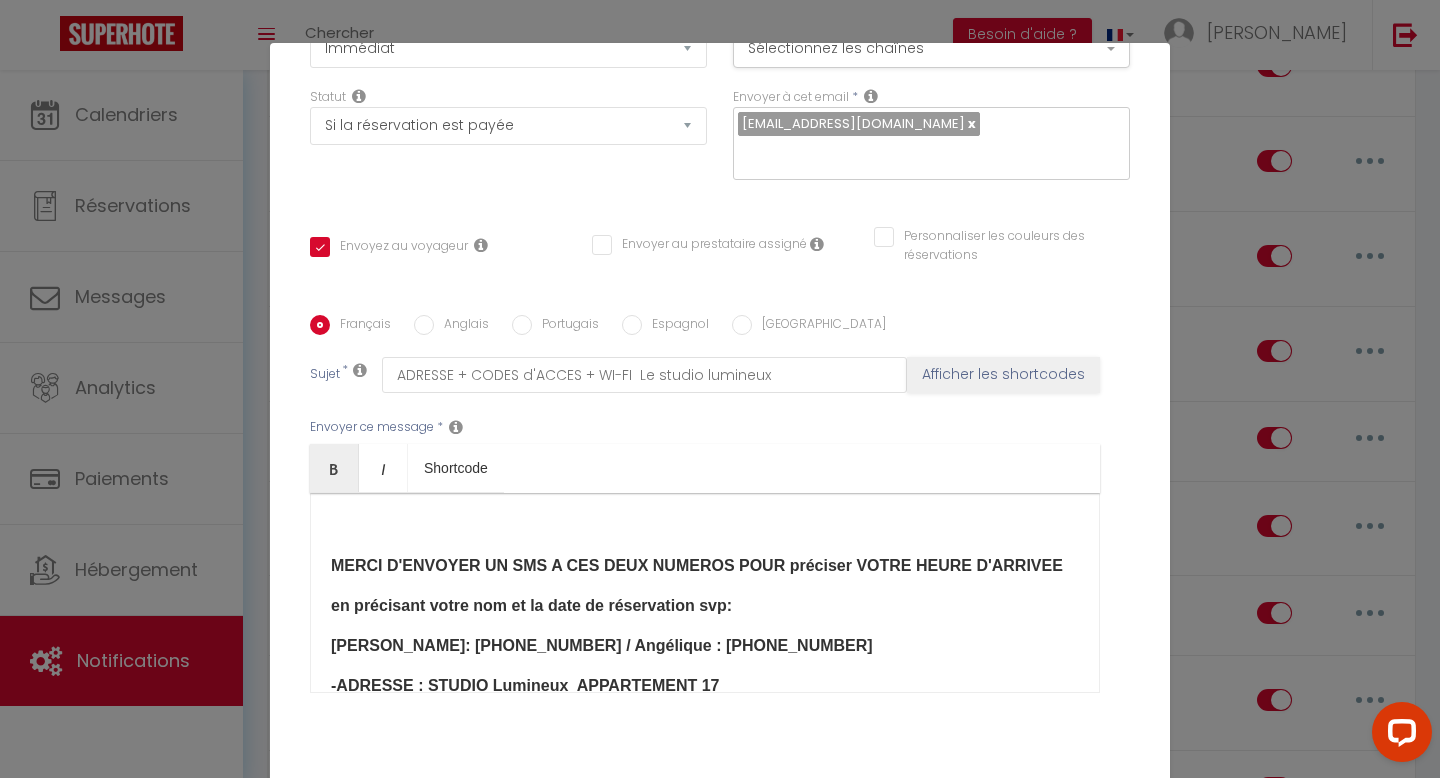 click on "en précisant votre nom et la date de réservation svp:" at bounding box center (531, 605) 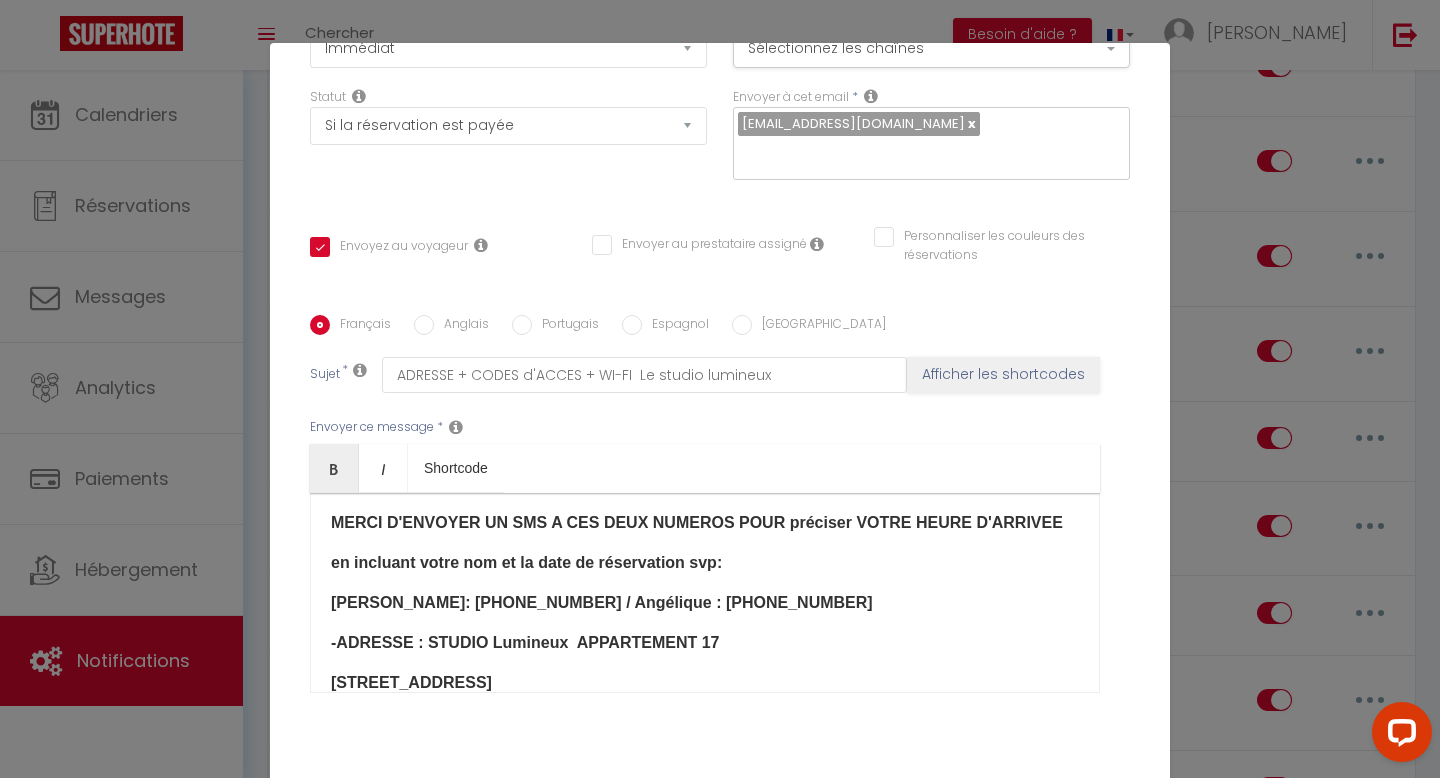 scroll, scrollTop: 44, scrollLeft: 0, axis: vertical 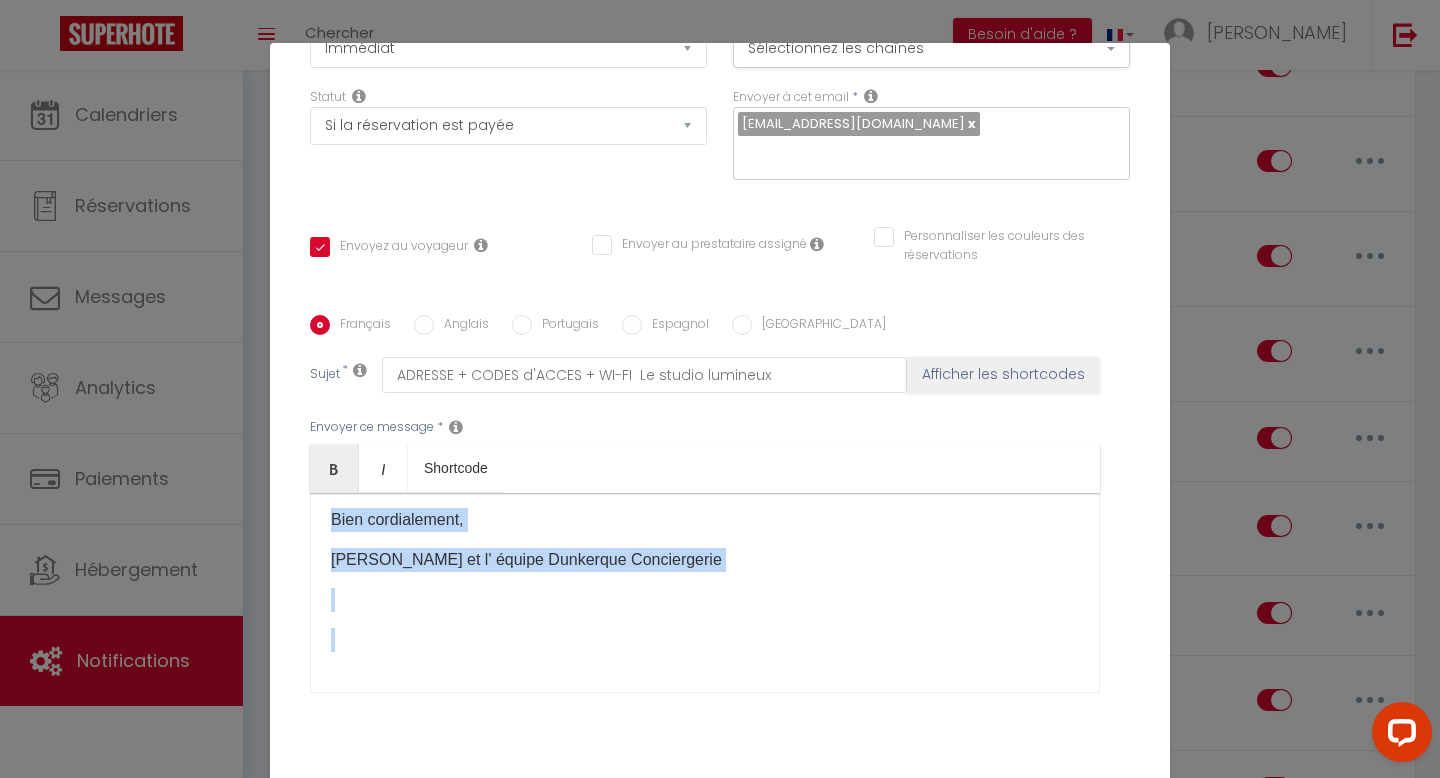 drag, startPoint x: 320, startPoint y: 522, endPoint x: 836, endPoint y: 746, distance: 562.5229 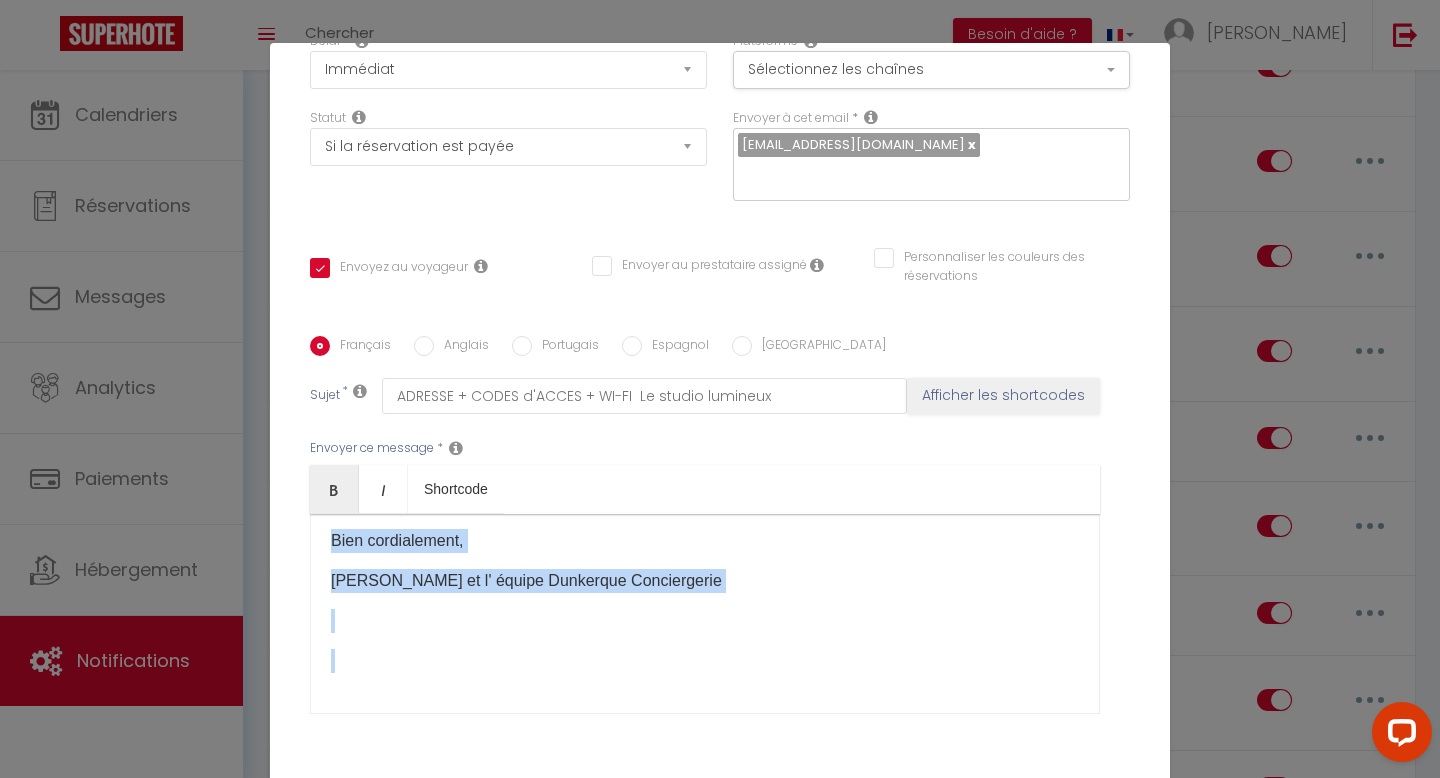 scroll, scrollTop: 195, scrollLeft: 0, axis: vertical 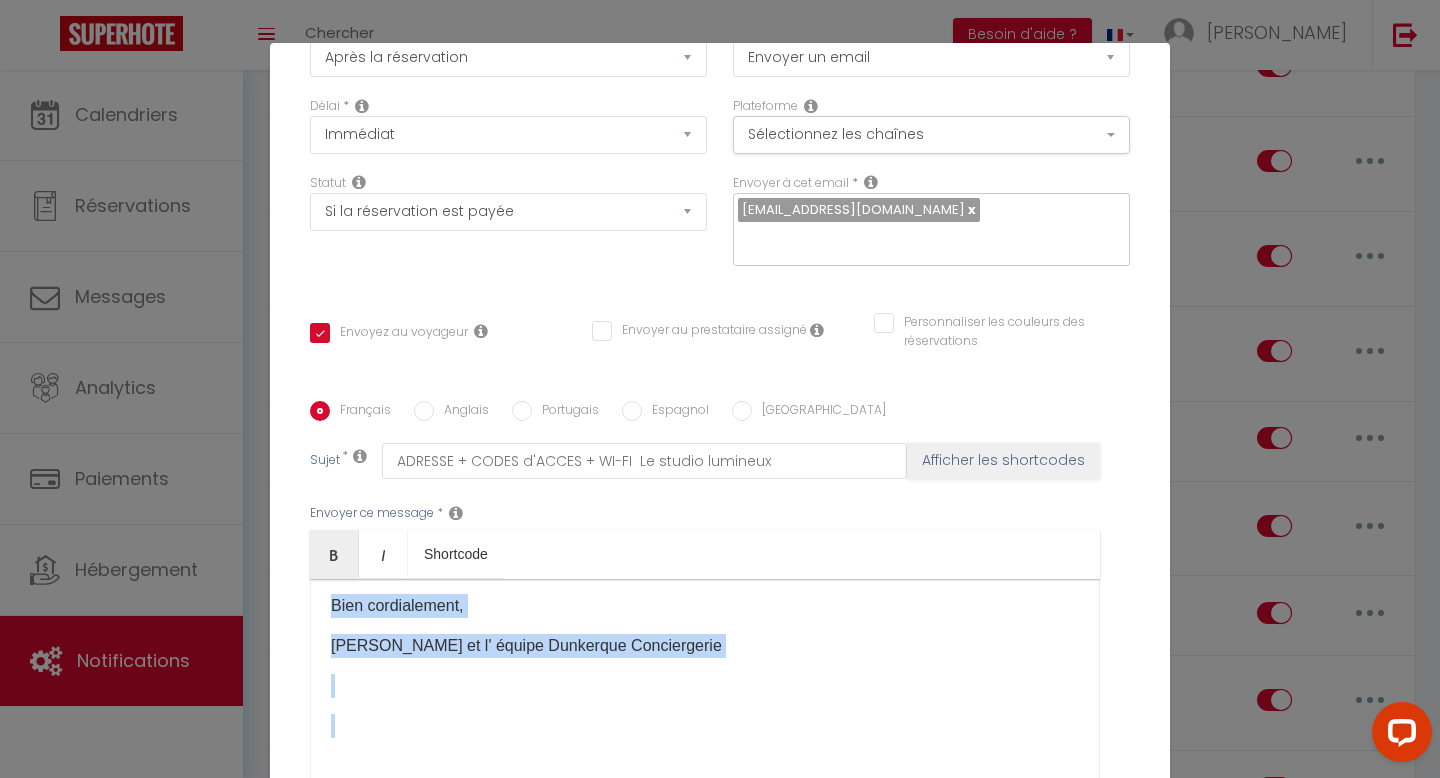 click on "​MERCI D'ENVOYER UN SMS A CES DEUX NUMEROS POUR préciser VOTRE HEURE D'ARRIVEE  en incluant votre nom et la date de réservation svp:  [PERSON_NAME]: [PHONE_NUMBER] / Angélique : [PHONE_NUMBER] -ADRESSE : STUDIO Lumineux ​  APPARTEMENT [STREET_ADDRESS]  -Livebox AO90 -MOT DE PASSE / PASSWORD [SECURITY_DATA] a4Hx GZjb q6jV P5 ​
- Pour chaque logement [PERSON_NAME] EST COMPRIS et LE MÉNAGE ÉGALEMENT
• LES HORAIRES  SONT :
- ARRIVÉES 16H
- DÉPART 11H
en dehors de ces horaires, un supplément est demandé
Nous vous souhaitons un très agréable séjour, Bien cordialement, [PERSON_NAME] et l' équipe Dunkerque Conciergerie​" at bounding box center [705, 679] 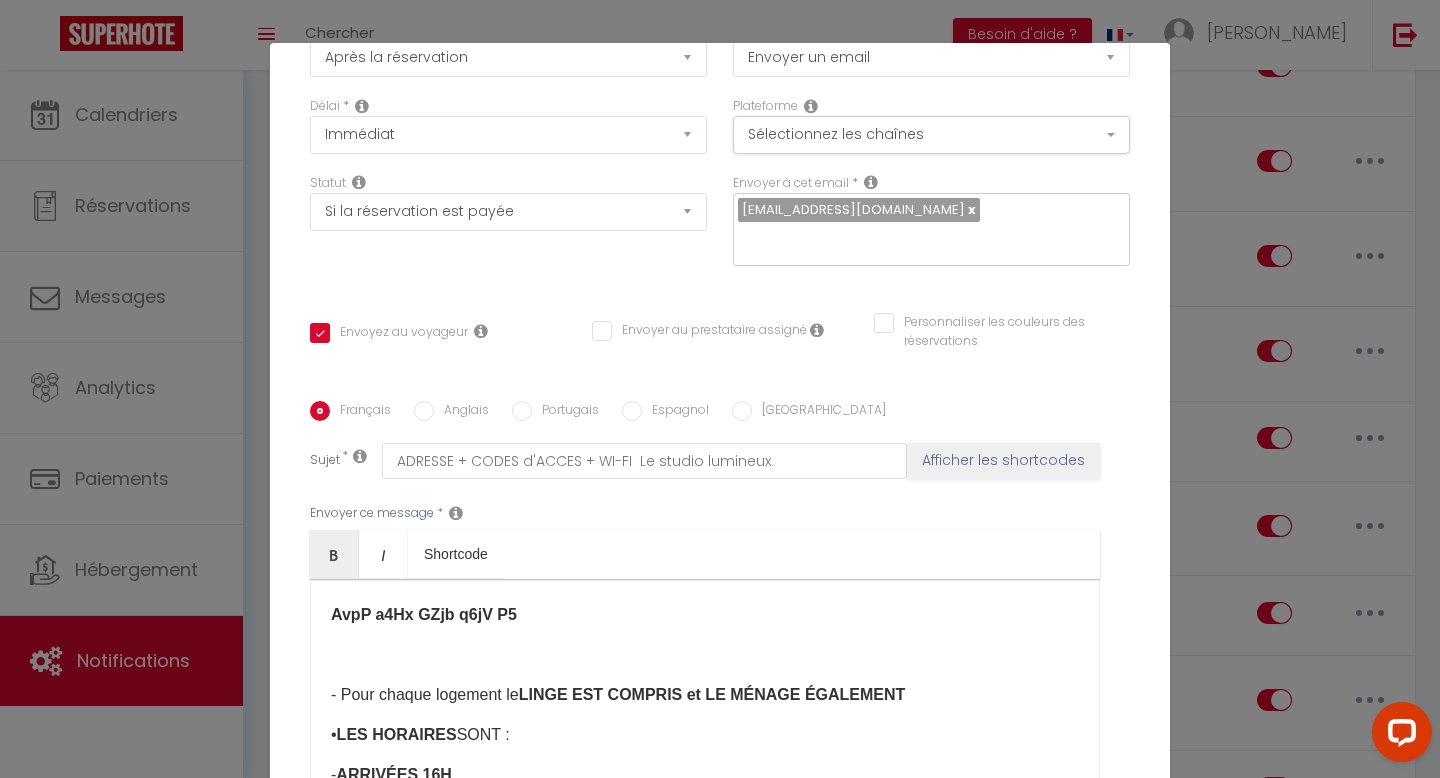 scroll, scrollTop: 686, scrollLeft: 0, axis: vertical 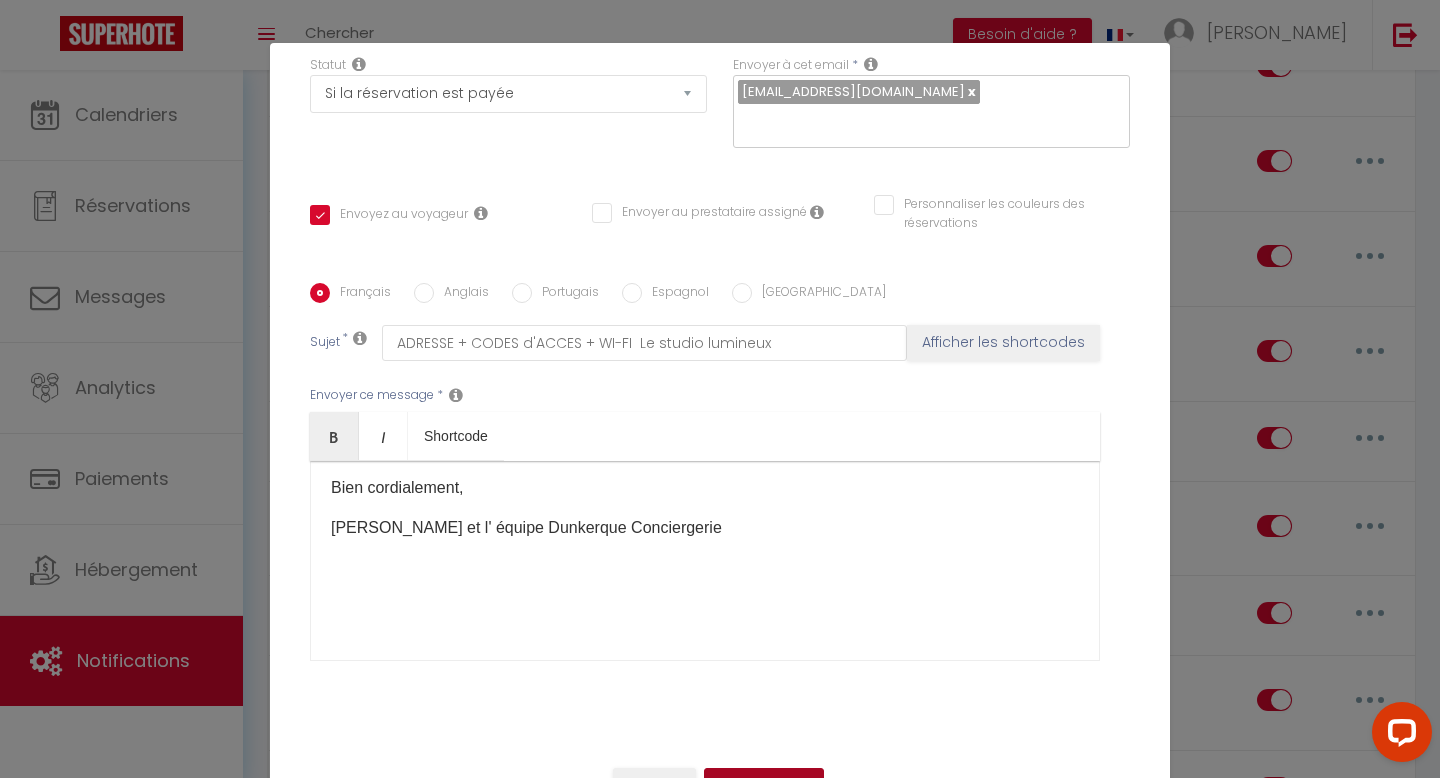 click on "Mettre à jour" at bounding box center (764, 785) 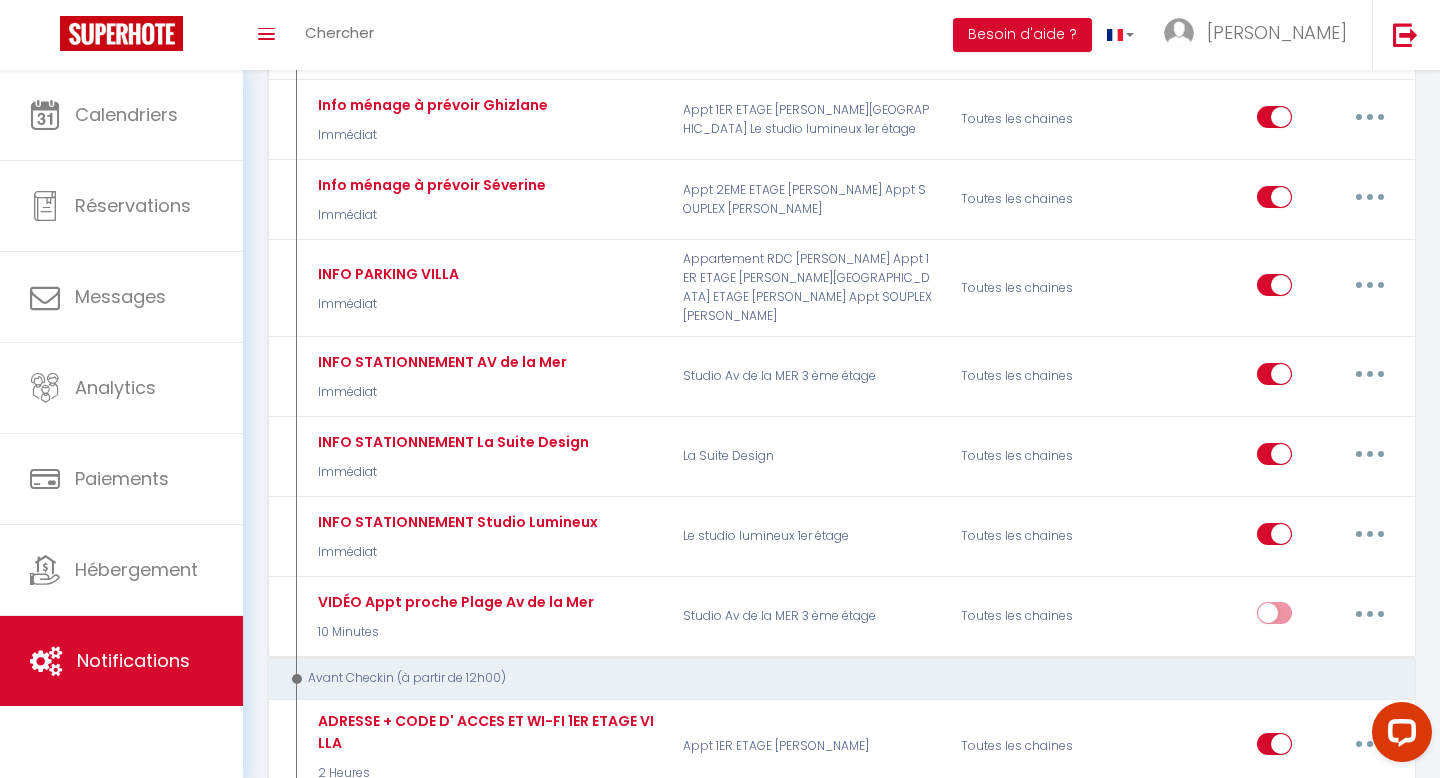 scroll, scrollTop: 1656, scrollLeft: 0, axis: vertical 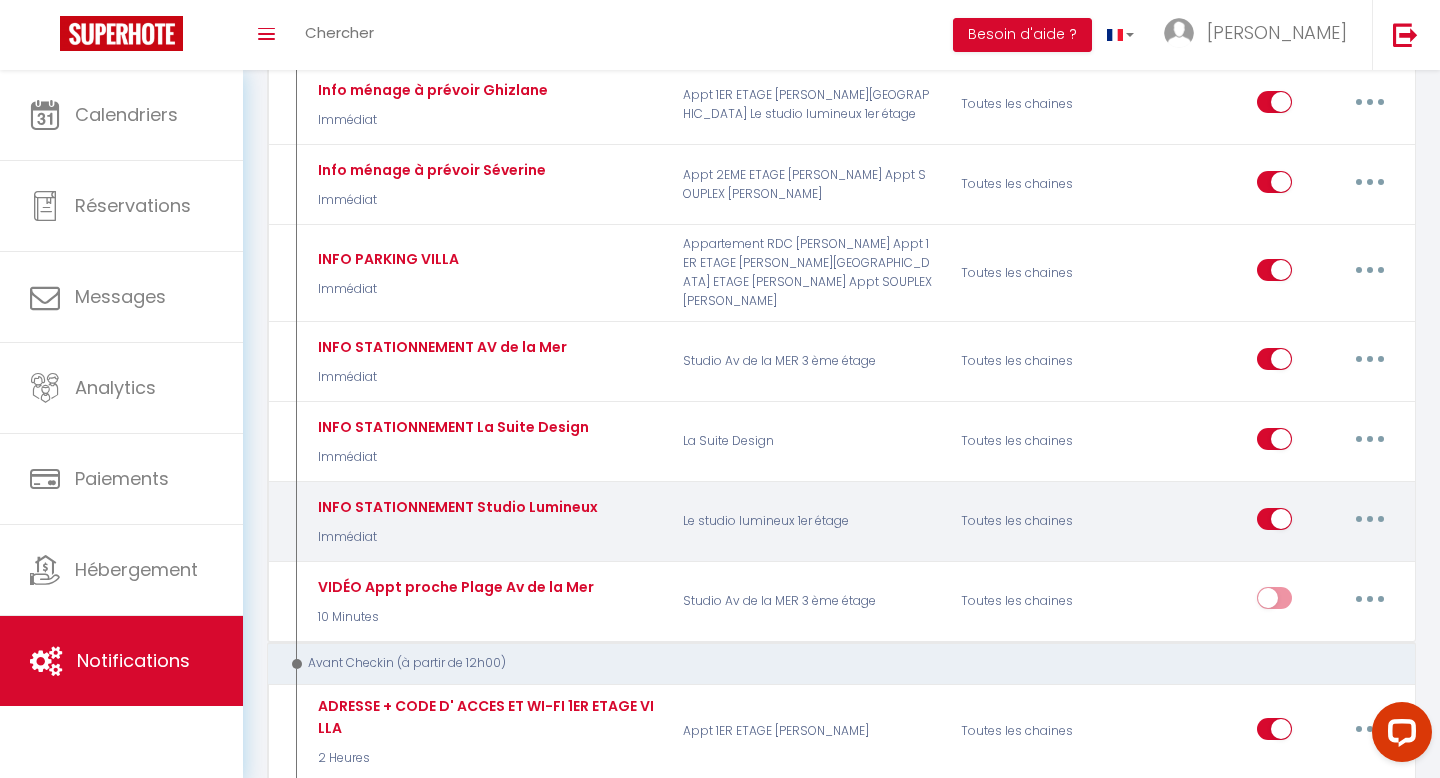 click at bounding box center (1370, 519) 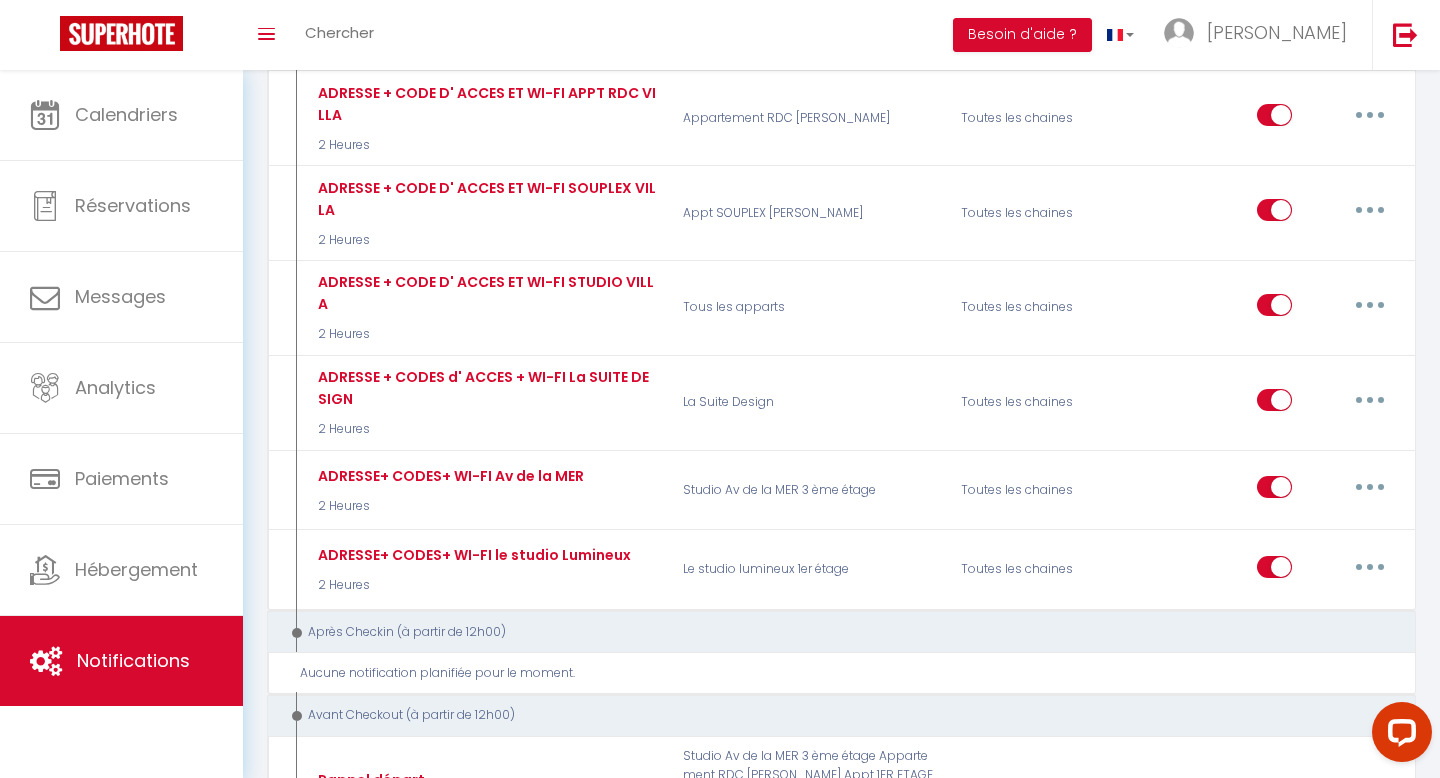 scroll, scrollTop: 2494, scrollLeft: 0, axis: vertical 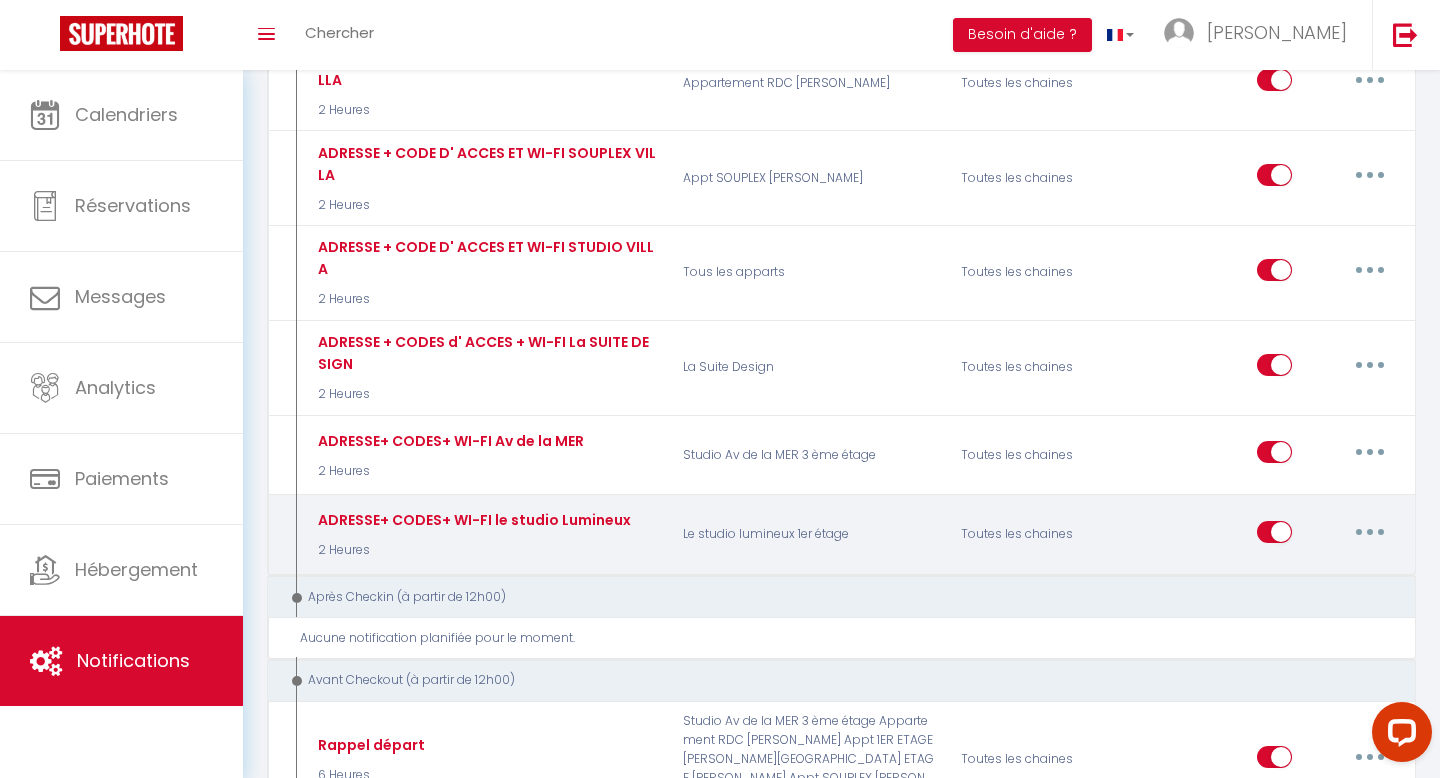click at bounding box center [1370, 532] 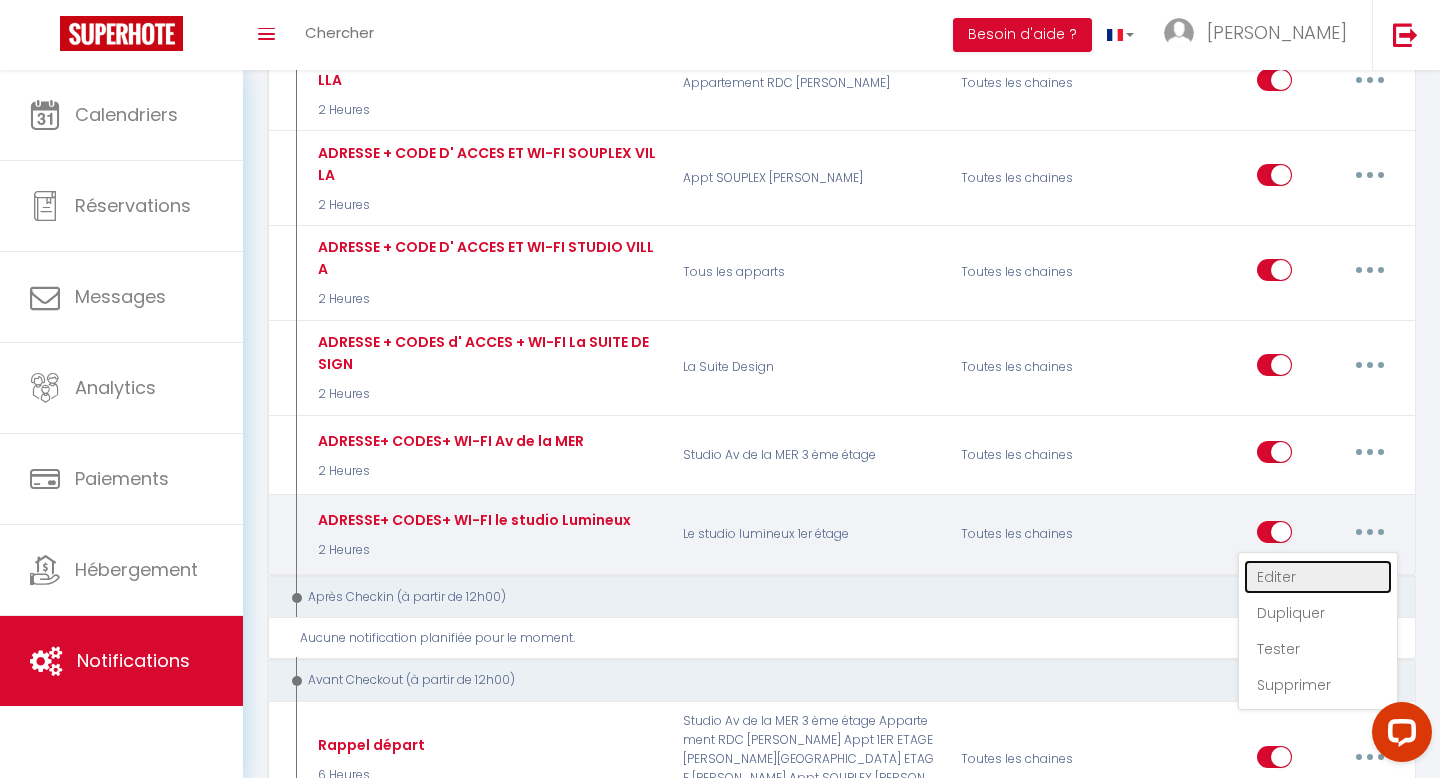 click on "Editer" at bounding box center [1318, 577] 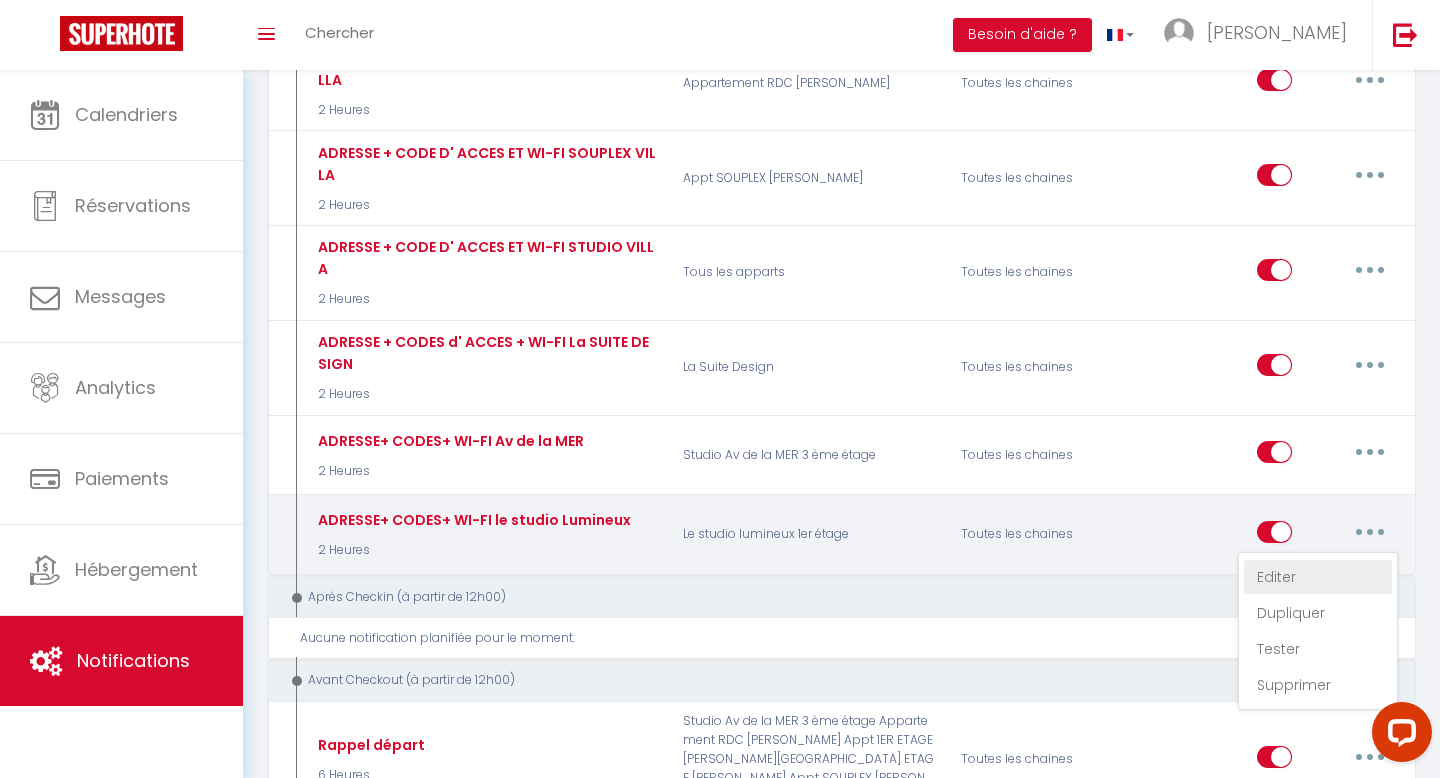 checkbox on "false" 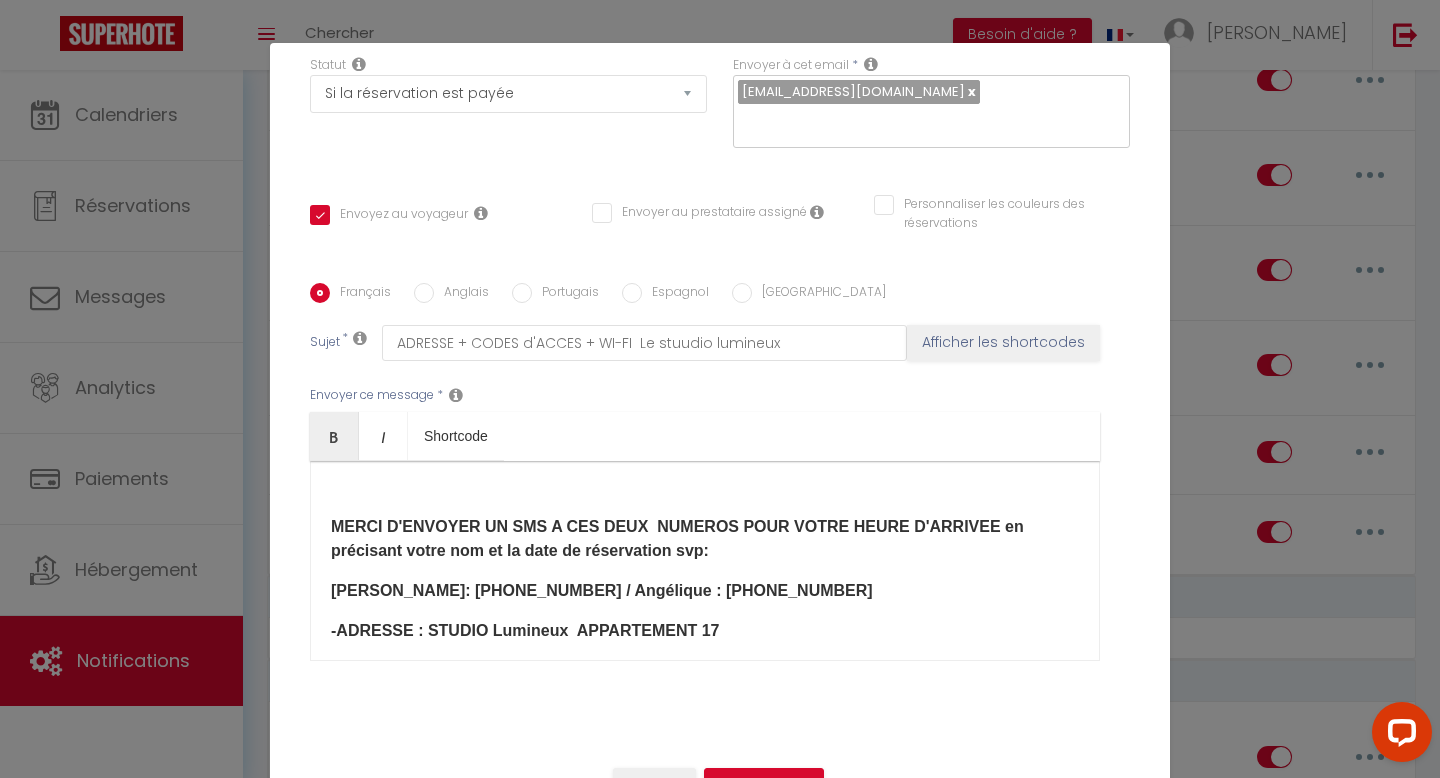 scroll, scrollTop: 0, scrollLeft: 0, axis: both 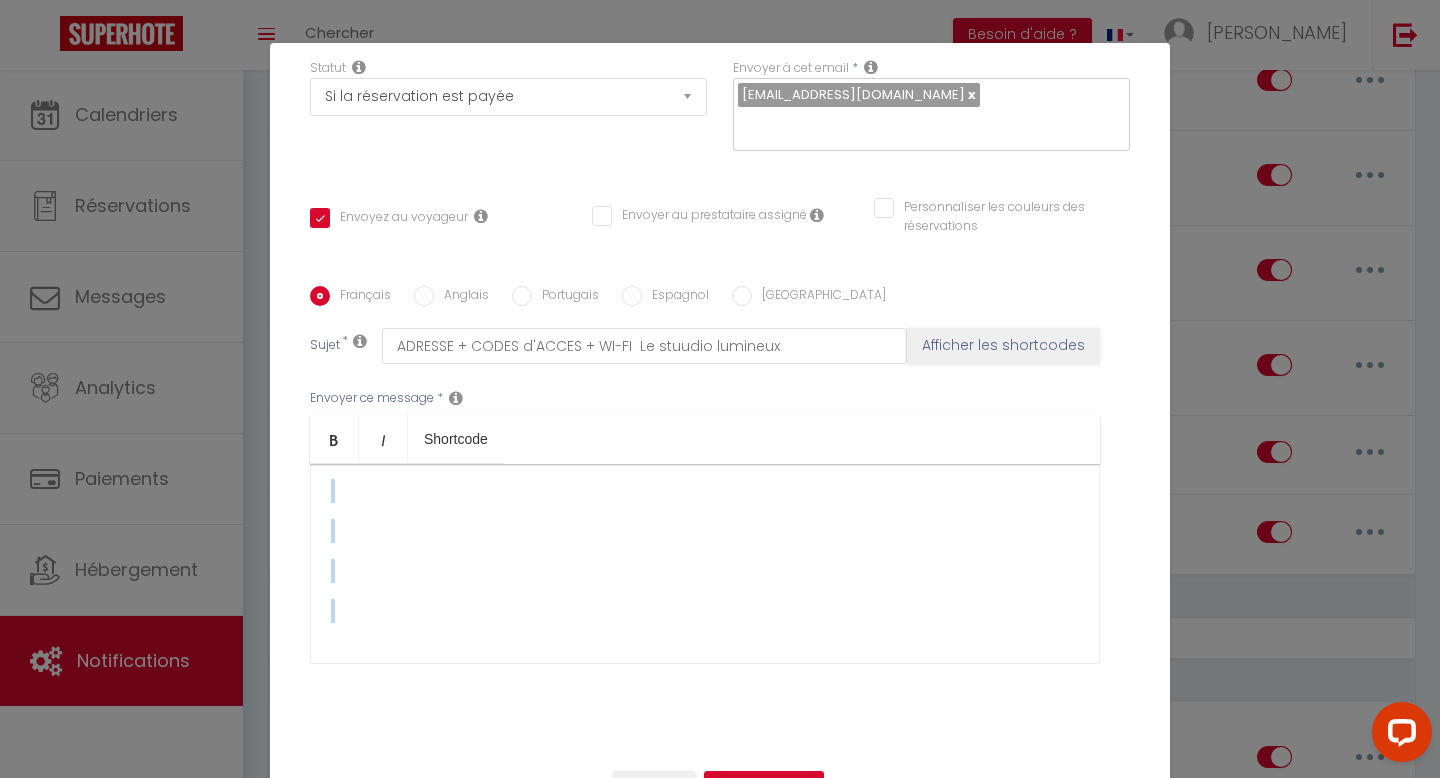 drag, startPoint x: 325, startPoint y: 529, endPoint x: 875, endPoint y: 770, distance: 600.48395 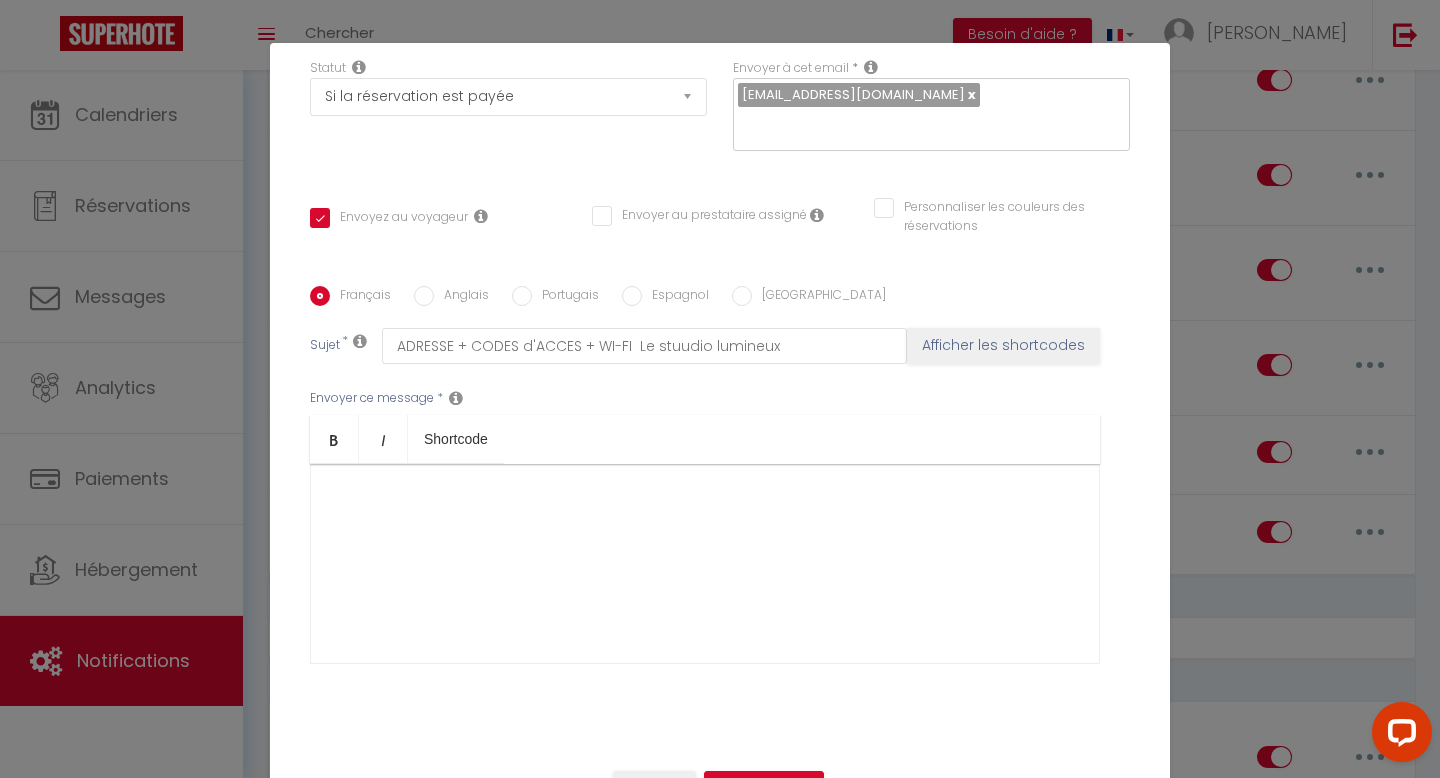 scroll, scrollTop: 0, scrollLeft: 0, axis: both 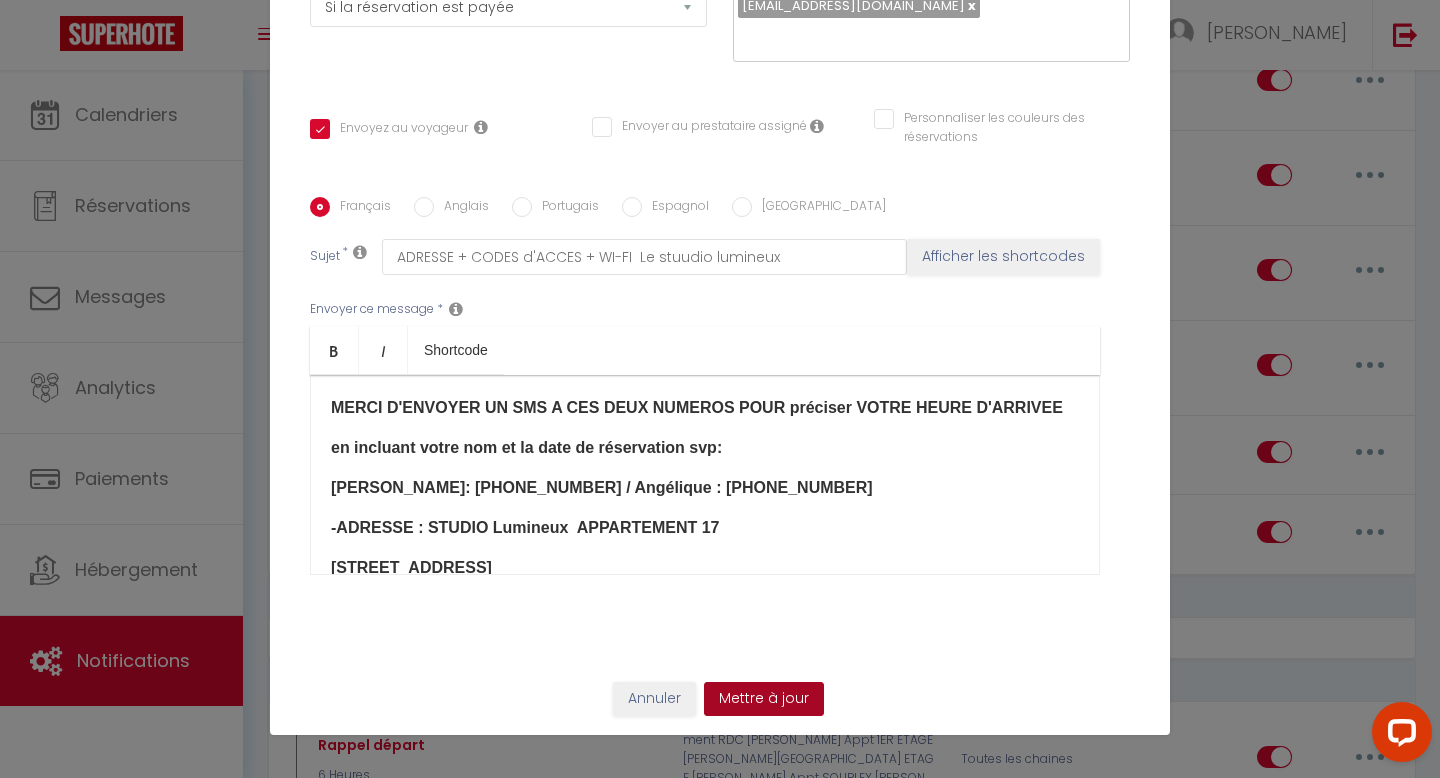 click on "Mettre à jour" at bounding box center (764, 699) 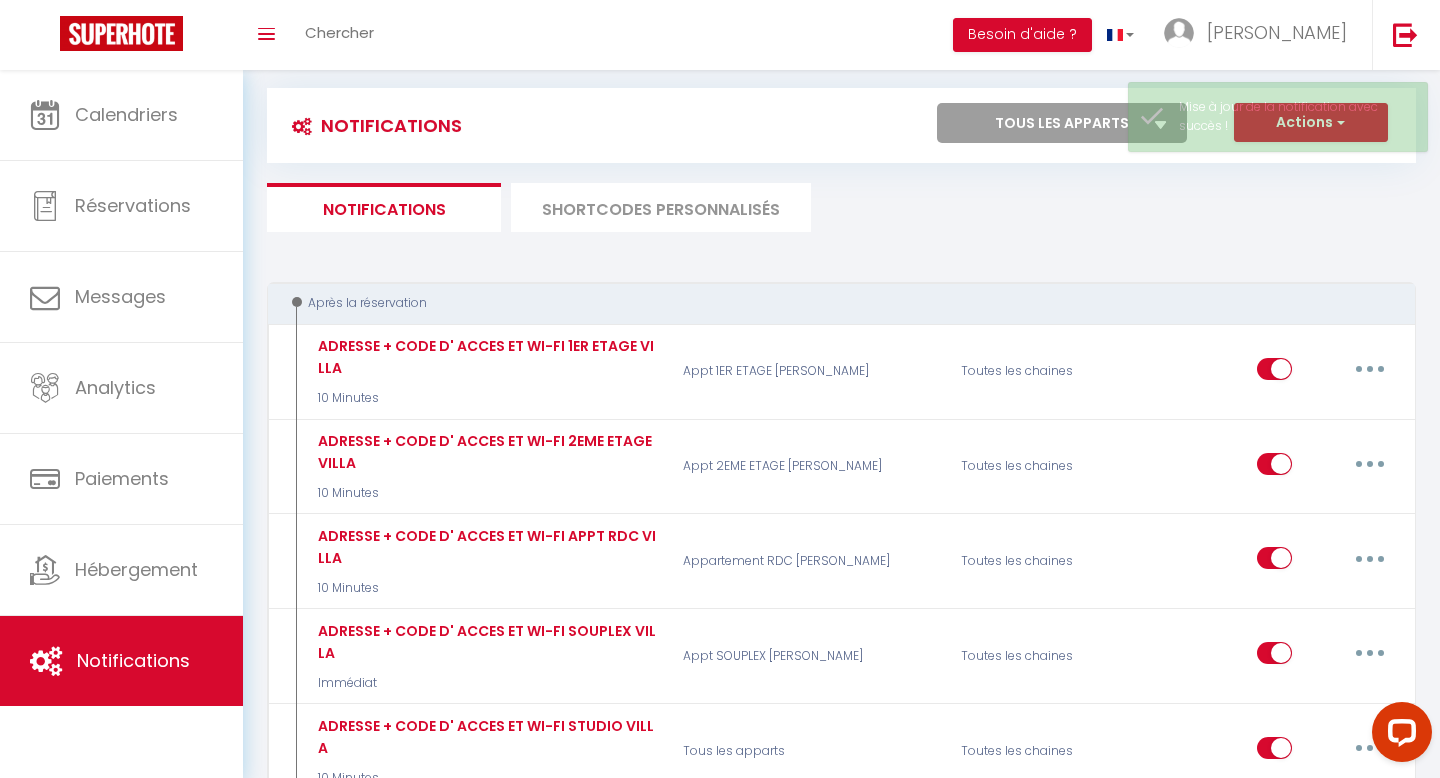 scroll, scrollTop: 24, scrollLeft: 0, axis: vertical 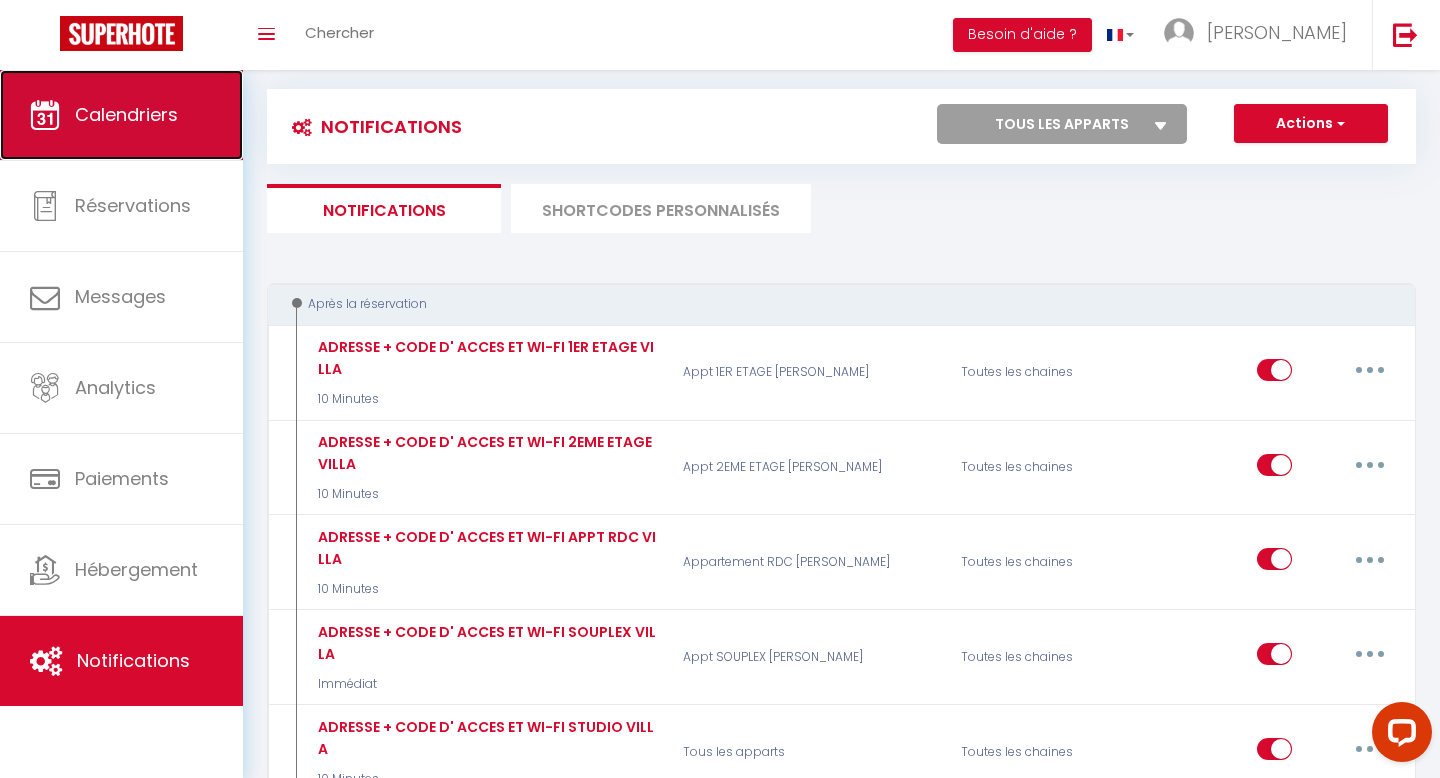 click on "Calendriers" at bounding box center [126, 114] 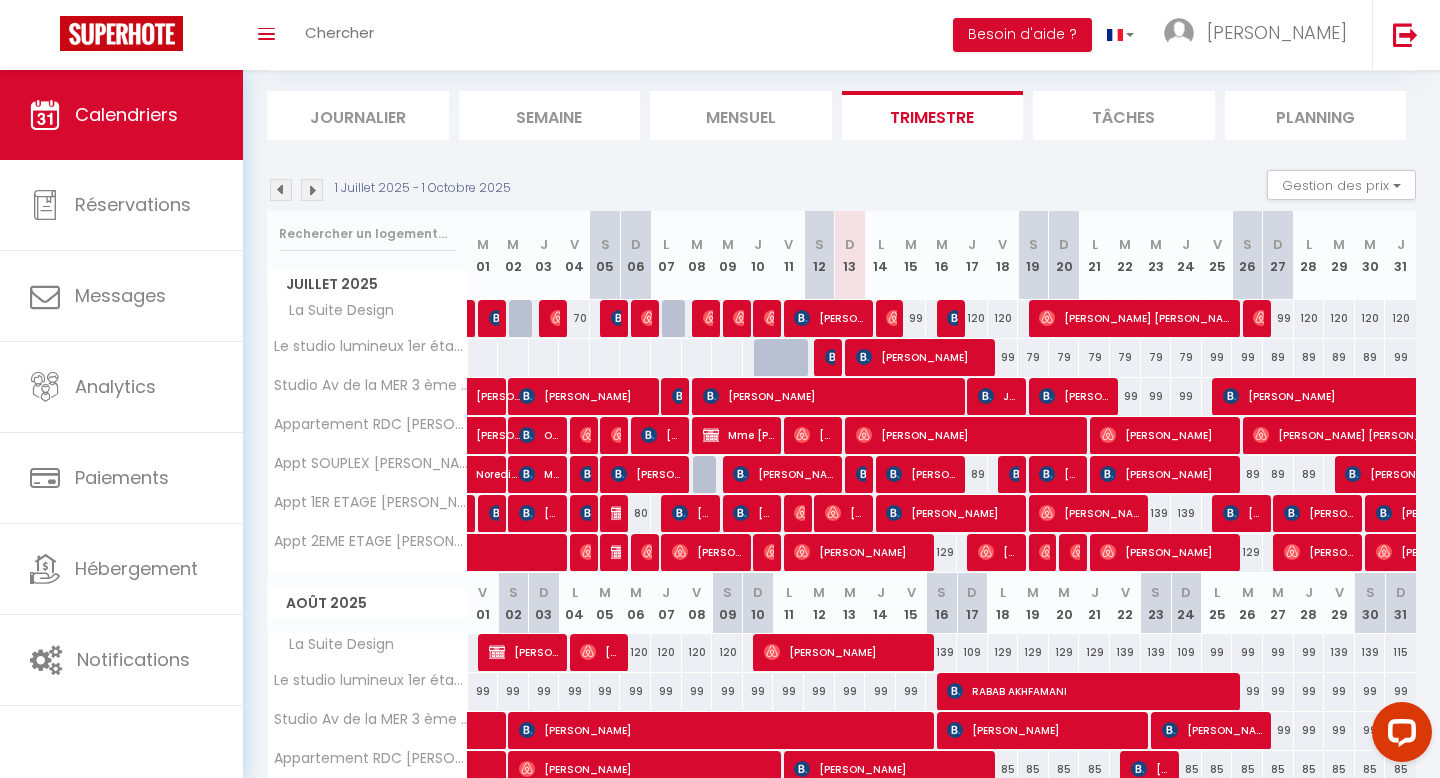 scroll, scrollTop: 121, scrollLeft: 0, axis: vertical 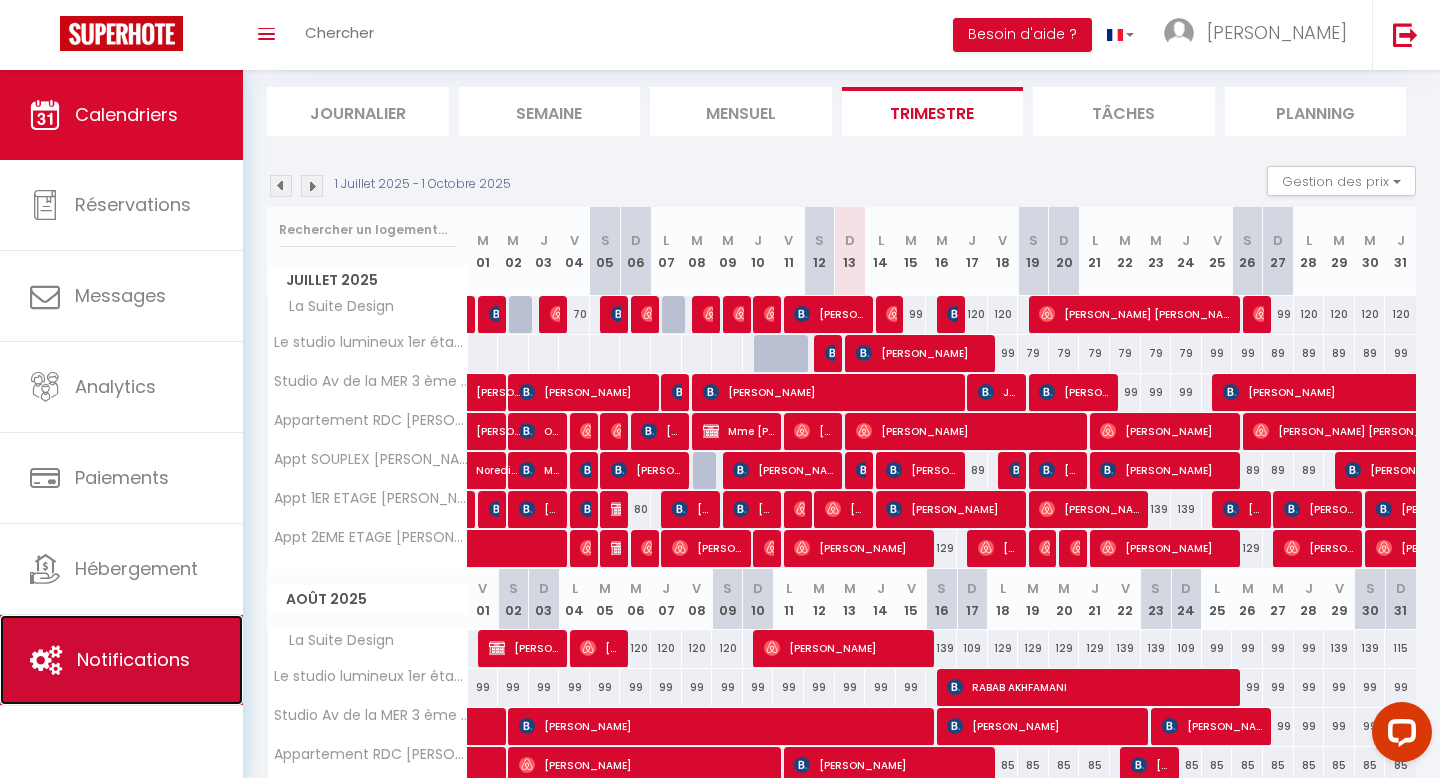 click on "Notifications" at bounding box center [133, 659] 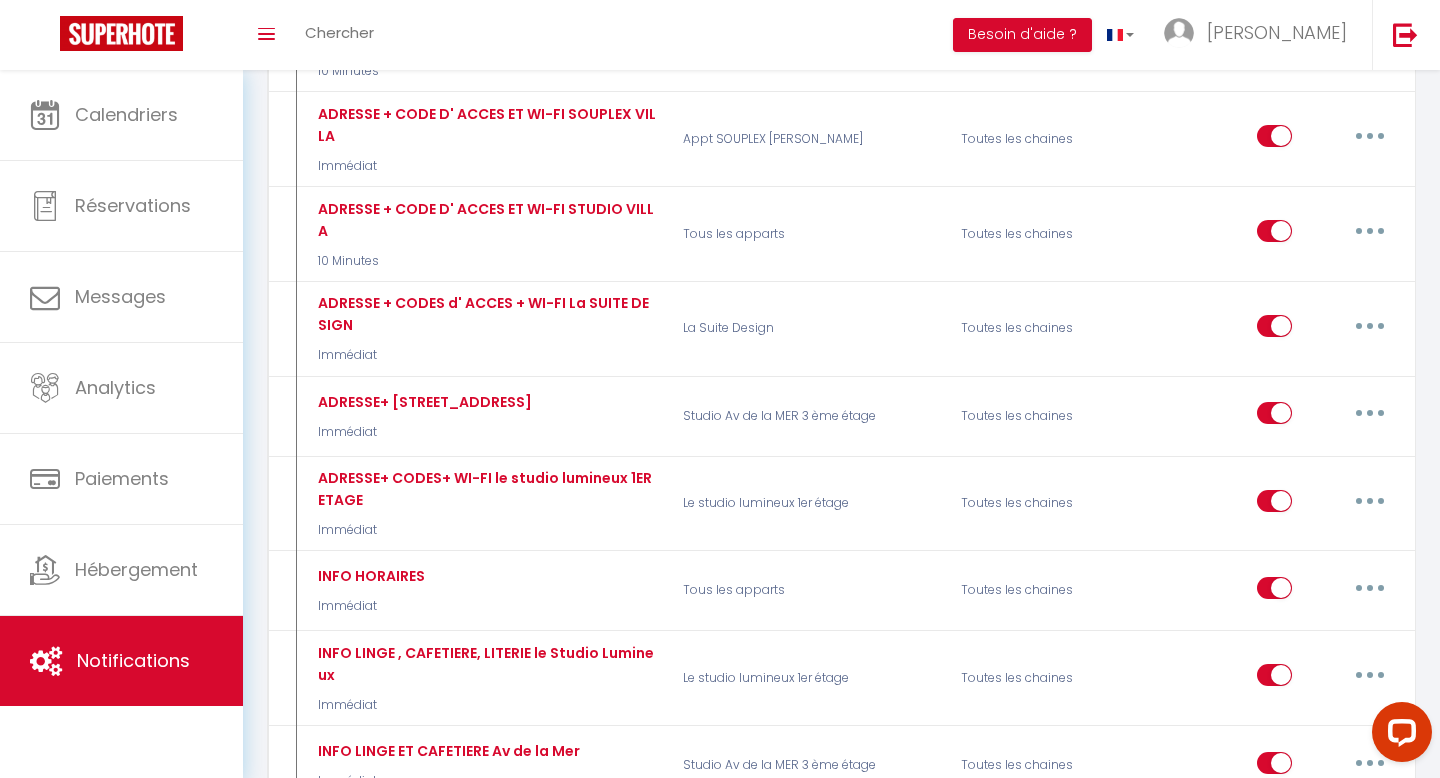 scroll, scrollTop: 556, scrollLeft: 0, axis: vertical 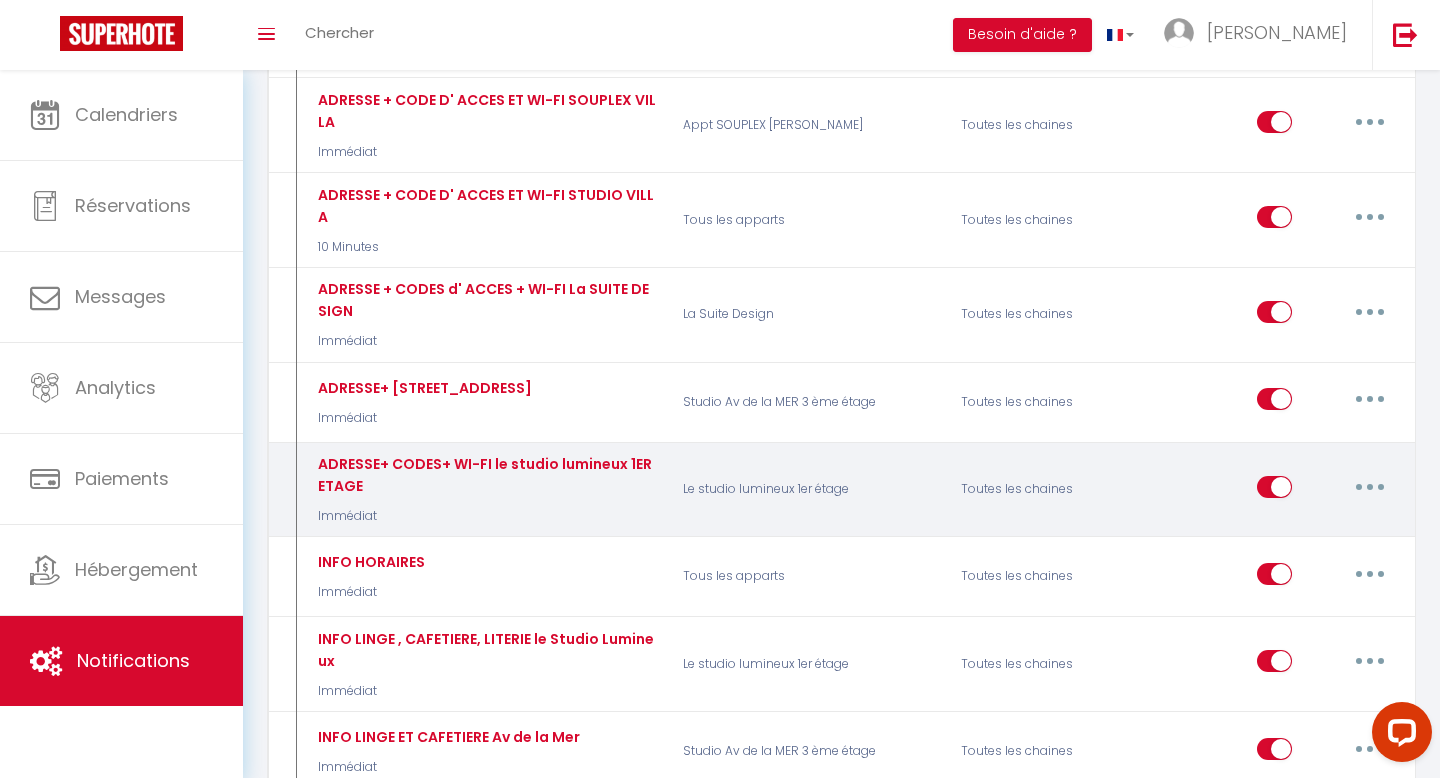 click at bounding box center [1370, 487] 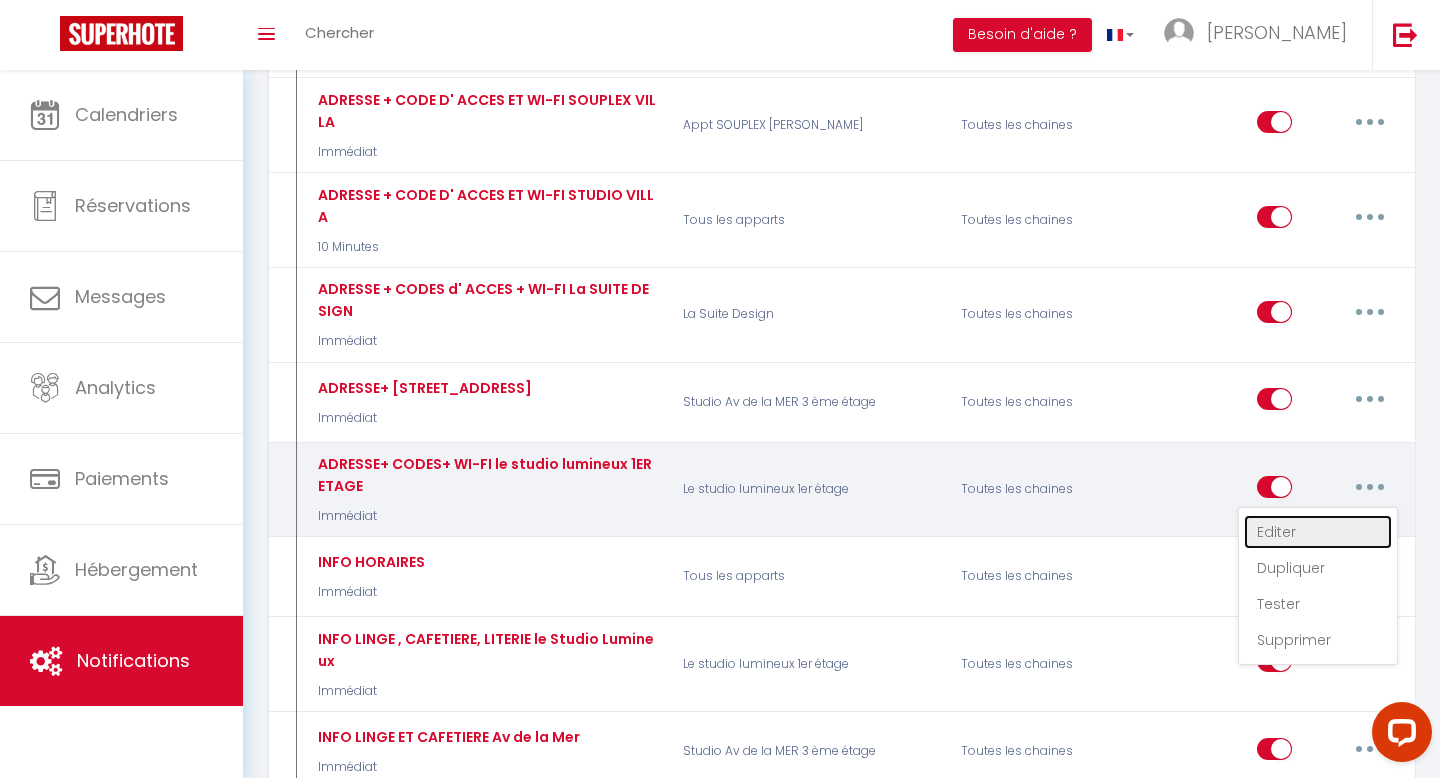 click on "Editer" at bounding box center [1318, 532] 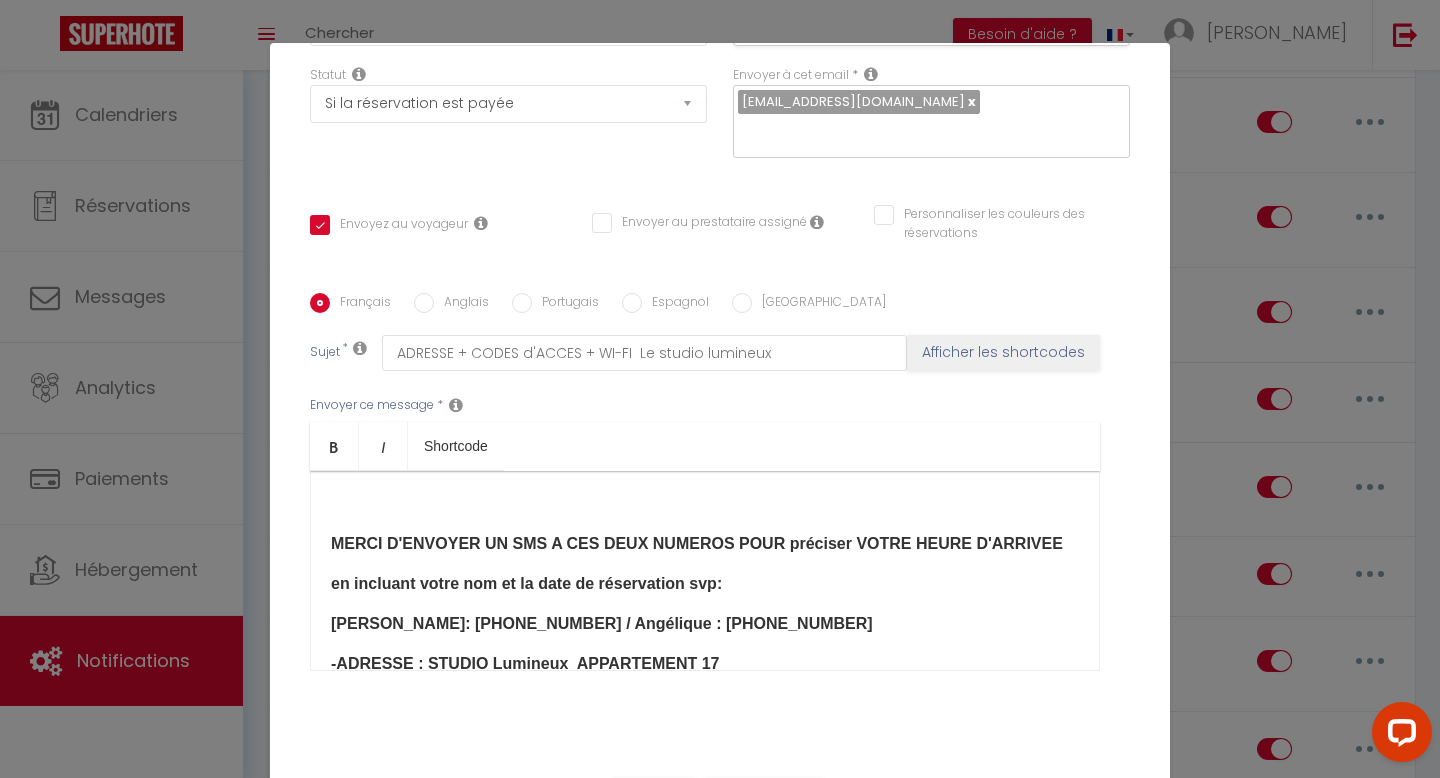 scroll, scrollTop: 315, scrollLeft: 0, axis: vertical 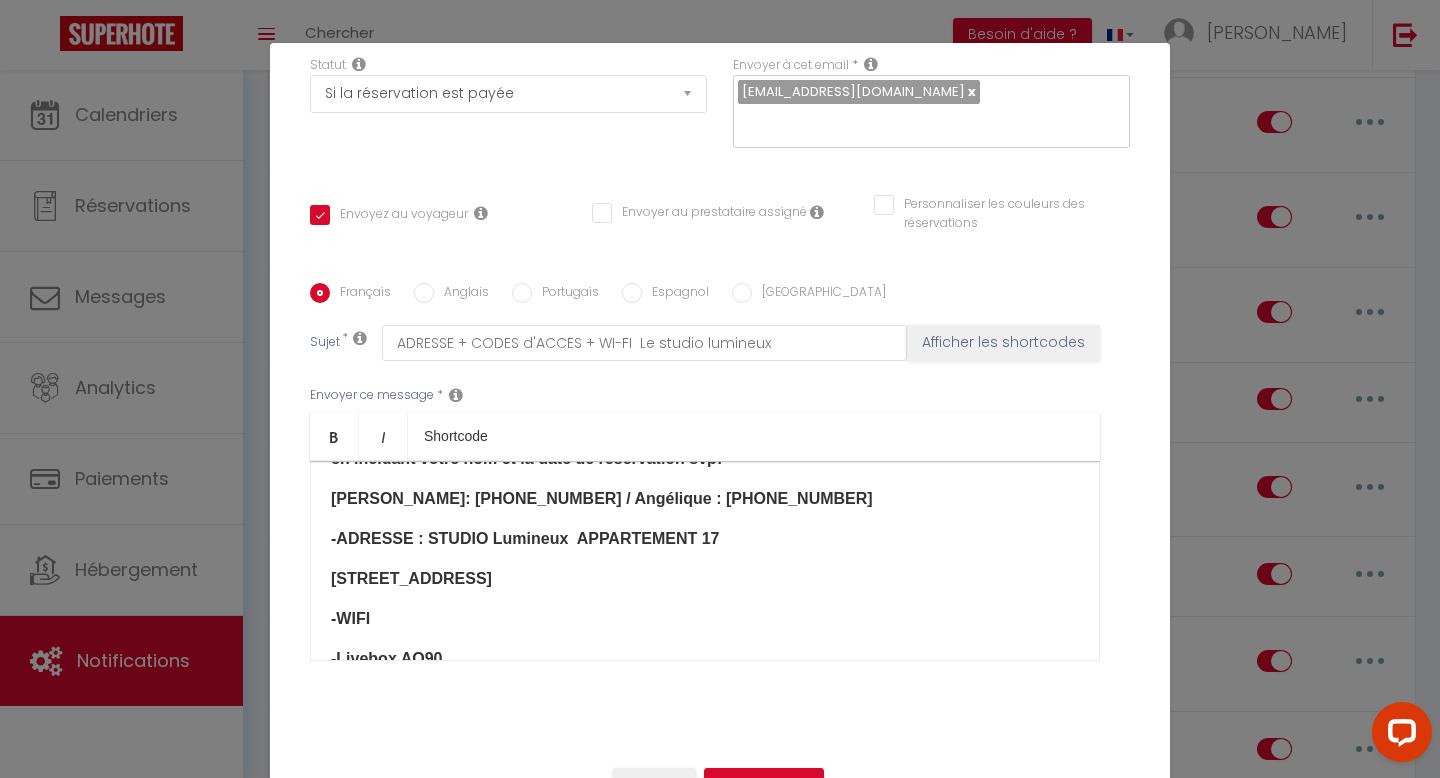 drag, startPoint x: 796, startPoint y: 579, endPoint x: 291, endPoint y: 534, distance: 507.00098 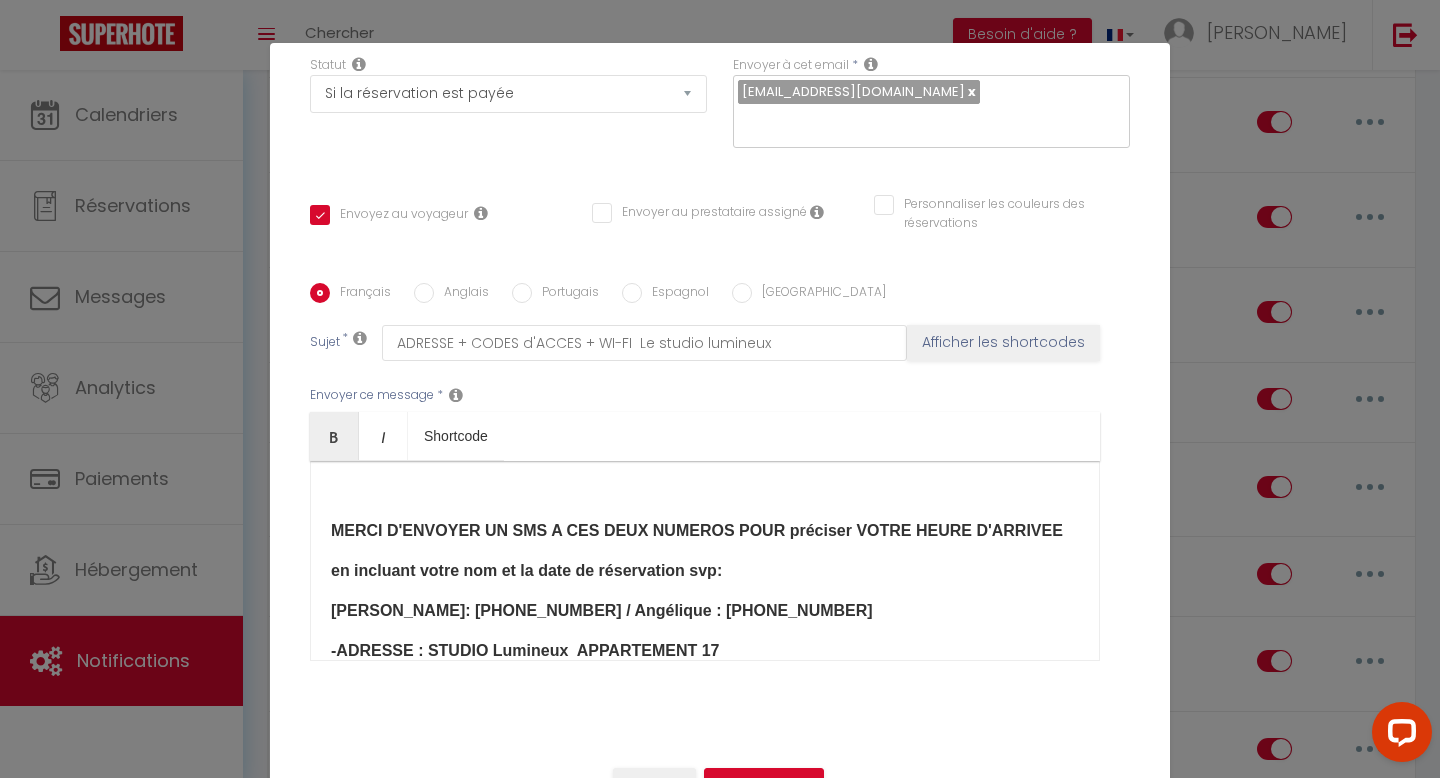 scroll, scrollTop: 0, scrollLeft: 0, axis: both 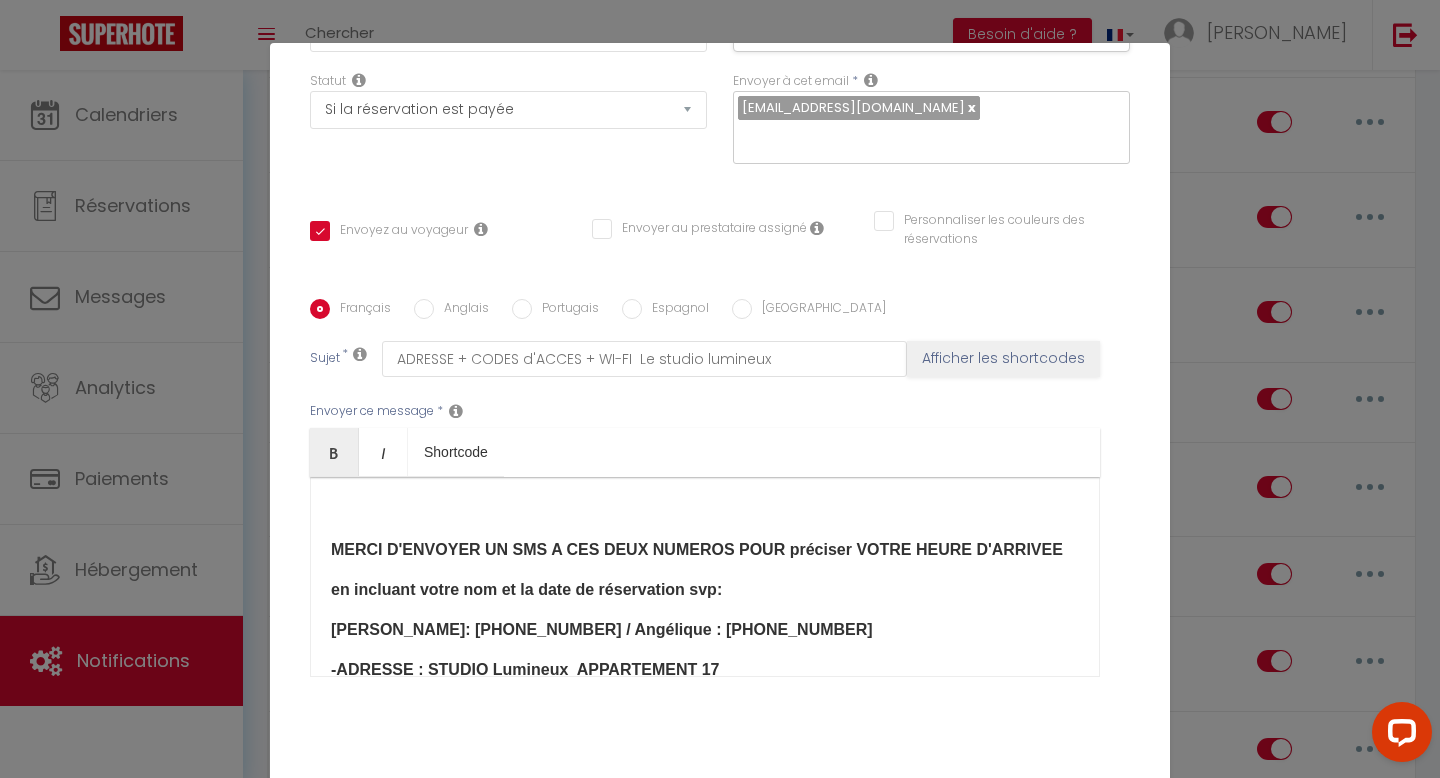 click at bounding box center (705, 510) 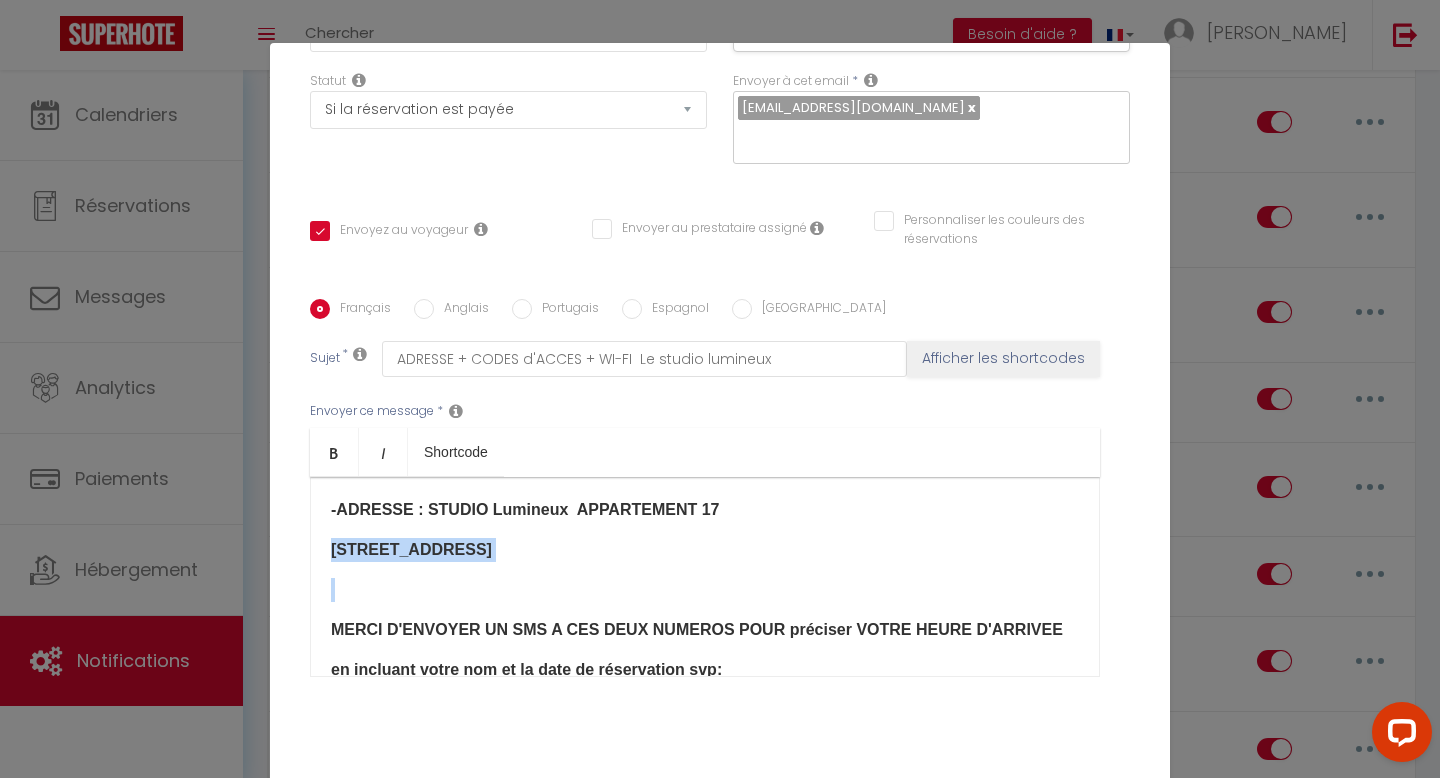 drag, startPoint x: 320, startPoint y: 545, endPoint x: 772, endPoint y: 571, distance: 452.74716 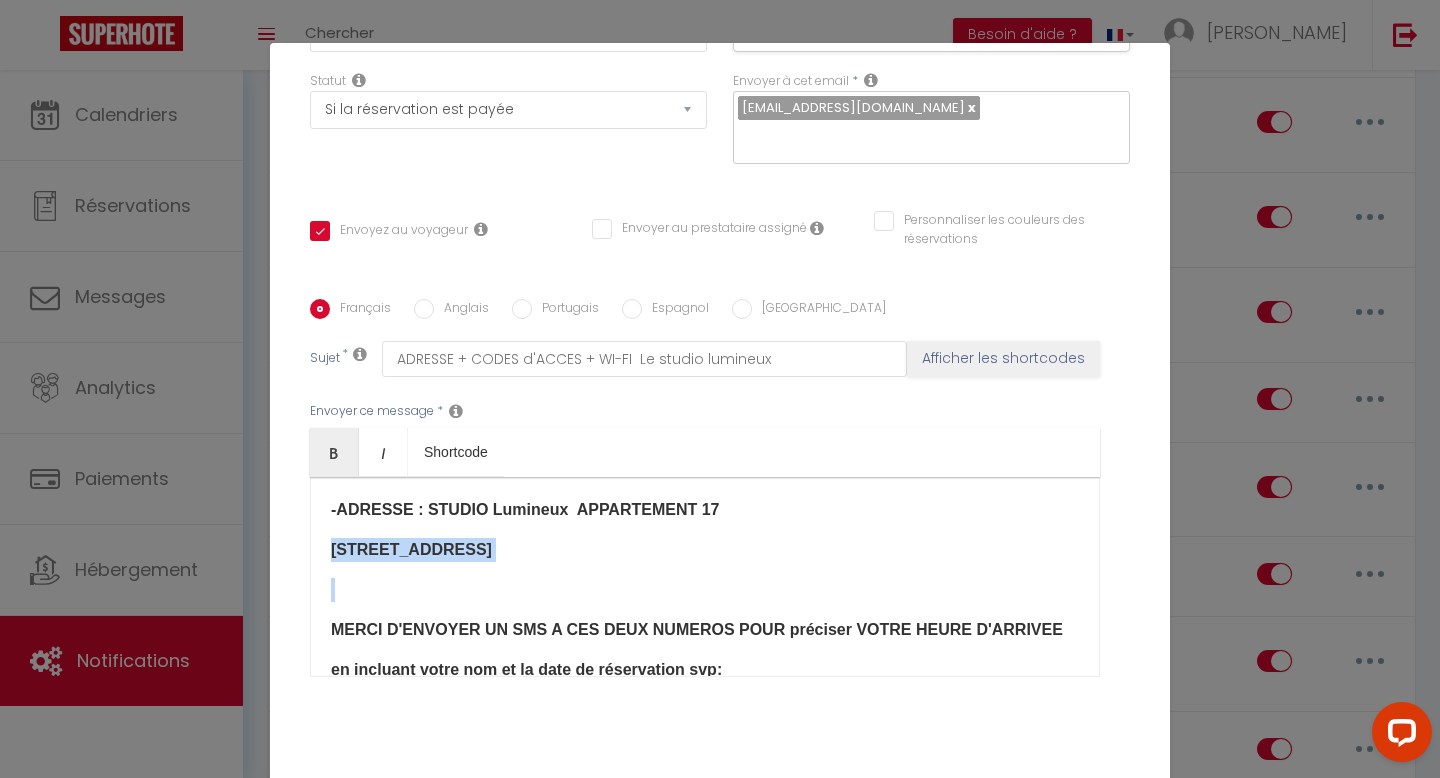 scroll, scrollTop: 86, scrollLeft: 0, axis: vertical 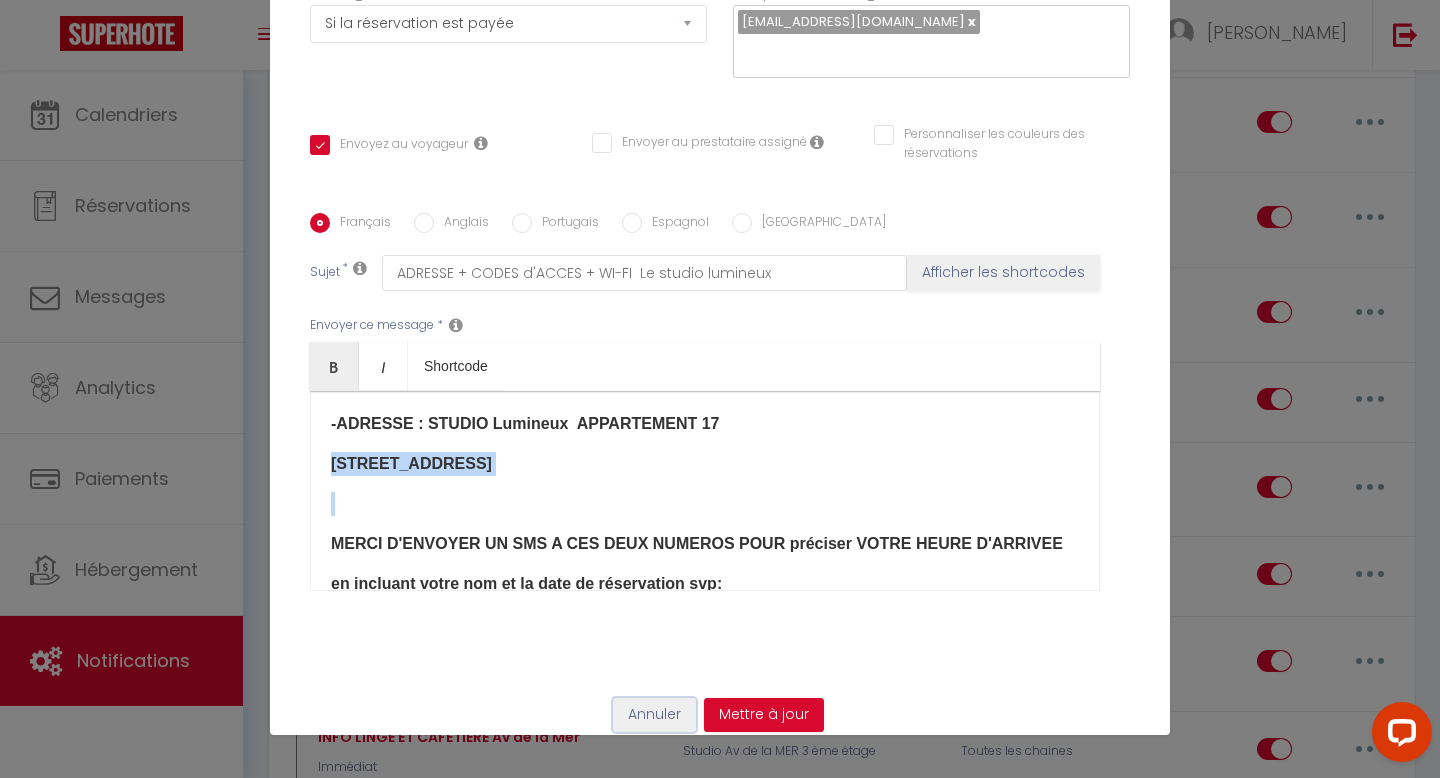 type 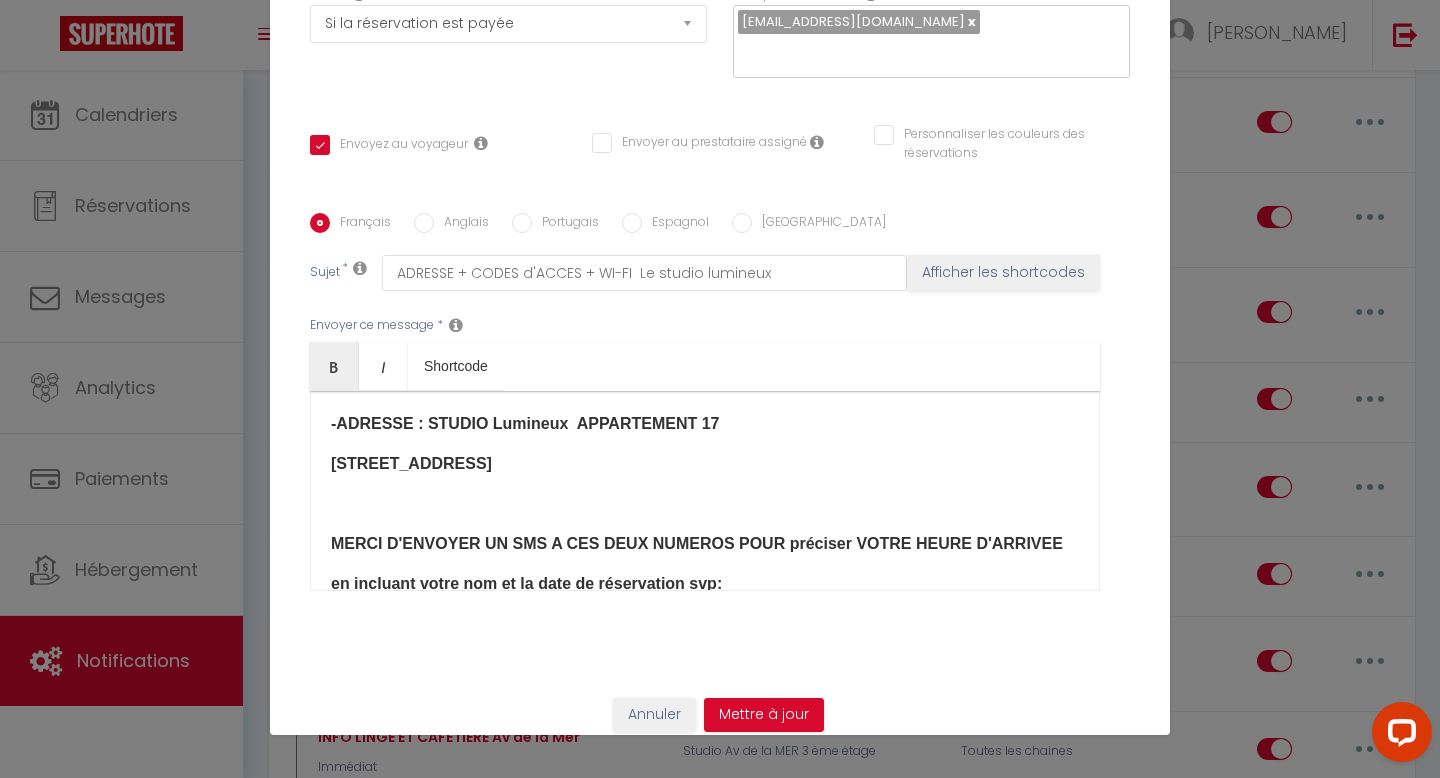 click on "​MERCI D'ENVOYER UN SMS A CES DEUX NUMEROS POUR préciser VOTRE HEURE D'ARRIVEE" at bounding box center (705, 544) 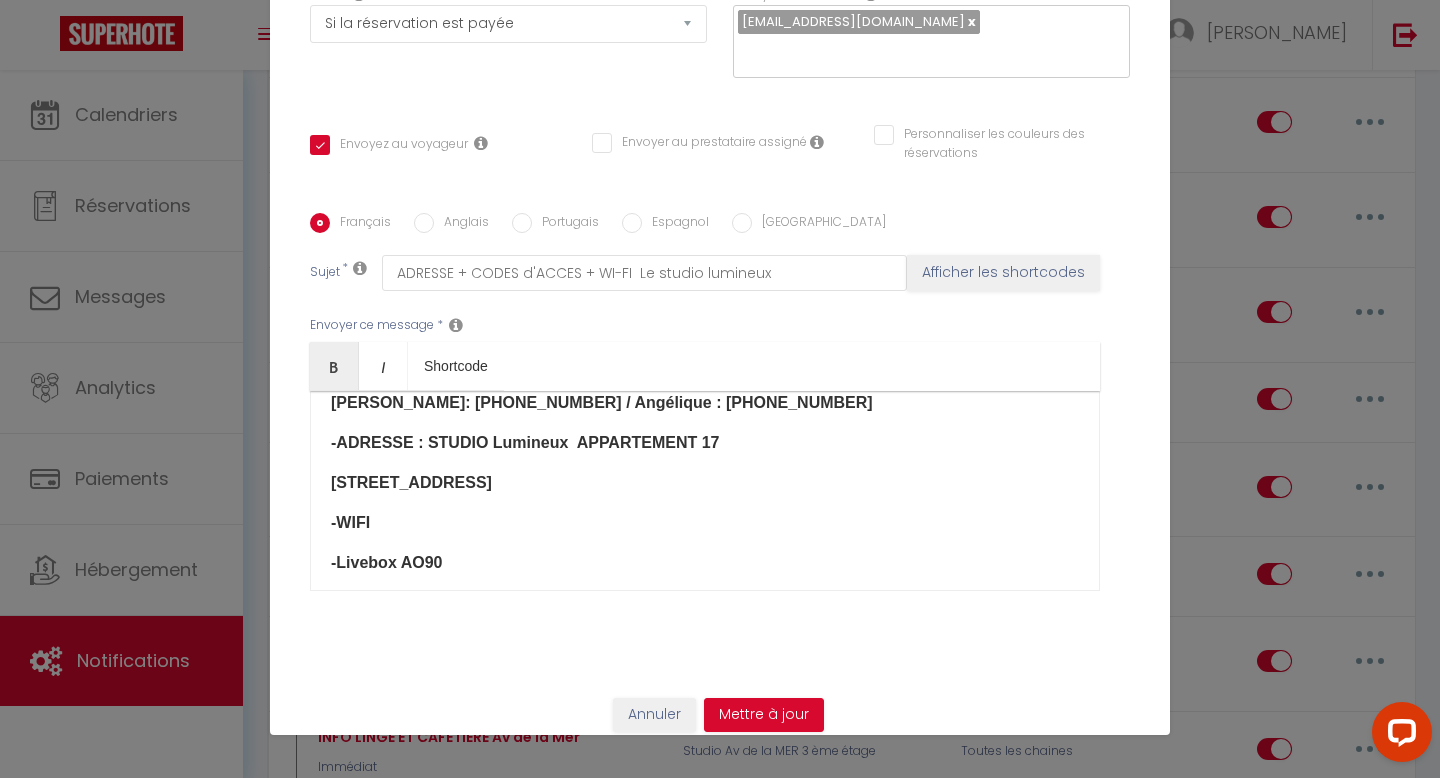 scroll, scrollTop: 217, scrollLeft: 0, axis: vertical 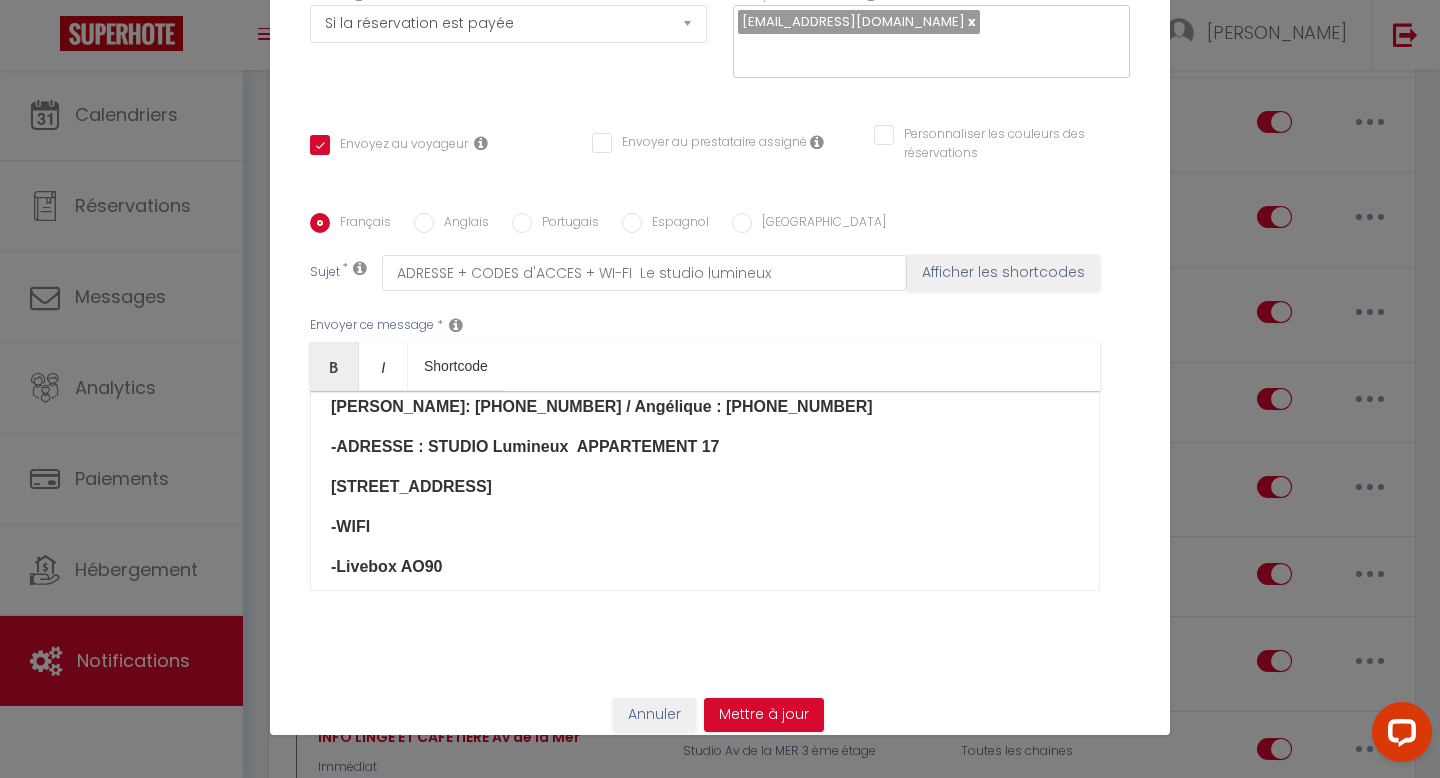 click on "-ADRESSE : STUDIO Lumineux​  APPARTEMENT 17
[STREET_ADDRESS] ETAGE ​ ​MERCI D'ENVOYER UN SMS A CES DEUX NUMEROS POUR préciser VOTRE HEURE D'ARRIVEE  en incluant votre nom et la date de réservation svp:  [PERSON_NAME]: [PHONE_NUMBER] / Angélique : [PHONE_NUMBER] -ADRESSE : STUDIO Lumineux ​  APPARTEMENT [STREET_ADDRESS]/  1er ETAGE -WIFI  -Livebox AO90 -MOT DE PASSE / PASSWORD [SECURITY_DATA] a4Hx GZjb q6jV P5 ​
- Pour chaque logement [PERSON_NAME] EST COMPRIS et LE MÉNAGE ÉGALEMENT
• LES HORAIRES  SONT :
- ARRIVÉES 16H
- DÉPART 11H
en dehors de ces horaires, un supplément est demandé
Nous vous souhaitons un très agréable séjour, Bien cordialement, [PERSON_NAME] et l' équipe Dunkerque Conciergerie​" at bounding box center [705, 491] 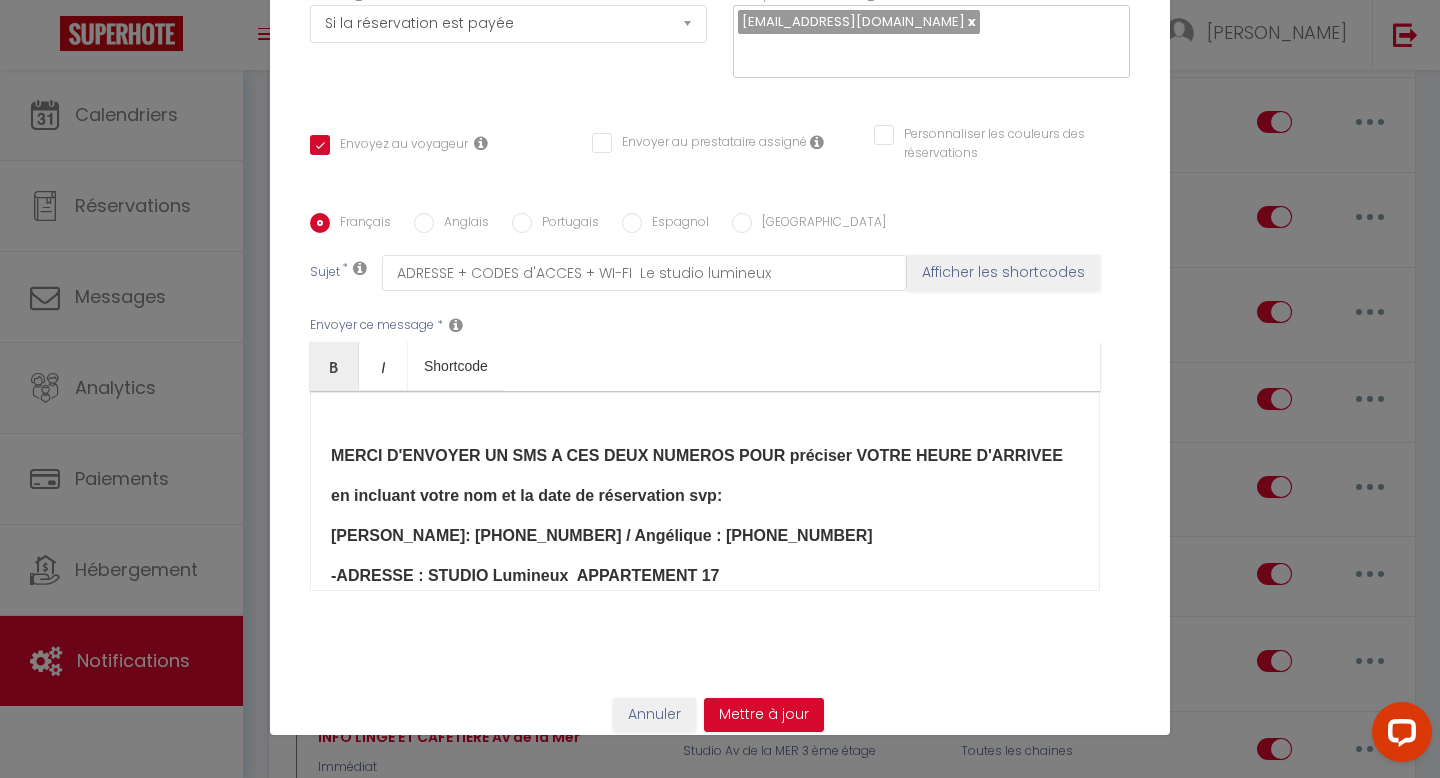 scroll, scrollTop: 119, scrollLeft: 0, axis: vertical 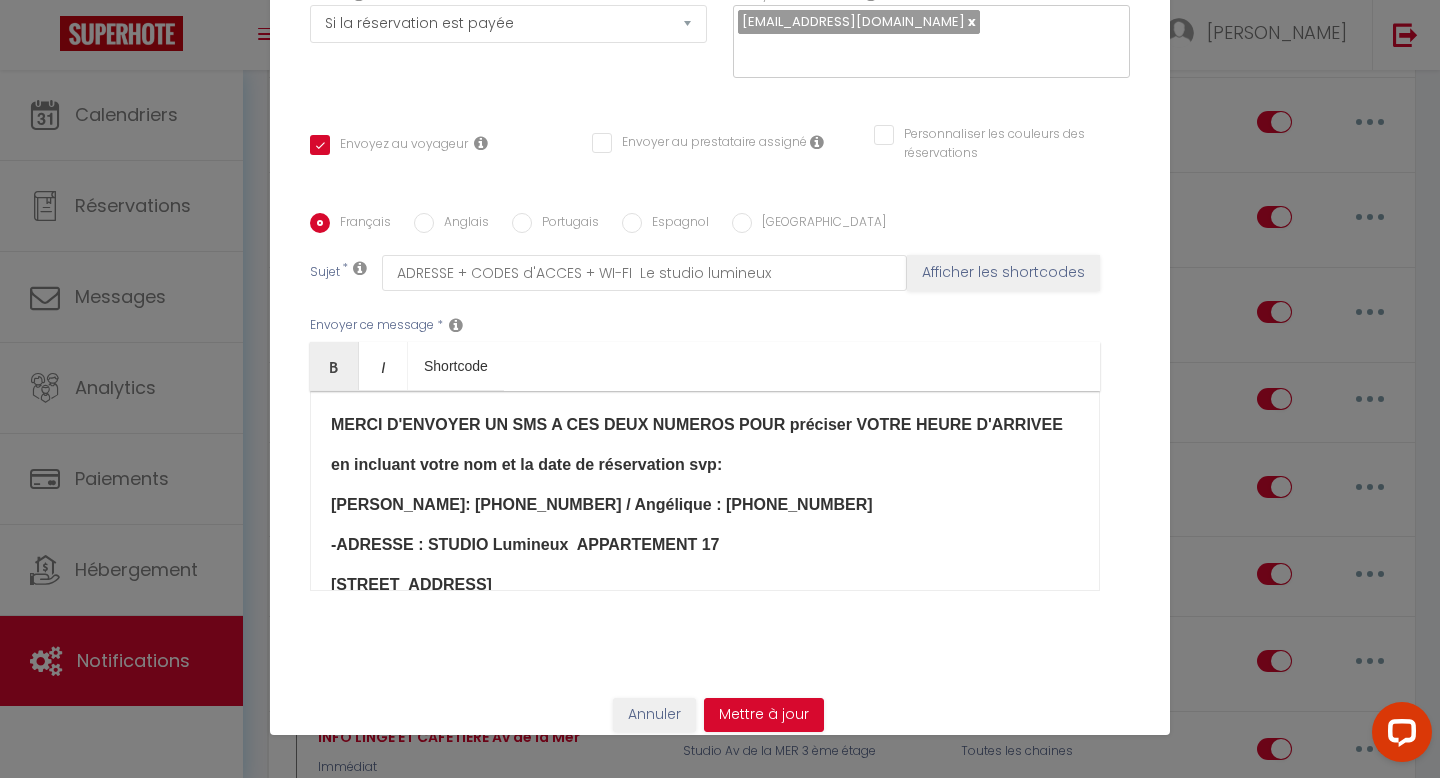 click on "[PERSON_NAME]: [PHONE_NUMBER] / Angélique : [PHONE_NUMBER]" at bounding box center [705, 505] 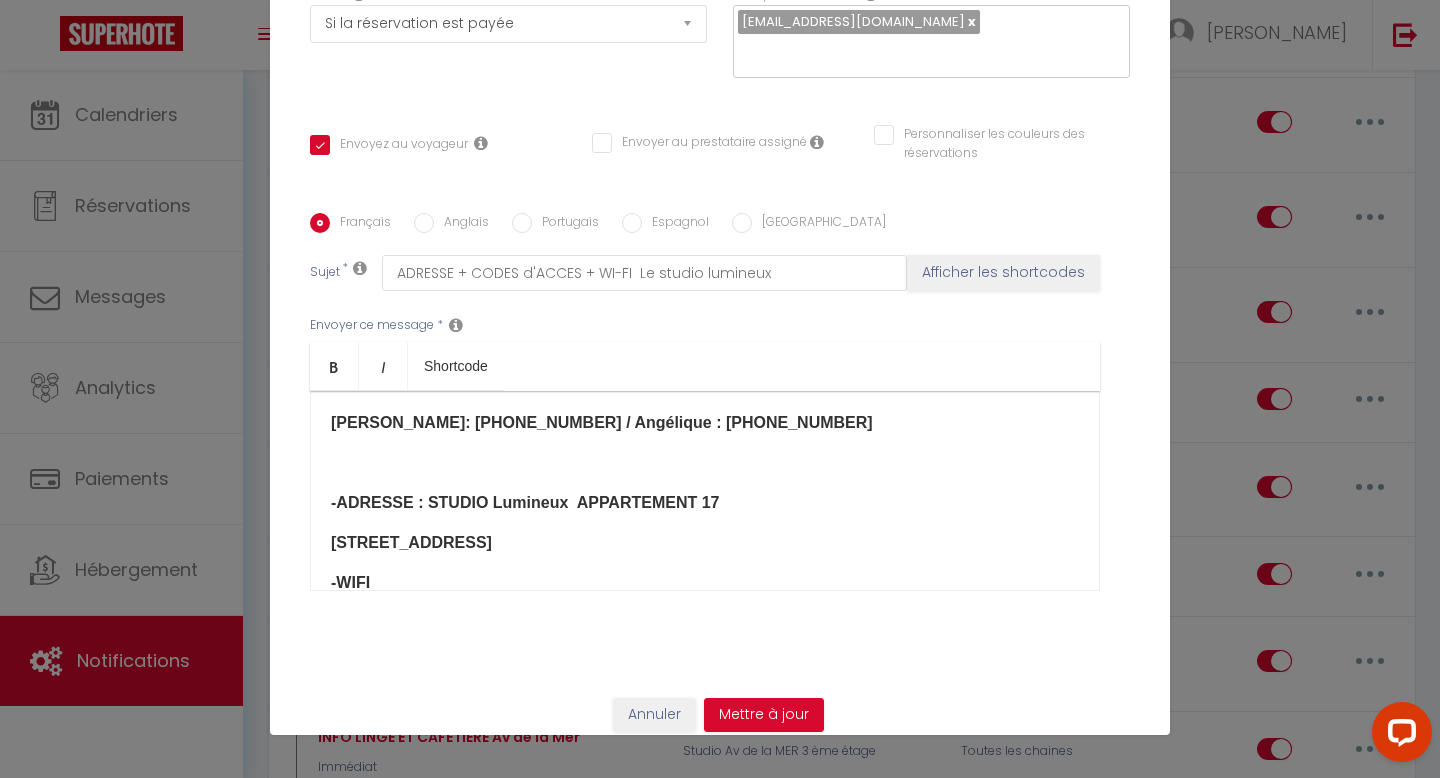 scroll, scrollTop: 194, scrollLeft: 0, axis: vertical 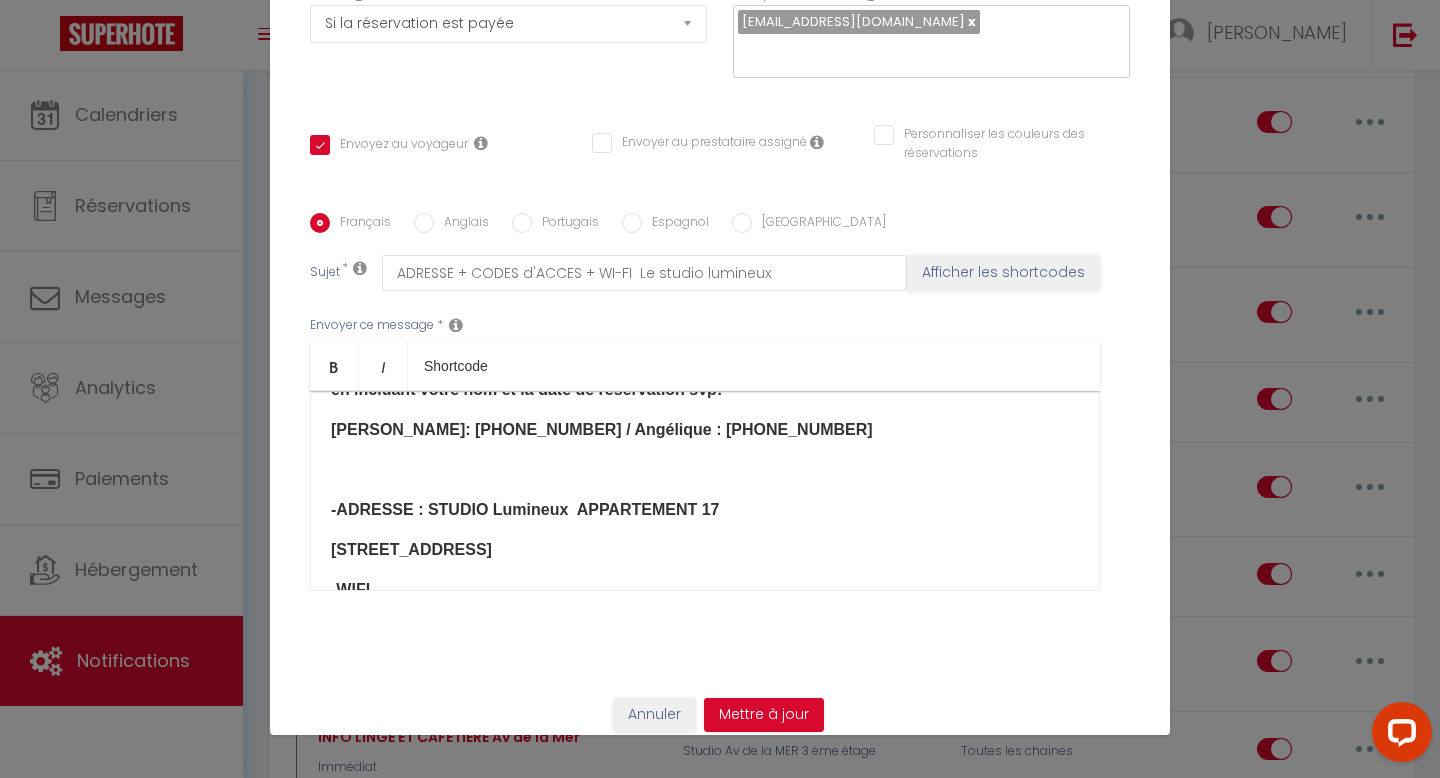 drag, startPoint x: 978, startPoint y: 549, endPoint x: 345, endPoint y: 486, distance: 636.1273 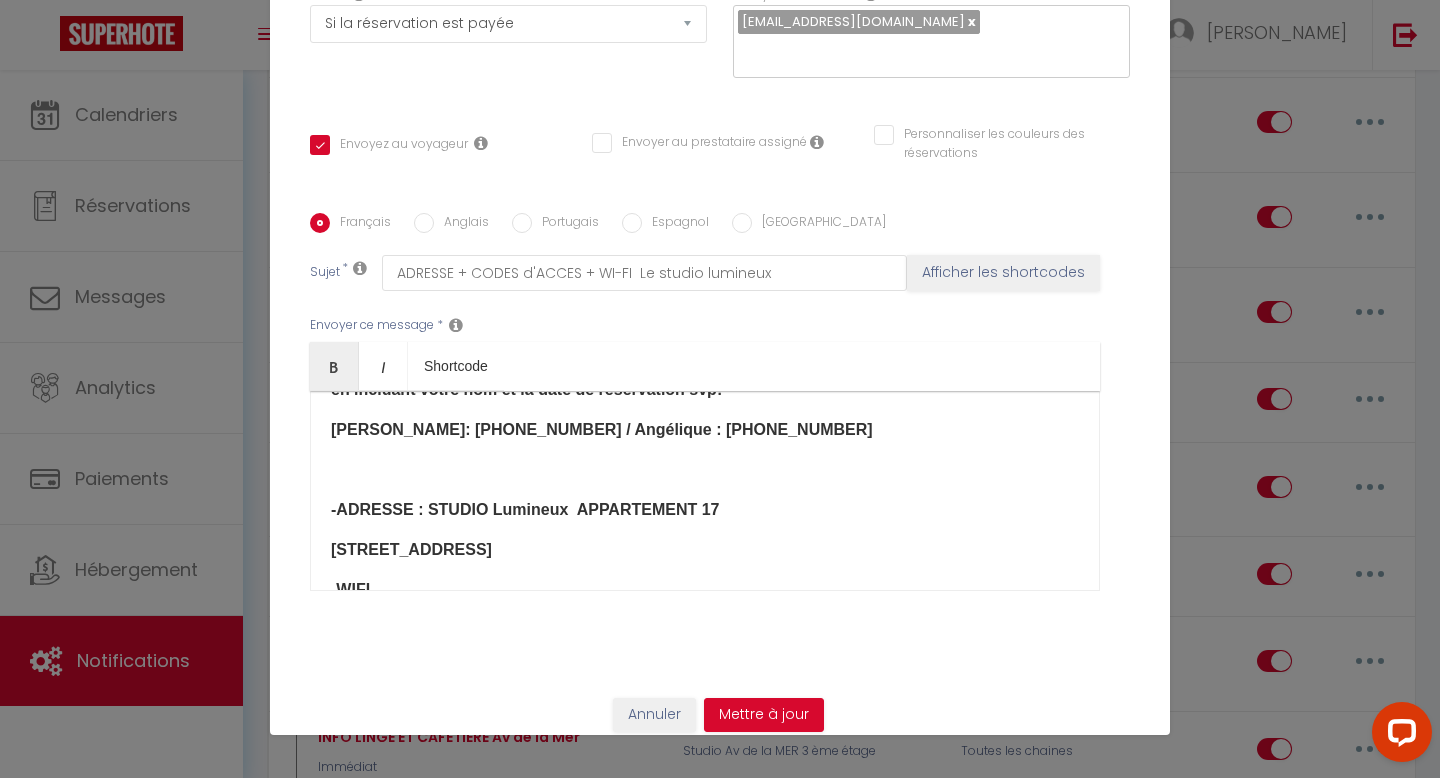 copy on "-ADRESSE : STUDIO Lumineux ​  APPARTEMENT [STREET_ADDRESS]" 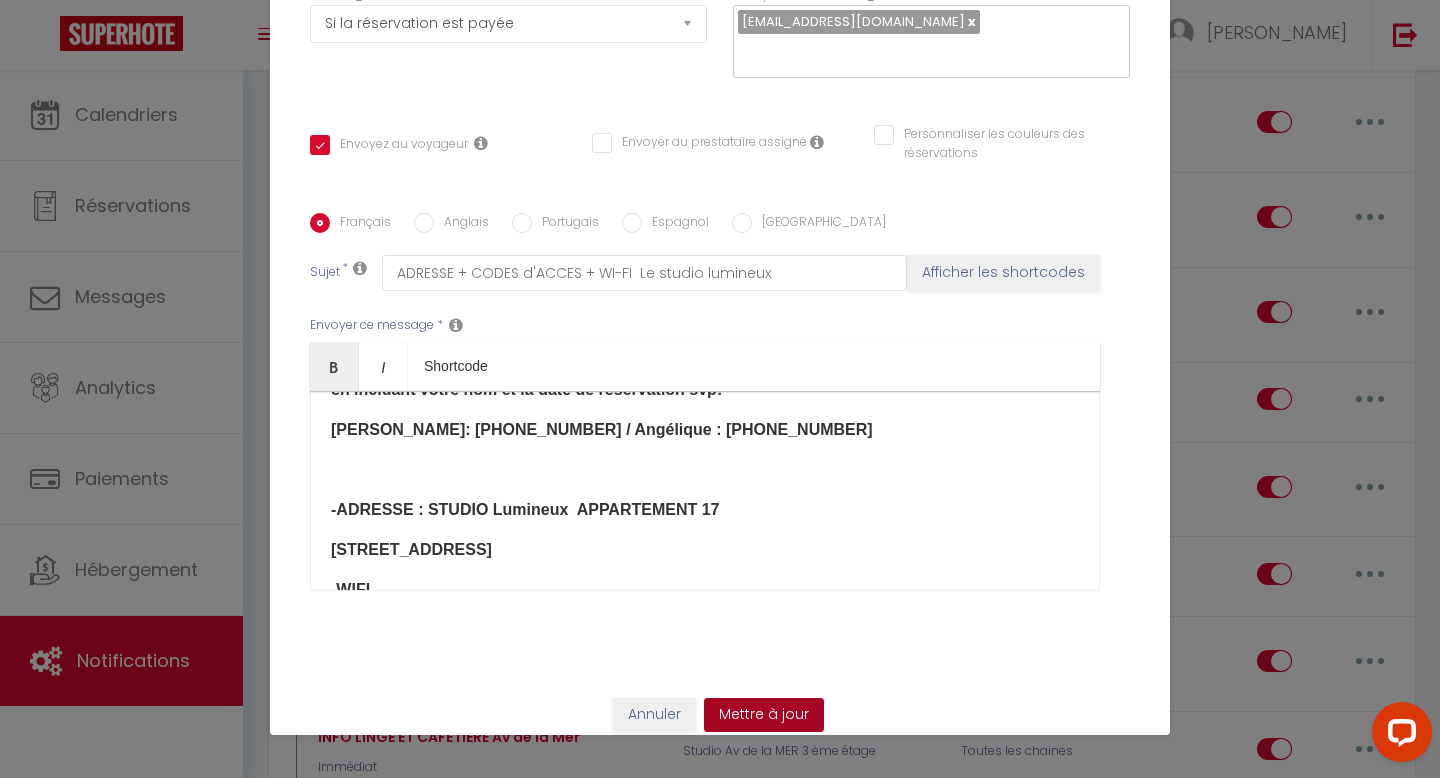click on "Mettre à jour" at bounding box center (764, 715) 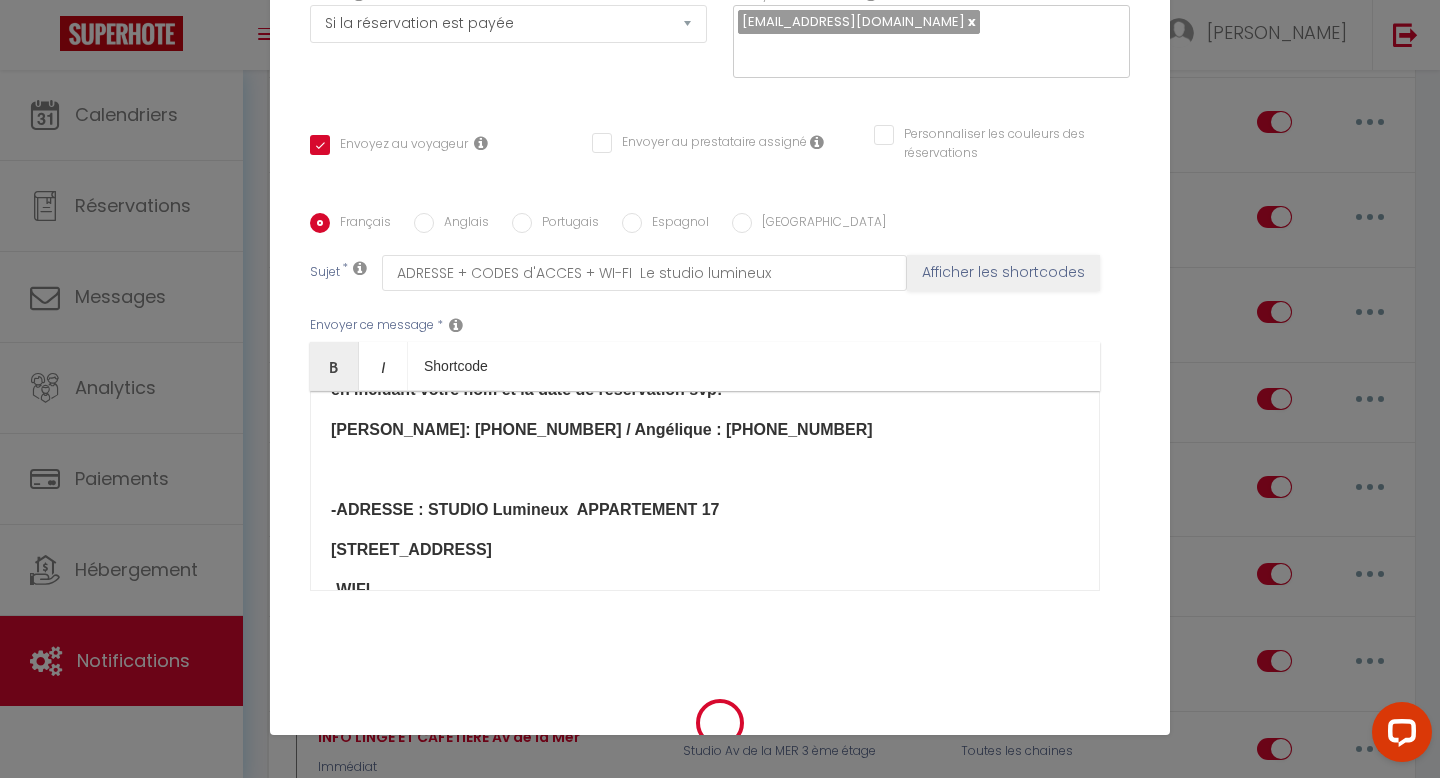 checkbox on "true" 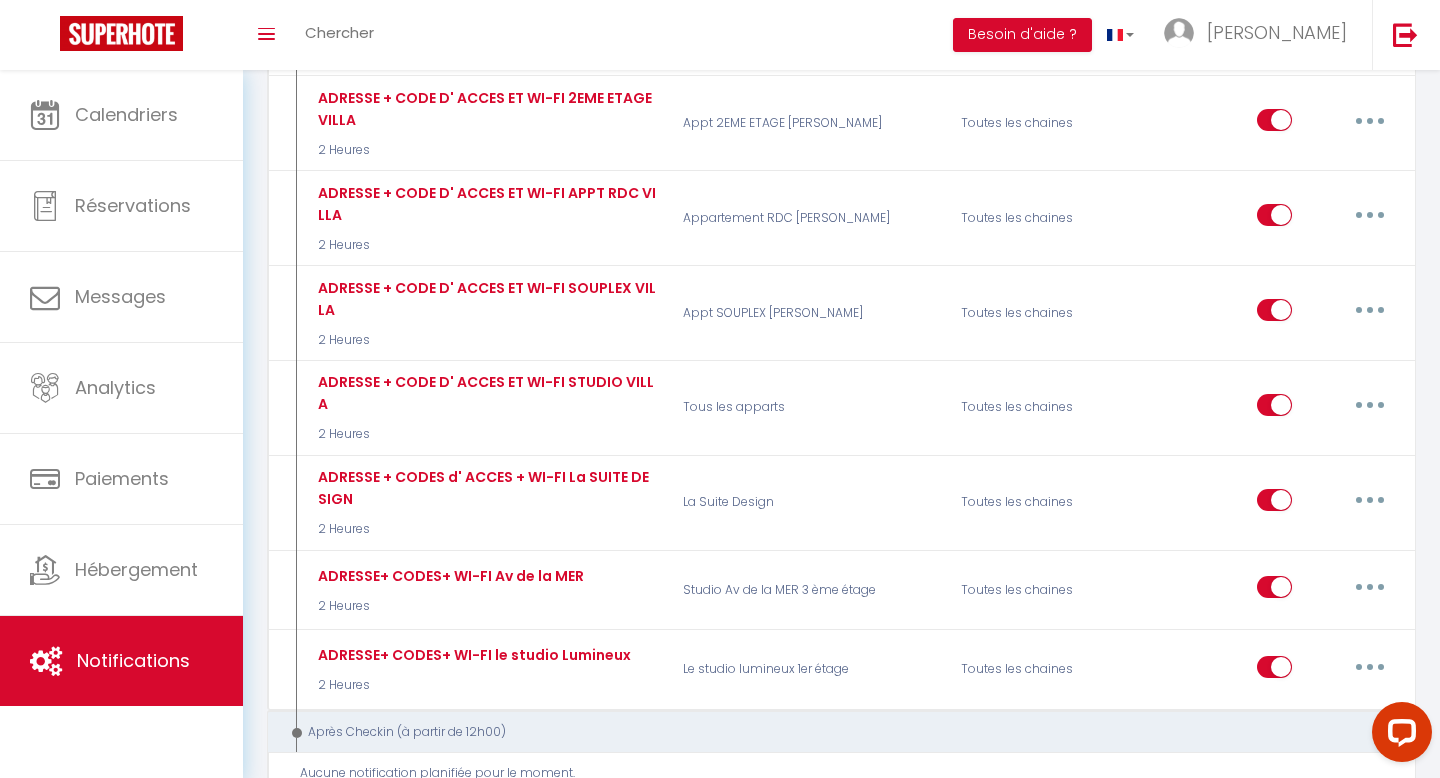 scroll, scrollTop: 2361, scrollLeft: 0, axis: vertical 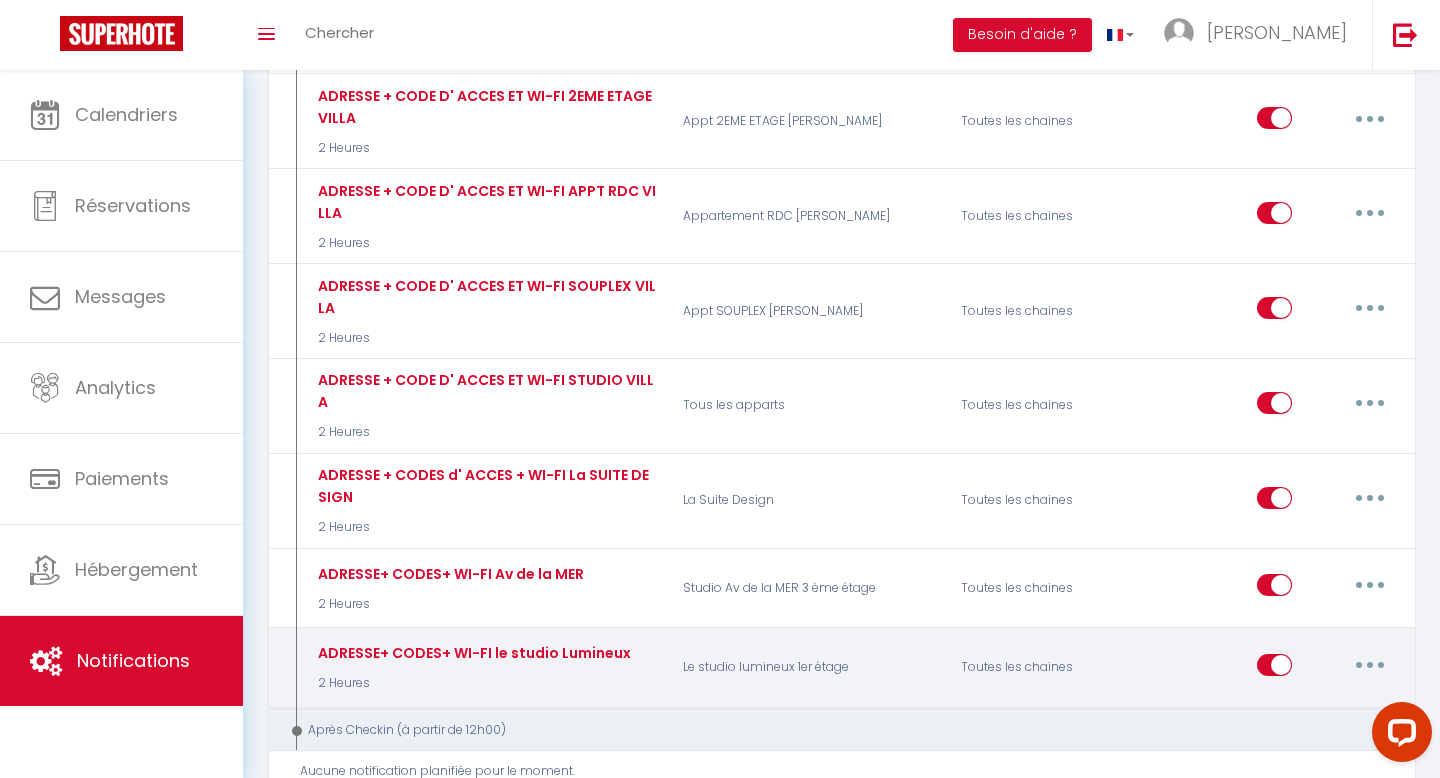 click at bounding box center [1370, 665] 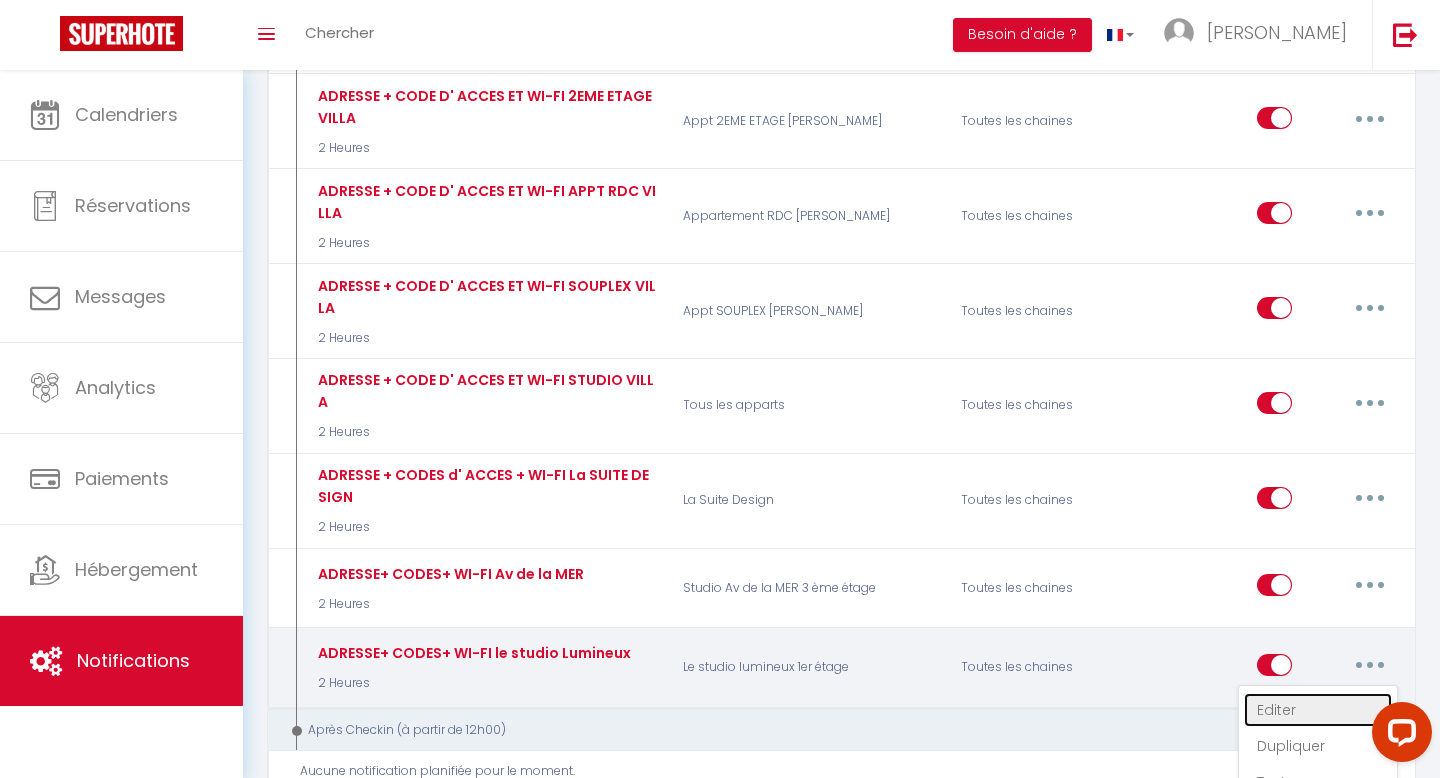 click on "Editer" at bounding box center (1318, 710) 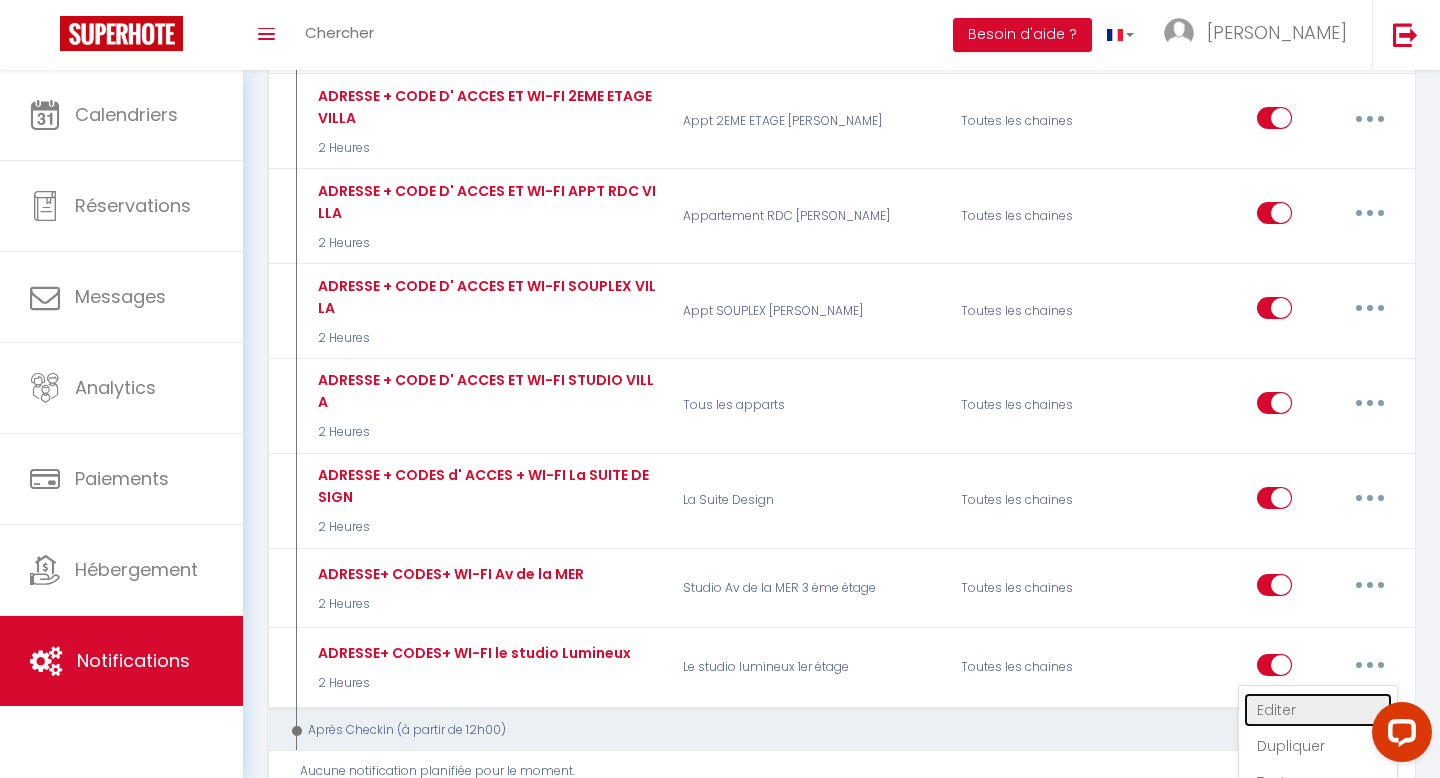 type on "ADRESSE+ CODES+ WI-FI le studio Lumineux" 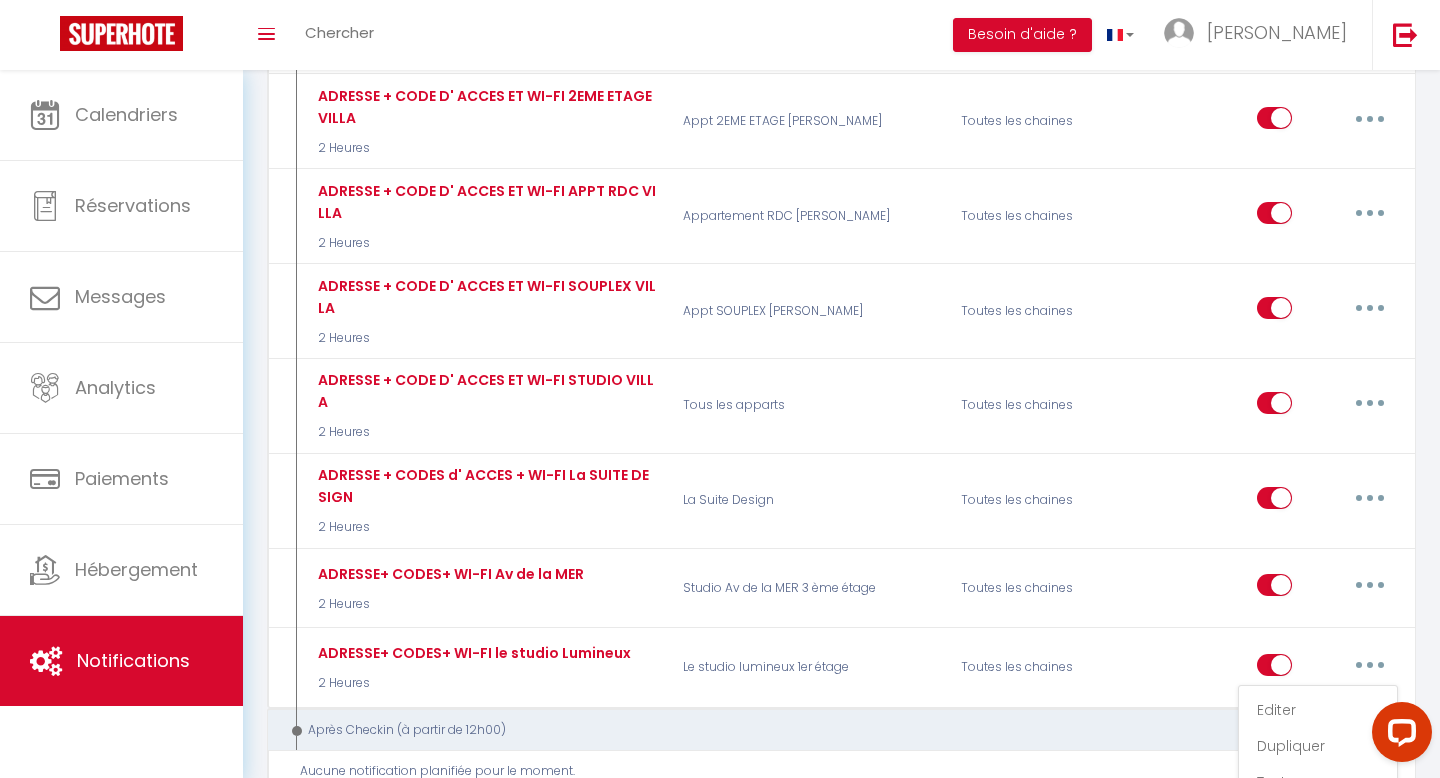 select on "2 Heures" 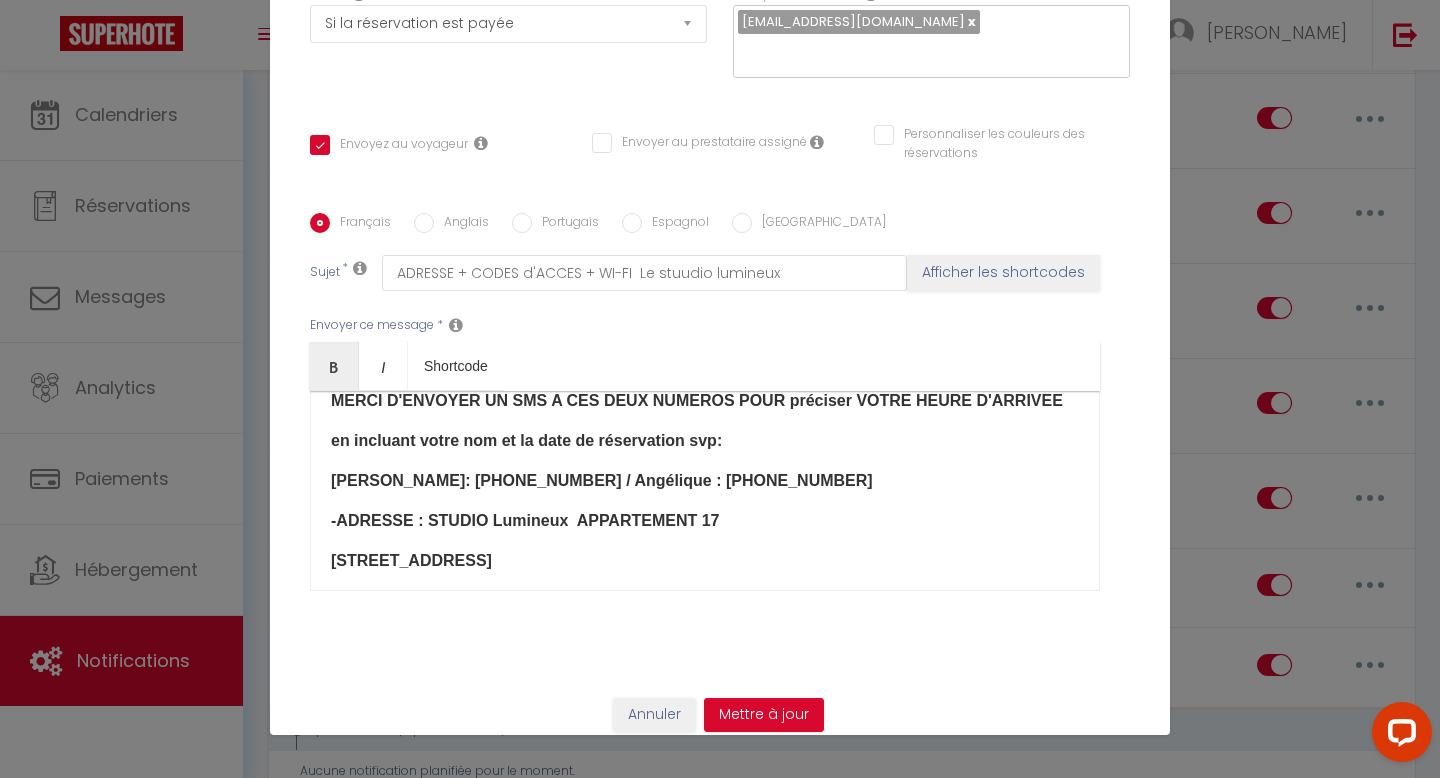 scroll, scrollTop: 0, scrollLeft: 0, axis: both 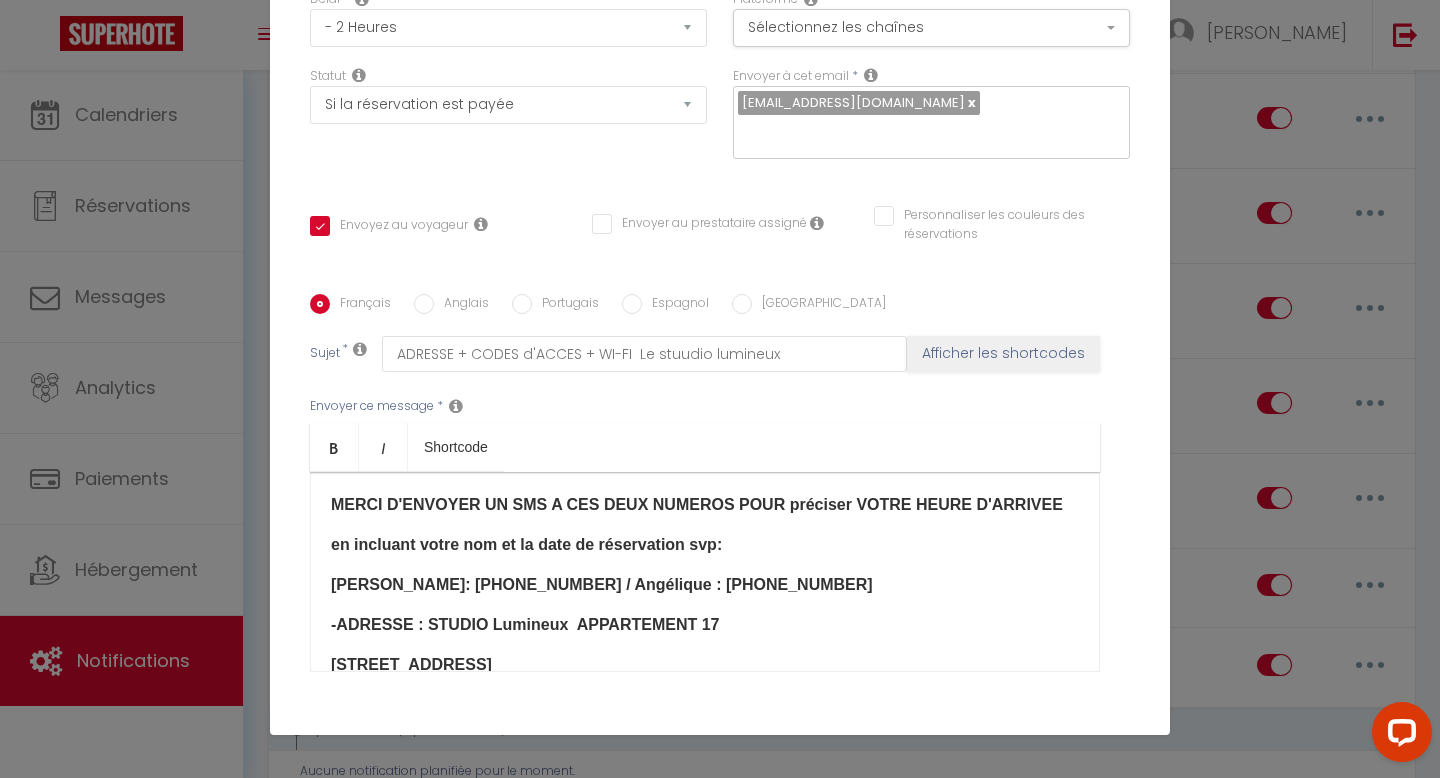 click on "​MERCI D'ENVOYER UN SMS A CES DEUX NUMEROS POUR préciser VOTRE HEURE D'ARRIVEE
en incluant votre nom et la date de réservation svp:
[PERSON_NAME]: [PHONE_NUMBER] / Angélique : [PHONE_NUMBER]
-ADRESSE : STUDIO Lumineux​  APPARTEMENT 17
[STREET_ADDRESS]
-[GEOGRAPHIC_DATA]
-Livebox AO90
-MOT DE PASSE / PASSWORD
AvpP a4Hx GZjb q6jV P5
​
- Pour chaque logement [PERSON_NAME] EST COMPRIS et LE MÉNAGE ÉGALEMENT
• LES HORAIRES  SONT :
- ARRIVÉES 16H
- DÉPART 11H
en dehors de ces horaires, un supplément est demandé
Nous vous souhaitons un très agréable séjour,
Bien cordialement,
[PERSON_NAME] et l' équipe Dunkerque Conciergerie​
​ ​" at bounding box center (705, 572) 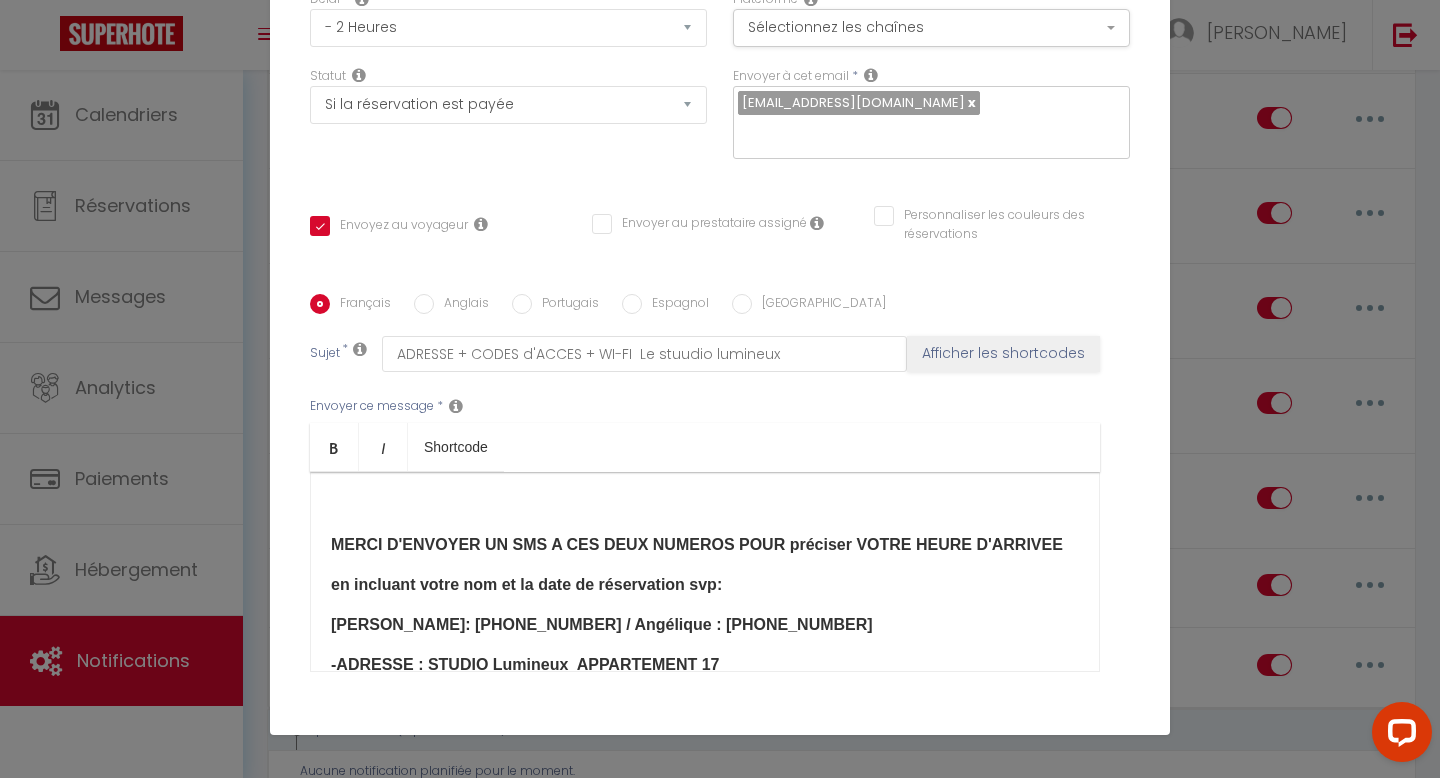 click at bounding box center [705, 505] 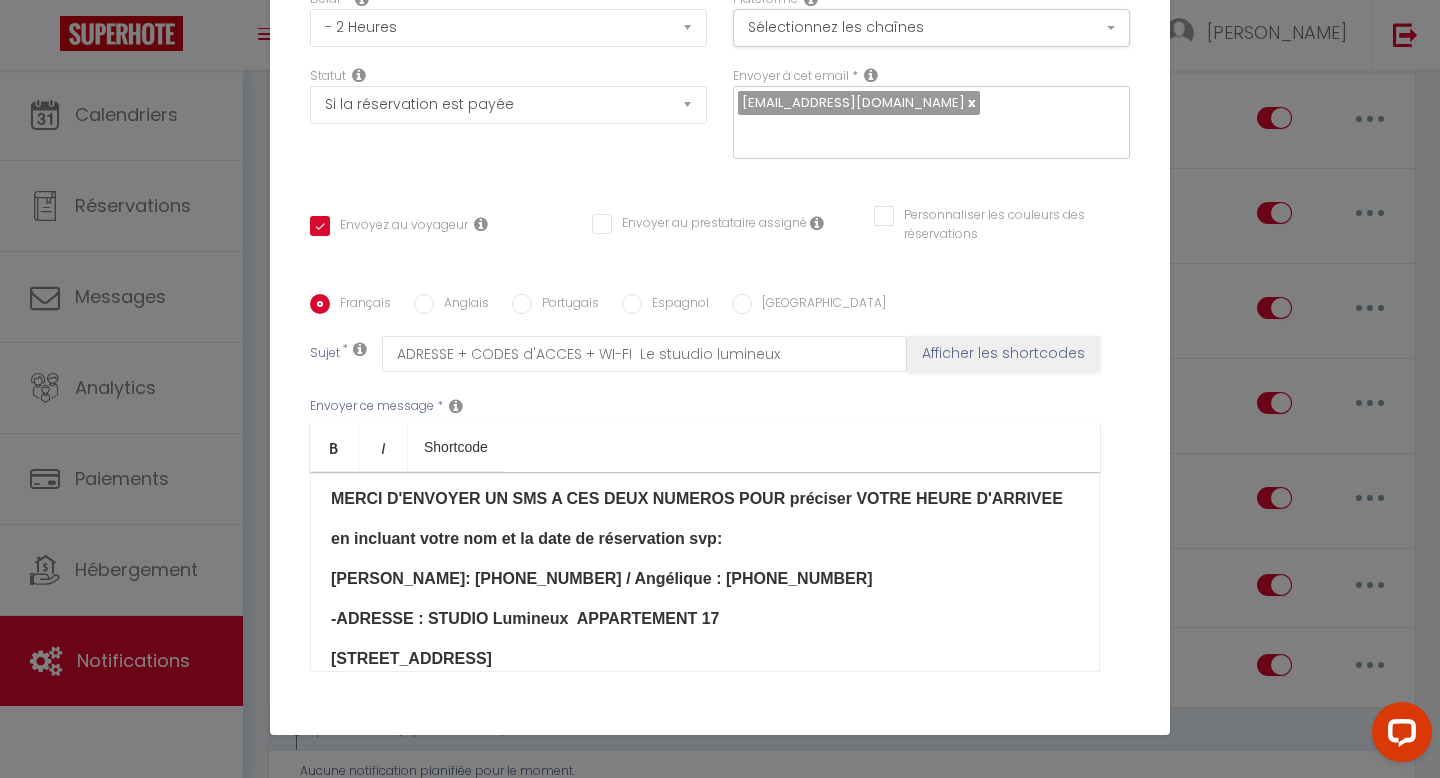 scroll, scrollTop: 168, scrollLeft: 0, axis: vertical 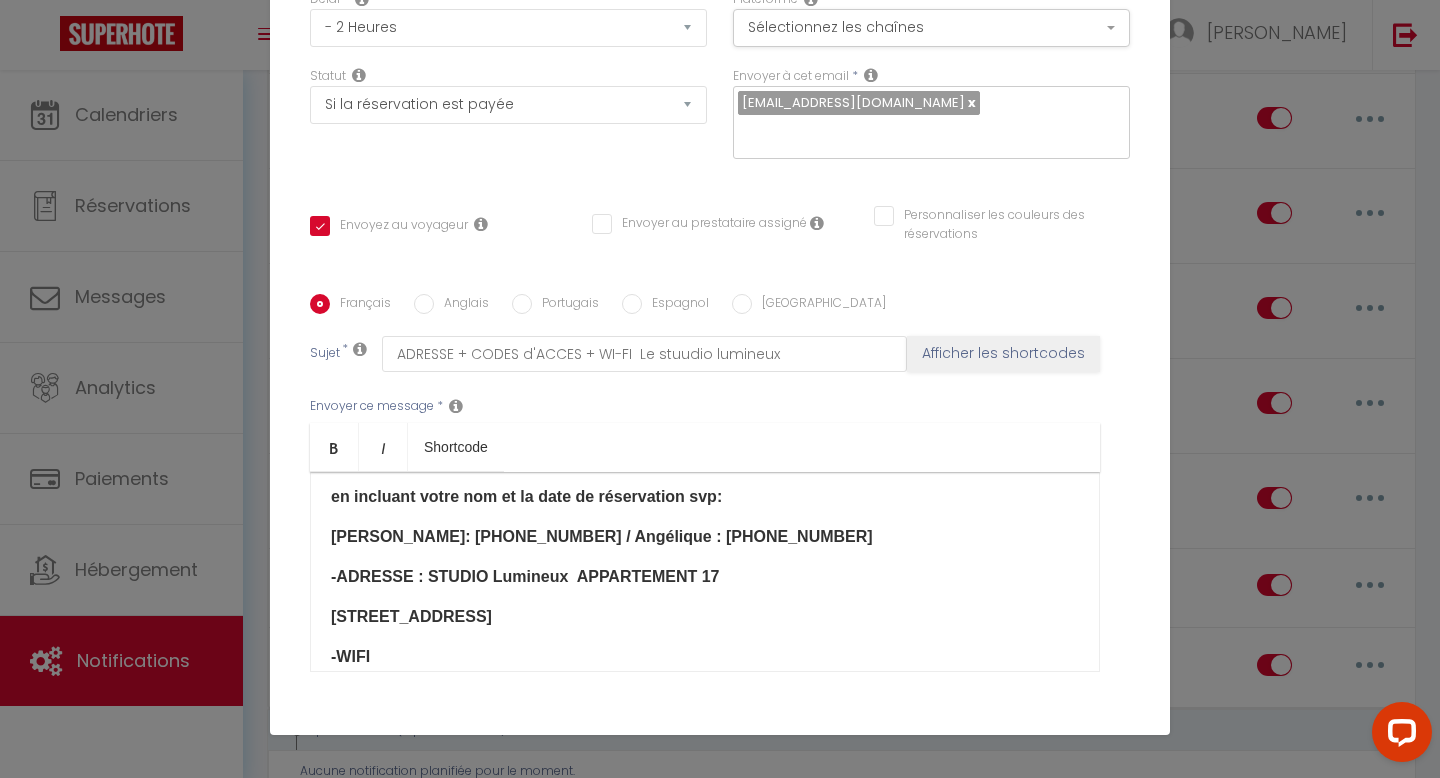click on "-ADRESSE : STUDIO Lumineux​  APPARTEMENT 17
[STREET_ADDRESS] ETAGE ​ ​MERCI D'ENVOYER UN SMS A CES DEUX NUMEROS POUR préciser VOTRE HEURE D'ARRIVEE
en incluant votre nom et la date de réservation svp:
[PERSON_NAME]: [PHONE_NUMBER] / Angélique : [PHONE_NUMBER]
-ADRESSE : STUDIO Lumineux​  APPARTEMENT 17
[STREET_ADDRESS]
-[GEOGRAPHIC_DATA]
-Livebox AO90
-MOT DE PASSE / PASSWORD
AvpP a4Hx GZjb q6jV P5
​
- Pour chaque logement [PERSON_NAME] EST COMPRIS et LE MÉNAGE ÉGALEMENT
• LES HORAIRES  SONT :
- ARRIVÉES 16H
- DÉPART 11H
en dehors de ces horaires, un supplément est demandé
Nous vous souhaitons un très agréable séjour,
Bien cordialement,
[PERSON_NAME] et l' équipe Dunkerque Conciergerie​
​ ​" at bounding box center [705, 572] 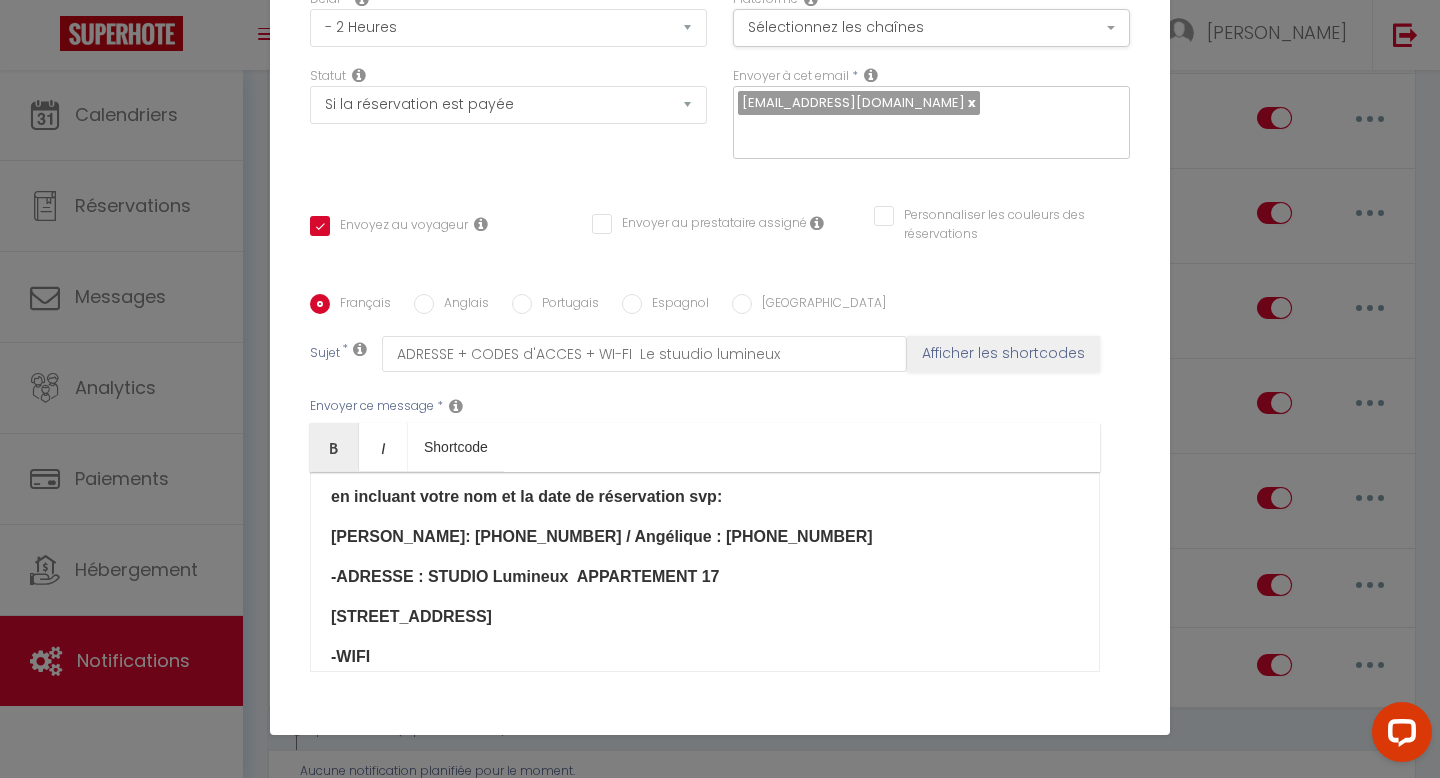 click on "-ADRESSE : STUDIO Lumineux​  APPARTEMENT 17
[STREET_ADDRESS] ETAGE ​ ​MERCI D'ENVOYER UN SMS A CES DEUX NUMEROS POUR préciser VOTRE HEURE D'ARRIVEE
en incluant votre nom et la date de réservation svp:
[PERSON_NAME]: [PHONE_NUMBER] / Angélique : [PHONE_NUMBER]
-ADRESSE : STUDIO Lumineux​  APPARTEMENT 17
[STREET_ADDRESS]
-[GEOGRAPHIC_DATA]
-Livebox AO90
-MOT DE PASSE / PASSWORD
AvpP a4Hx GZjb q6jV P5
​
- Pour chaque logement [PERSON_NAME] EST COMPRIS et LE MÉNAGE ÉGALEMENT
• LES HORAIRES  SONT :
- ARRIVÉES 16H
- DÉPART 11H
en dehors de ces horaires, un supplément est demandé
Nous vous souhaitons un très agréable séjour,
Bien cordialement,
[PERSON_NAME] et l' équipe Dunkerque Conciergerie​
​ ​" at bounding box center [705, 572] 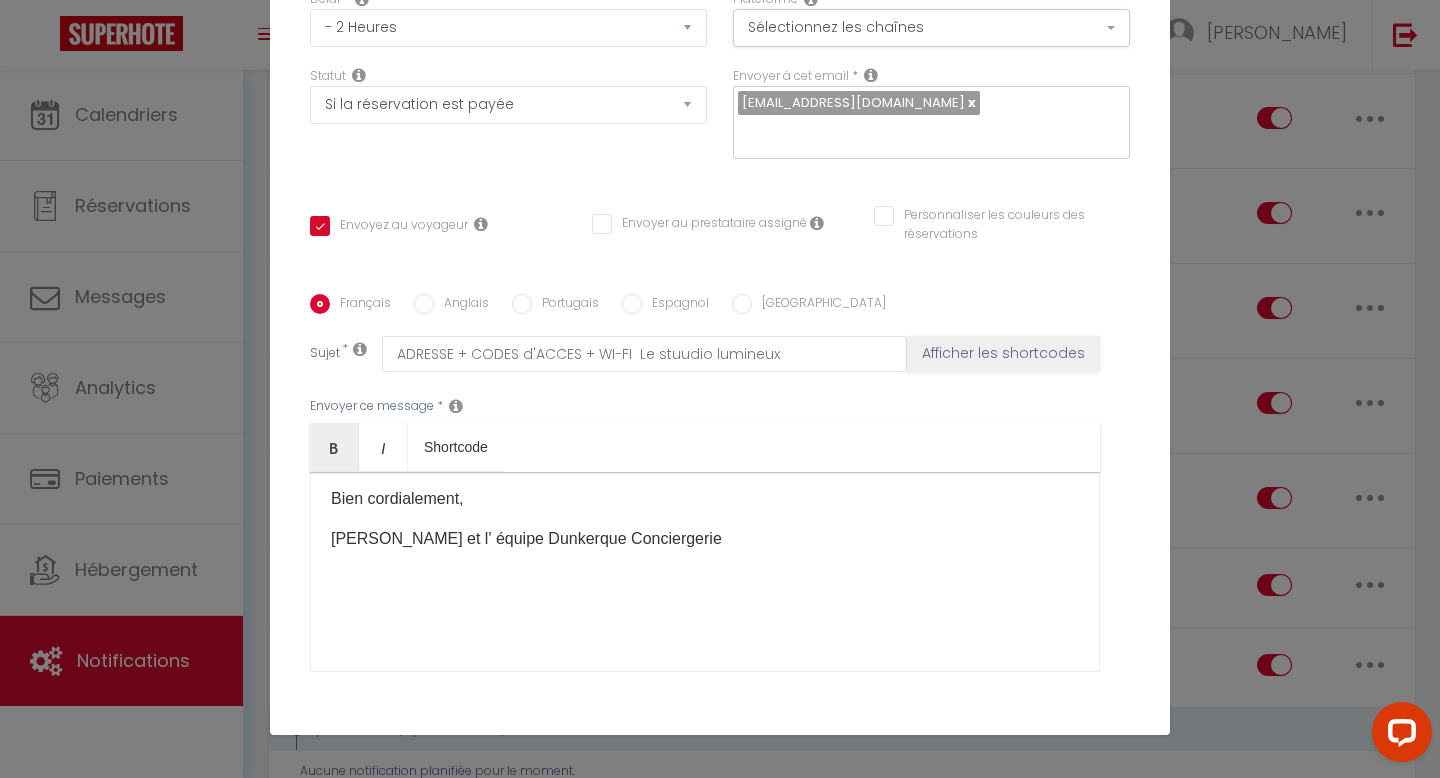 scroll, scrollTop: 830, scrollLeft: 0, axis: vertical 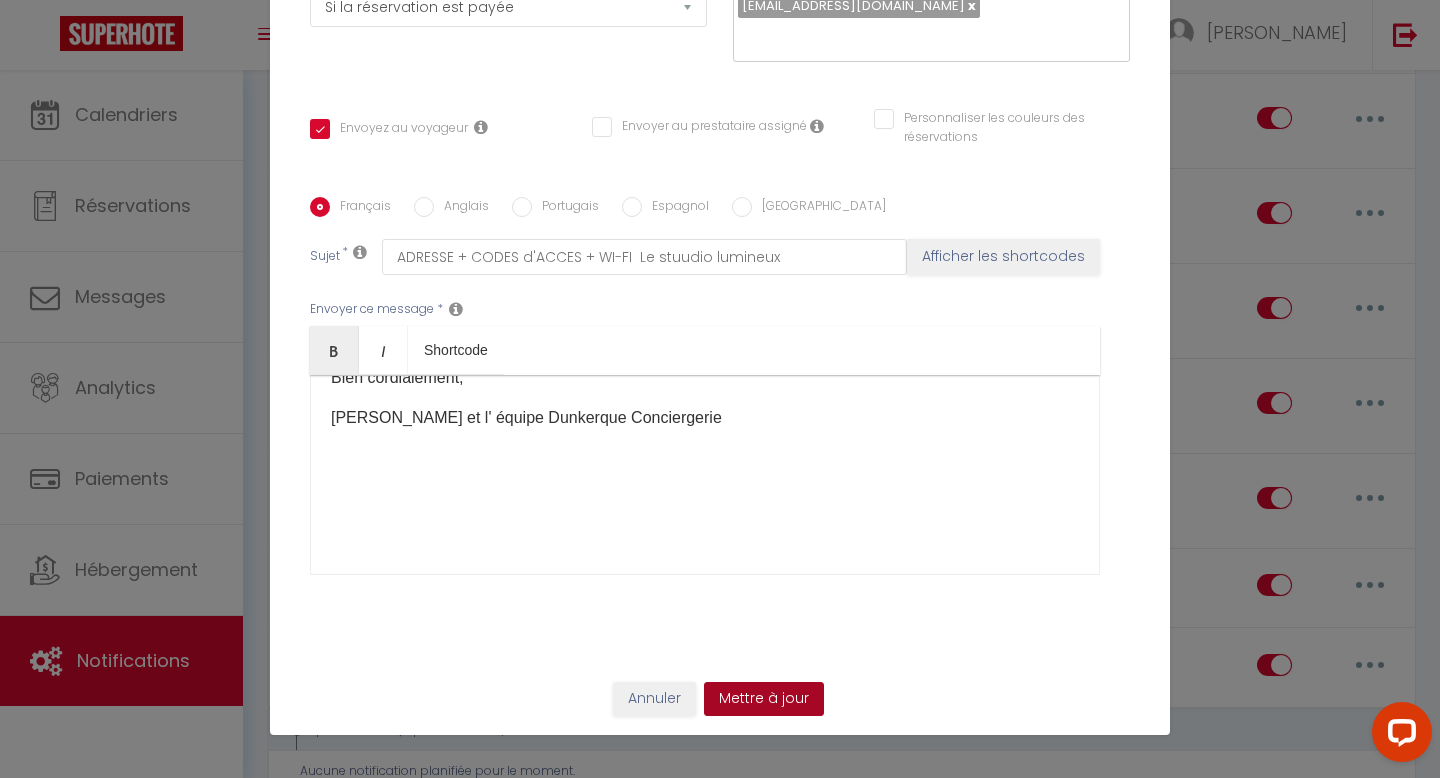 click on "Mettre à jour" at bounding box center [764, 699] 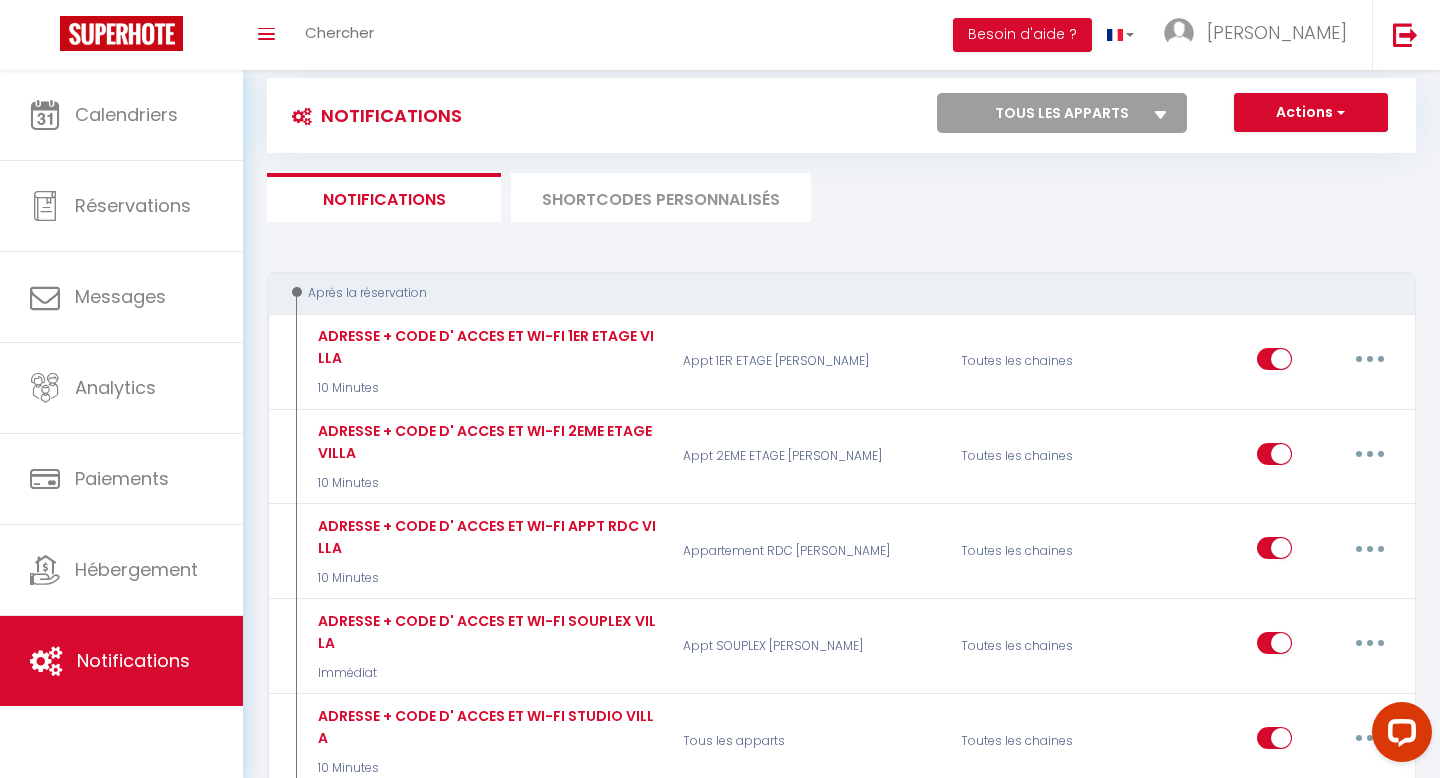 scroll, scrollTop: 0, scrollLeft: 0, axis: both 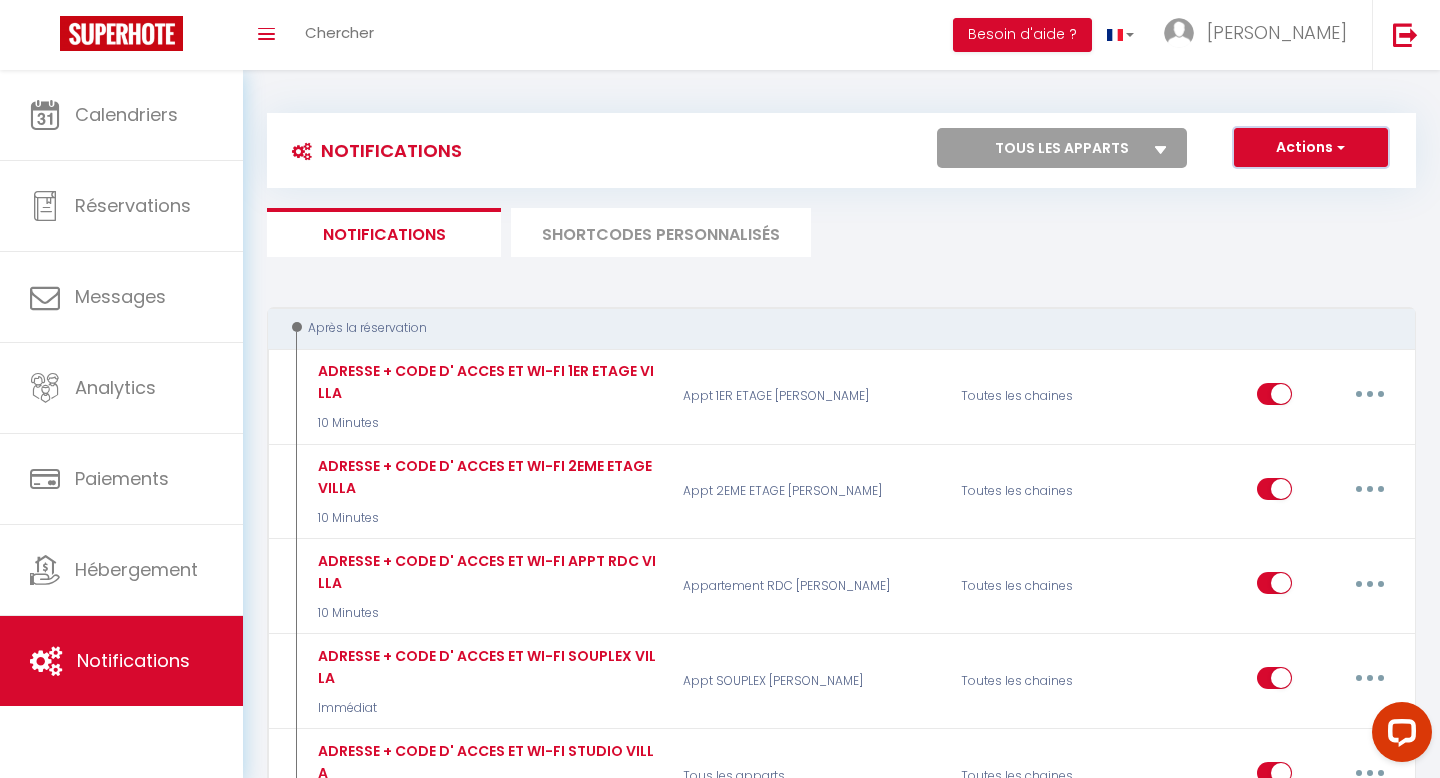 click on "Actions" at bounding box center (1311, 148) 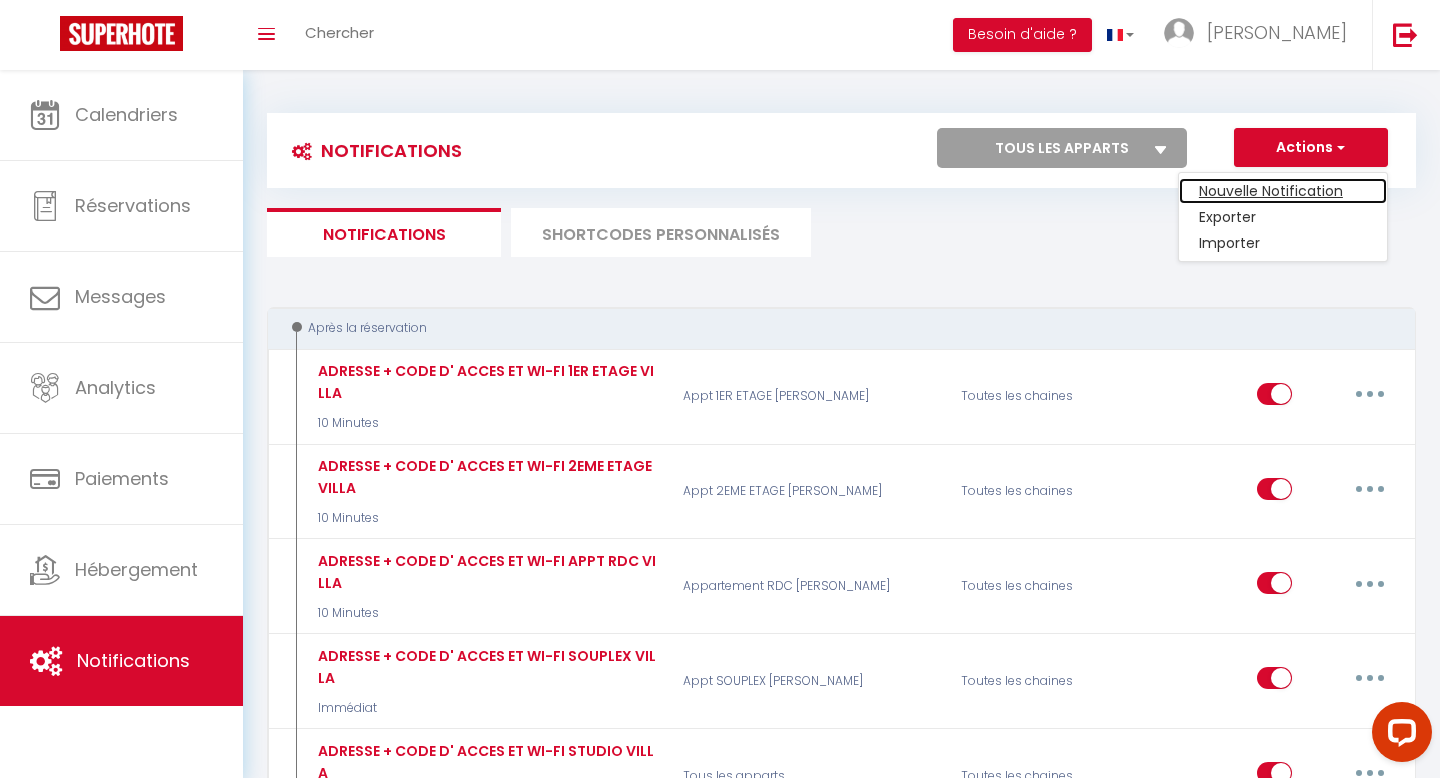 click on "Nouvelle Notification" at bounding box center (1283, 191) 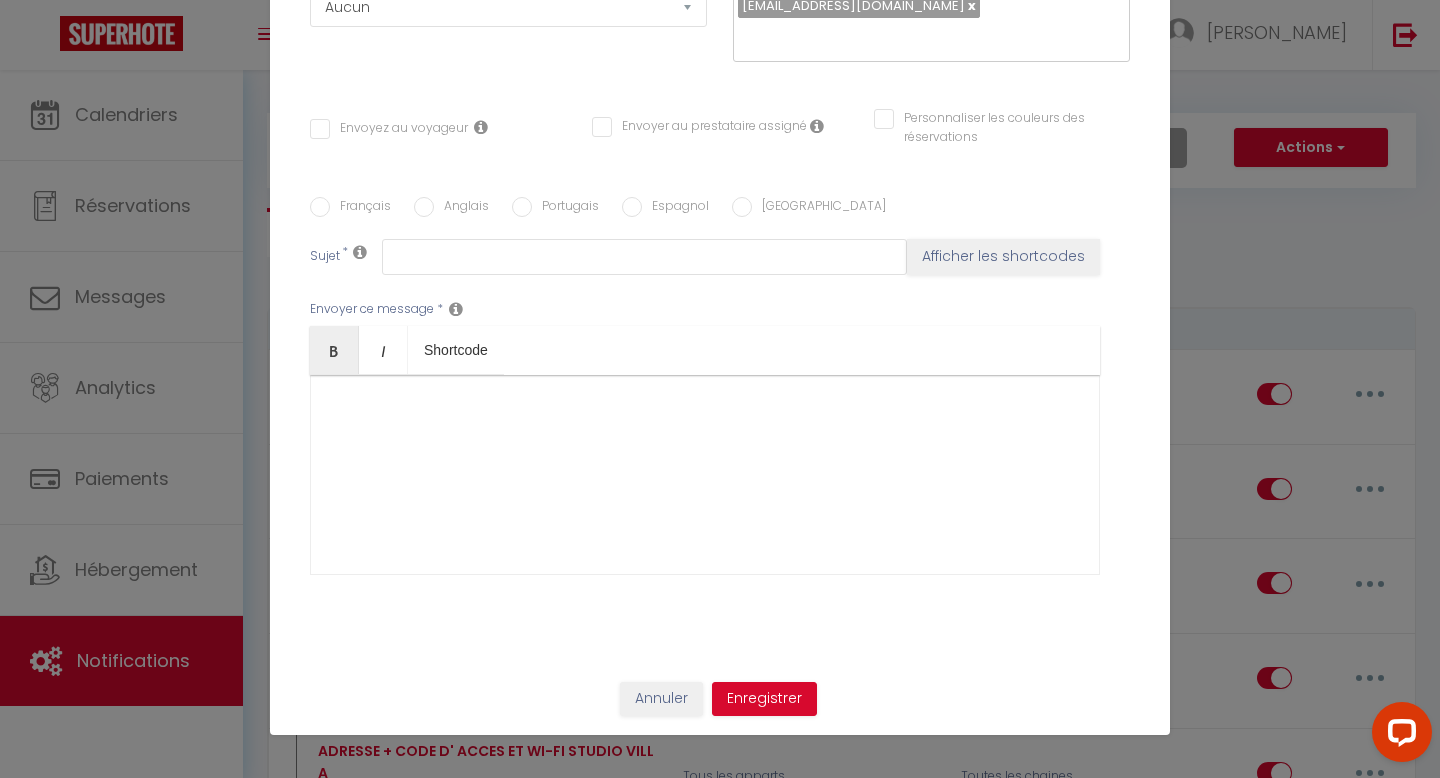 select on "Immédiat" 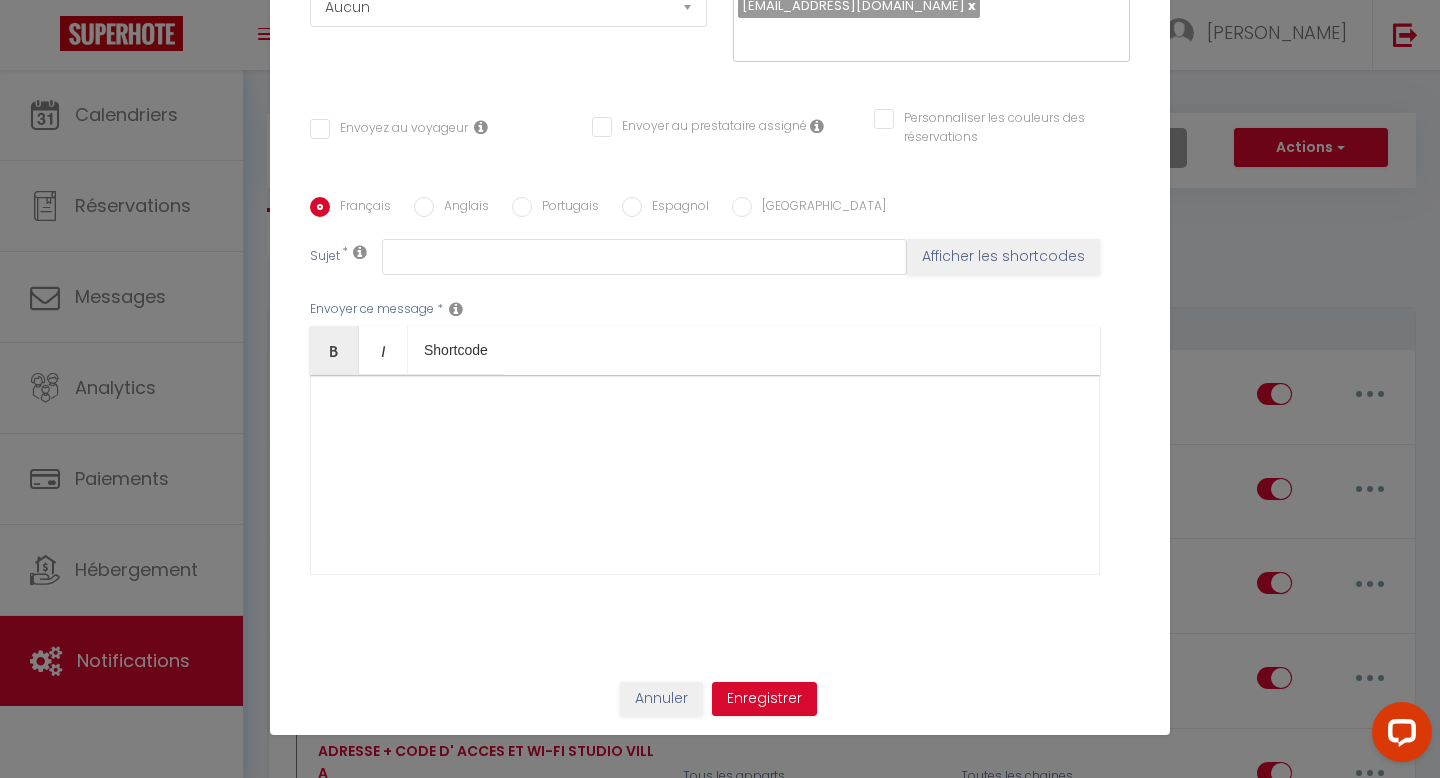 scroll, scrollTop: 0, scrollLeft: 0, axis: both 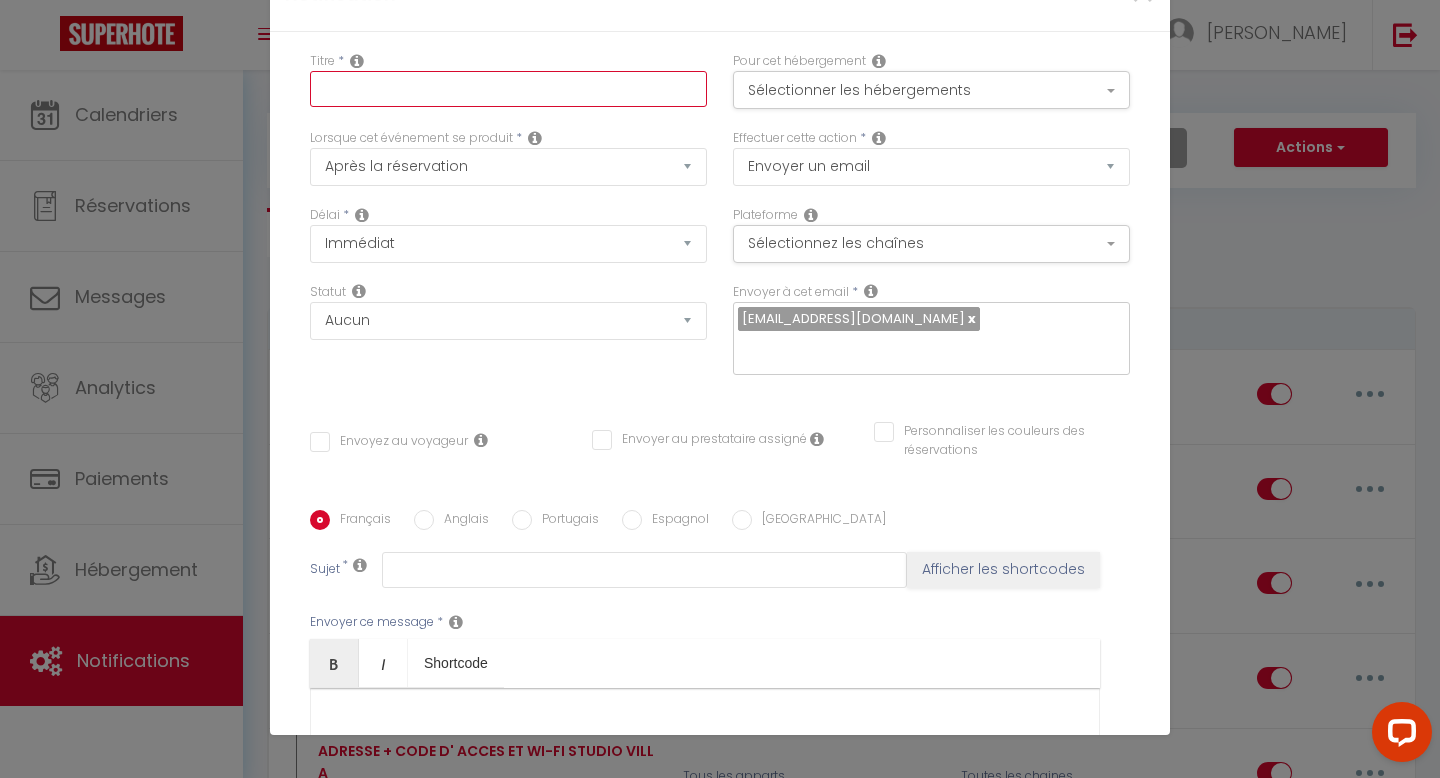 click at bounding box center [508, 89] 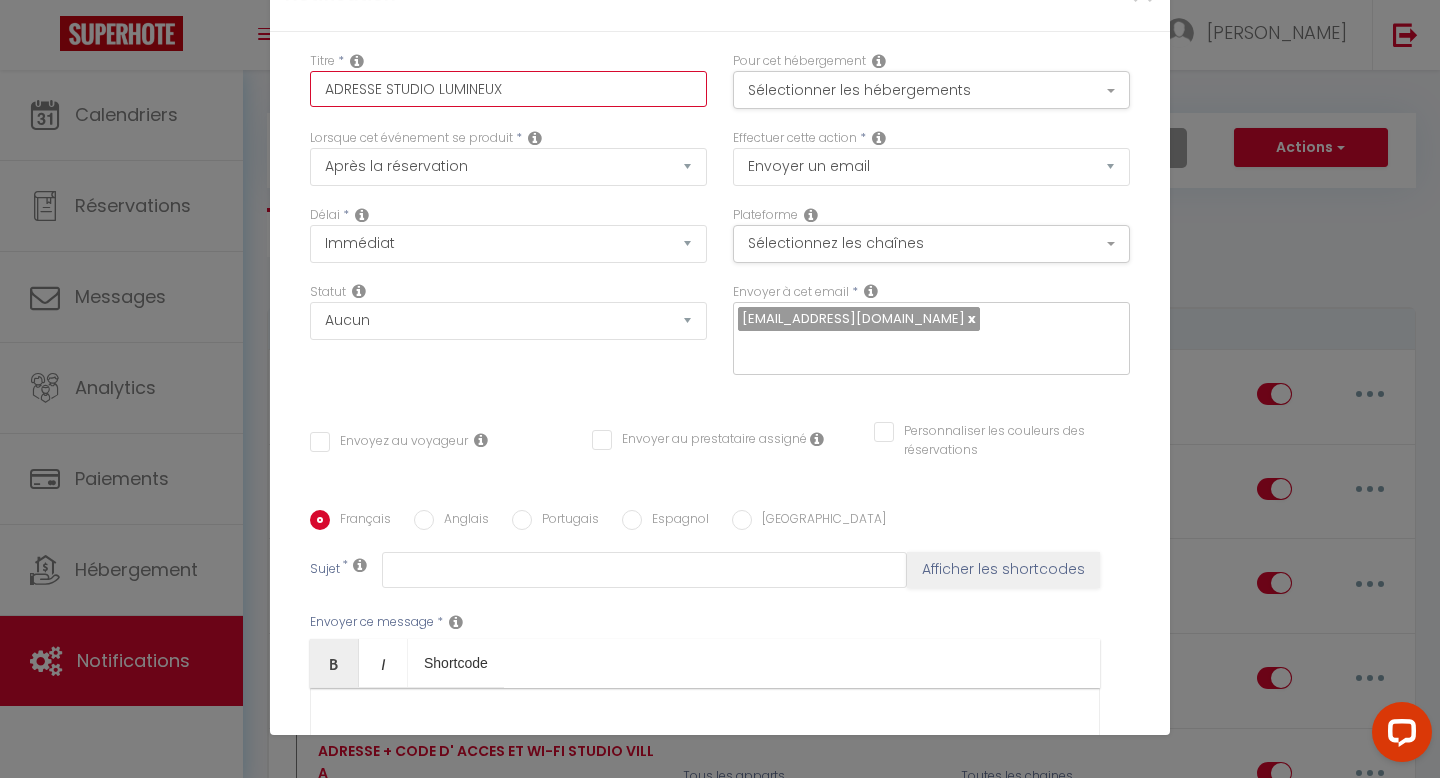 type on "ADRESSE STUDIO LUMINEUX" 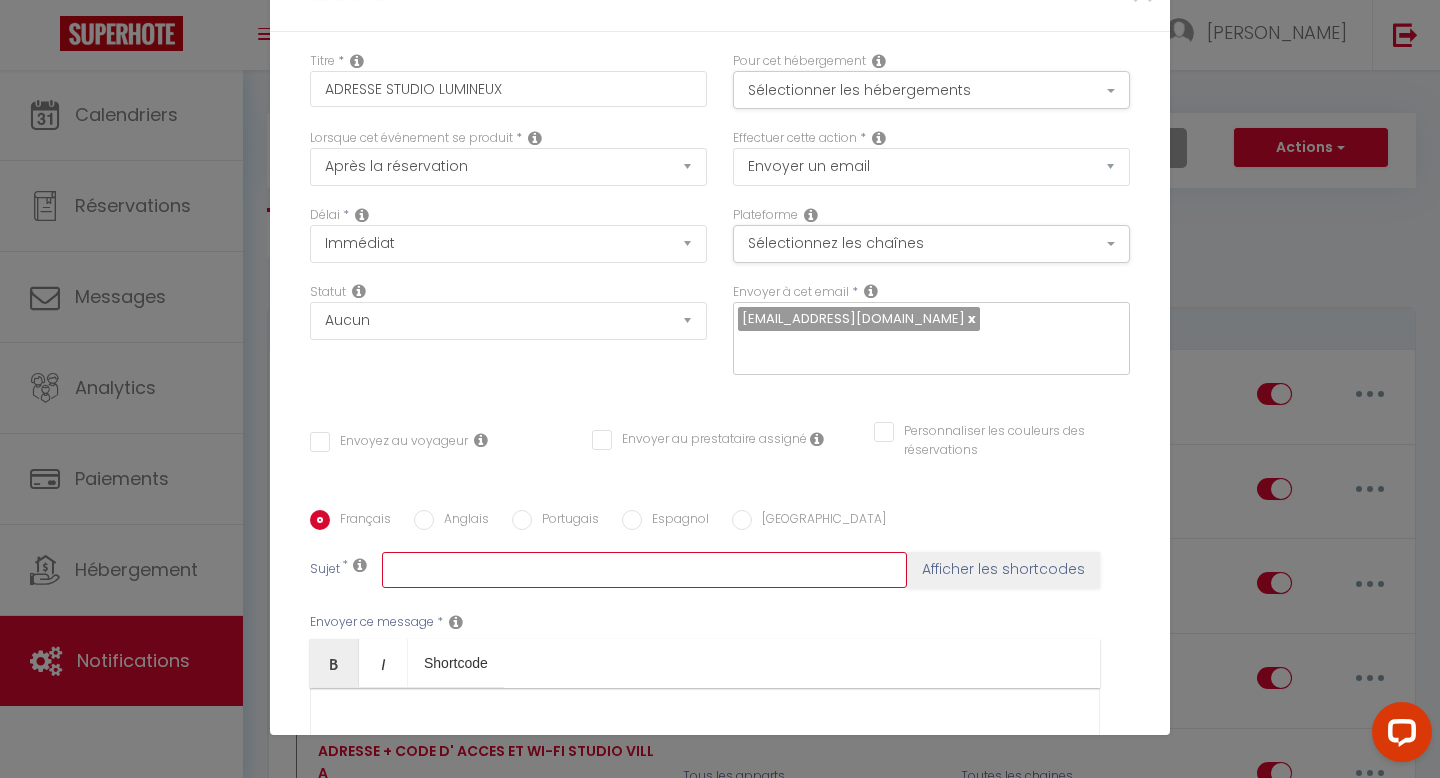 click at bounding box center [644, 570] 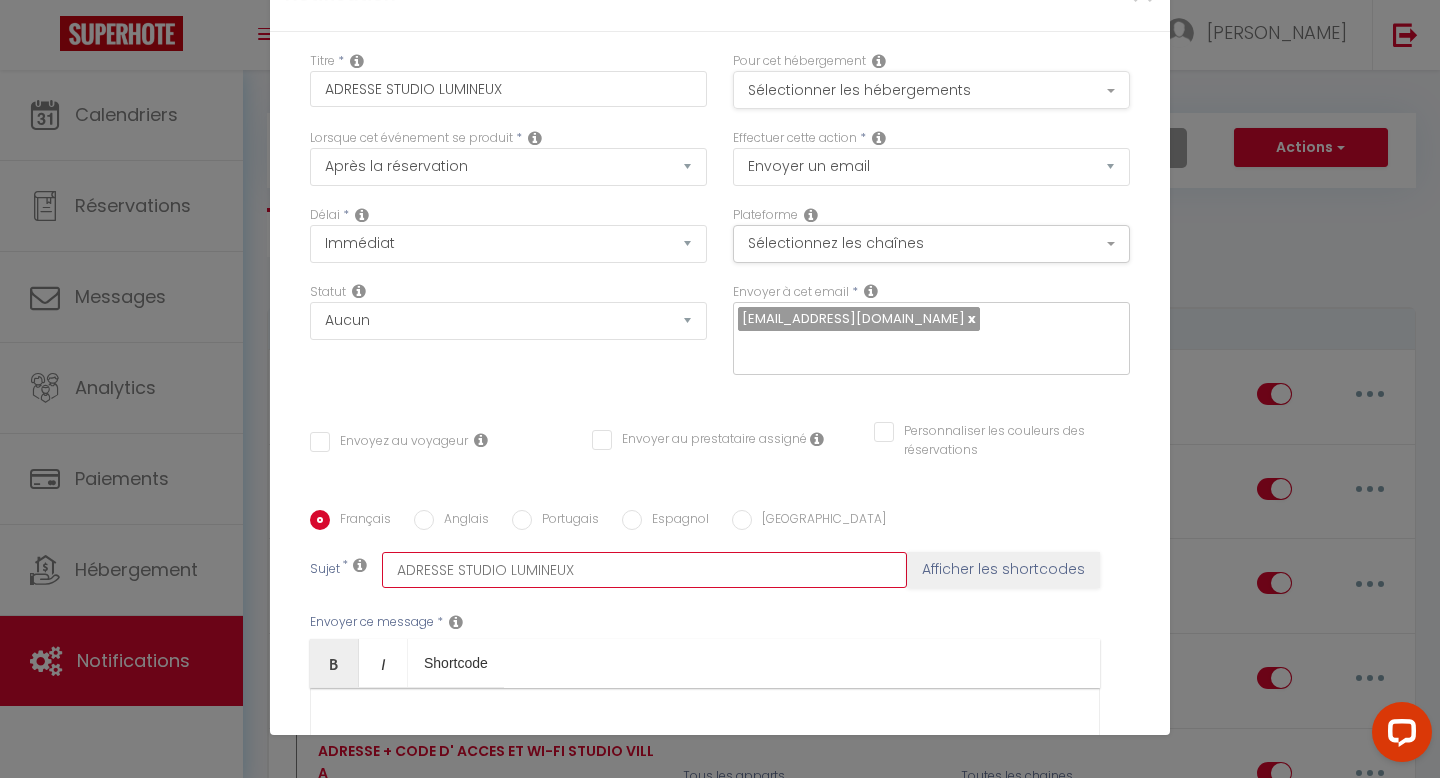type on "ADRESSE STUDIO LUMINEUX" 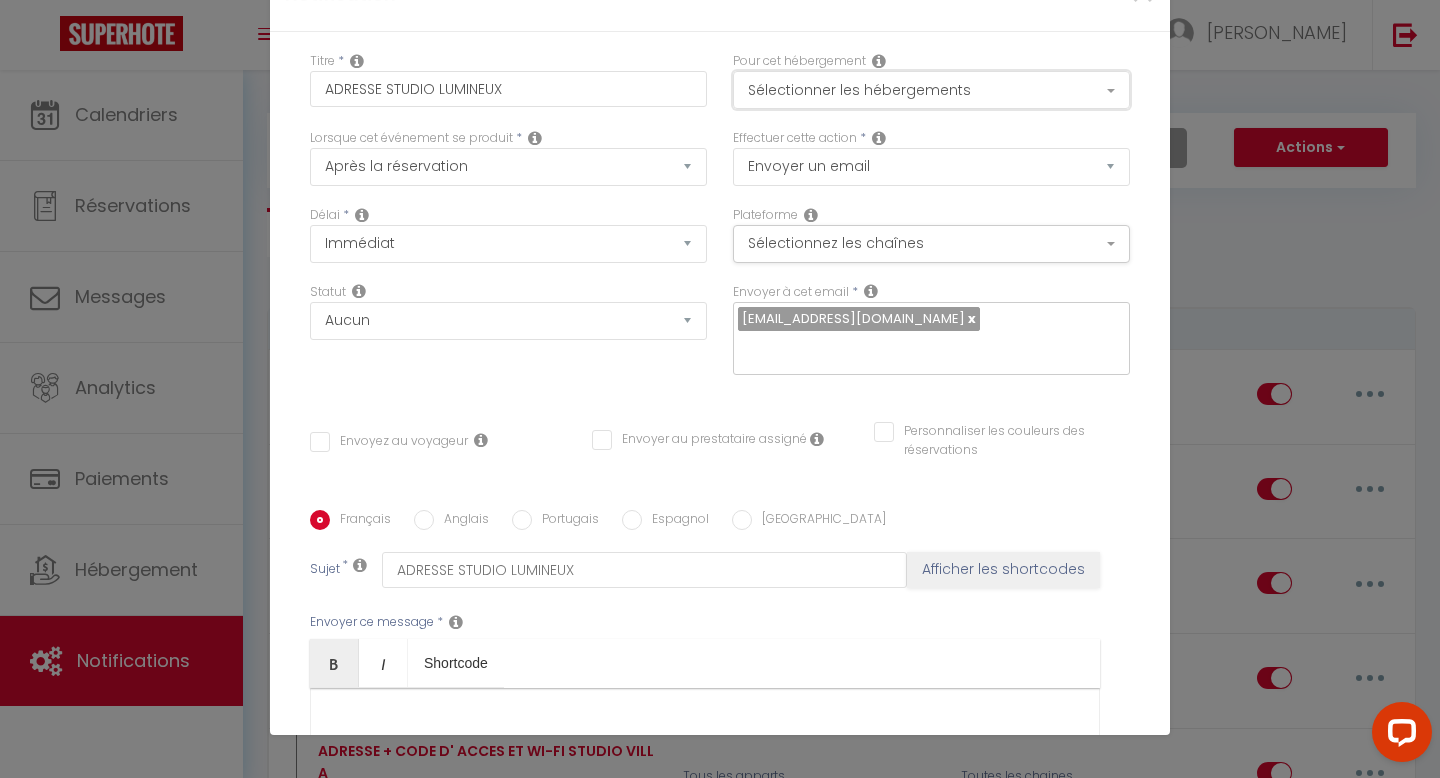 click on "Sélectionner les hébergements" at bounding box center (931, 90) 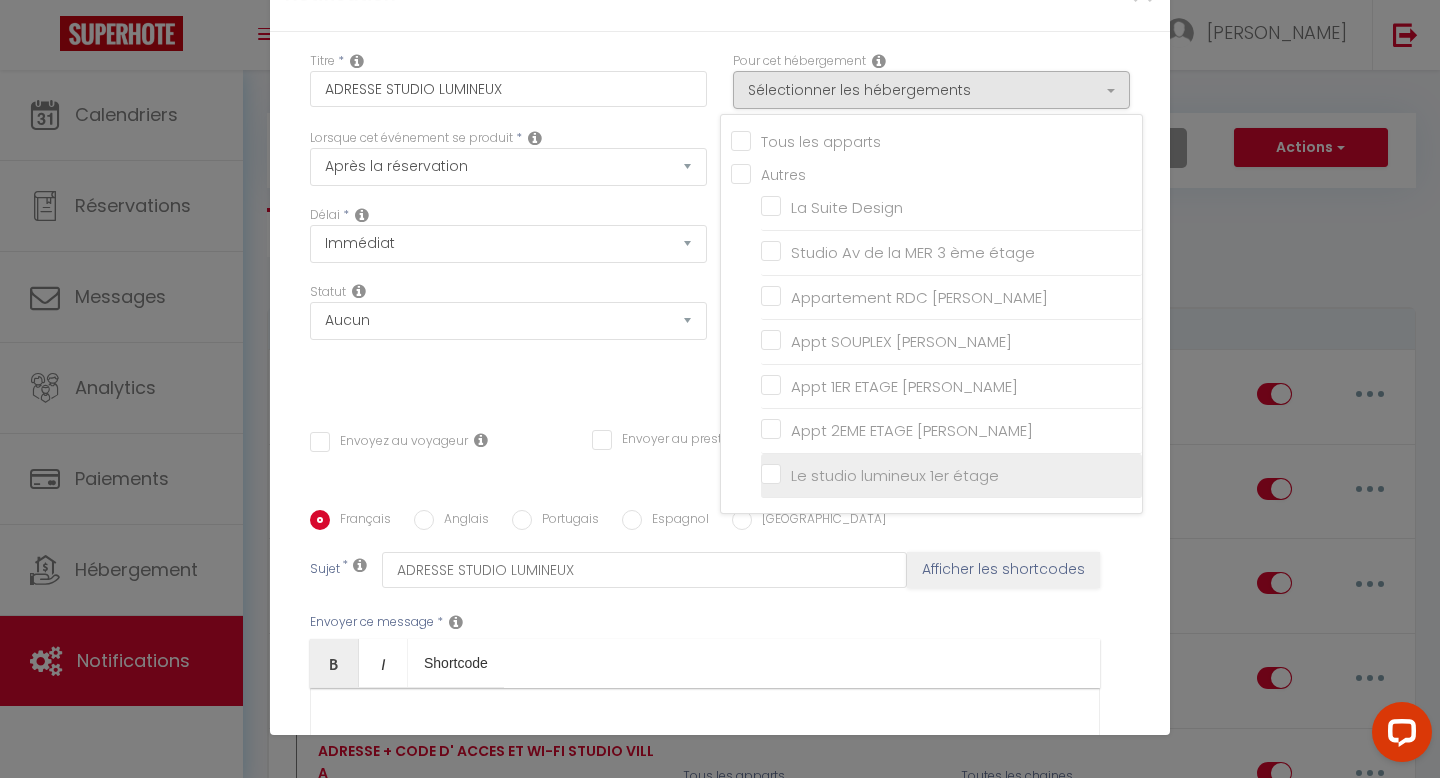 click on "Le studio lumineux 1er étage" at bounding box center [951, 476] 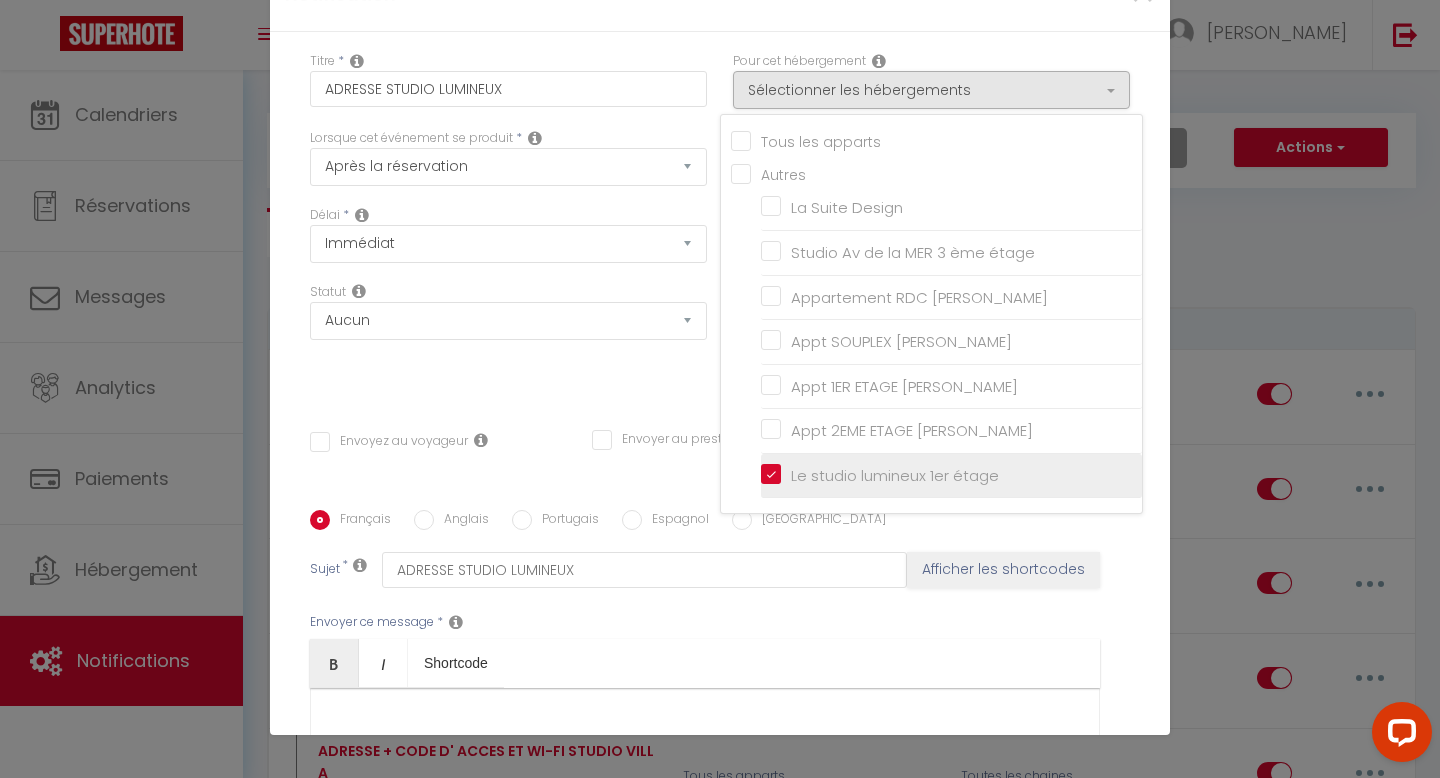 checkbox on "false" 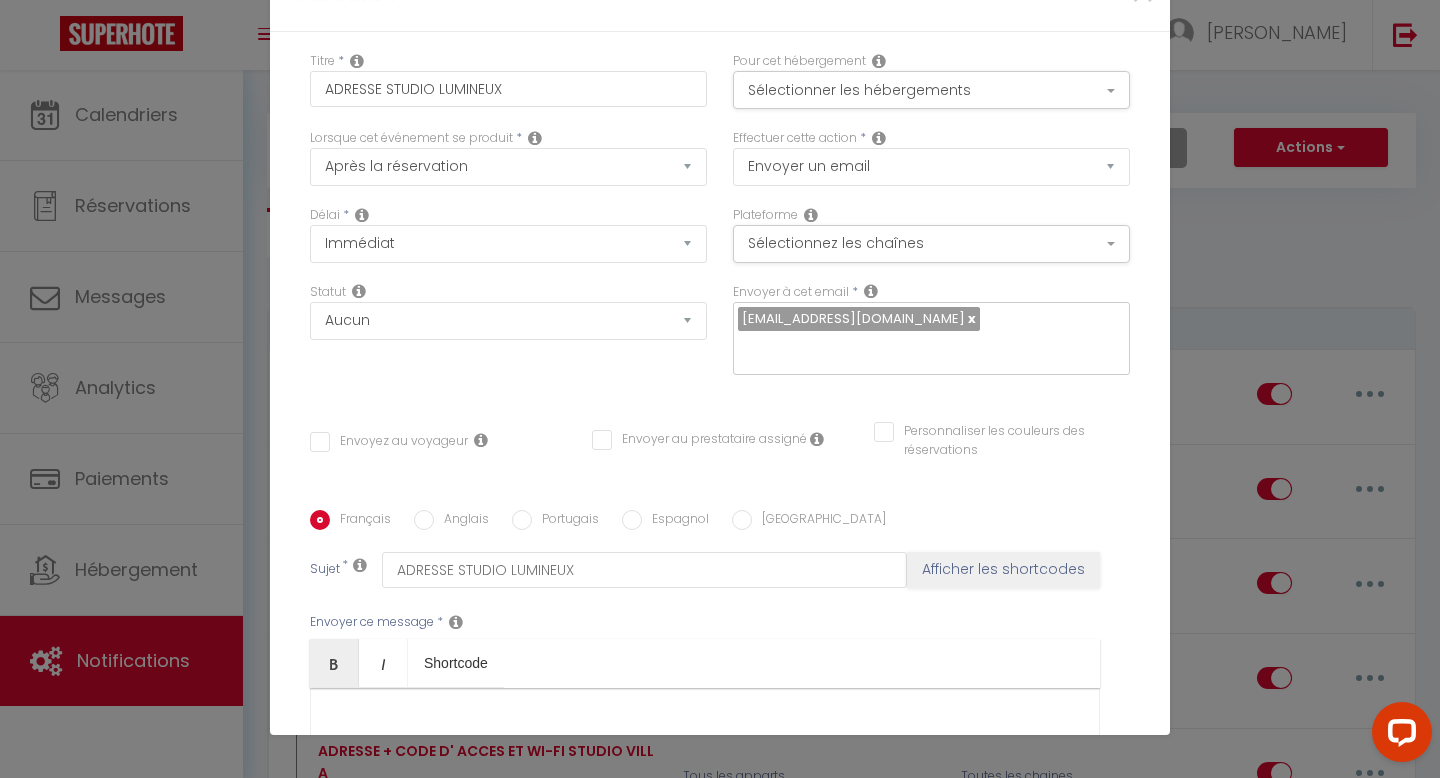 click on "Envoyez au voyageur" at bounding box center (389, 442) 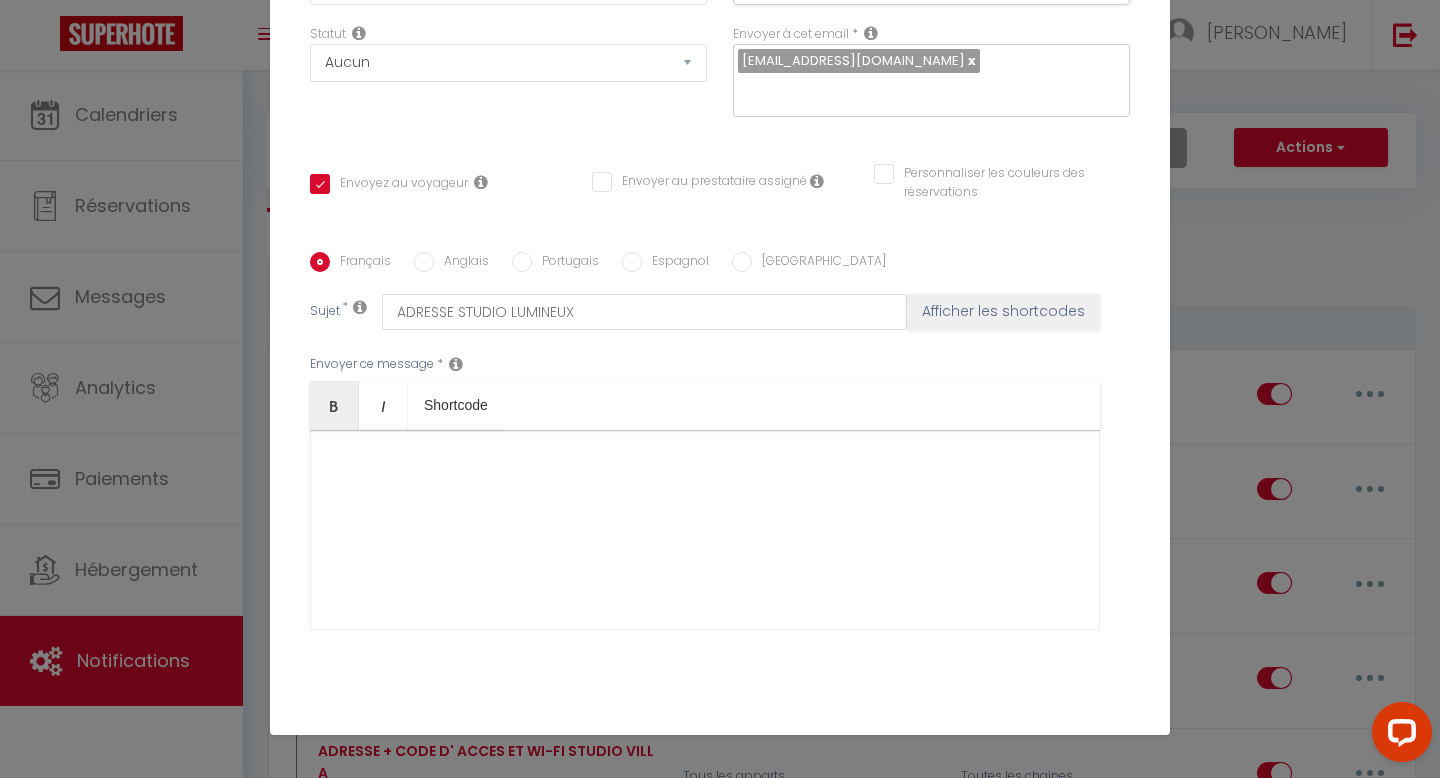 scroll, scrollTop: 315, scrollLeft: 0, axis: vertical 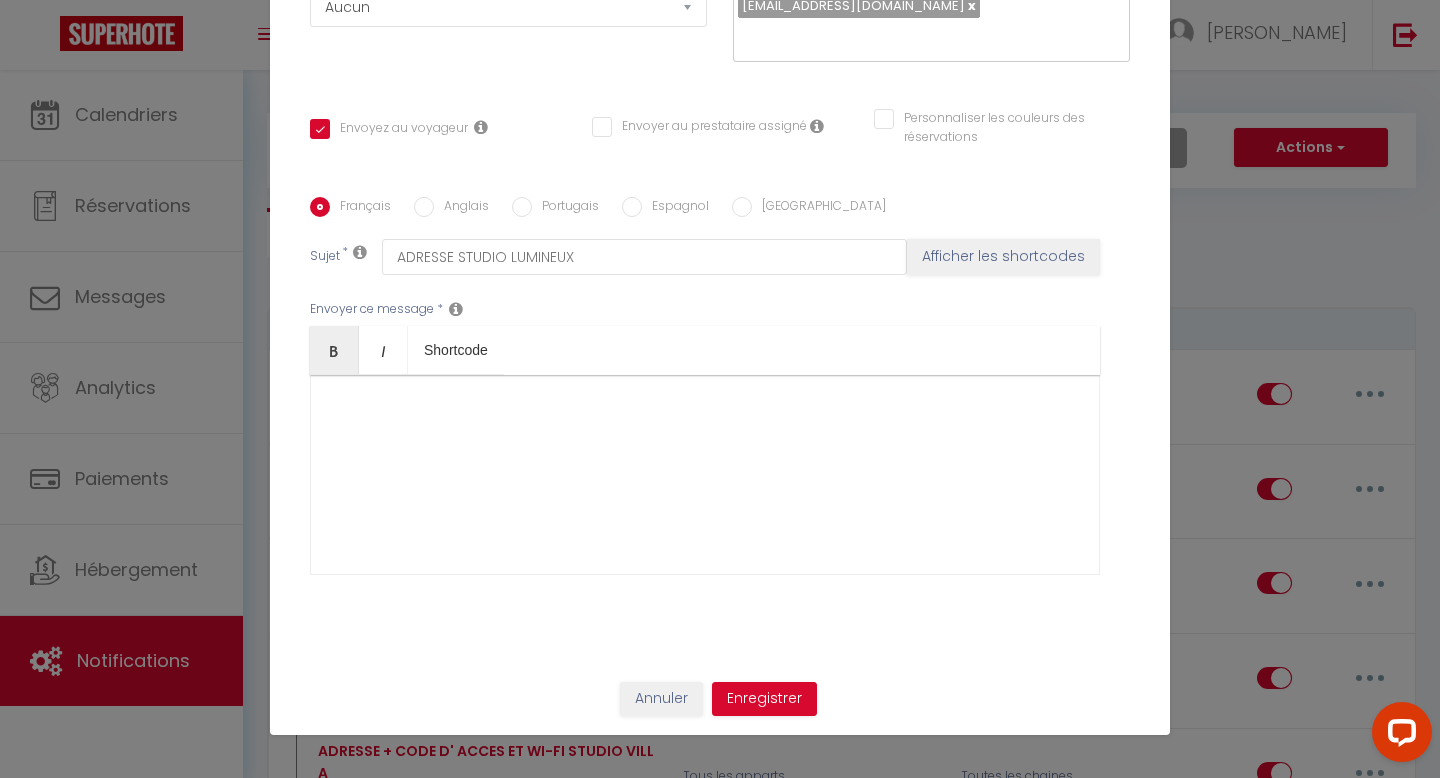 click at bounding box center [705, 475] 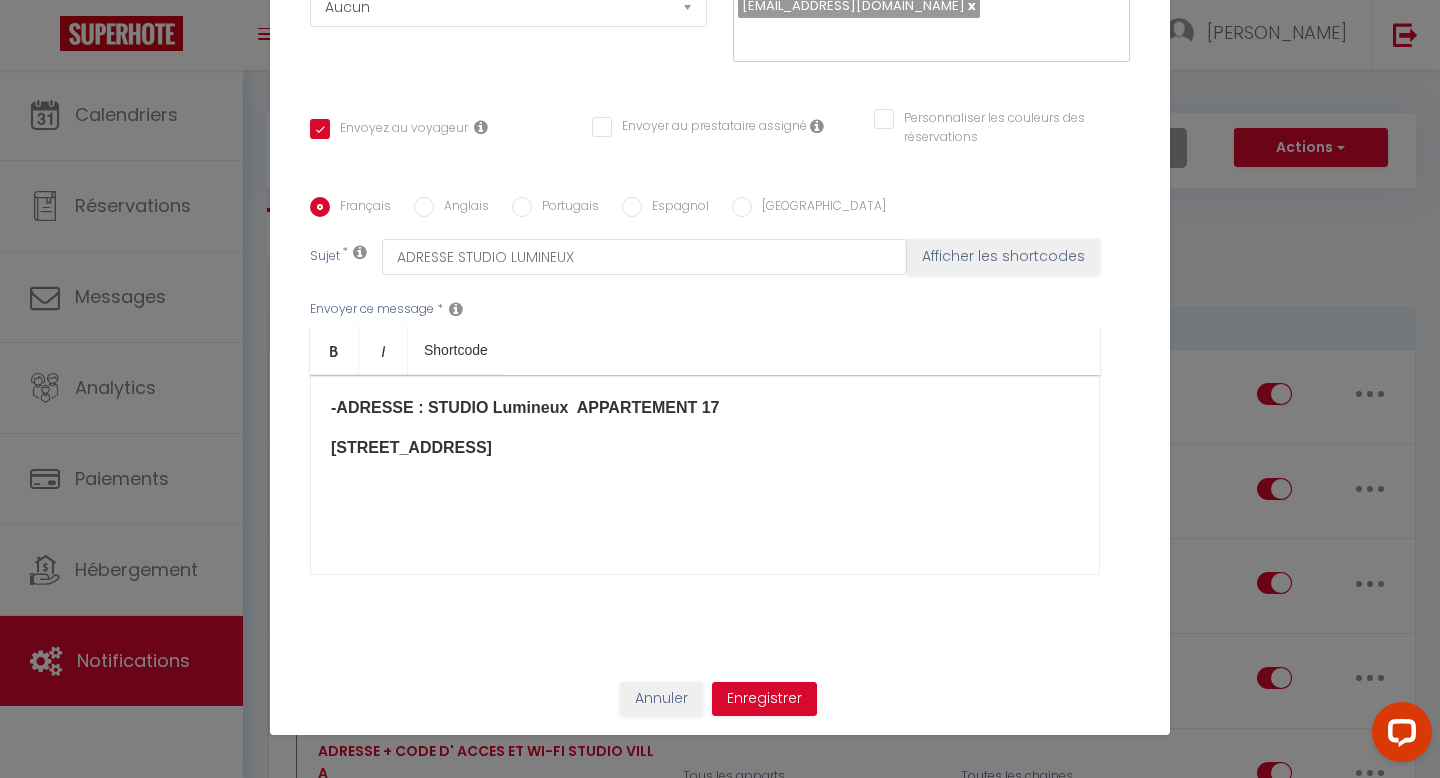 click on "[STREET_ADDRESS]" at bounding box center [411, 447] 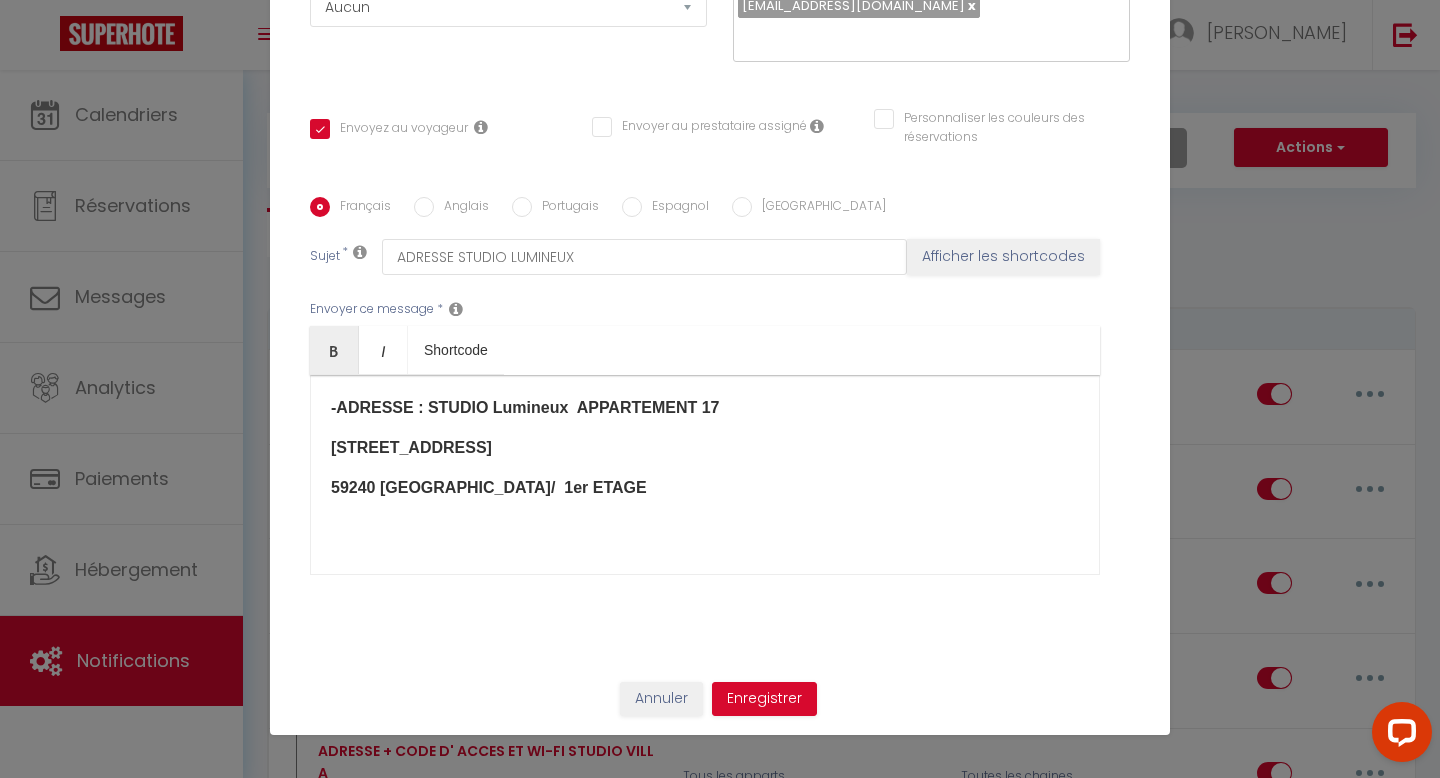 click on "-ADRESSE : STUDIO Lumineux​  APPARTEMENT 17
[STREET_ADDRESS] ​ ​" at bounding box center [705, 475] 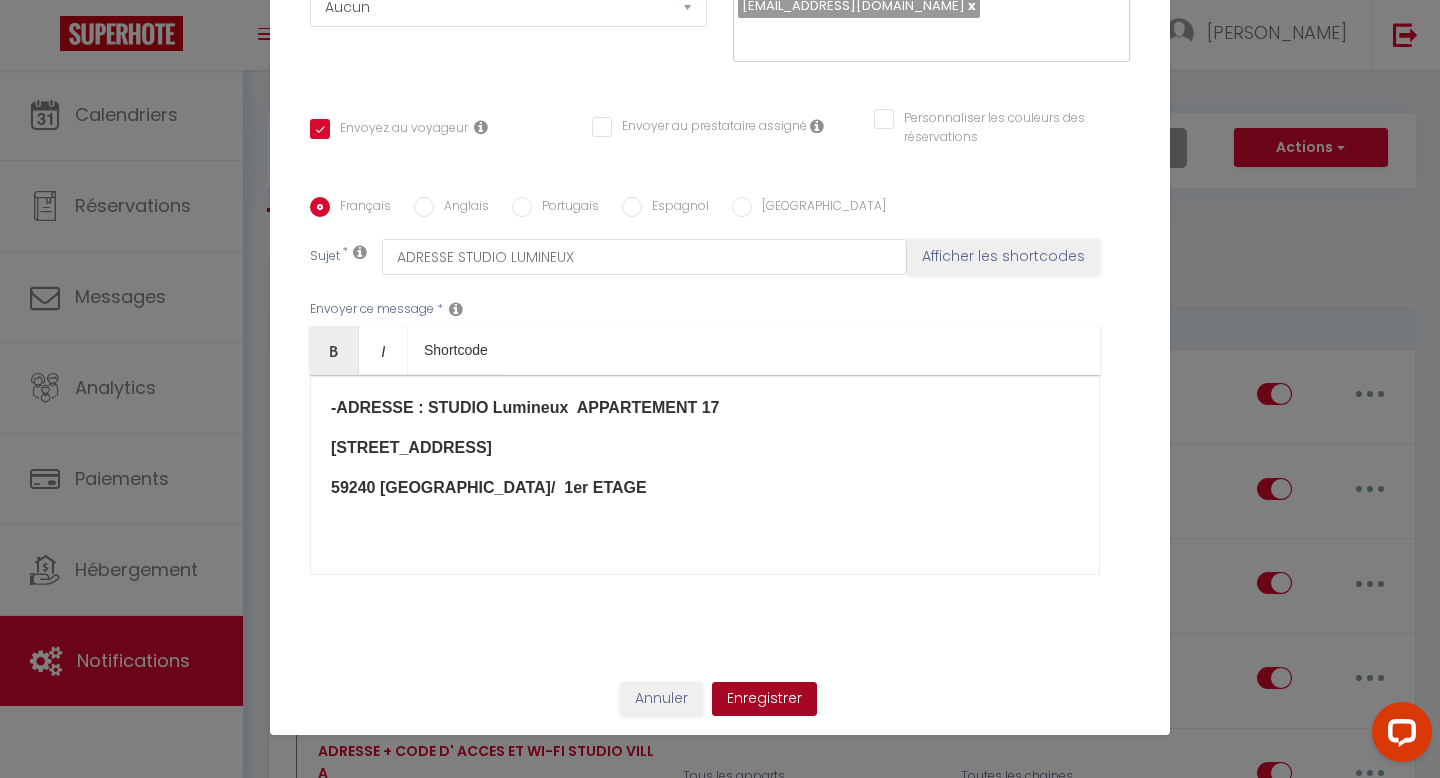 click on "Enregistrer" at bounding box center [764, 699] 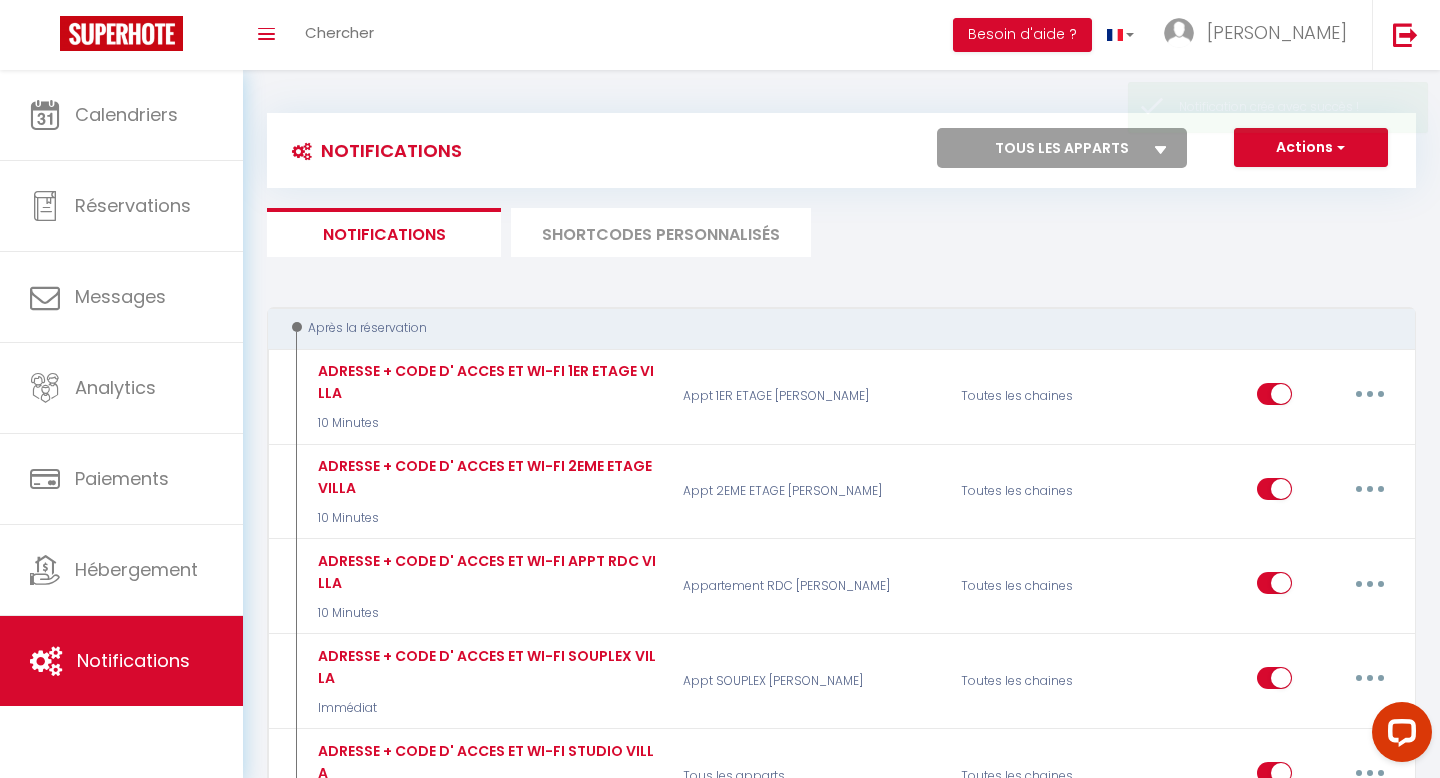 checkbox on "false" 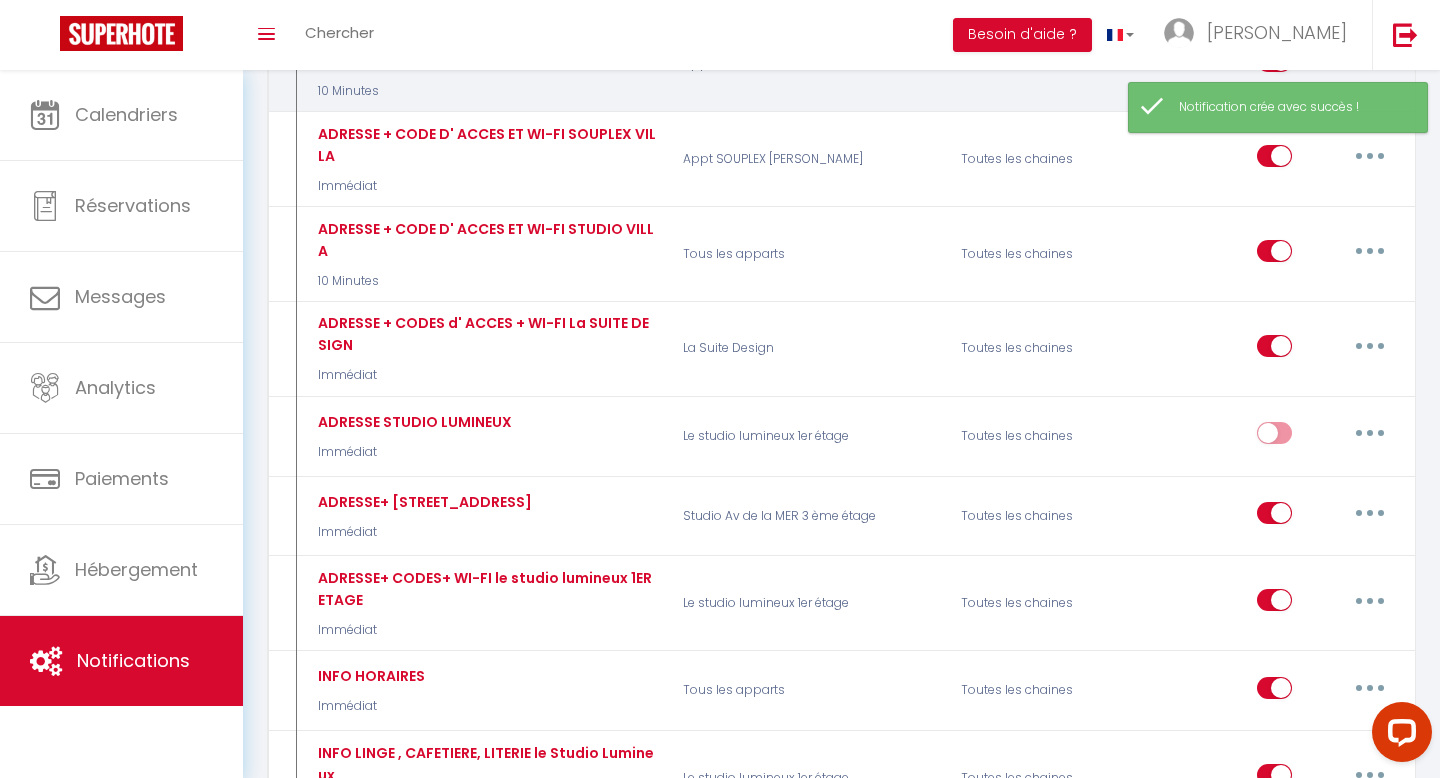 scroll, scrollTop: 551, scrollLeft: 0, axis: vertical 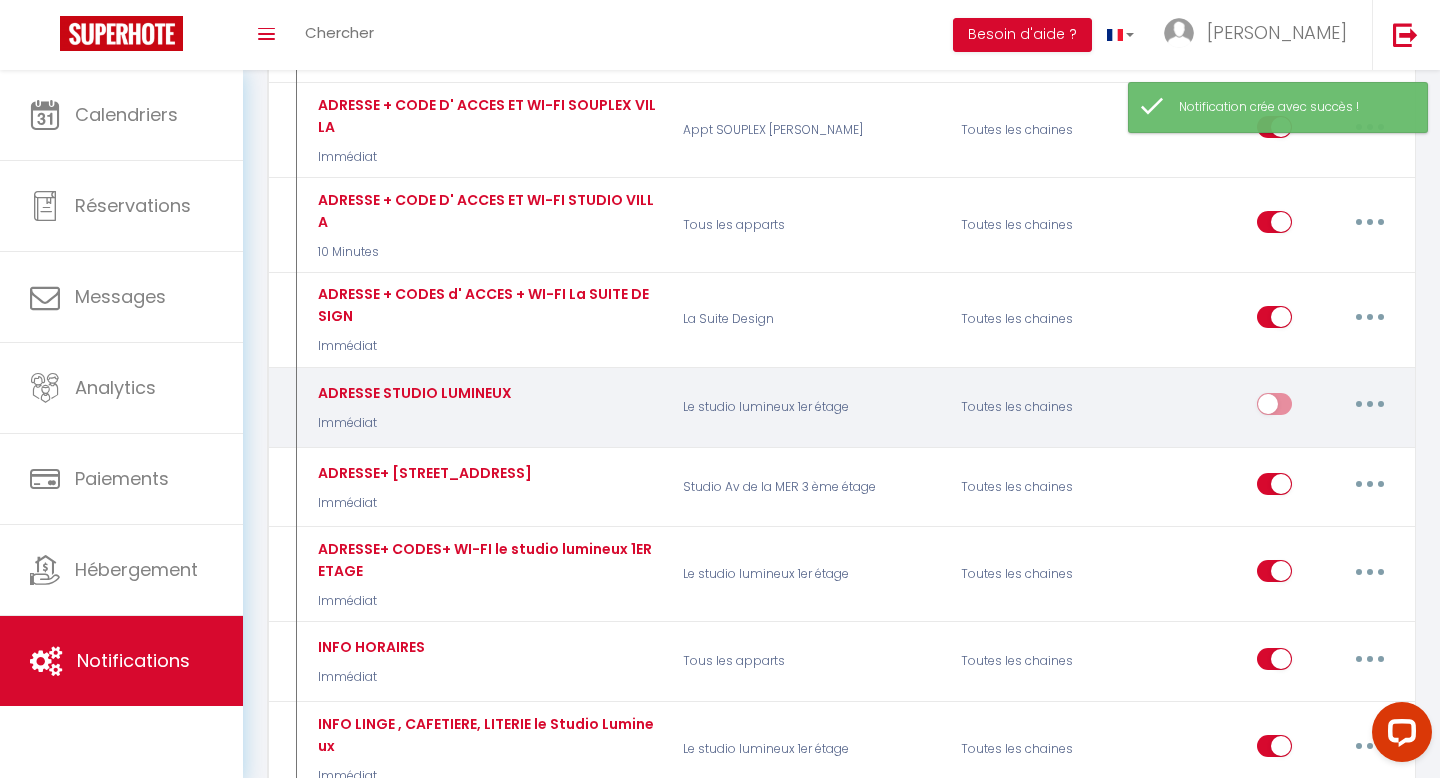 click at bounding box center [1274, 408] 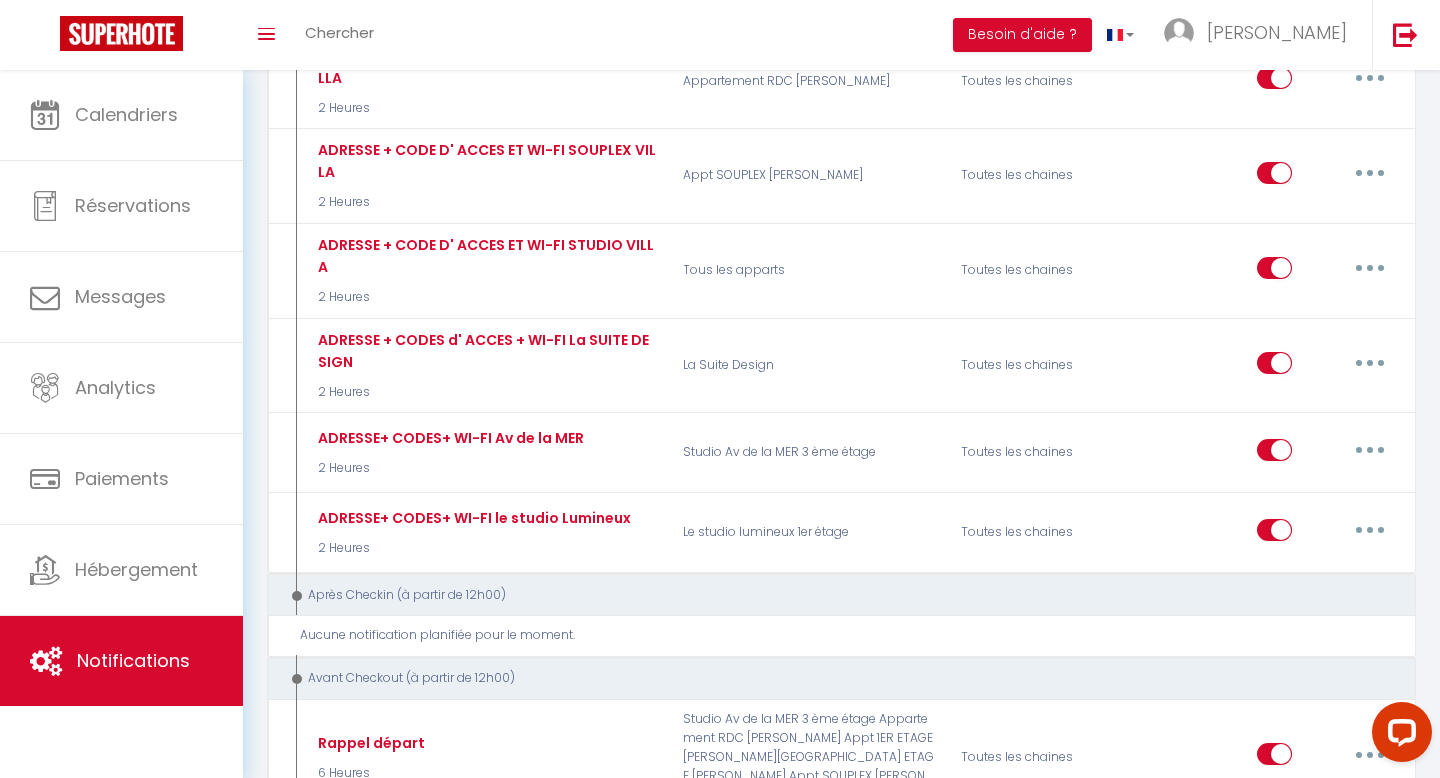 scroll, scrollTop: 2580, scrollLeft: 0, axis: vertical 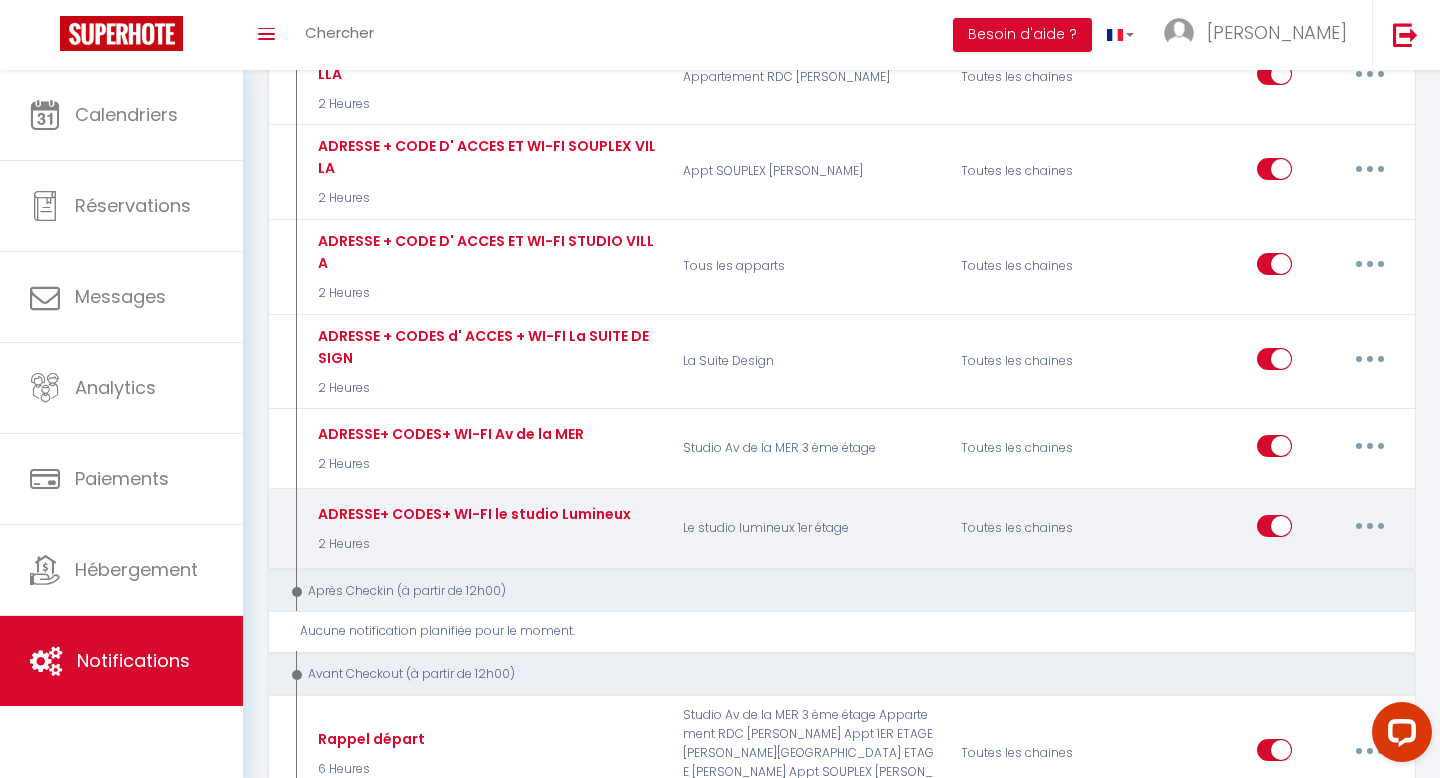 click at bounding box center [1370, 526] 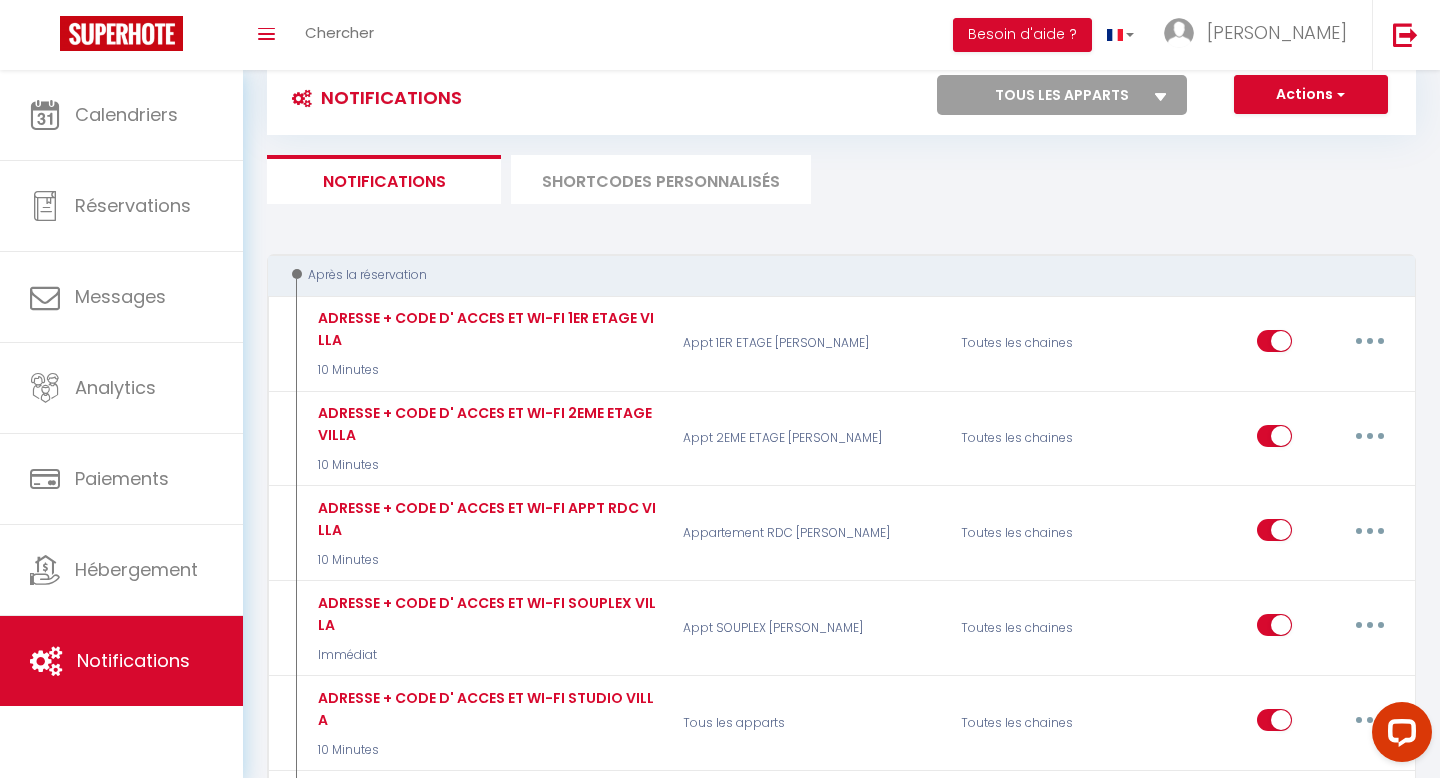 scroll, scrollTop: 0, scrollLeft: 0, axis: both 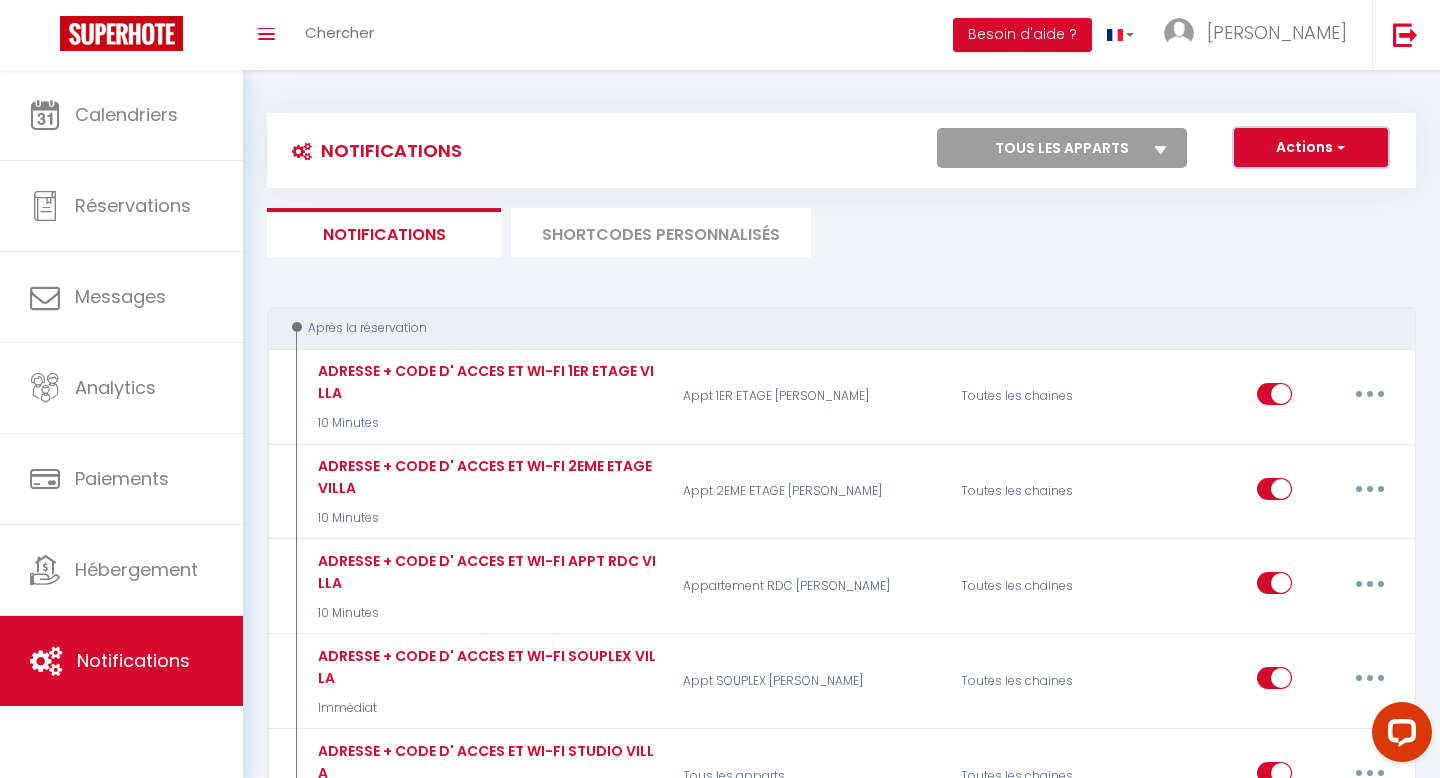click on "Actions" at bounding box center [1311, 148] 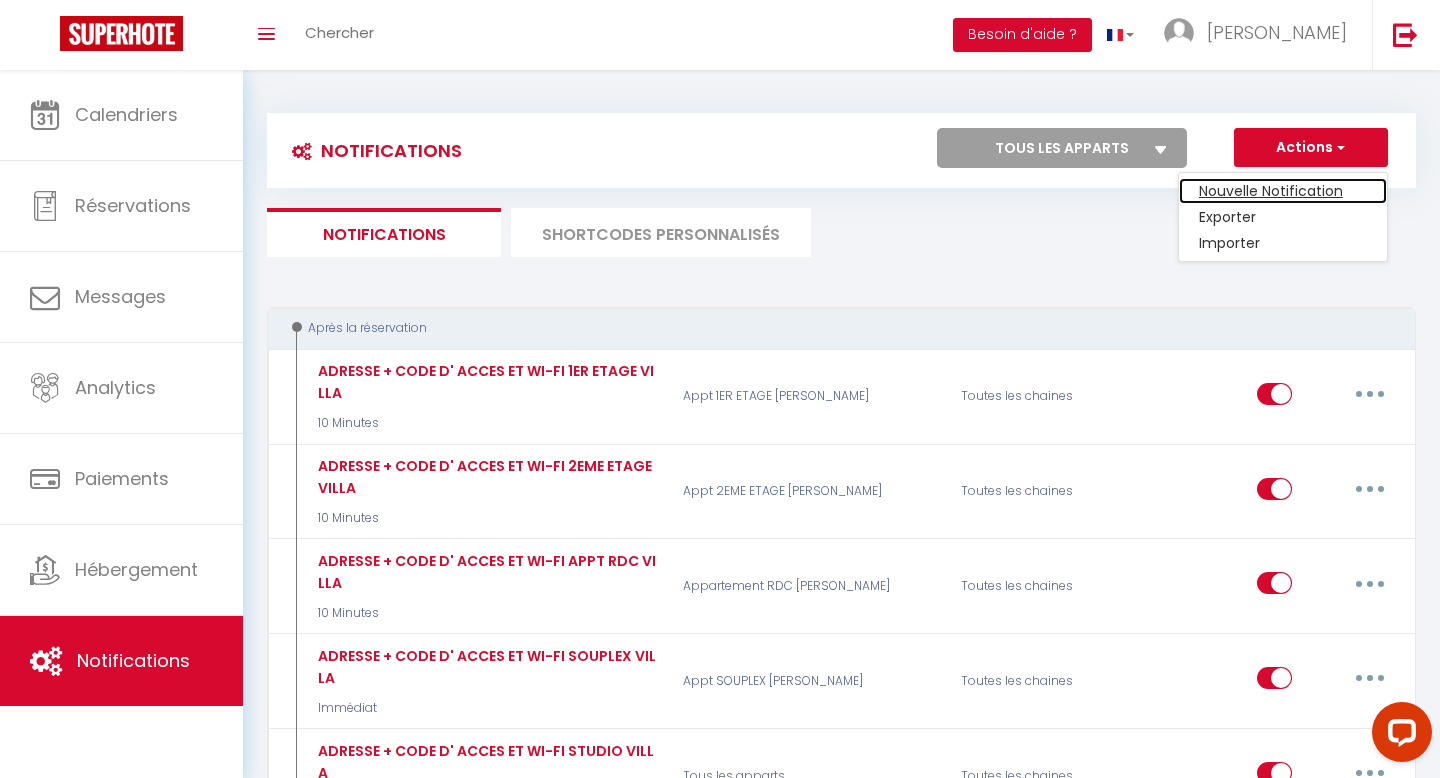click on "Nouvelle Notification" at bounding box center [1283, 191] 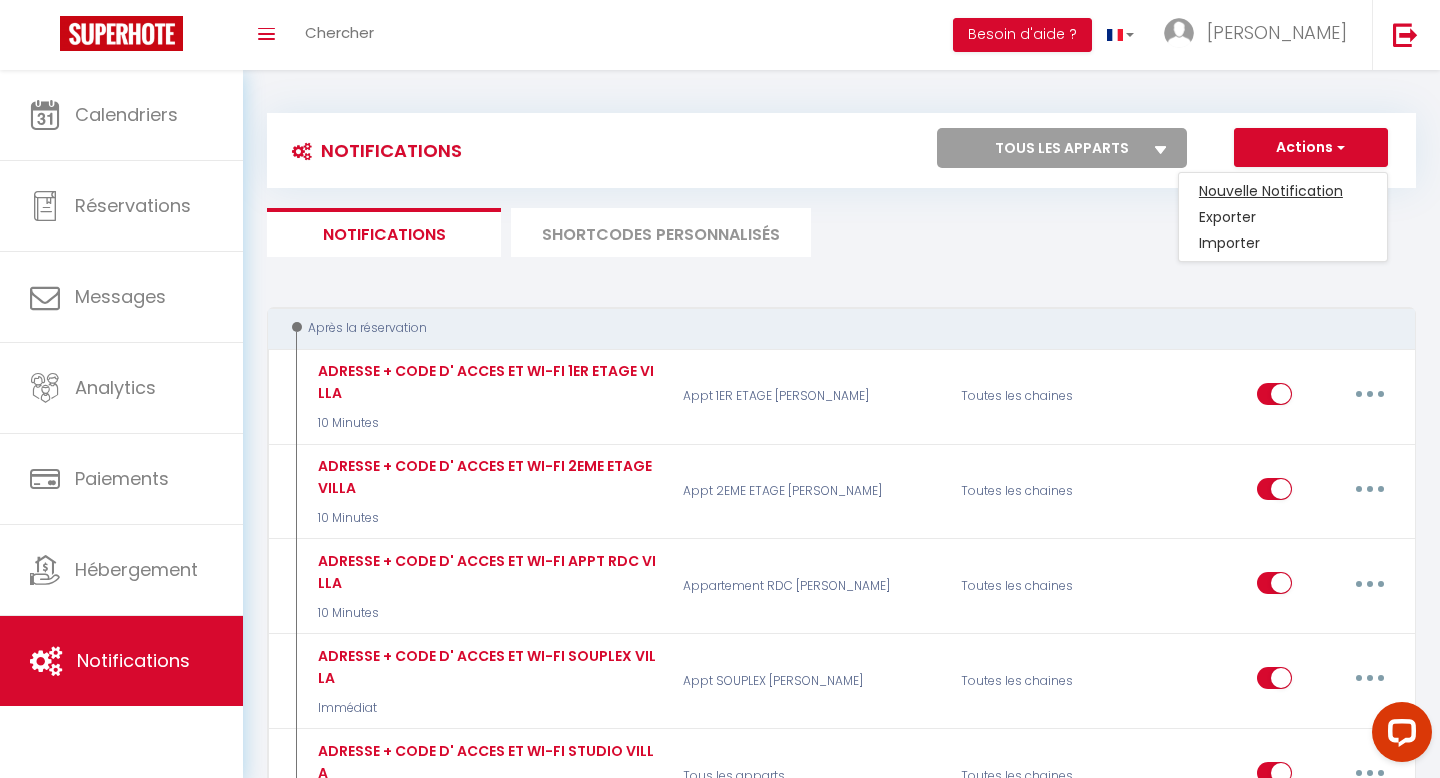 select on "Immédiat" 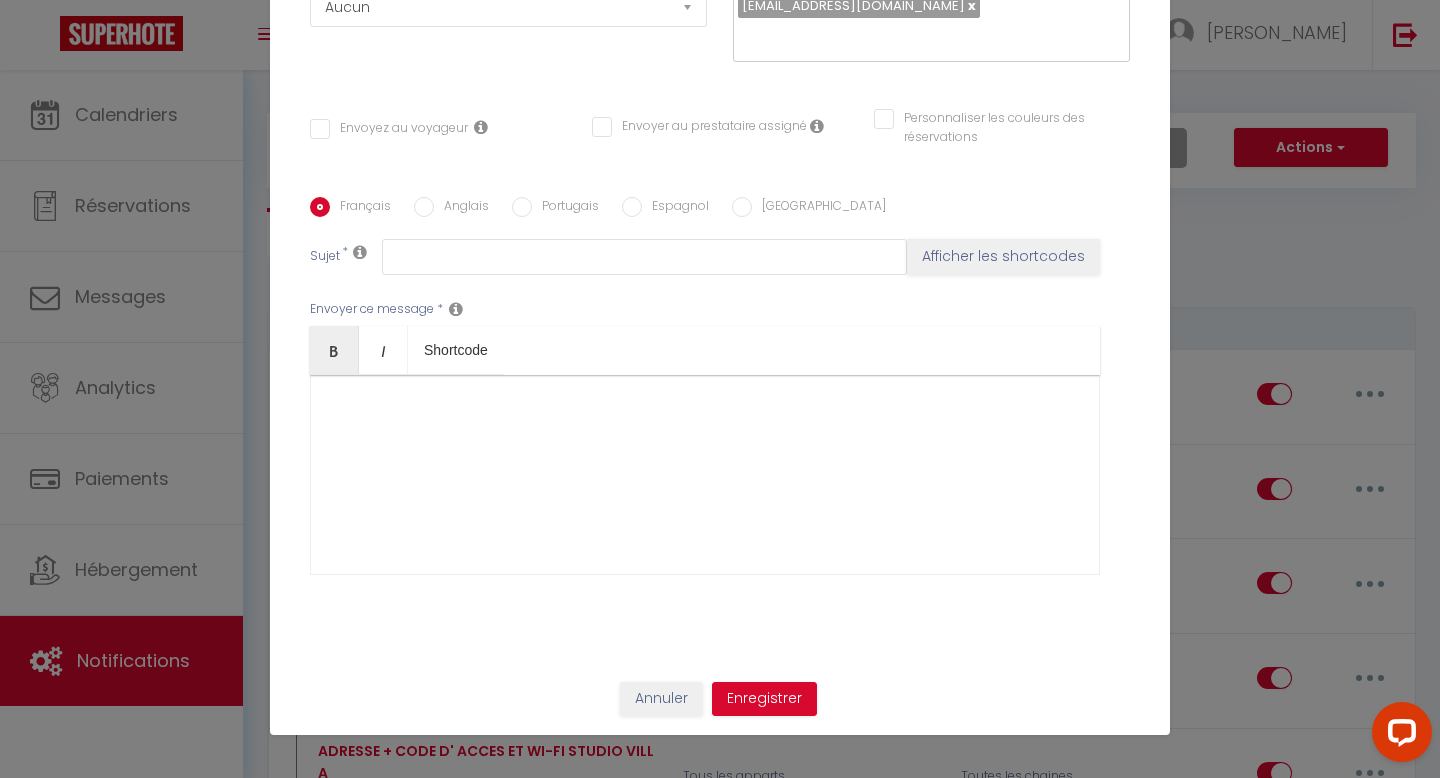 scroll, scrollTop: 287, scrollLeft: 0, axis: vertical 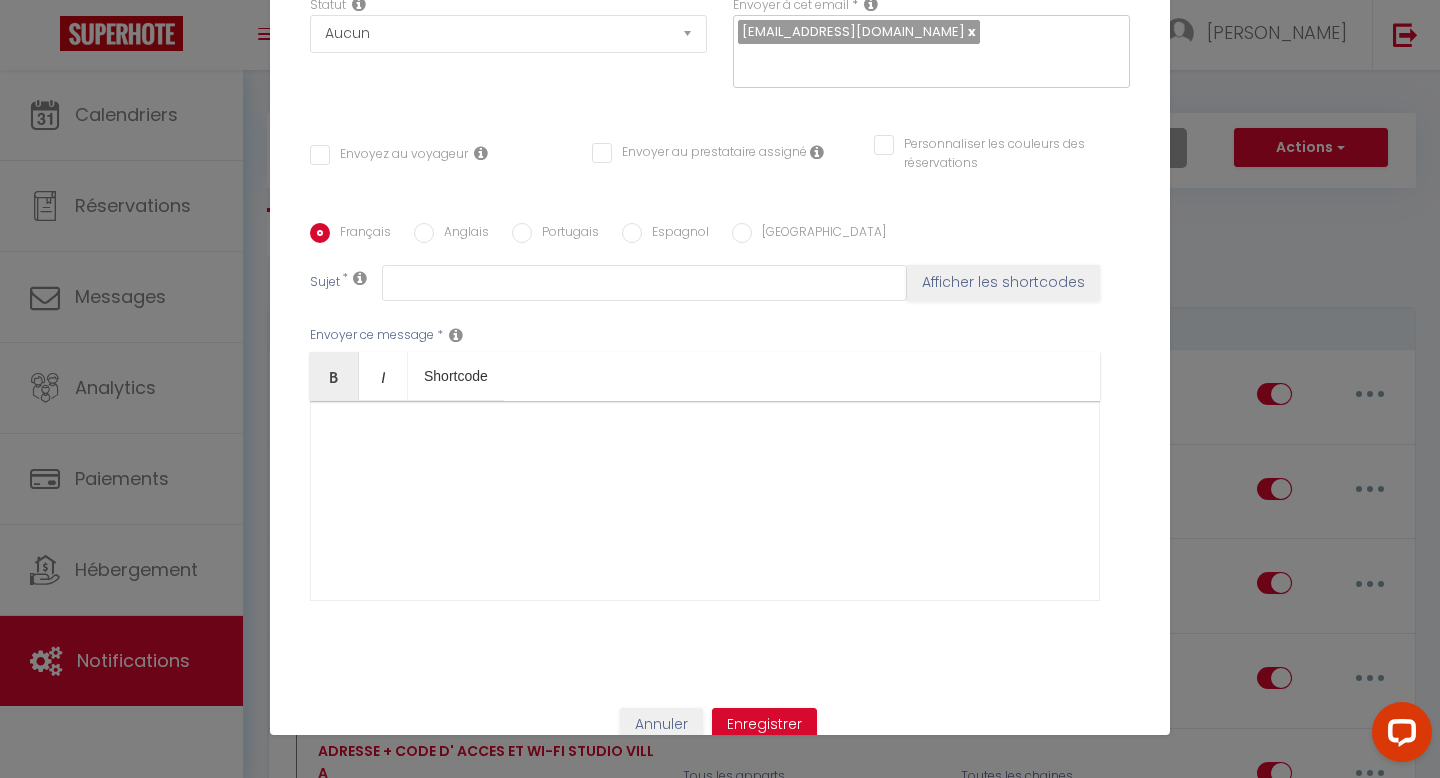 click at bounding box center [705, 501] 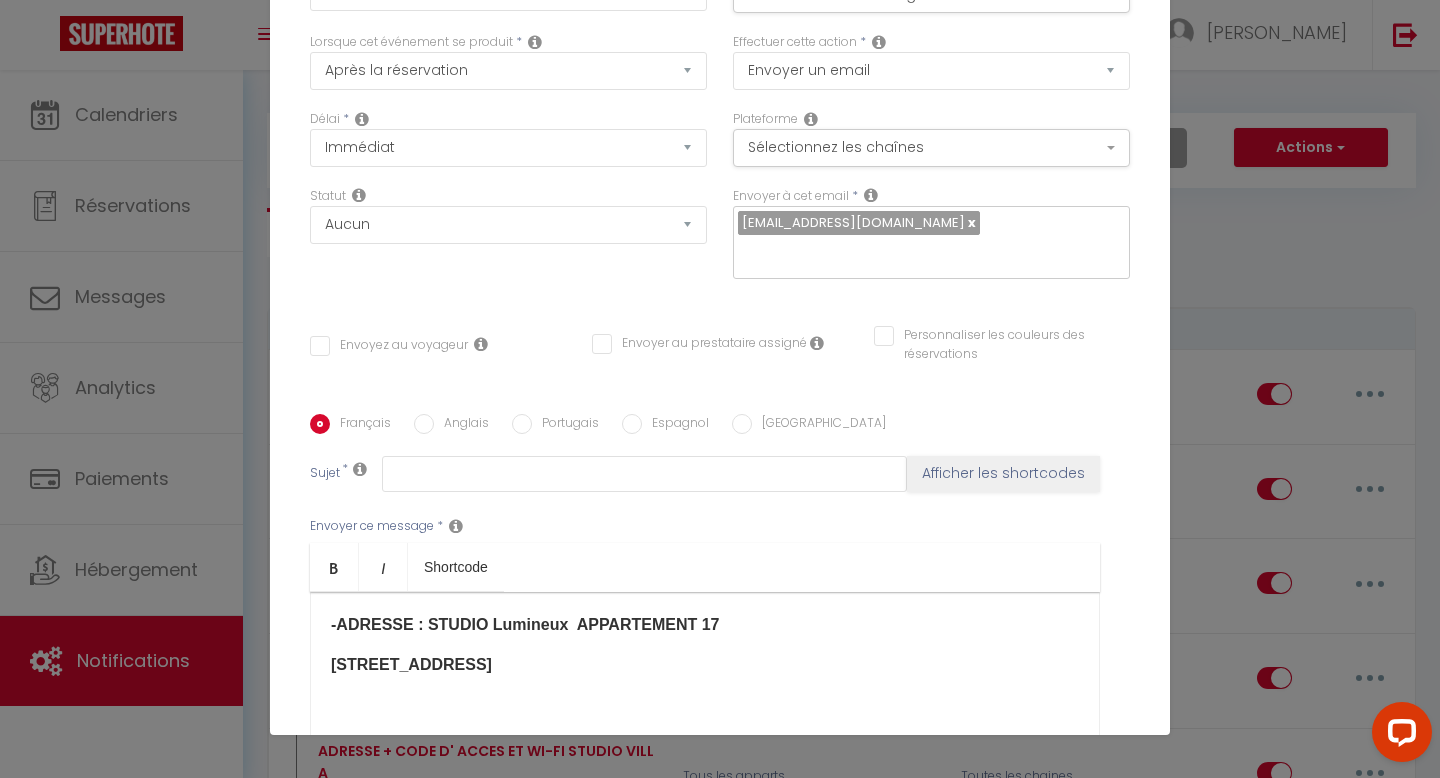 scroll, scrollTop: 95, scrollLeft: 0, axis: vertical 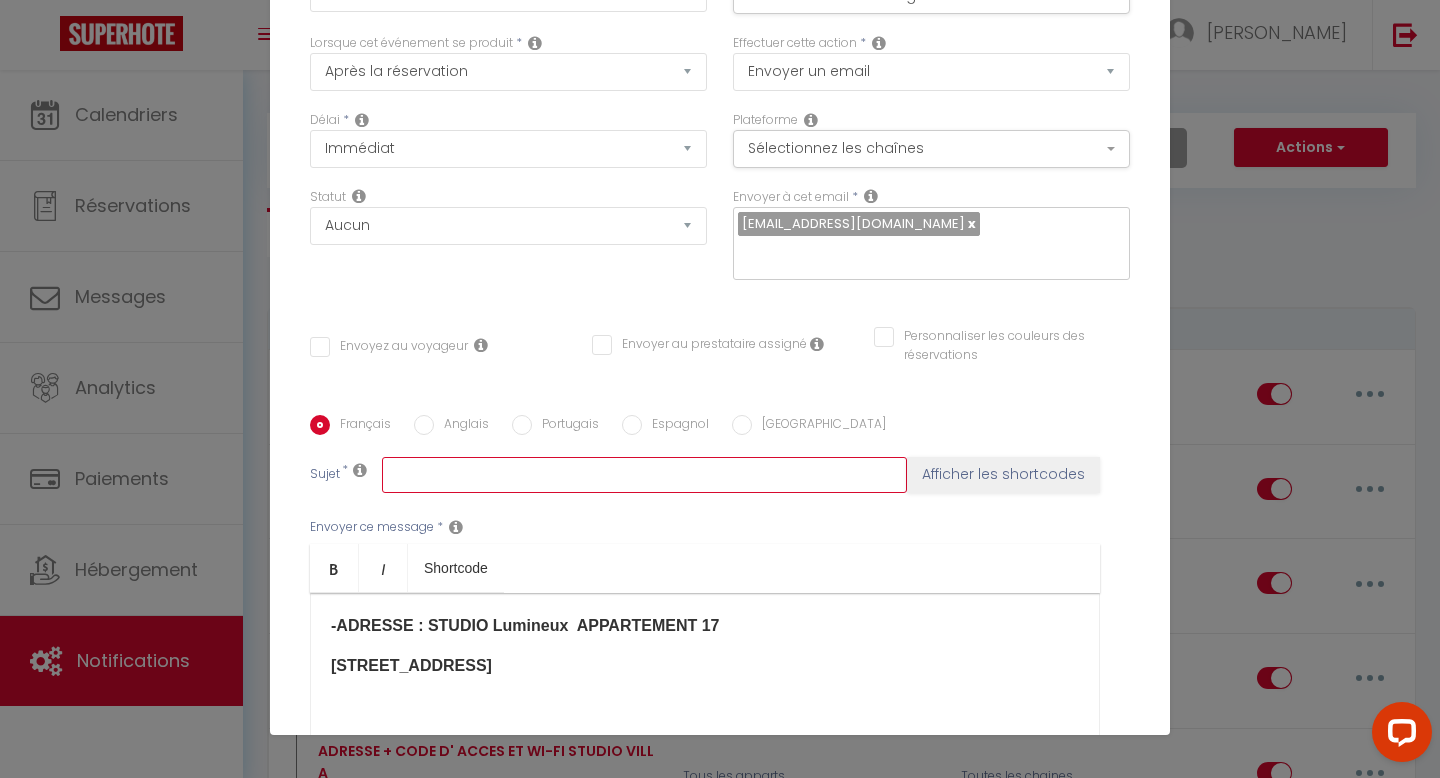 click at bounding box center [644, 475] 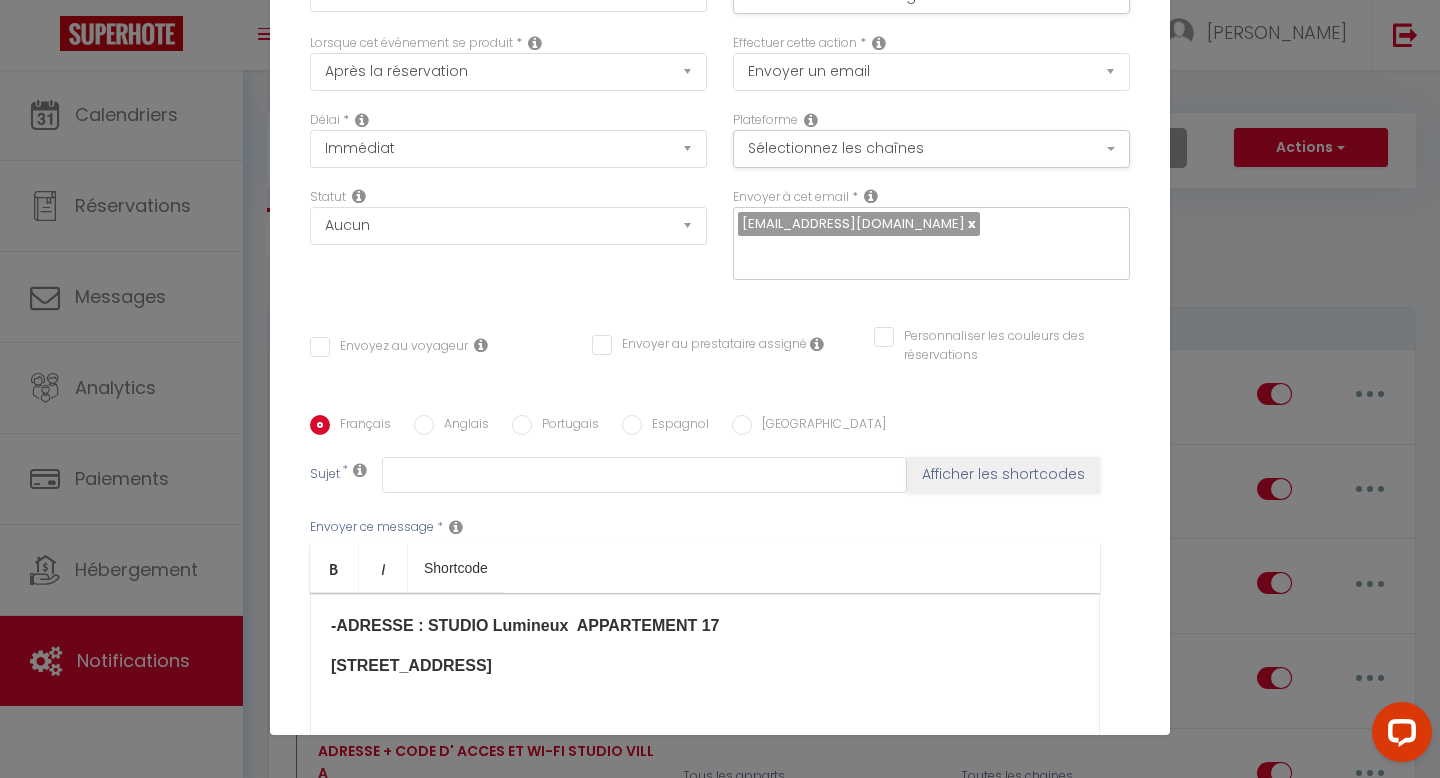 click on "-ADRESSE : STUDIO Lumineux​  APPARTEMENT 17" at bounding box center [705, 626] 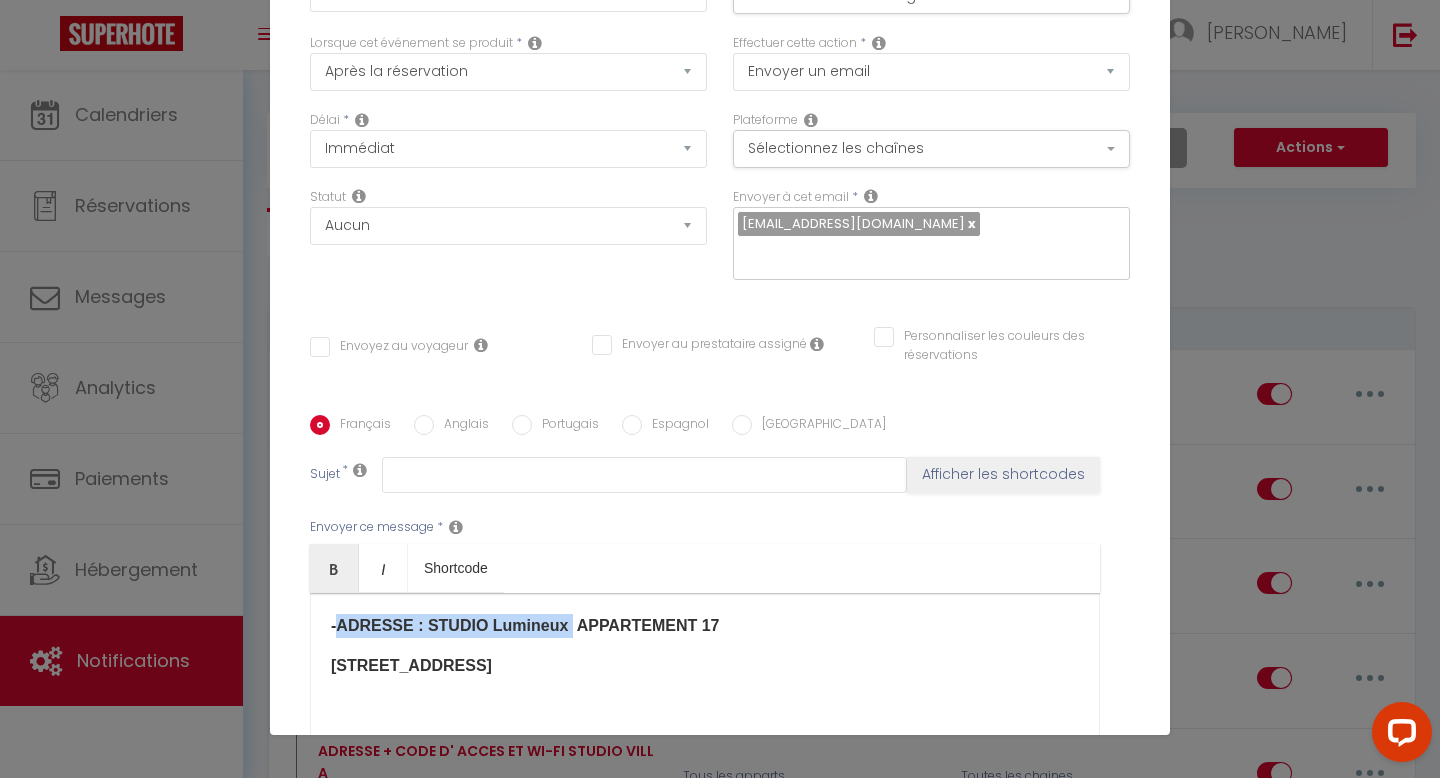 drag, startPoint x: 338, startPoint y: 625, endPoint x: 554, endPoint y: 624, distance: 216.00232 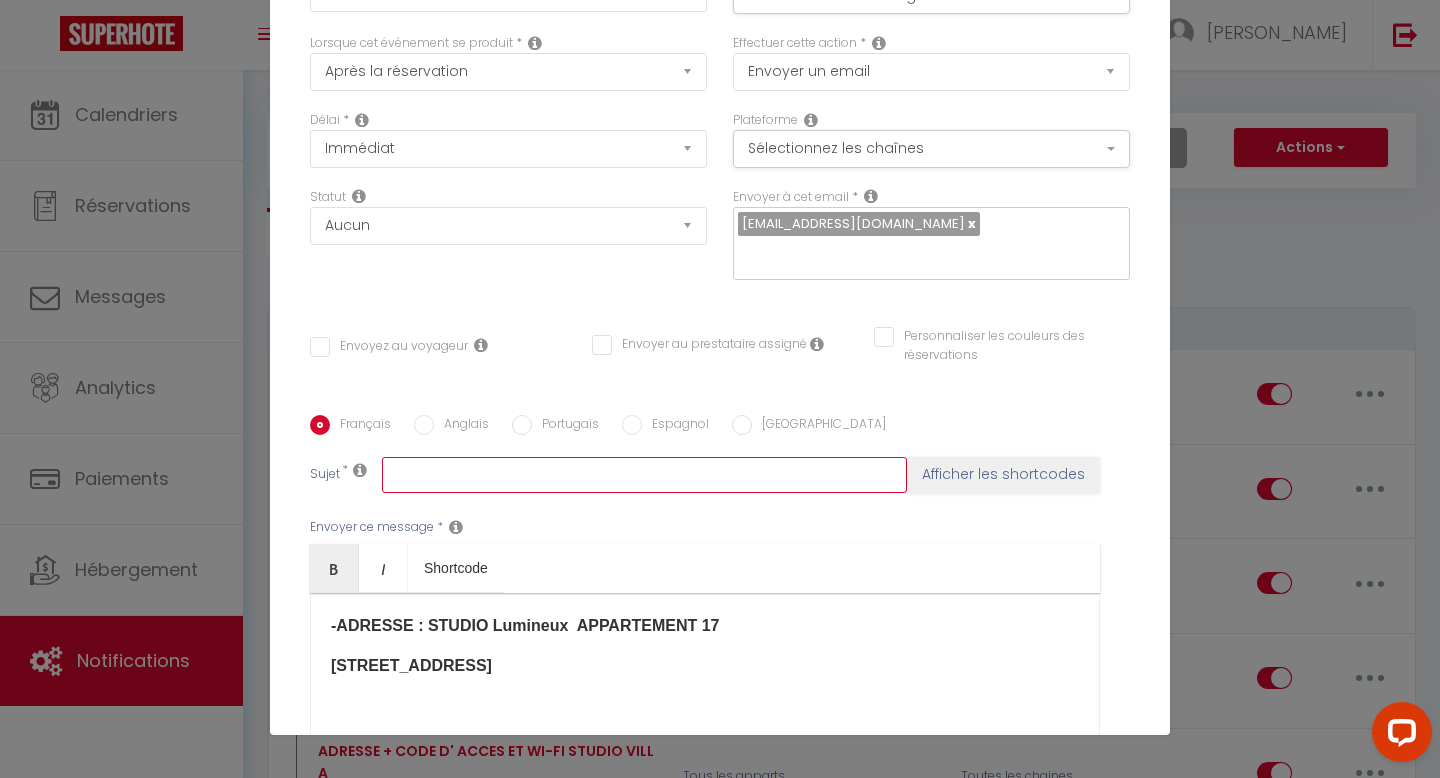 click at bounding box center [644, 475] 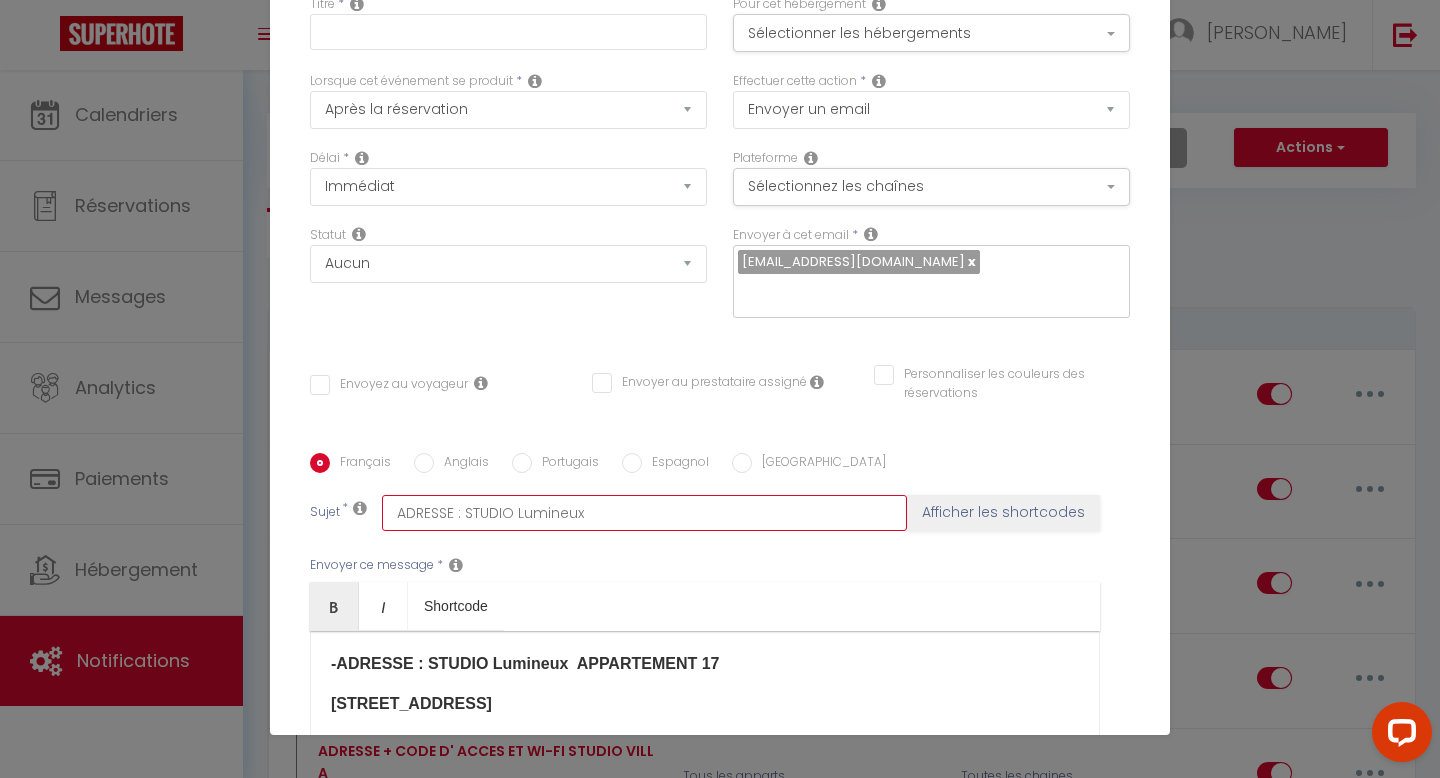 scroll, scrollTop: 0, scrollLeft: 0, axis: both 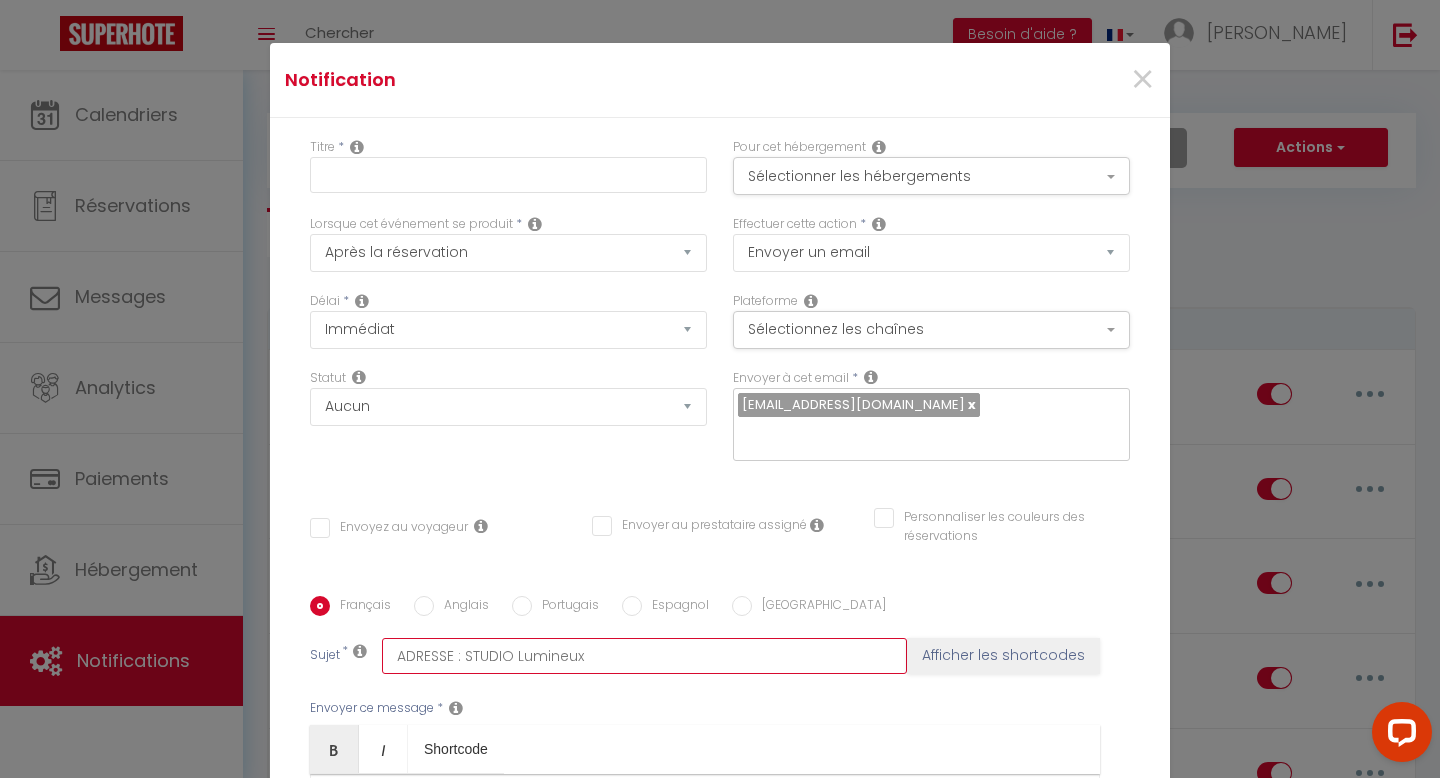 type on "ADRESSE : STUDIO Lumineux​" 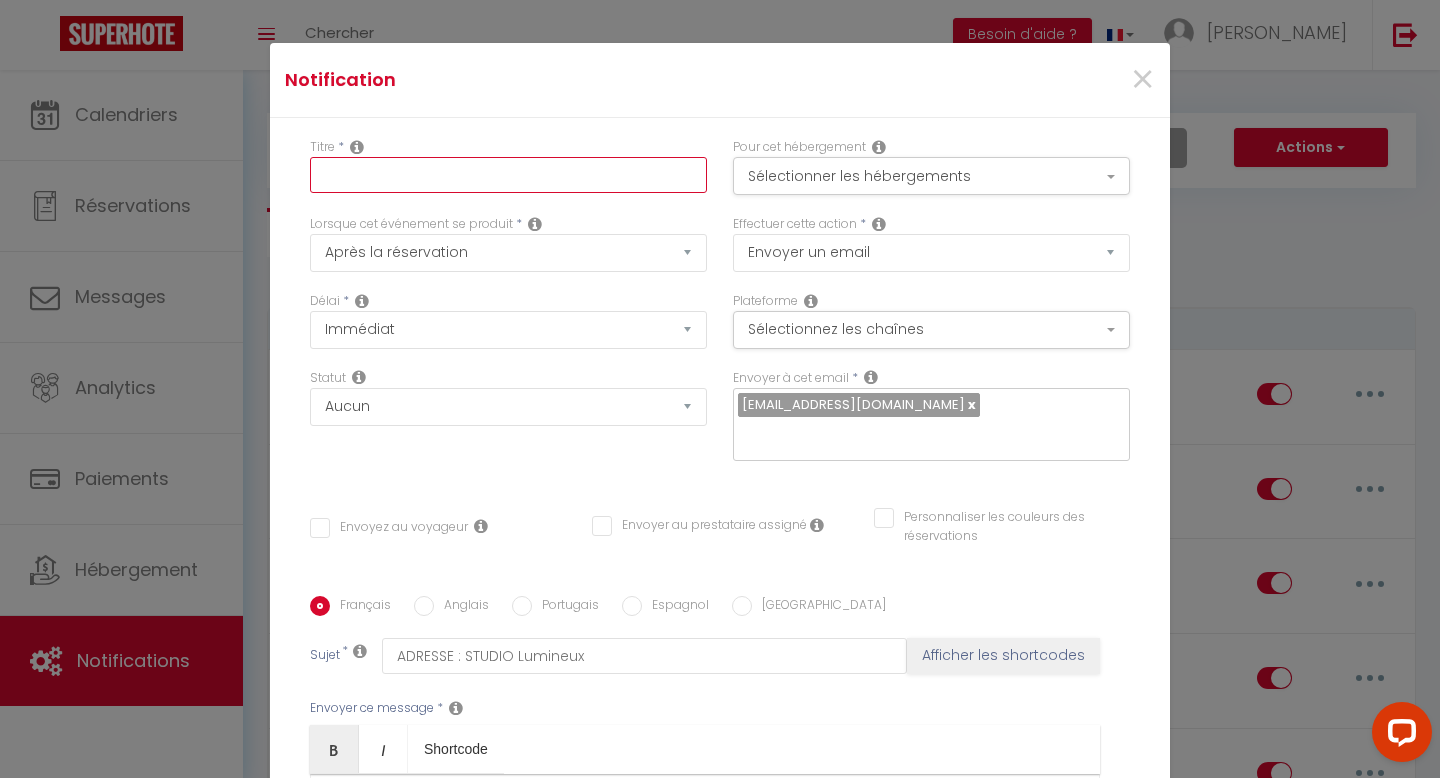 click at bounding box center [508, 175] 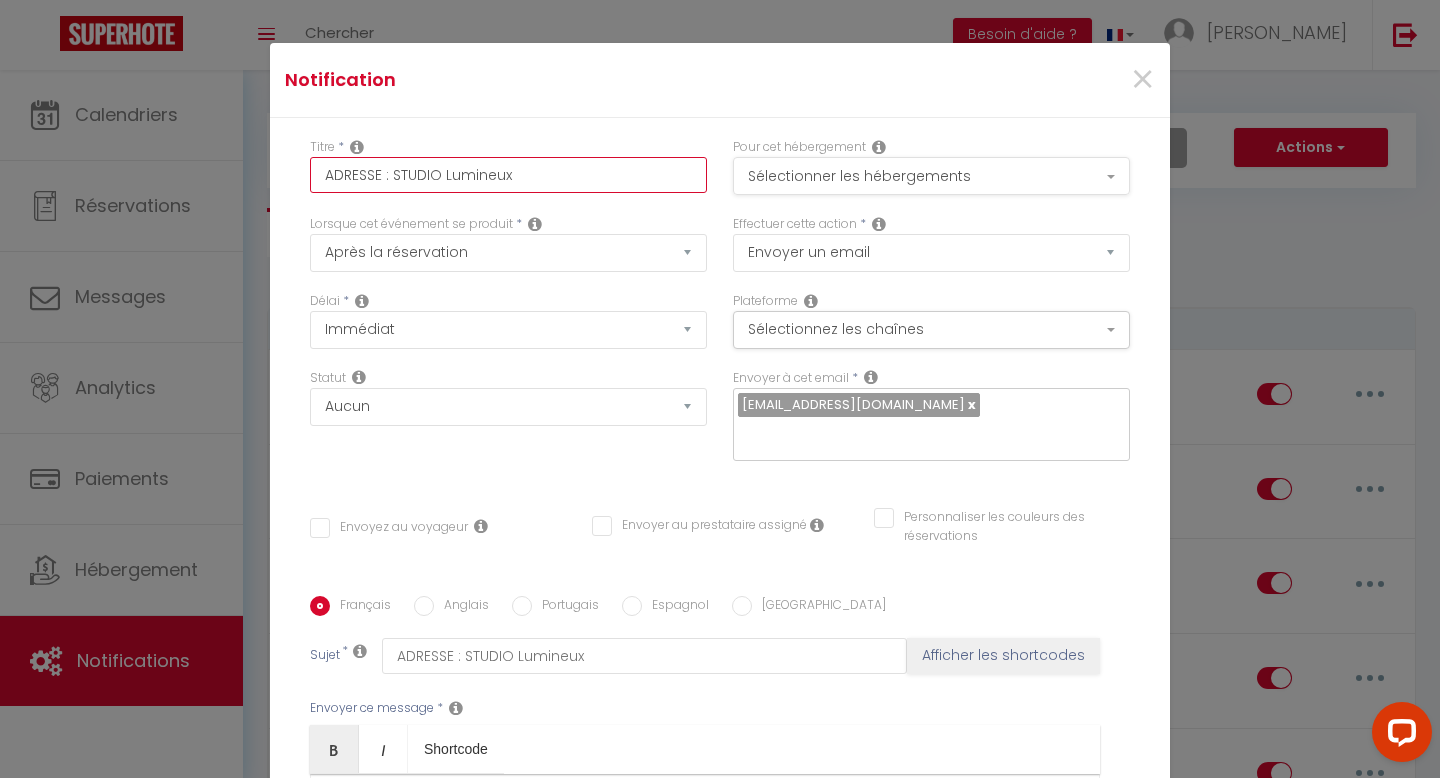 type on "ADRESSE : STUDIO Lumineux​" 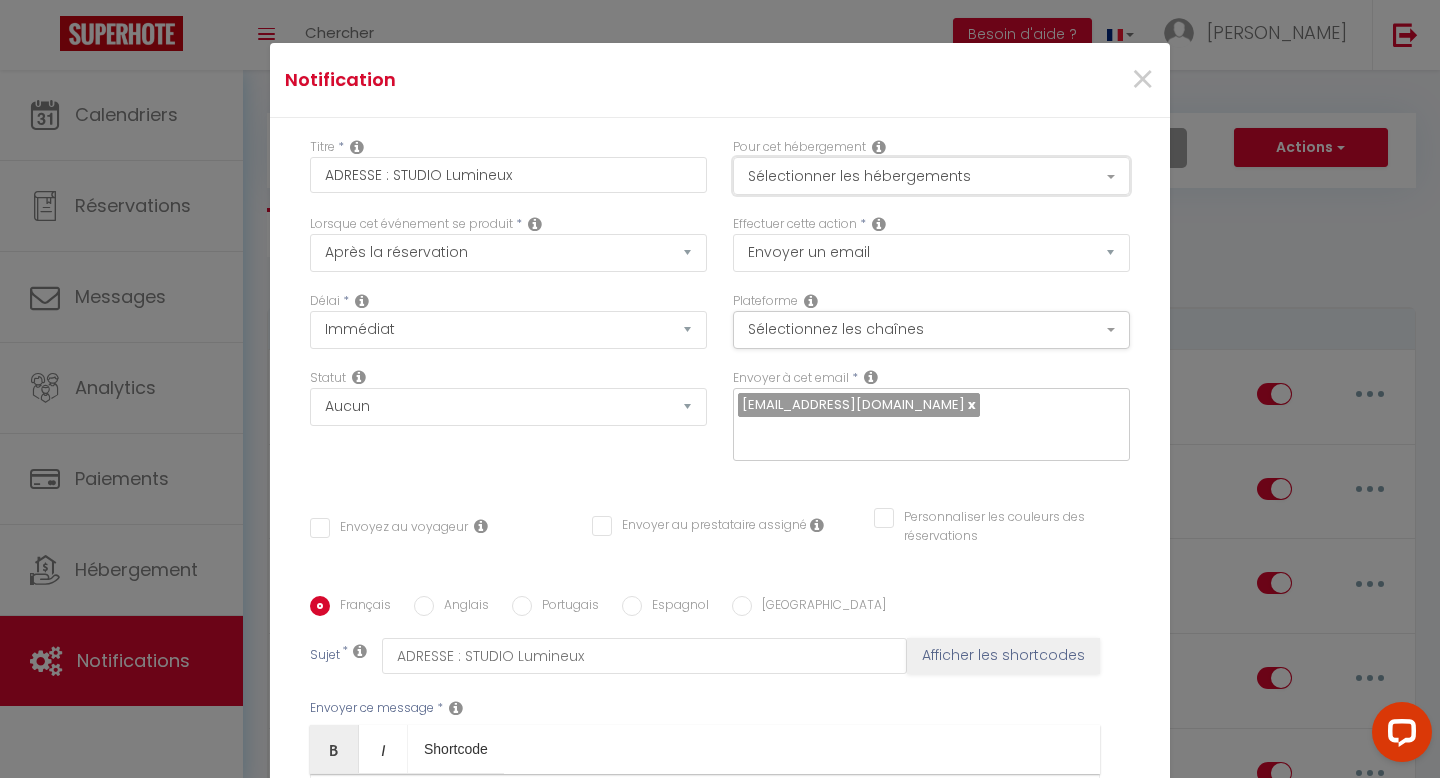 click on "Sélectionner les hébergements" at bounding box center (931, 176) 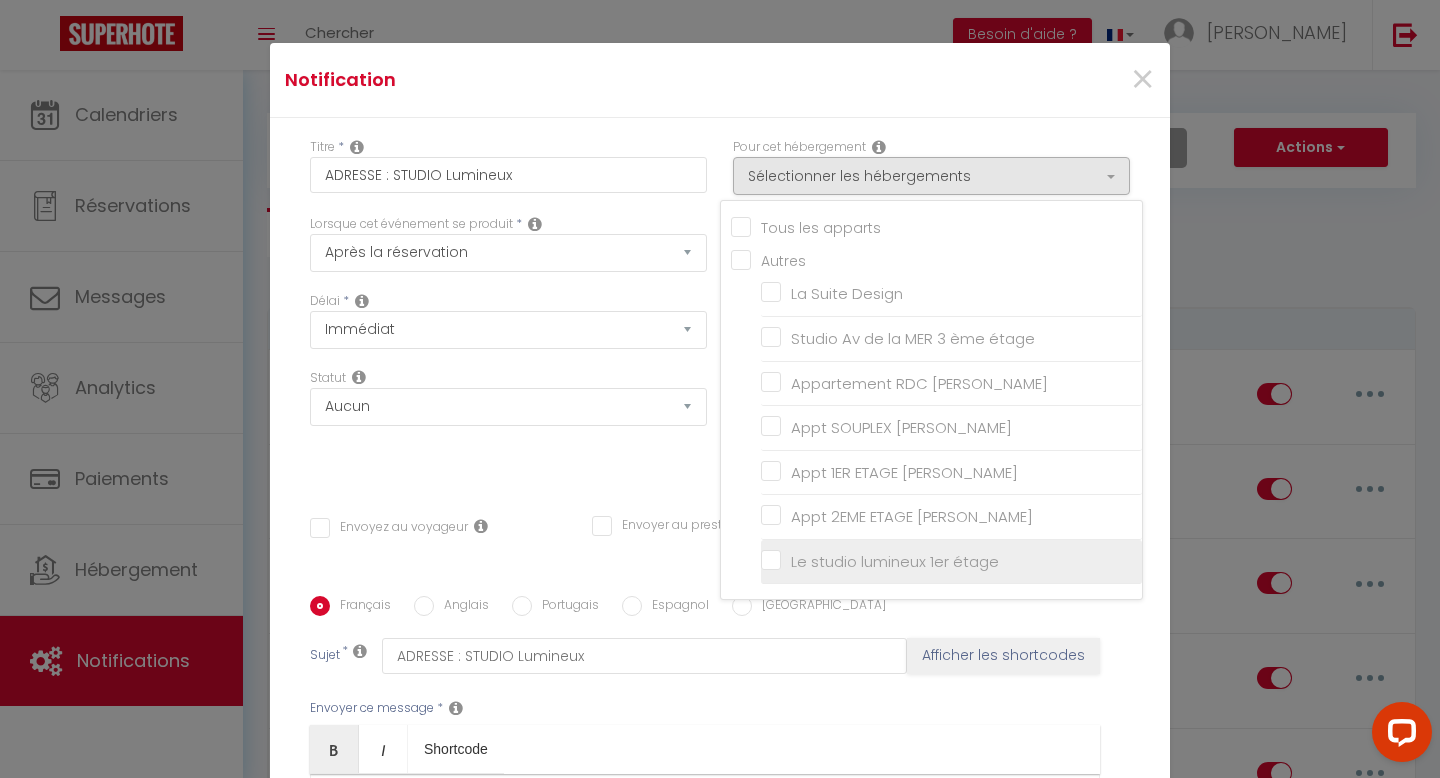 click on "Le studio lumineux 1er étage" at bounding box center (951, 562) 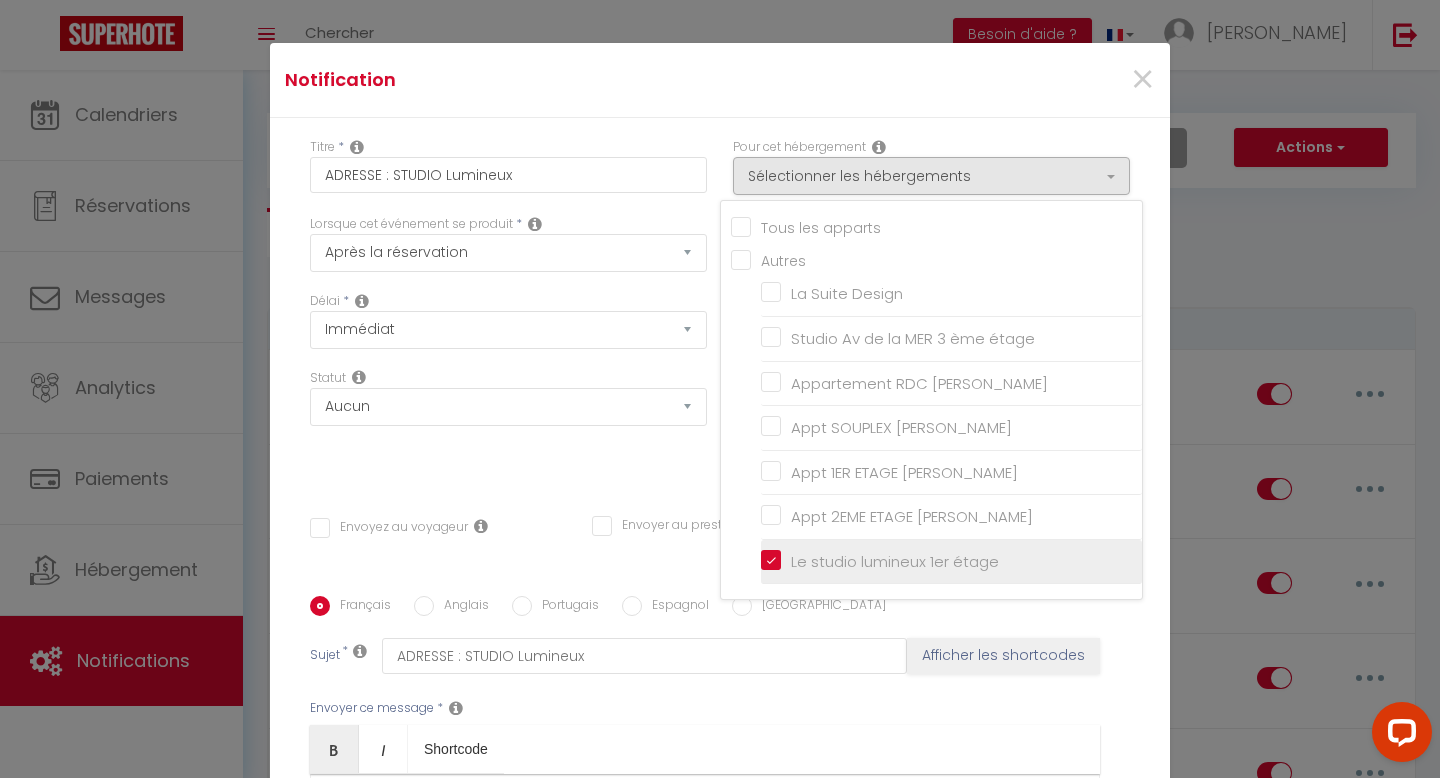 checkbox on "false" 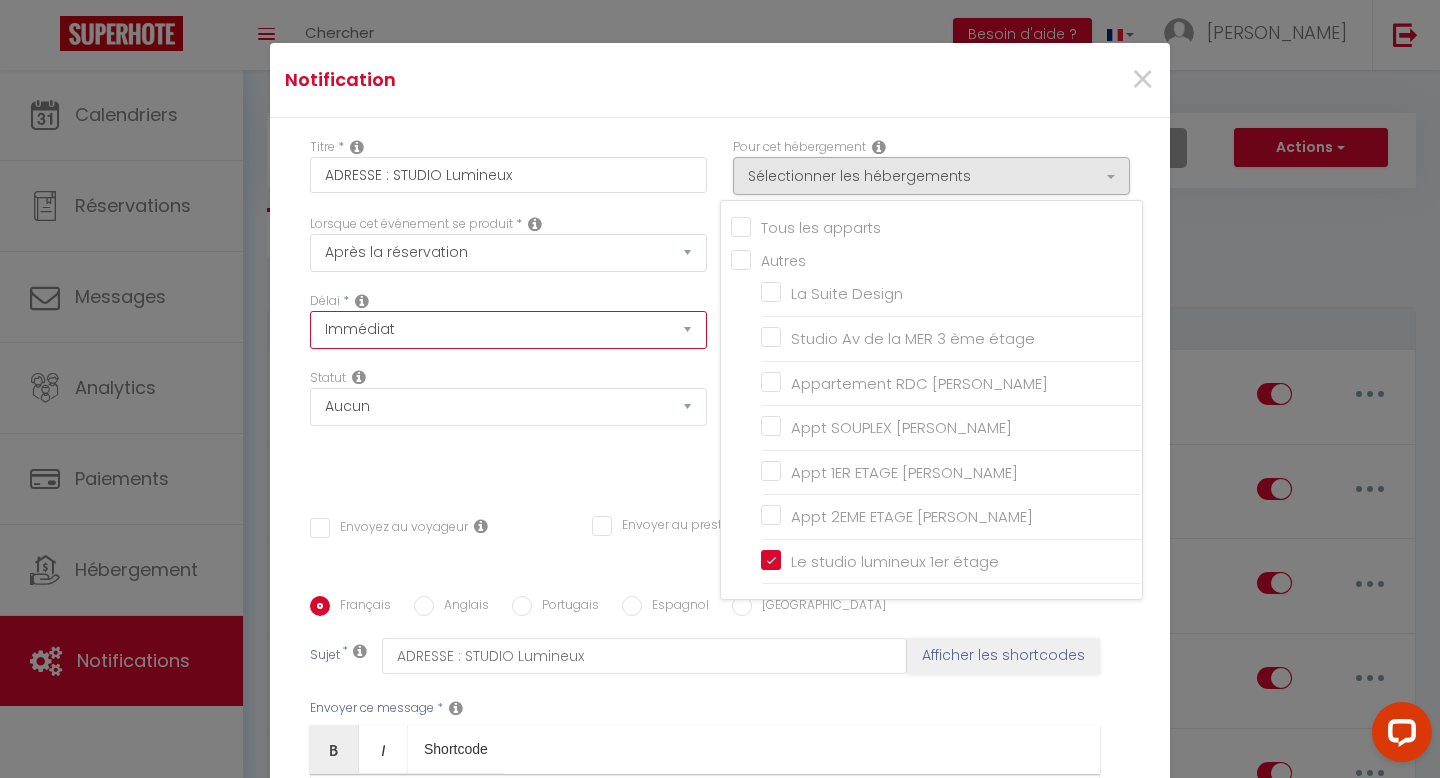 click on "Immédiat + 10 Minutes + 1 Heure + 2 Heures + 3 Heures + 4 Heures + 5 Heures + 6 Heures + 7 Heures + 8 Heures + 9 Heures + 10 Heures + 11 Heures + 12 Heures + 13 Heures + 14 Heures + 15 Heures + 16 Heures + 17 Heures + 18 Heures + 19 Heures + 20 Heures + 21 Heures + 22 Heures + 23 Heures   + 1 Jour + 2 Jours + 3 Jours + 4 Jours + 5 Jours + 6 Jours + 7 Jours + 8 Jours + 9 Jours + 10 Jours + 11 Jours + 12 Jours + 13 Jours + 14 Jours + 15 Jours + 16 Jours + 17 Jours + 18 Jours + 19 Jours + 20 Jours + 21 Jours + 22 Jours + 23 Jours + 24 Jours + 25 Jours + 26 Jours + 27 Jours + 28 Jours + 29 Jours + 30 Jours + 31 Jours + 32 Jours + 33 Jours + 34 Jours + 35 Jours + 36 Jours + 37 Jours + 38 Jours + 39 Jours + 40 Jours + 41 Jours + 42 Jours + 43 Jours + 44 Jours + 45 Jours + 46 Jours + 47 Jours + 48 Jours + 49 Jours + 50 Jours + 51 Jours + 52 Jours + 53 Jours + 54 Jours + 55 Jours + 56 Jours + 57 Jours + 58 Jours + 59 Jours + 60 Jours + 61 Jours + 62 Jours + 63 Jours + 64 Jours + 65 Jours + 66 Jours + 67 Jours" at bounding box center (508, 330) 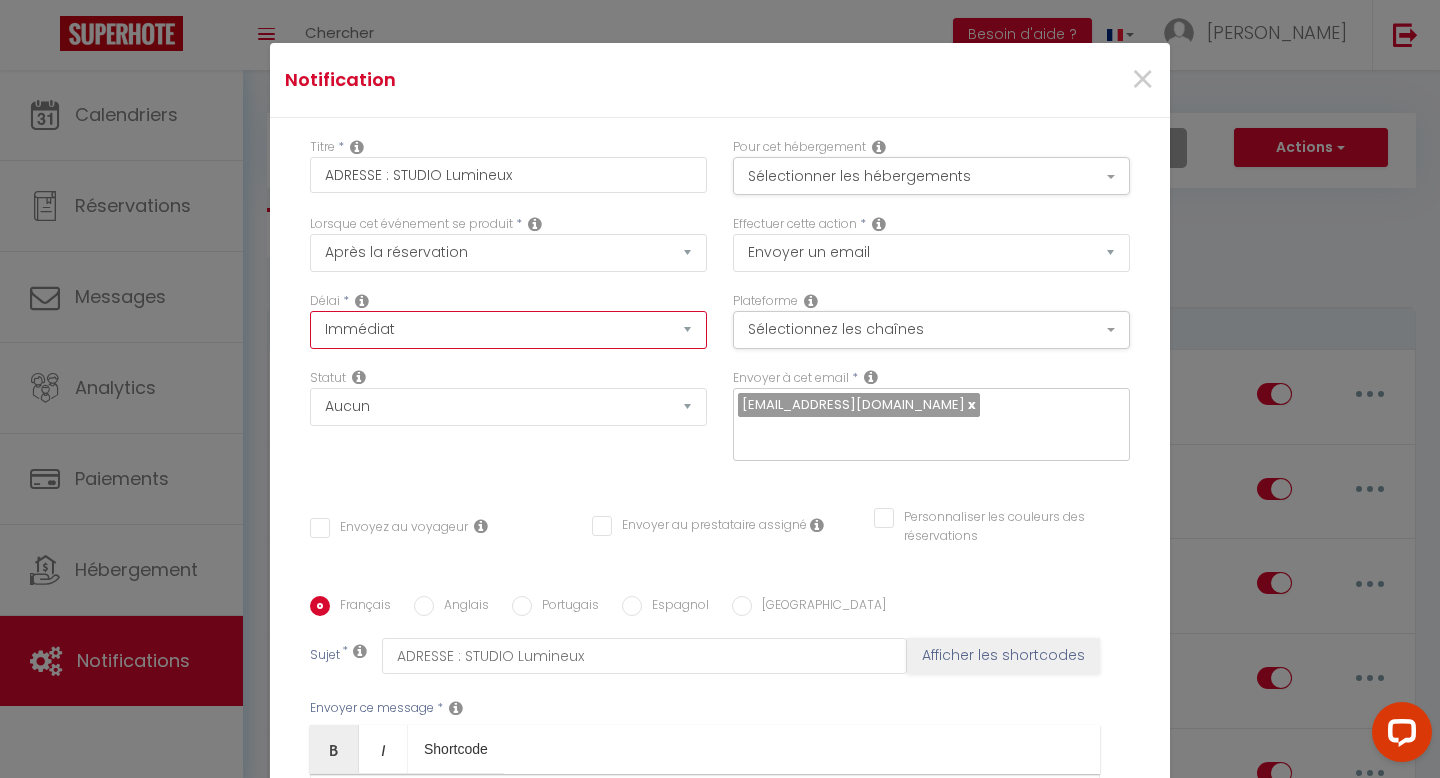 select on "2 Heures" 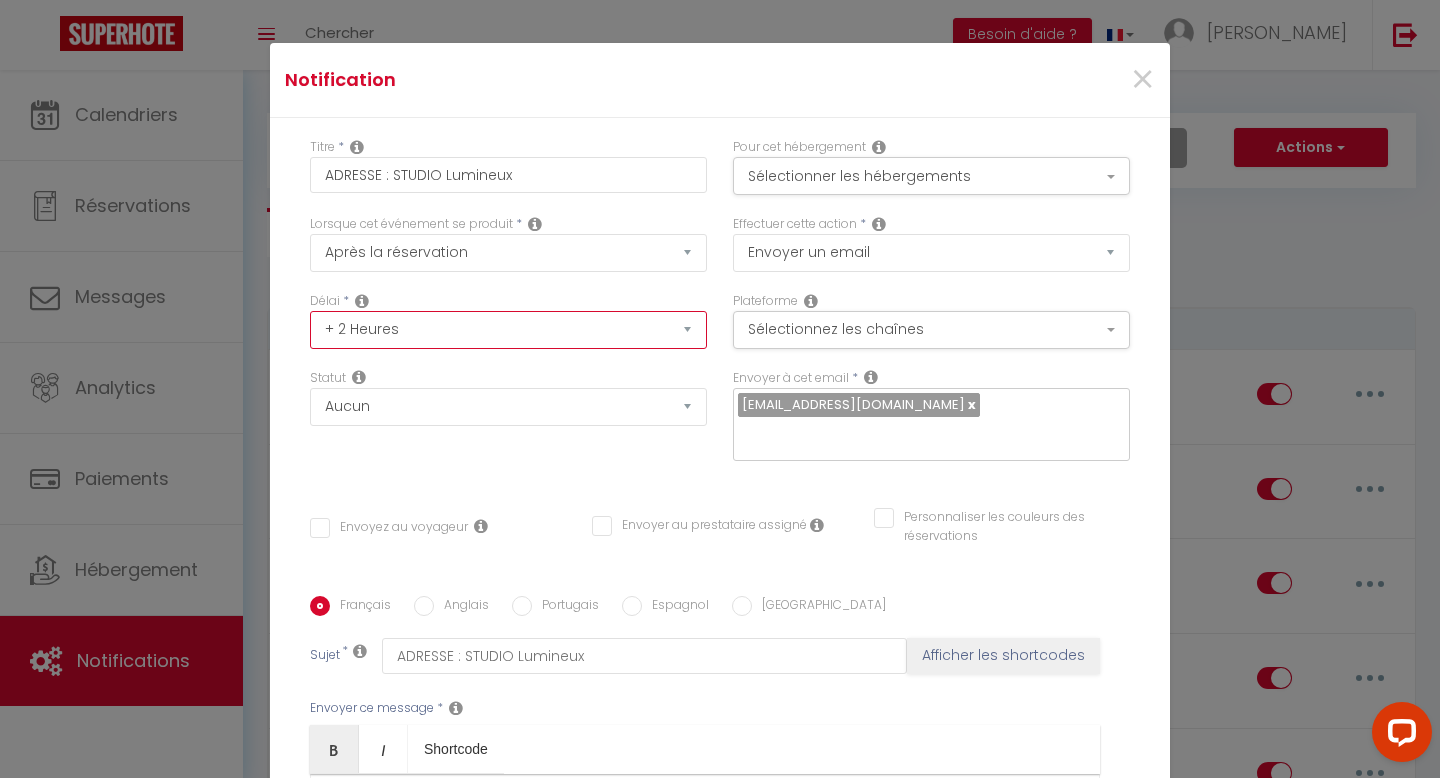 checkbox on "false" 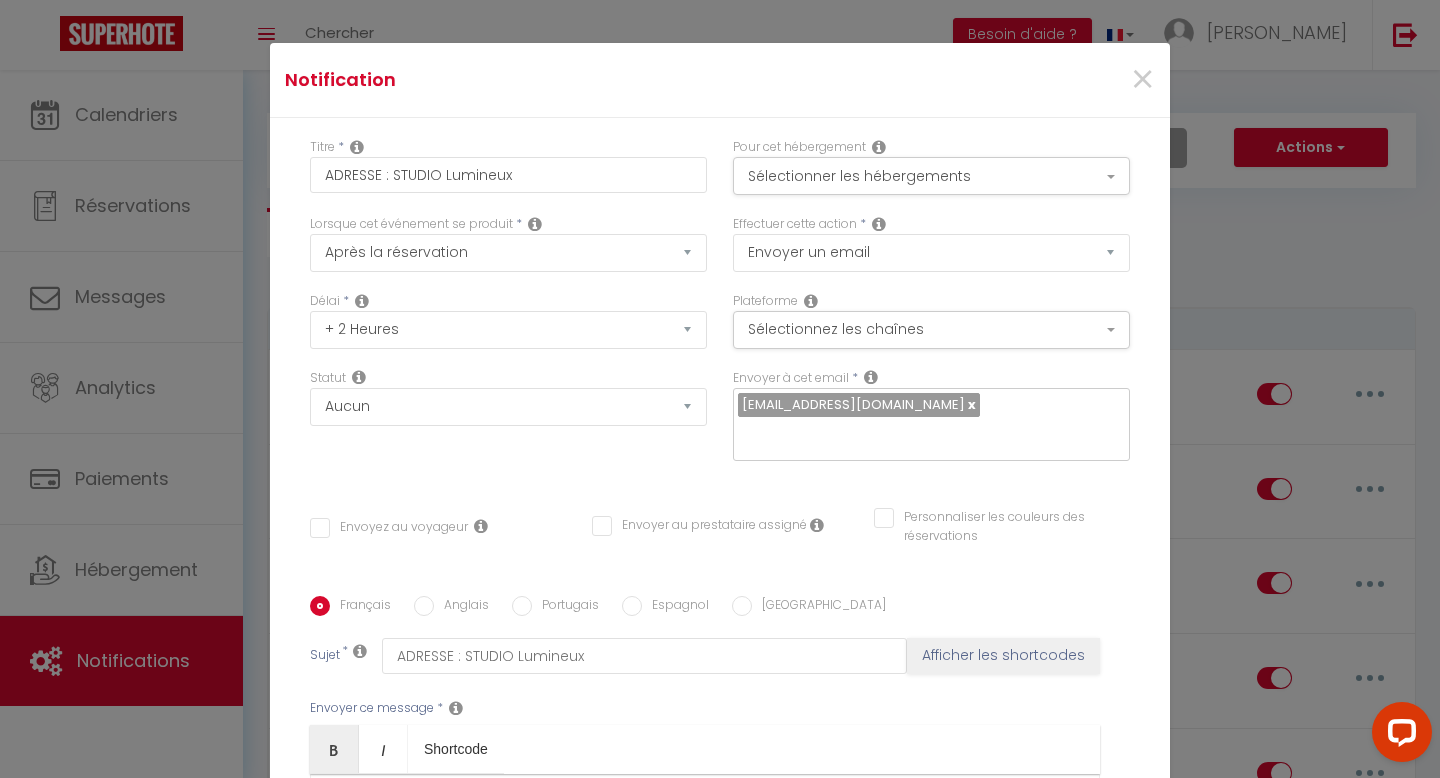 click on "Statut     Aucun   Si la réservation est payée   Si réservation non payée   Si la caution a été prise   Si caution non payée" at bounding box center [508, 425] 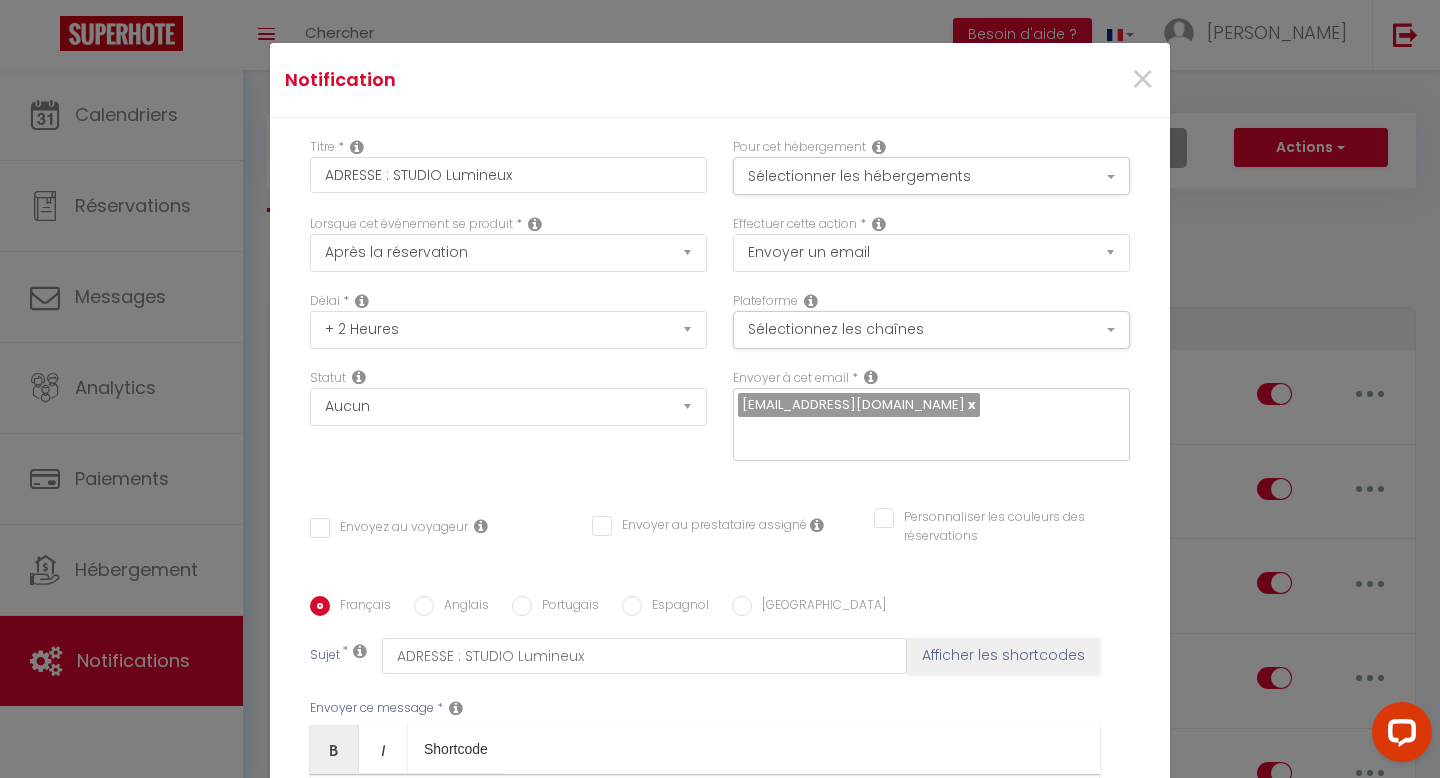 click on "Envoyez au voyageur" at bounding box center [389, 528] 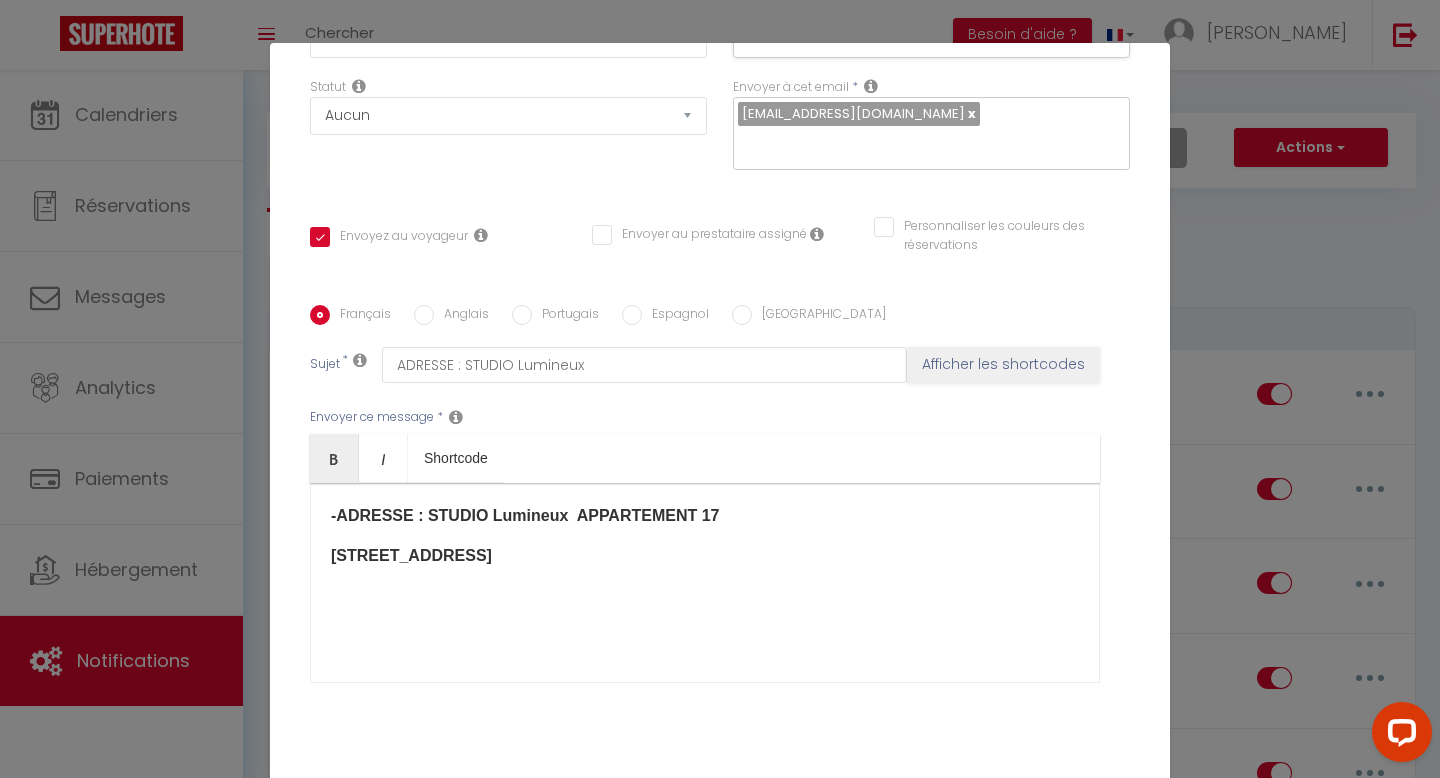 scroll, scrollTop: 315, scrollLeft: 0, axis: vertical 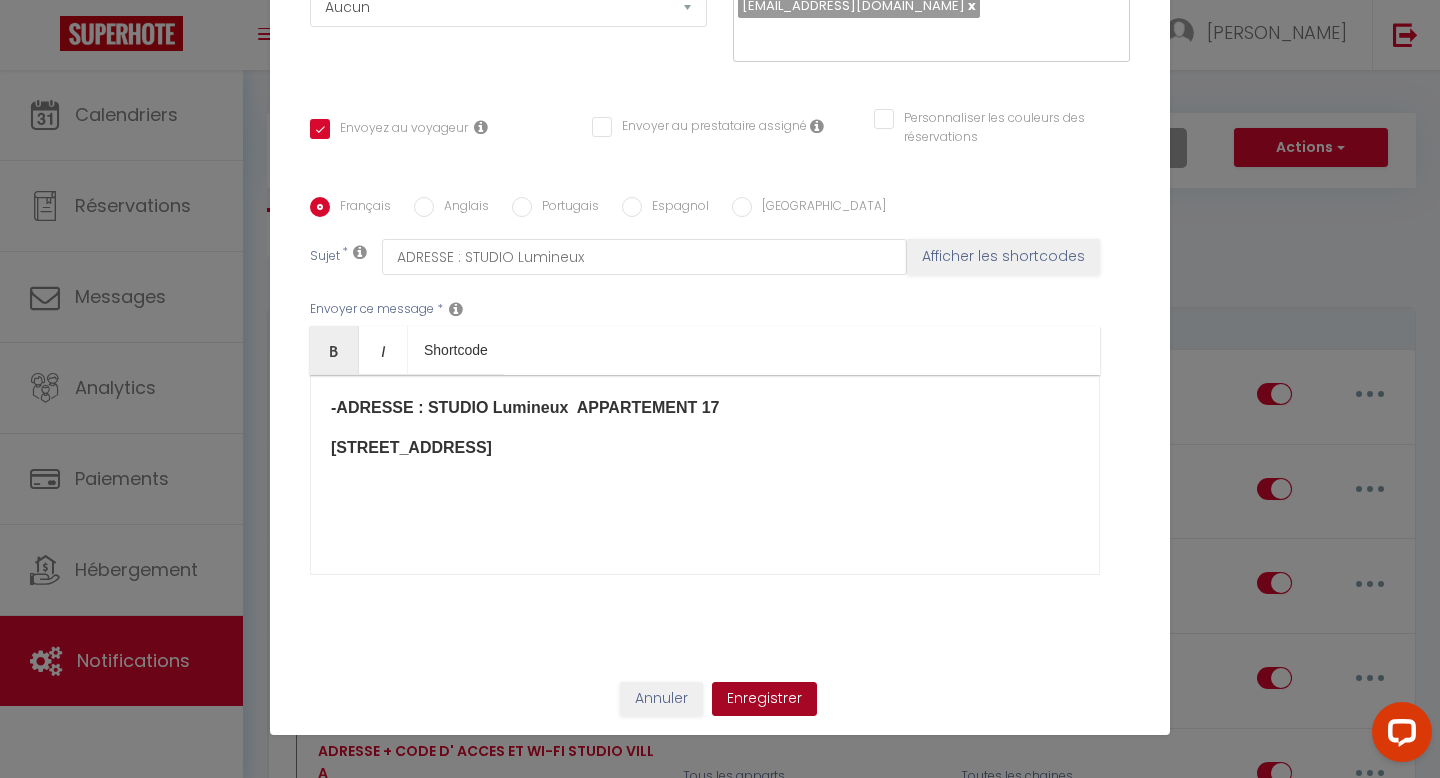 click on "Enregistrer" at bounding box center (764, 699) 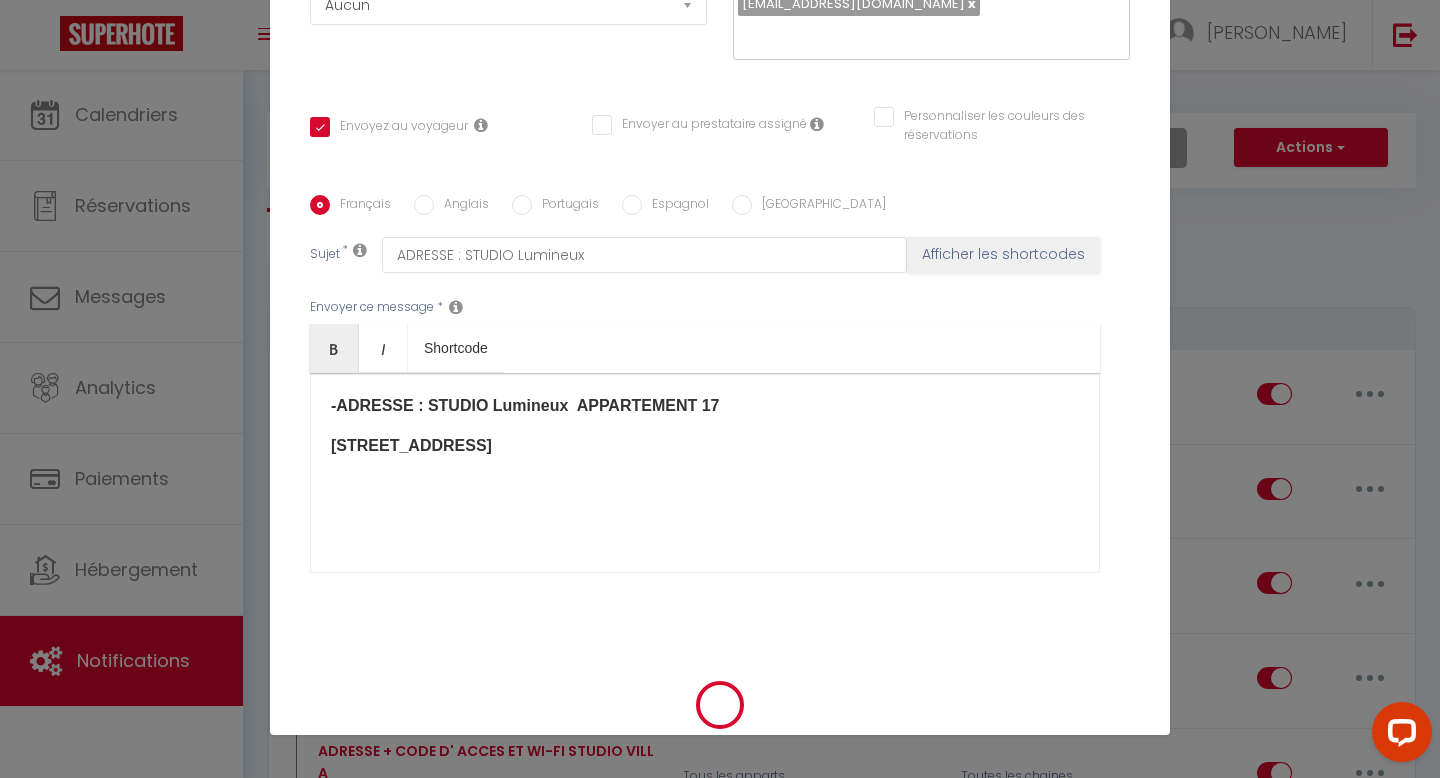 checkbox on "false" 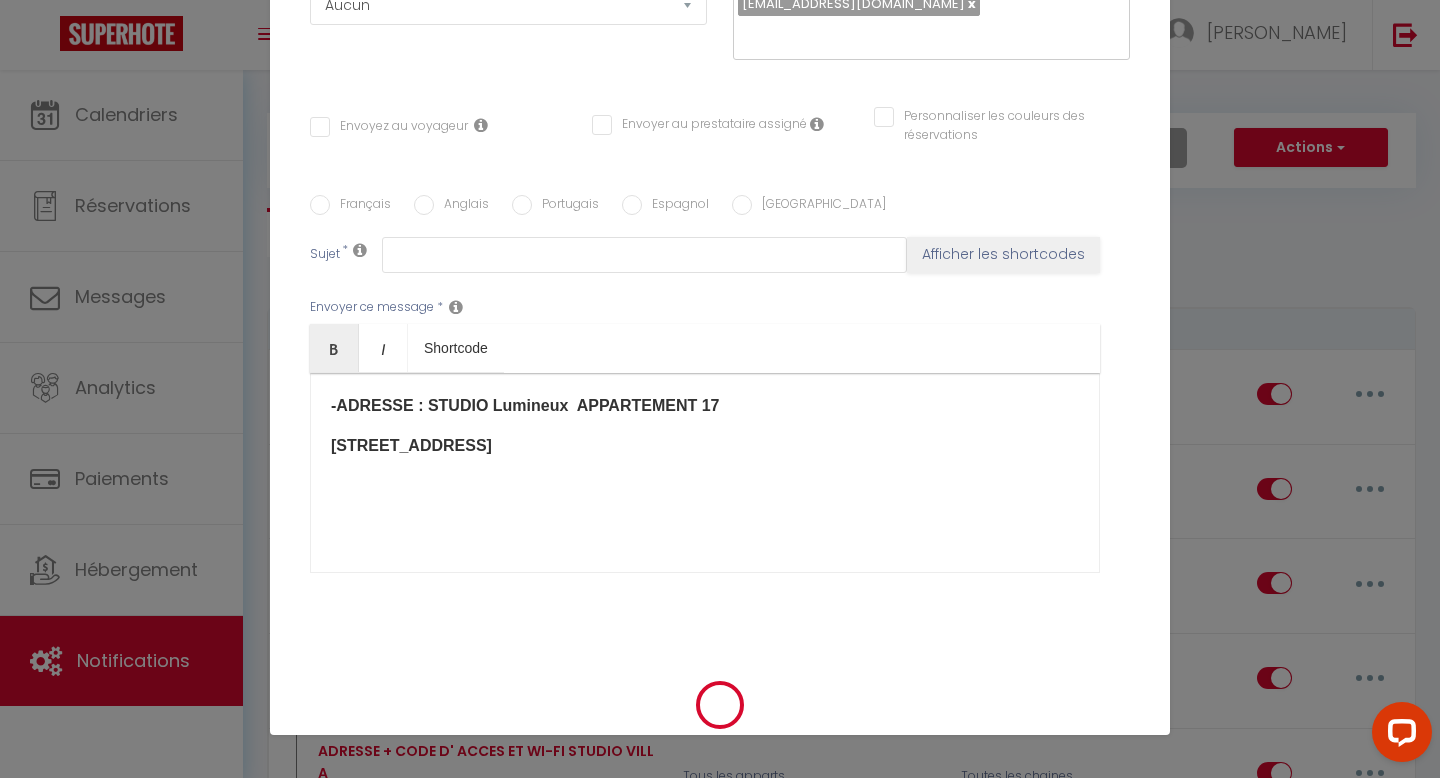 checkbox on "false" 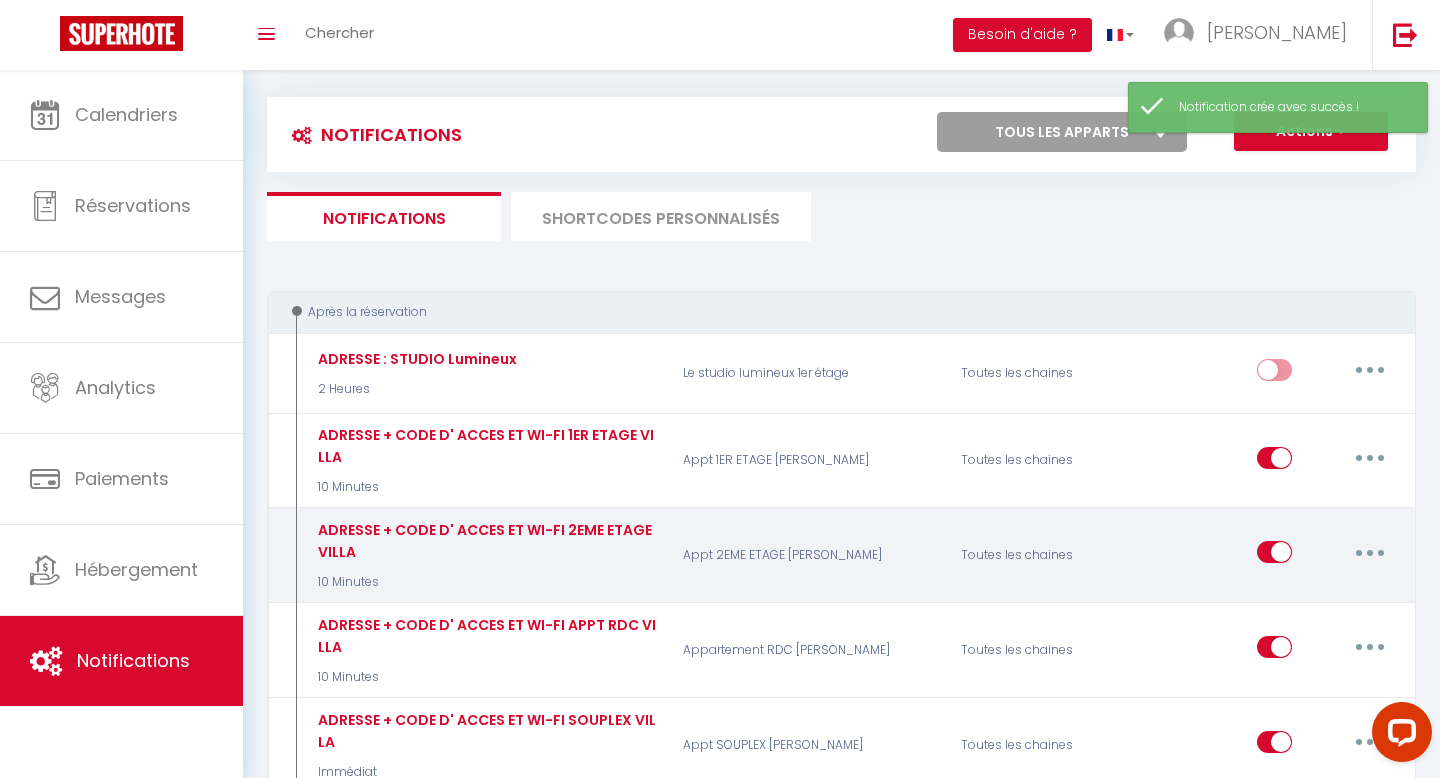 scroll, scrollTop: 17, scrollLeft: 0, axis: vertical 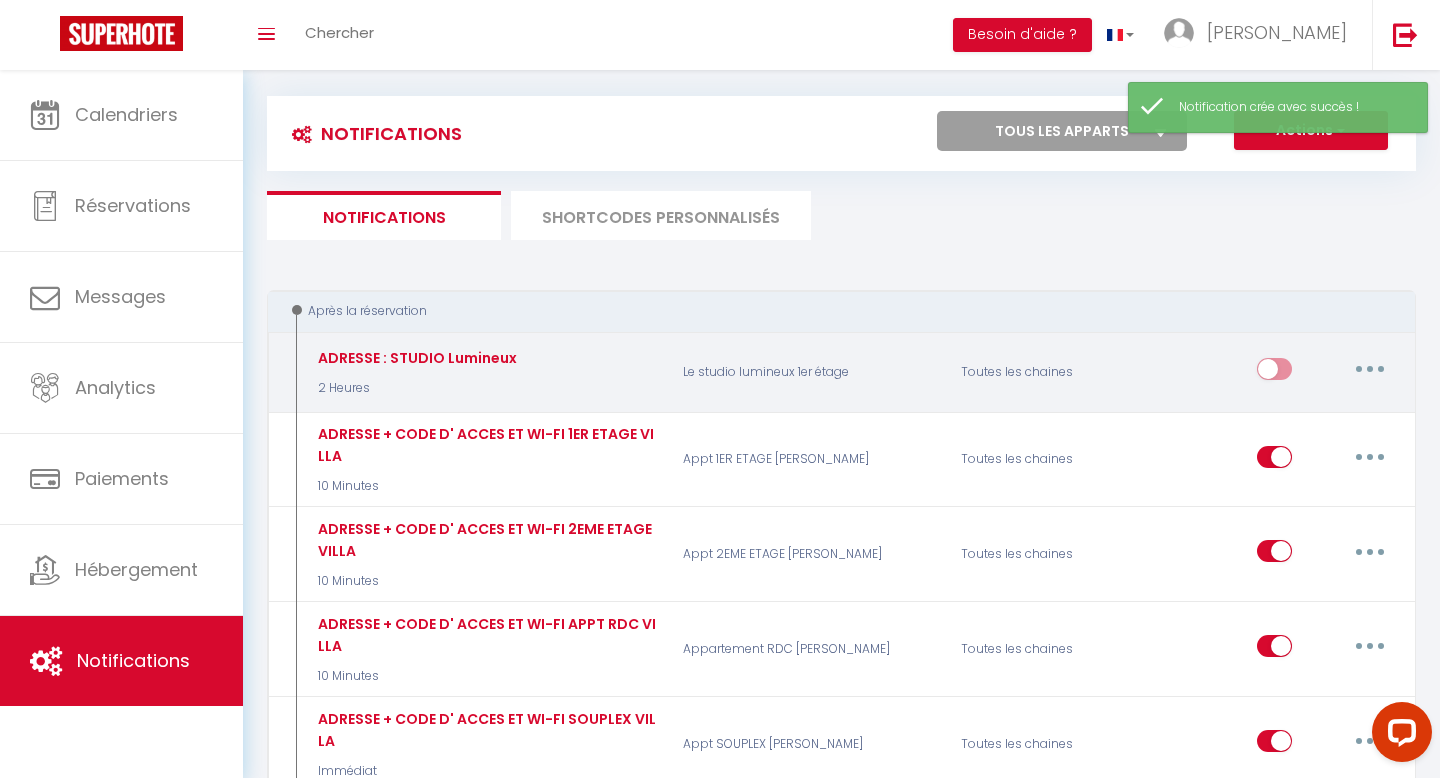 click at bounding box center [1274, 373] 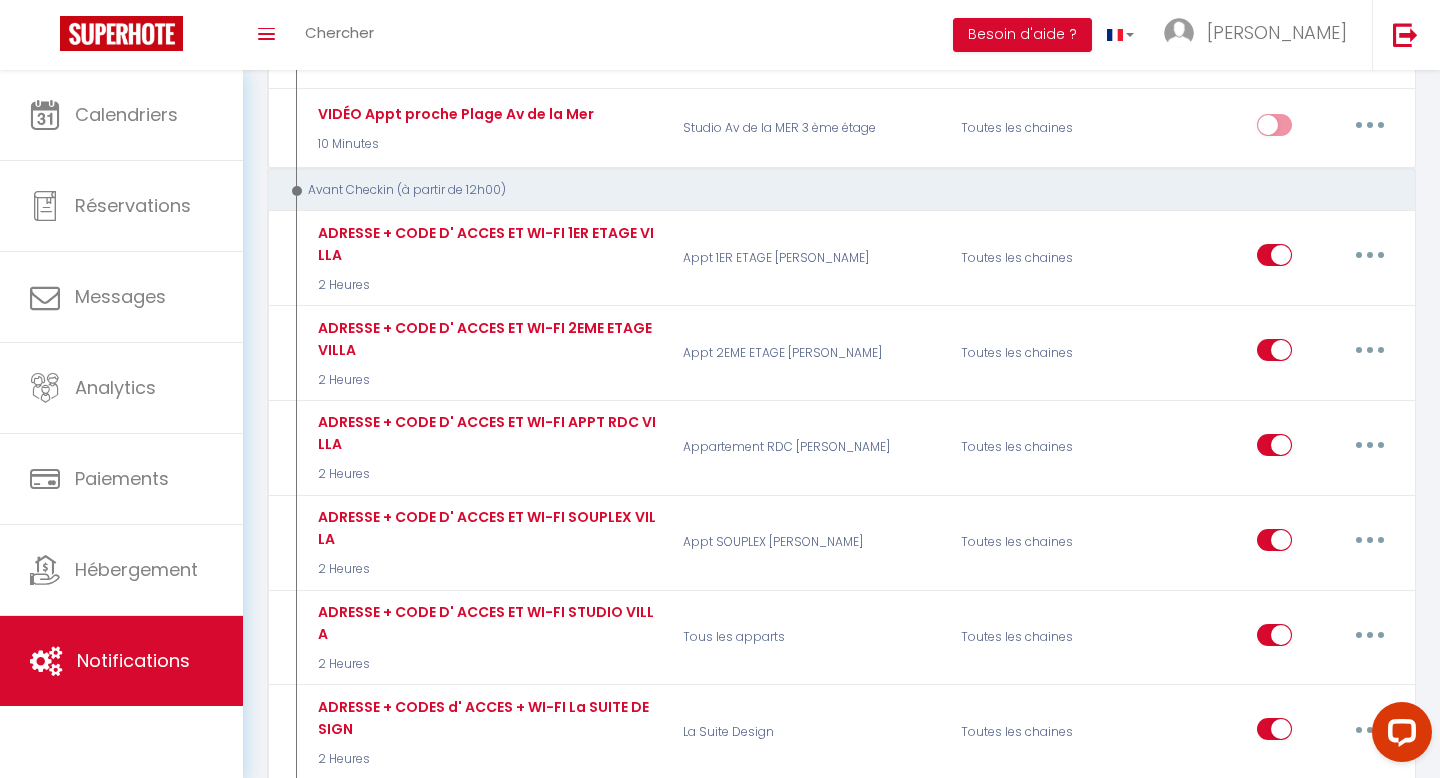 scroll, scrollTop: 2293, scrollLeft: 0, axis: vertical 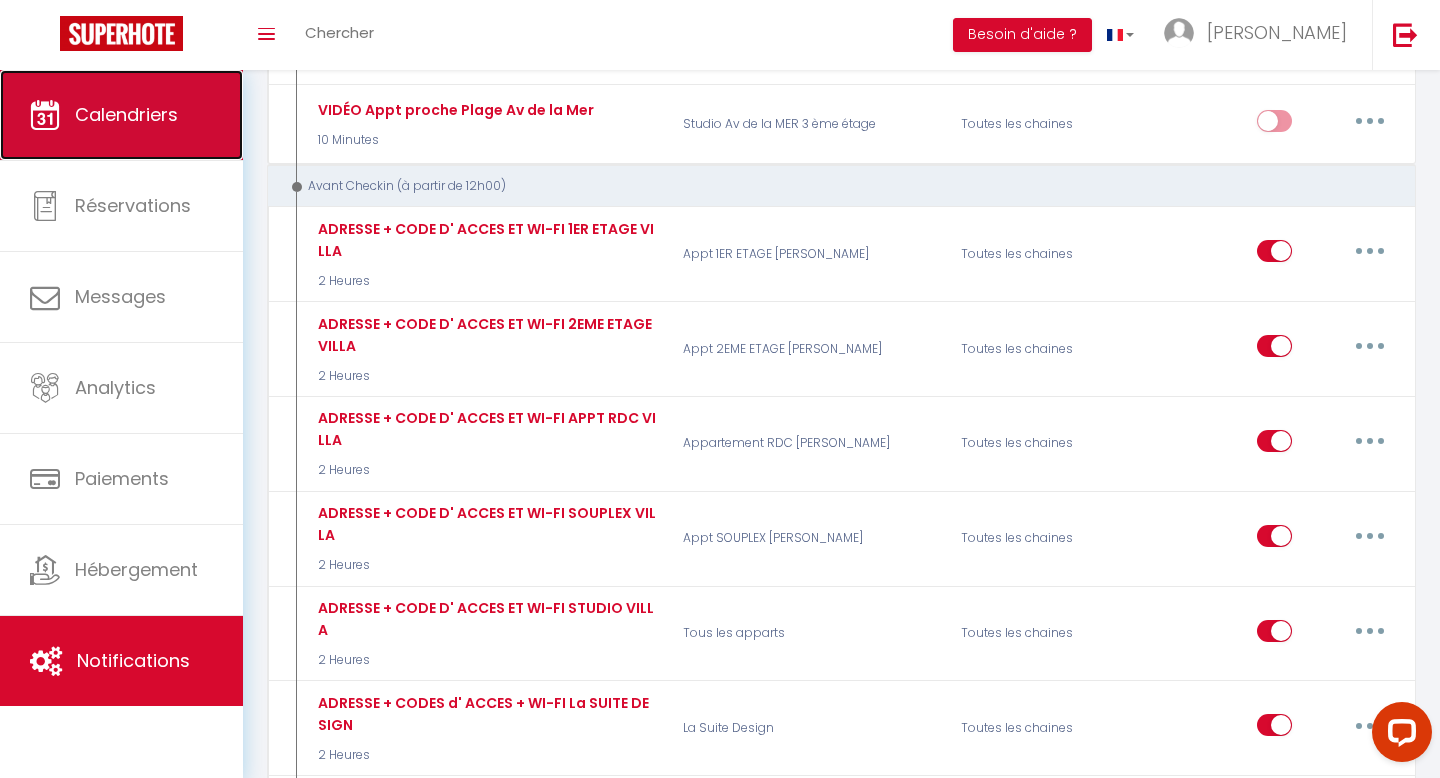 click on "Calendriers" at bounding box center [121, 115] 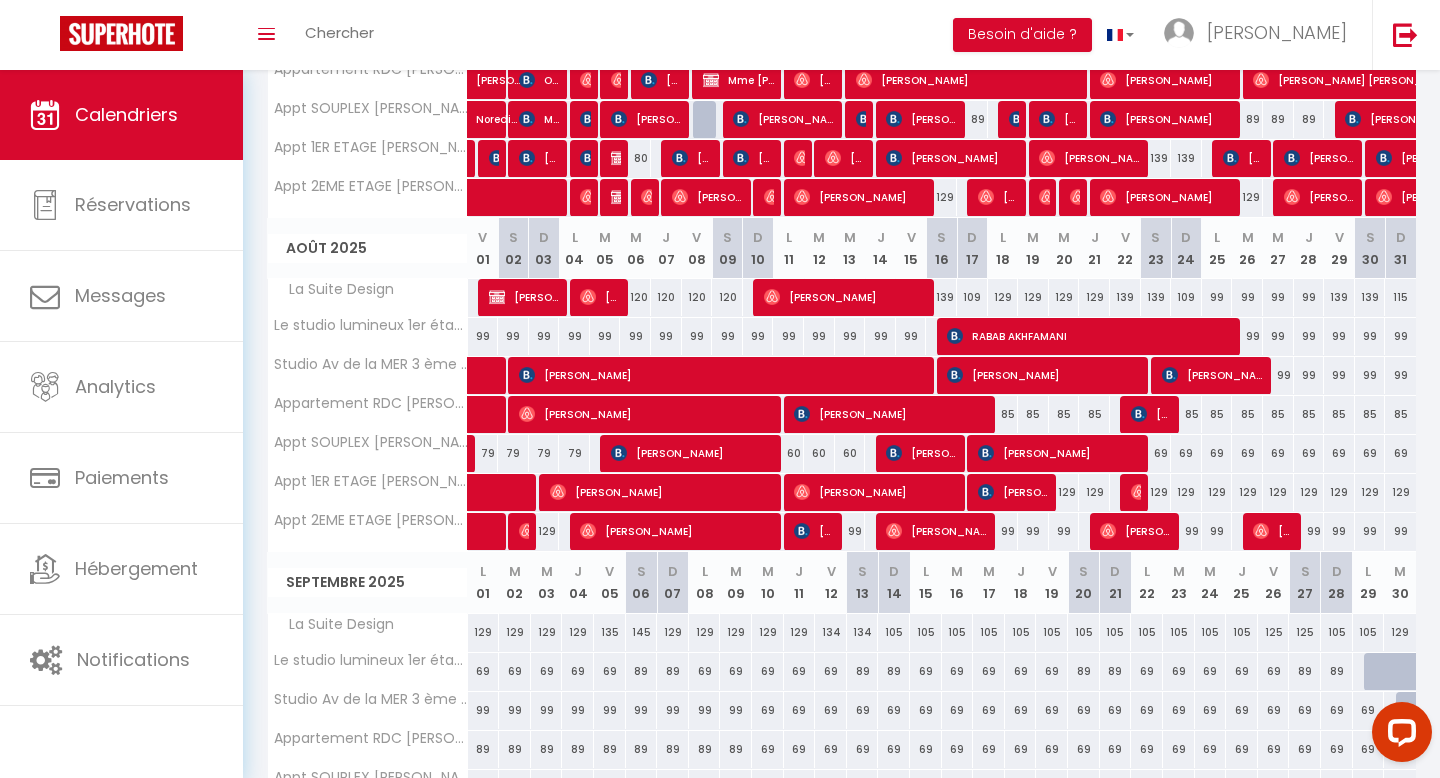 scroll, scrollTop: 469, scrollLeft: 0, axis: vertical 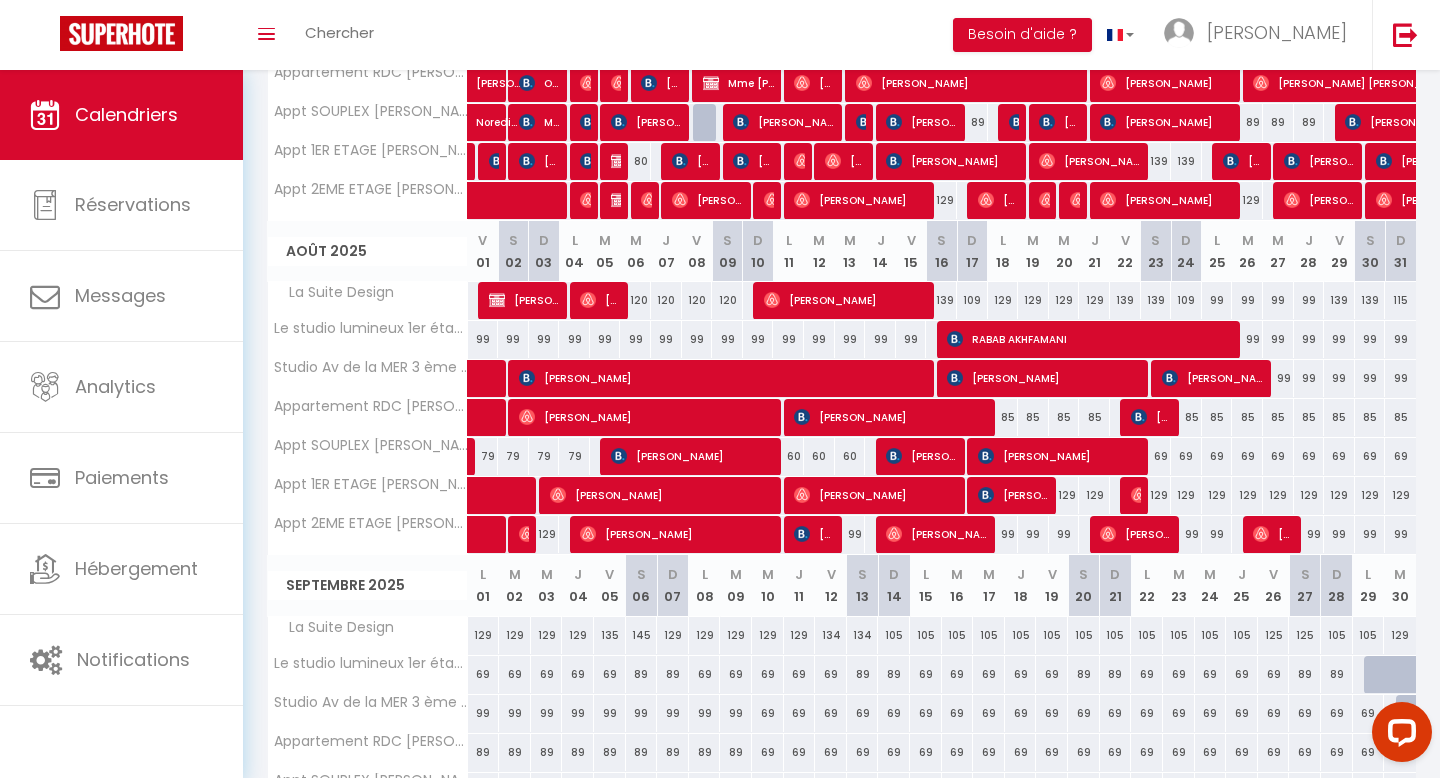 click on "99" at bounding box center [544, 339] 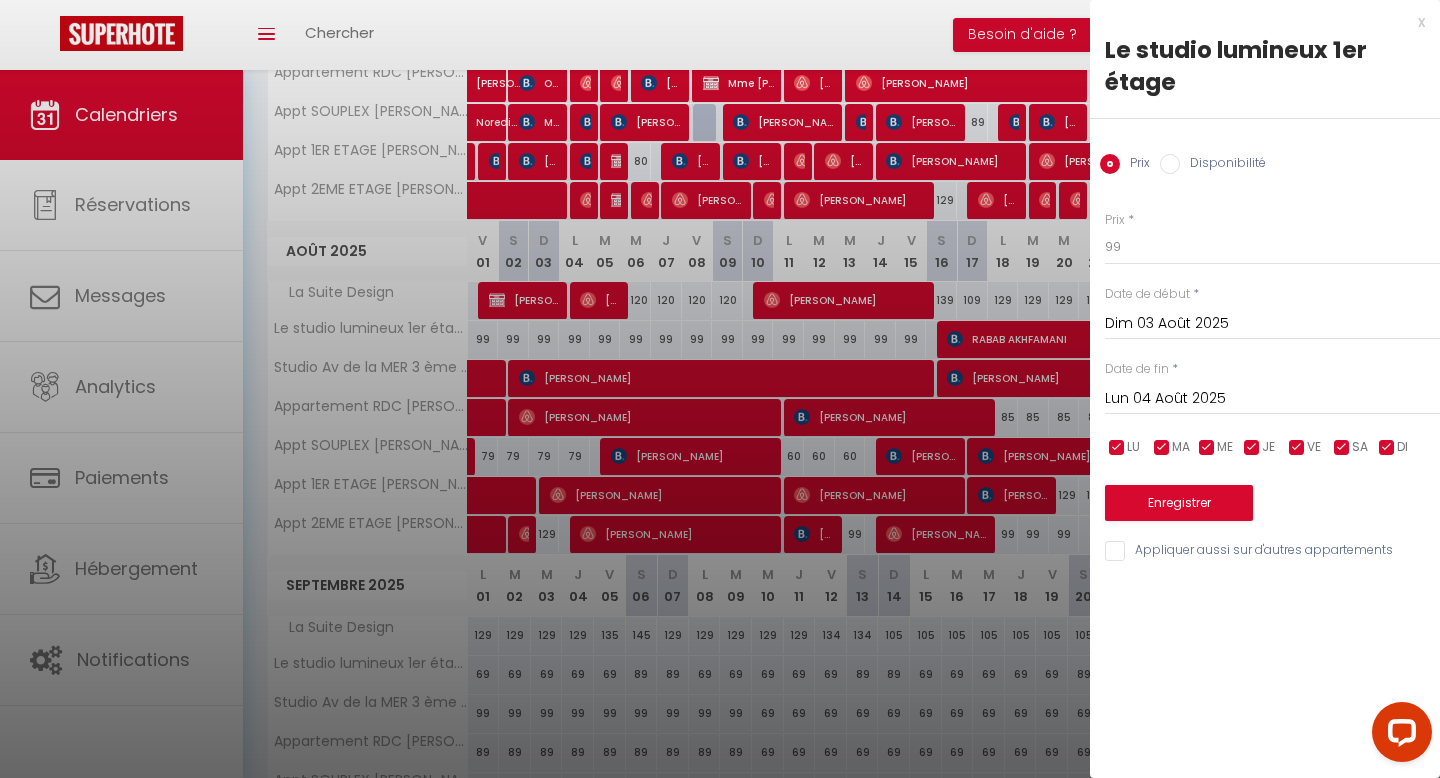 click at bounding box center (1297, 448) 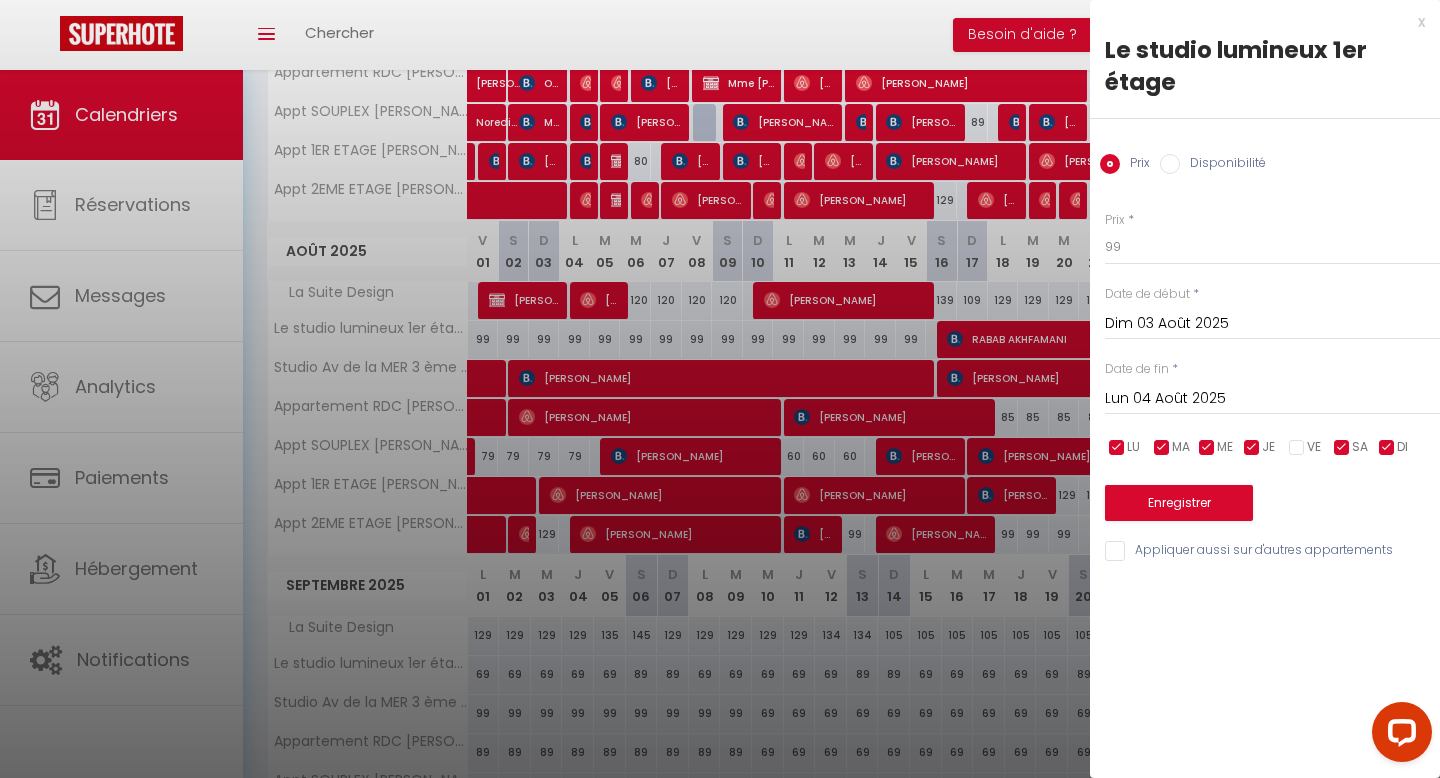 click at bounding box center [1342, 448] 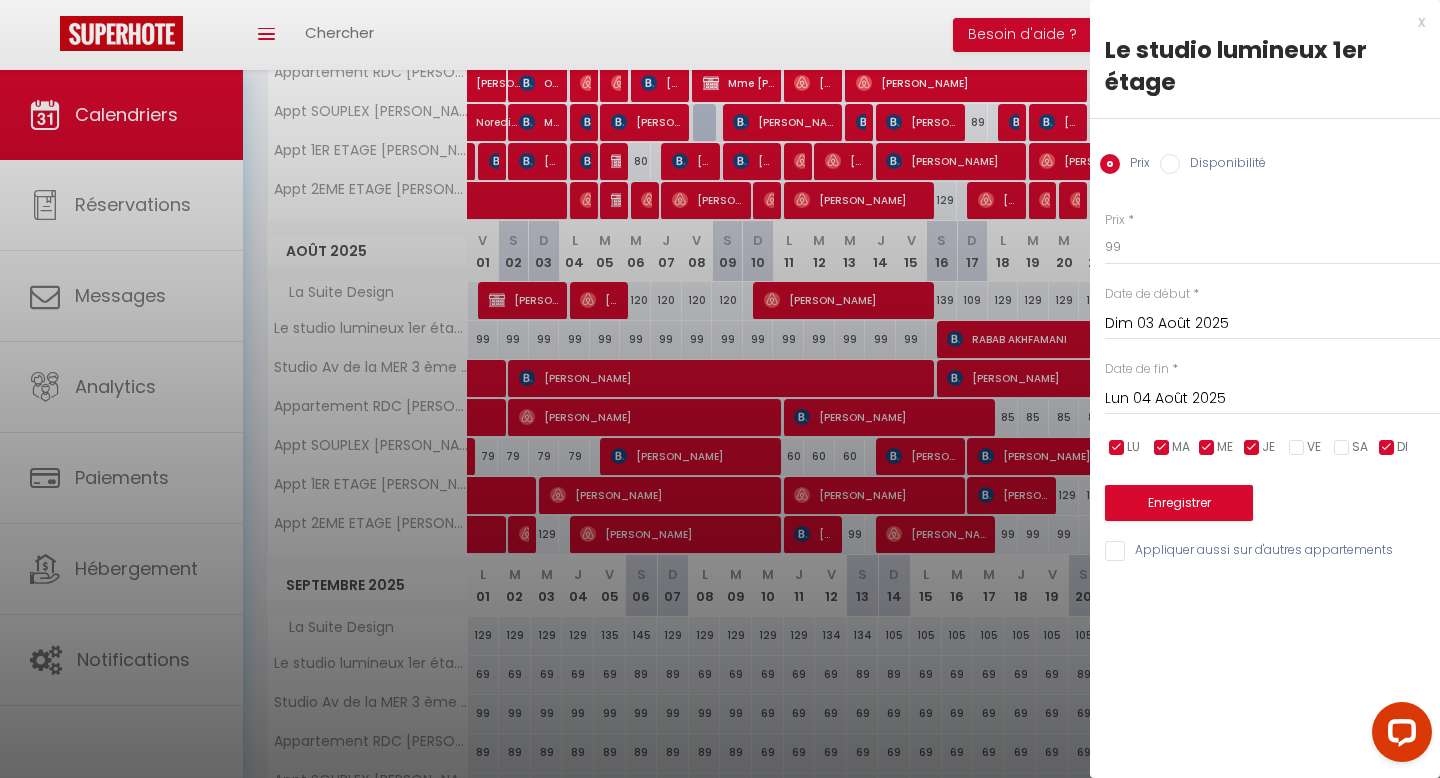 click at bounding box center [1387, 448] 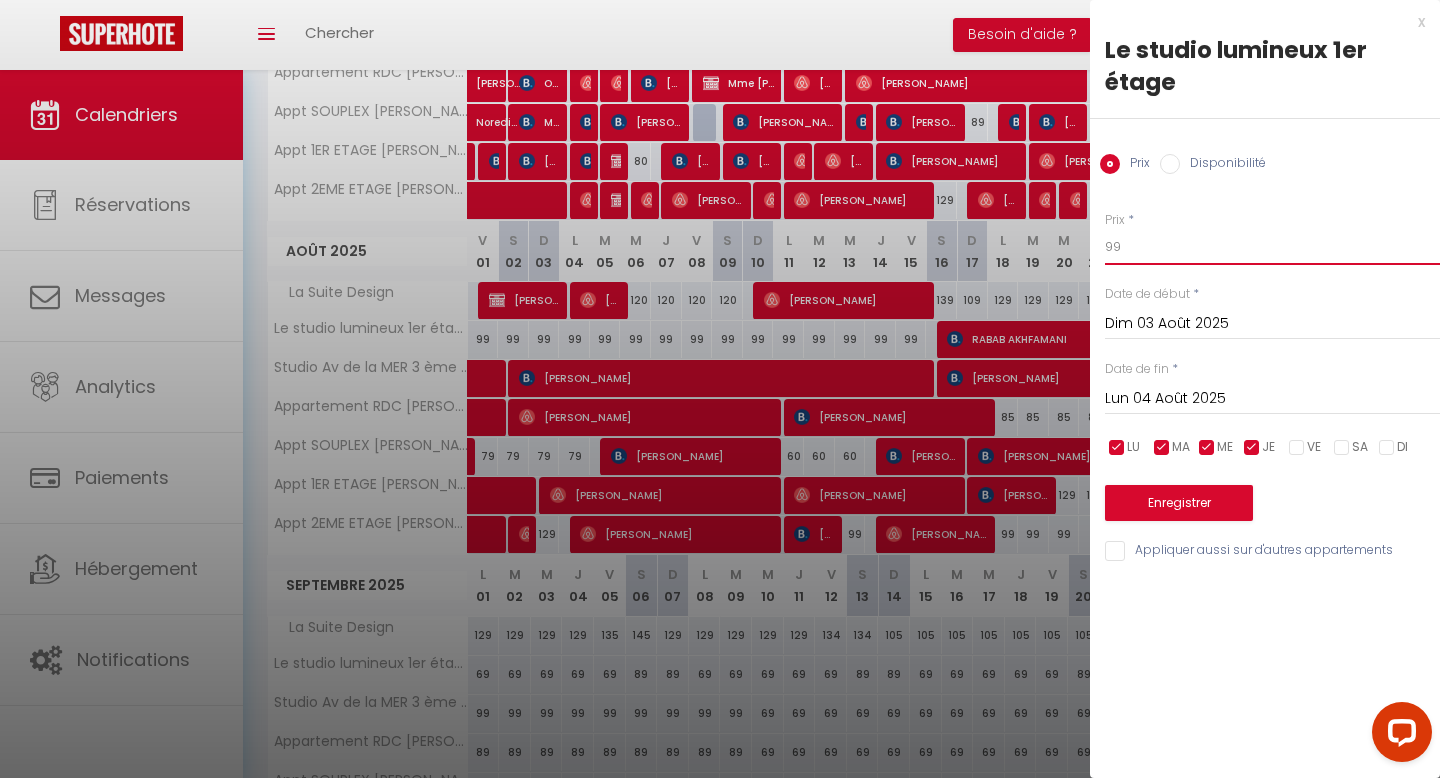 click on "99" at bounding box center [1272, 247] 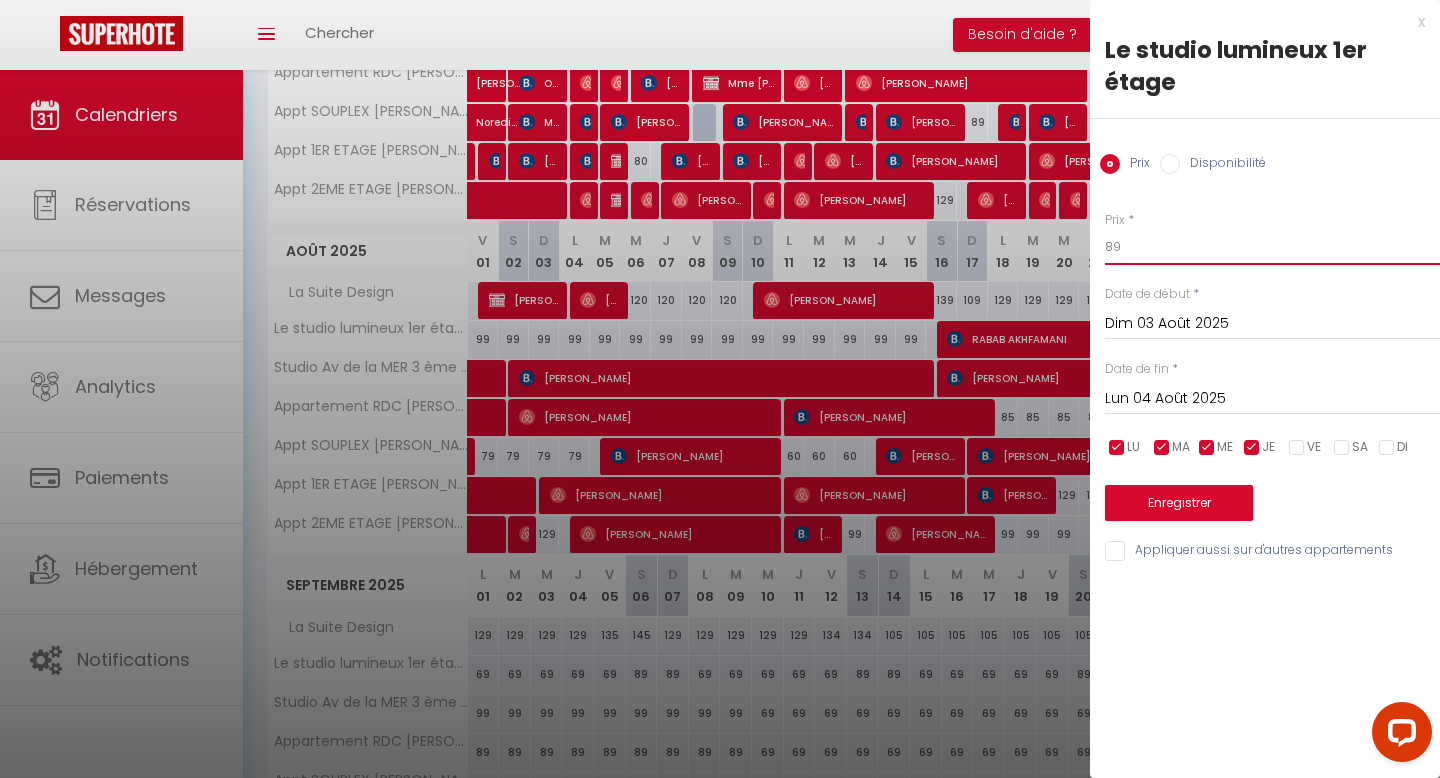 type on "89" 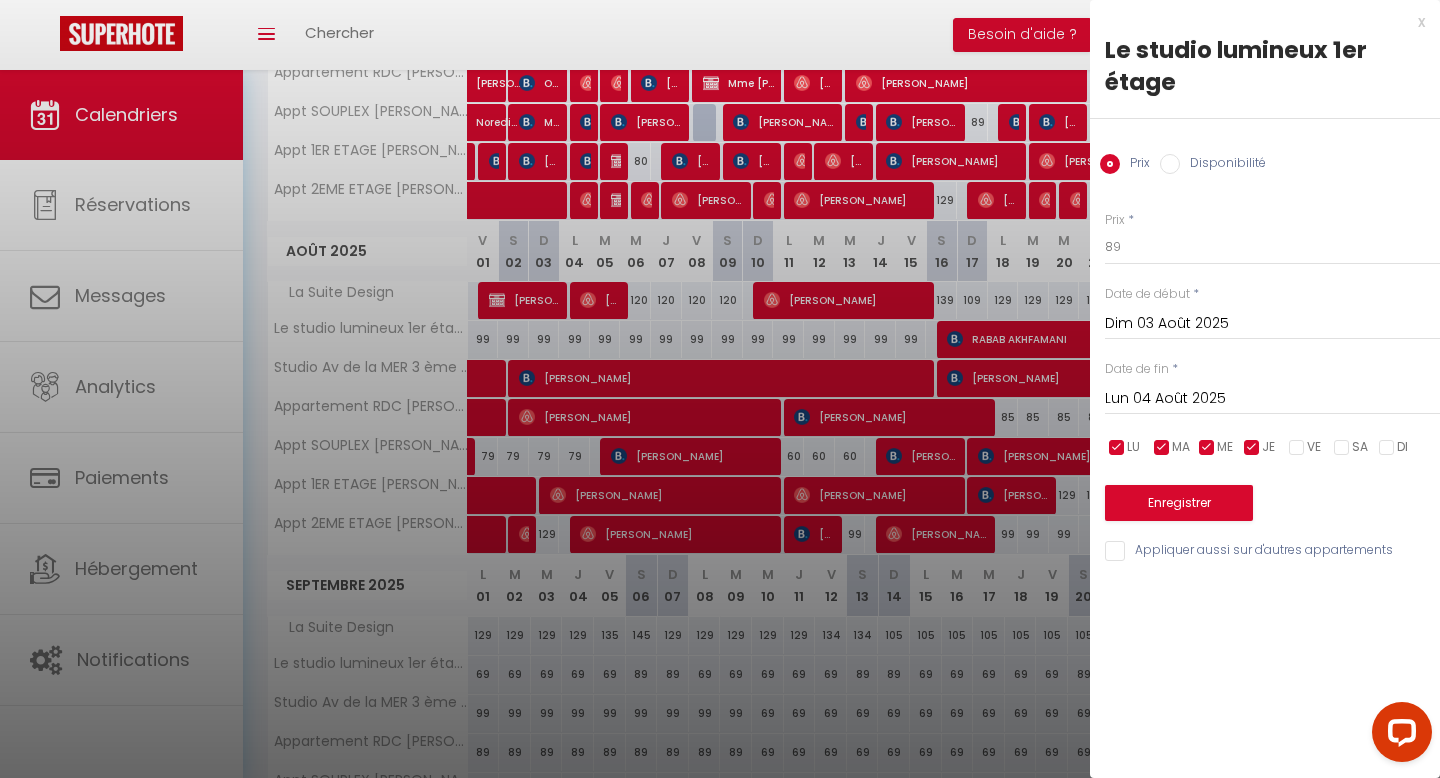 click on "Lun 04 Août 2025" at bounding box center [1272, 399] 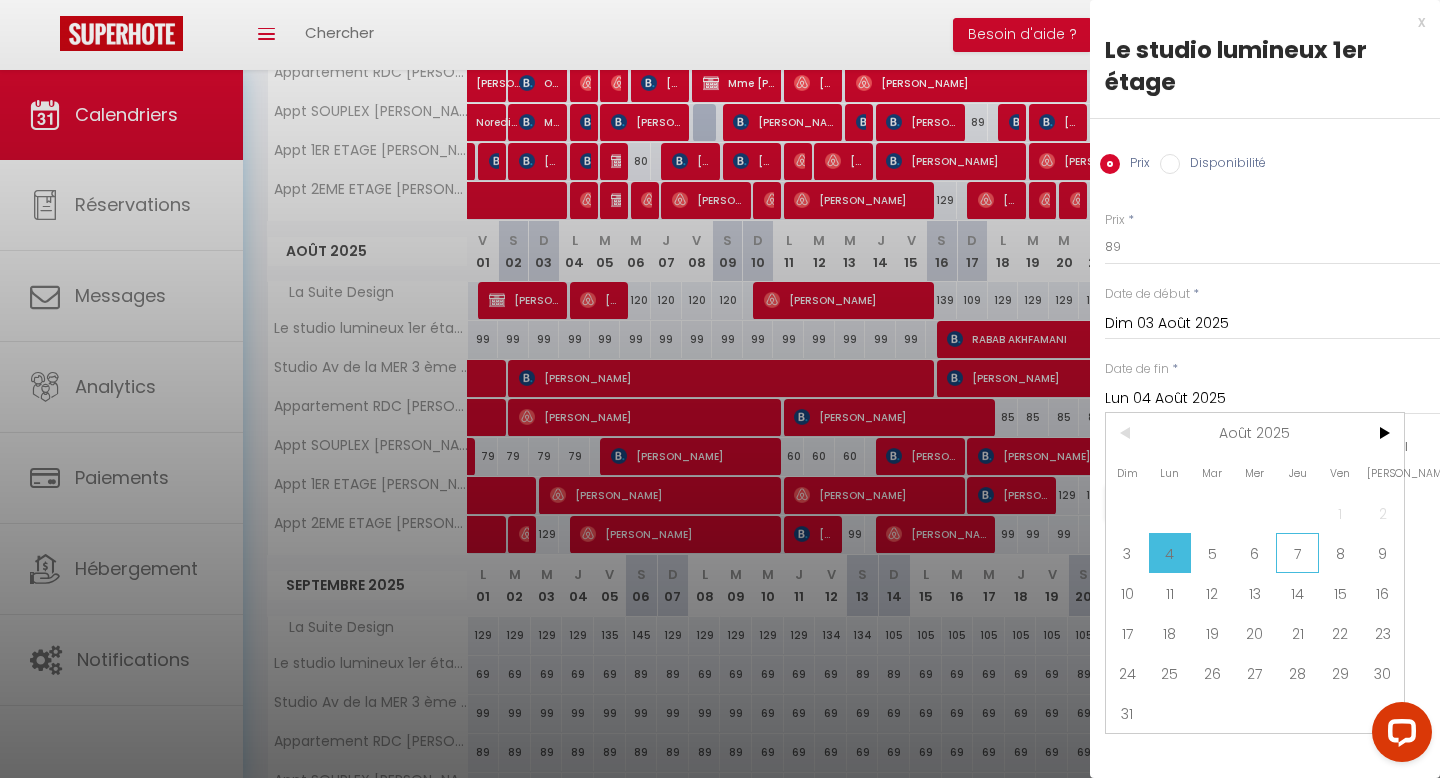 click on "7" at bounding box center [1297, 553] 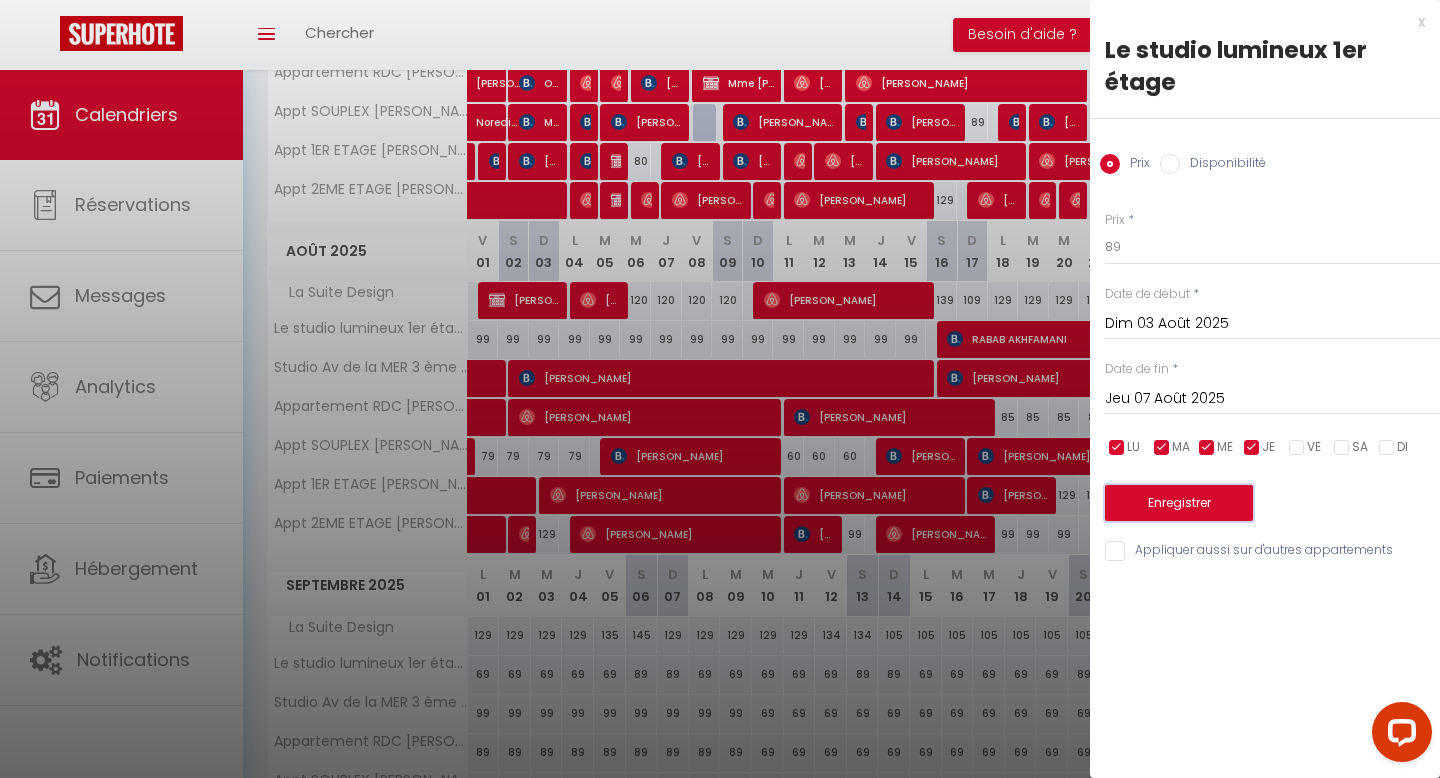 click on "Enregistrer" at bounding box center (1179, 503) 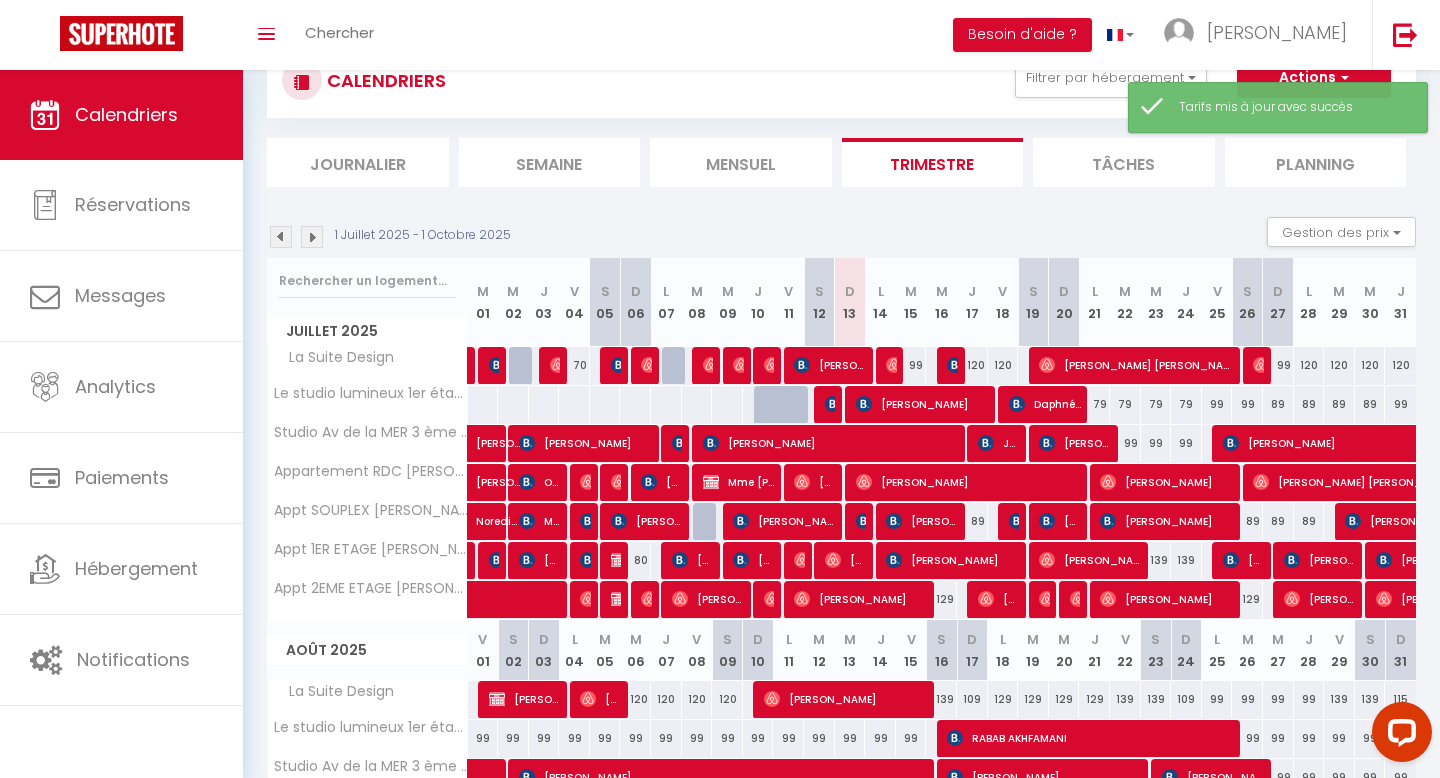 scroll, scrollTop: 469, scrollLeft: 0, axis: vertical 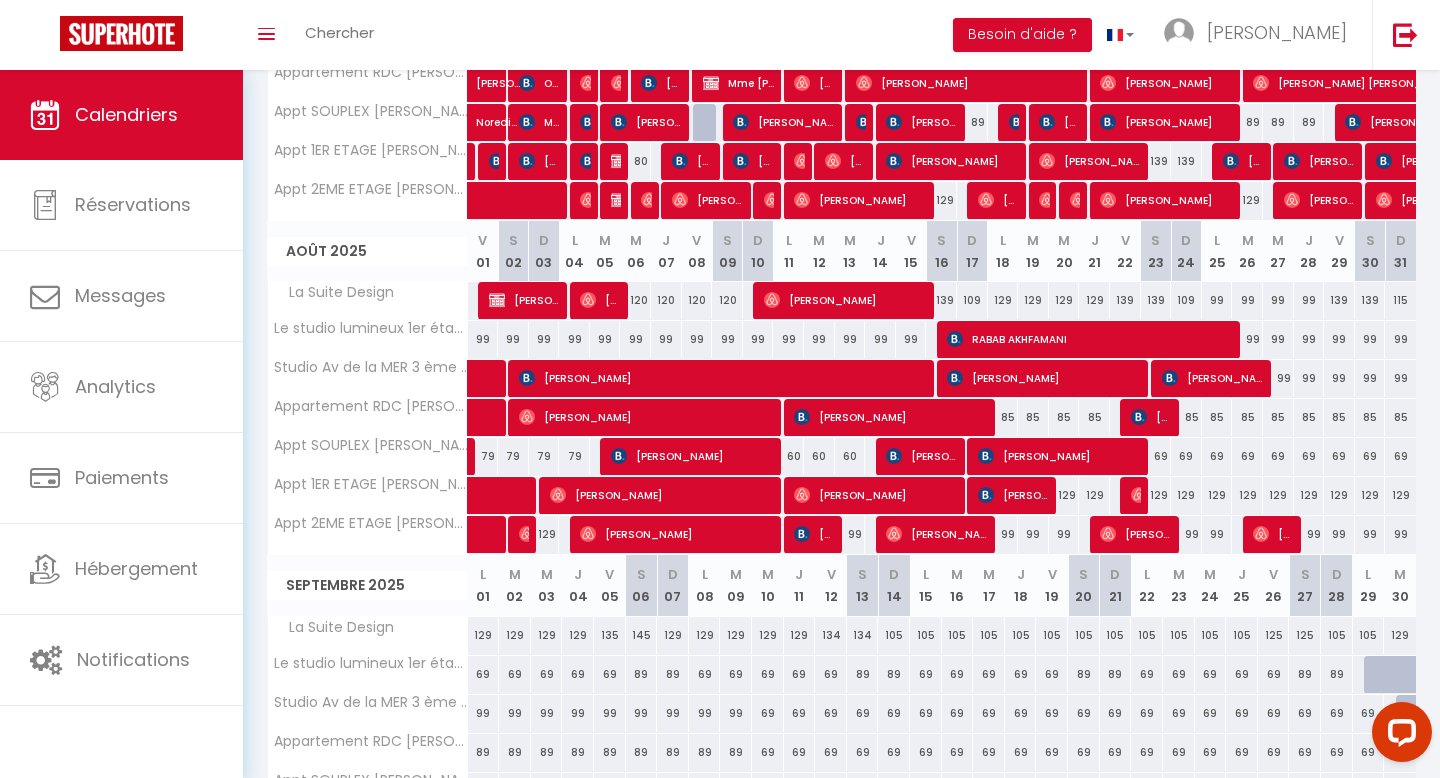 click on "99" at bounding box center (574, 339) 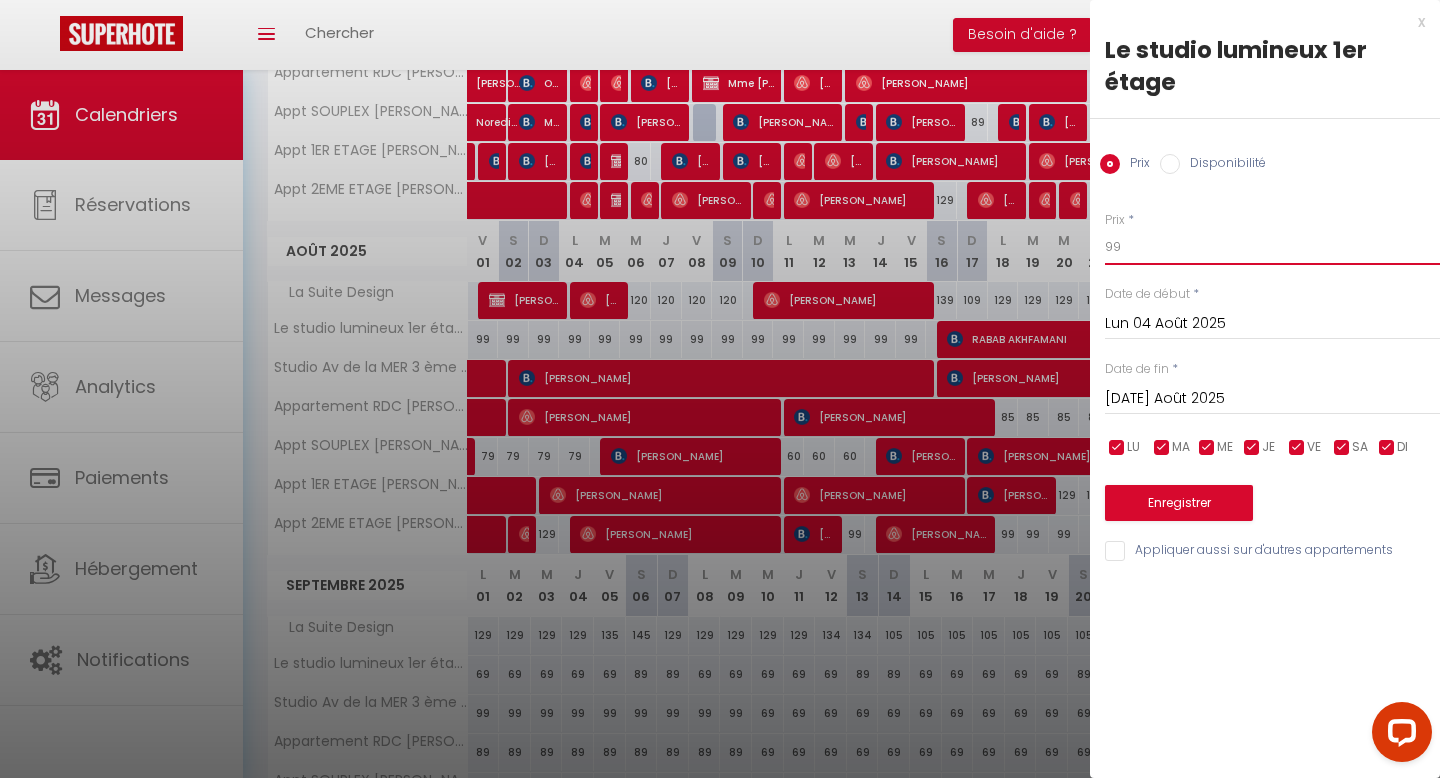 click on "99" at bounding box center (1272, 247) 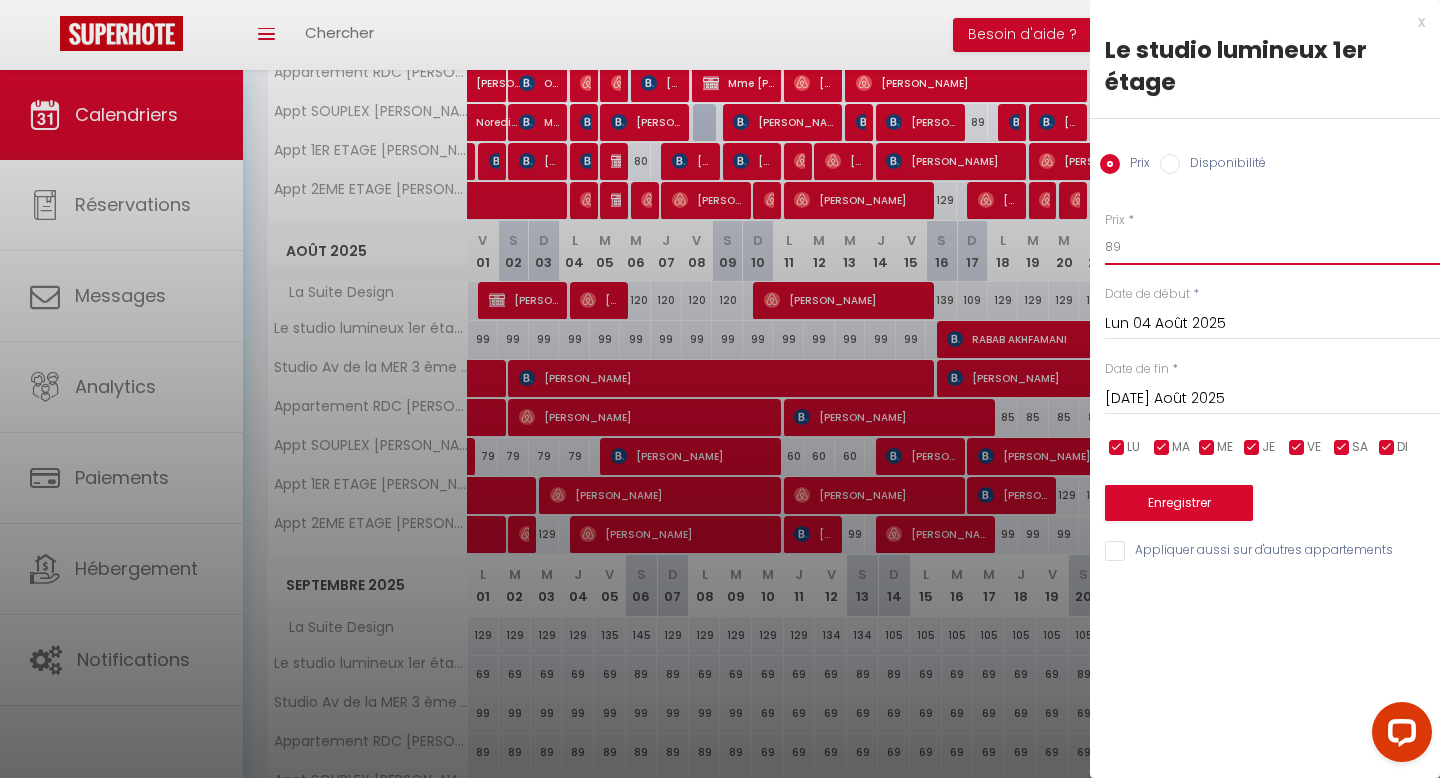 type on "89" 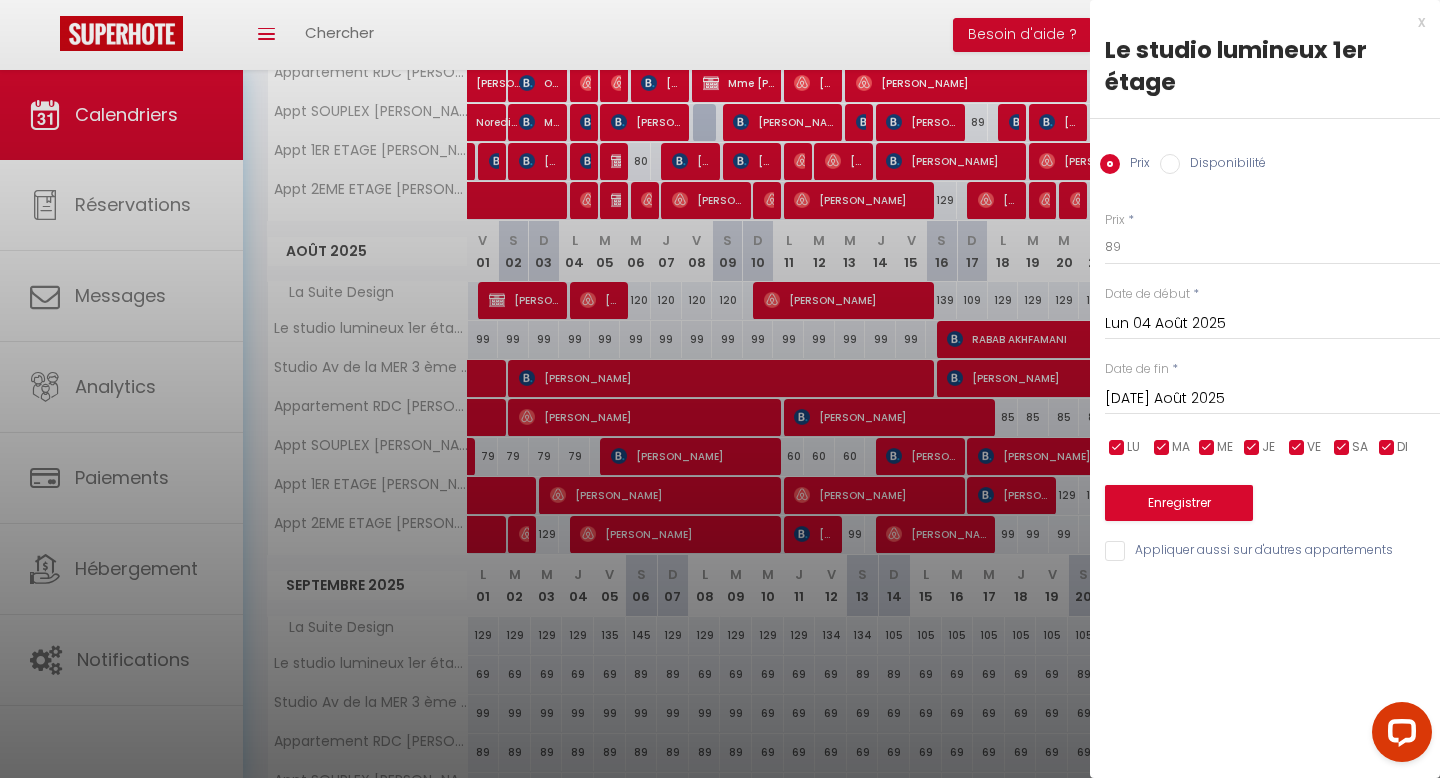 click on "[DATE] Août 2025" at bounding box center [1272, 399] 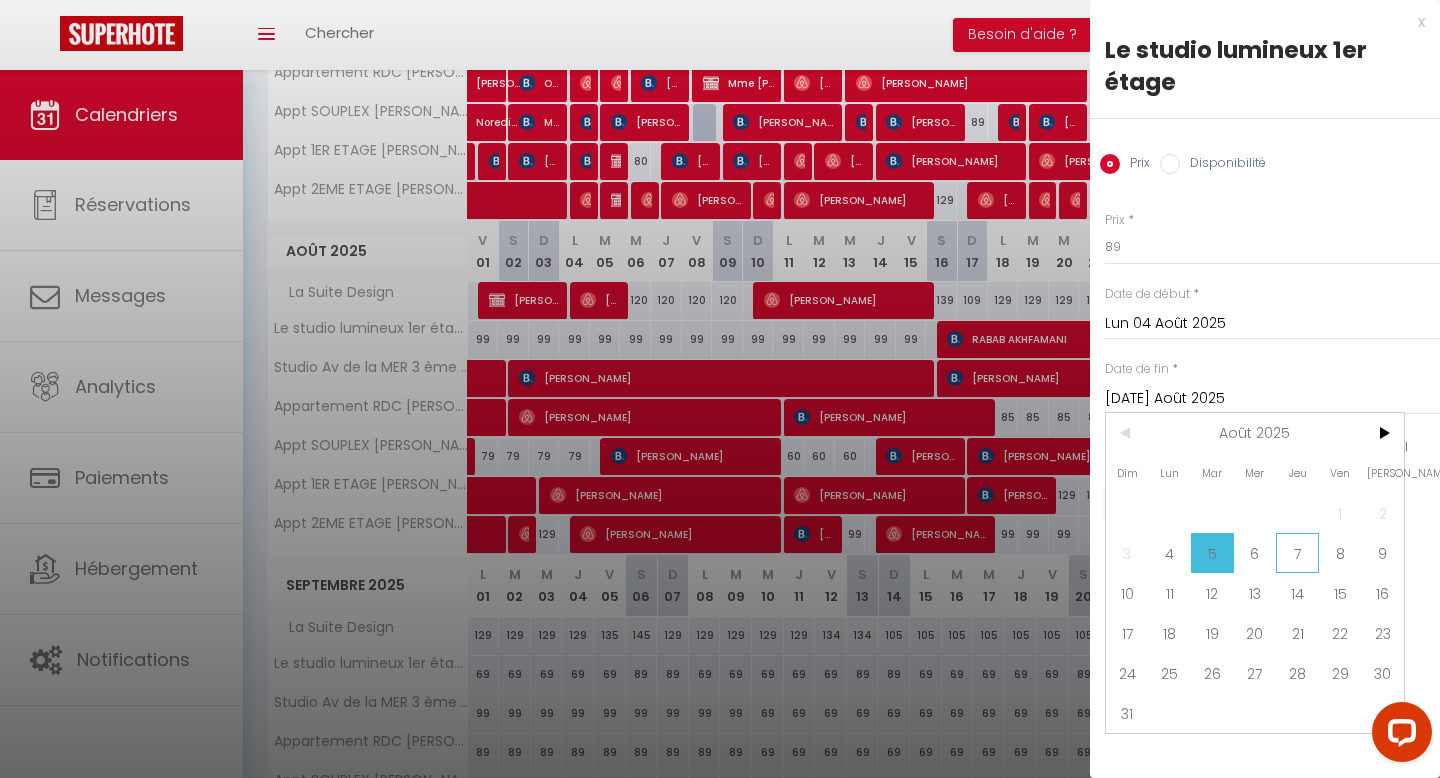 click on "7" at bounding box center (1297, 553) 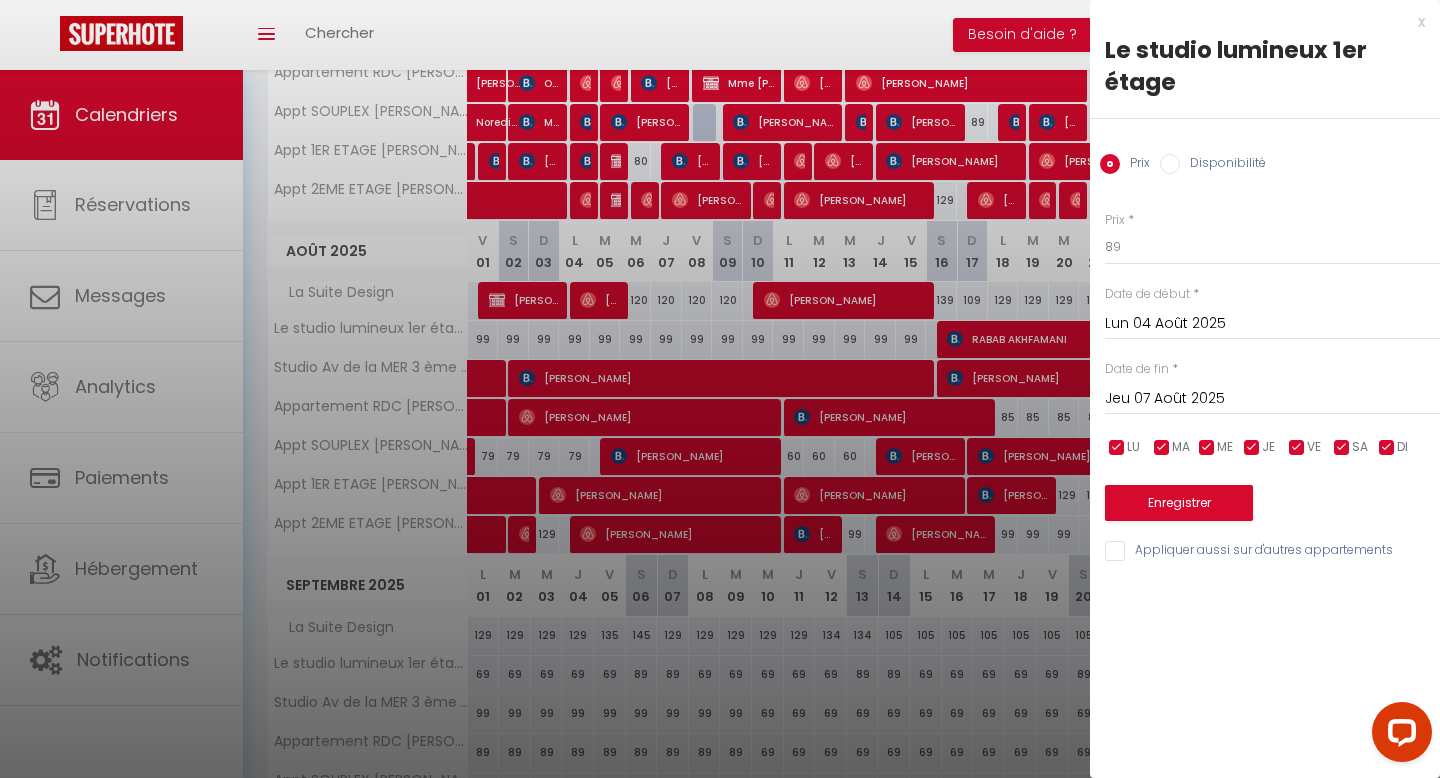 click at bounding box center [1297, 448] 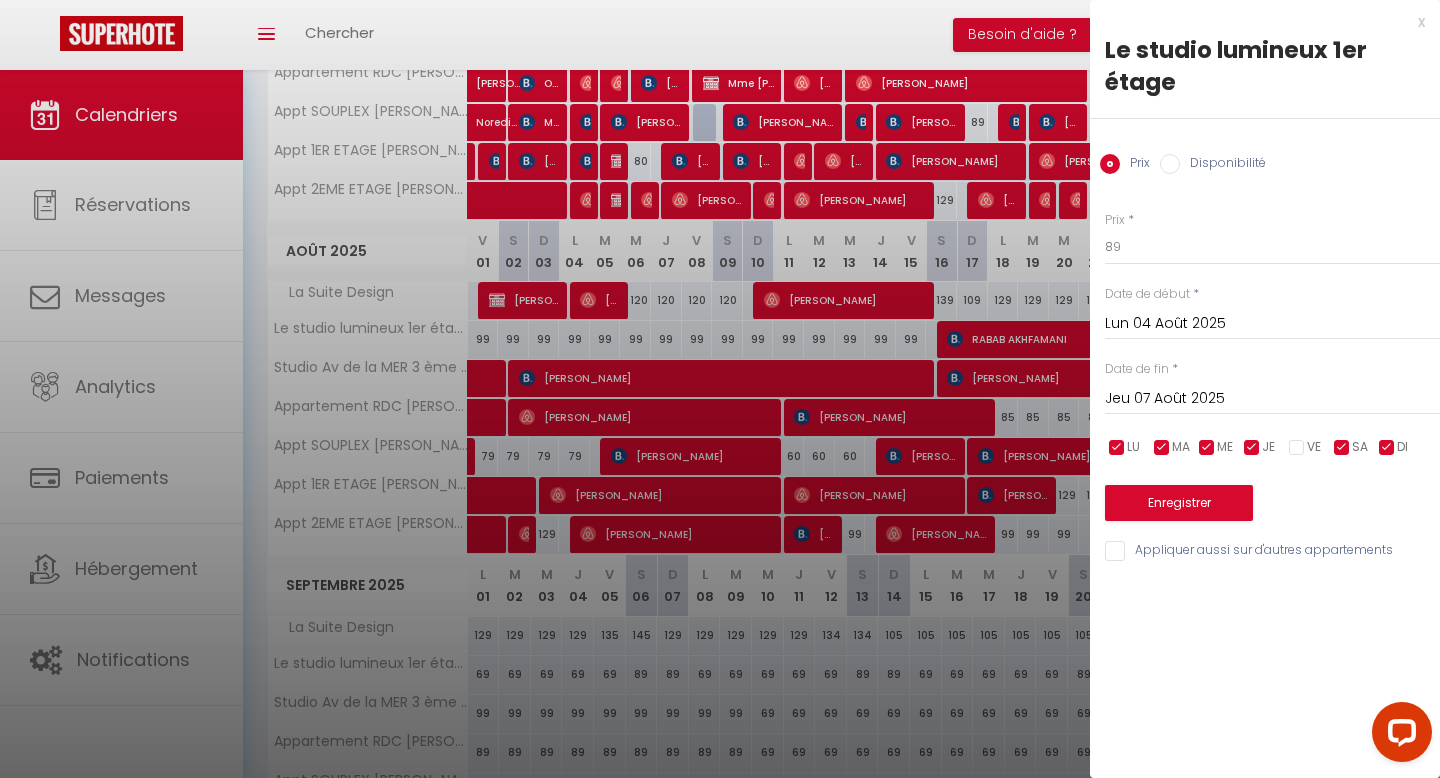 click at bounding box center [1342, 448] 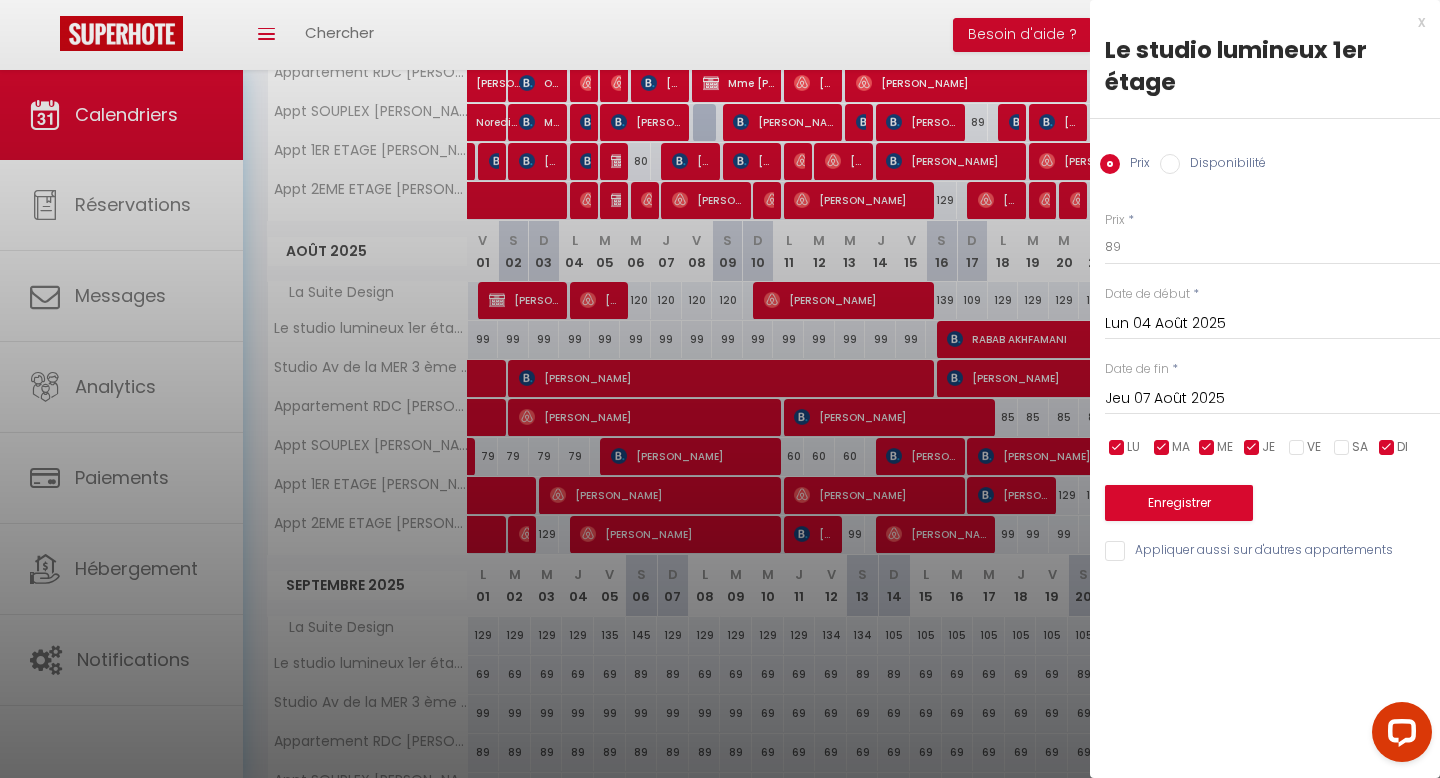click at bounding box center (1387, 448) 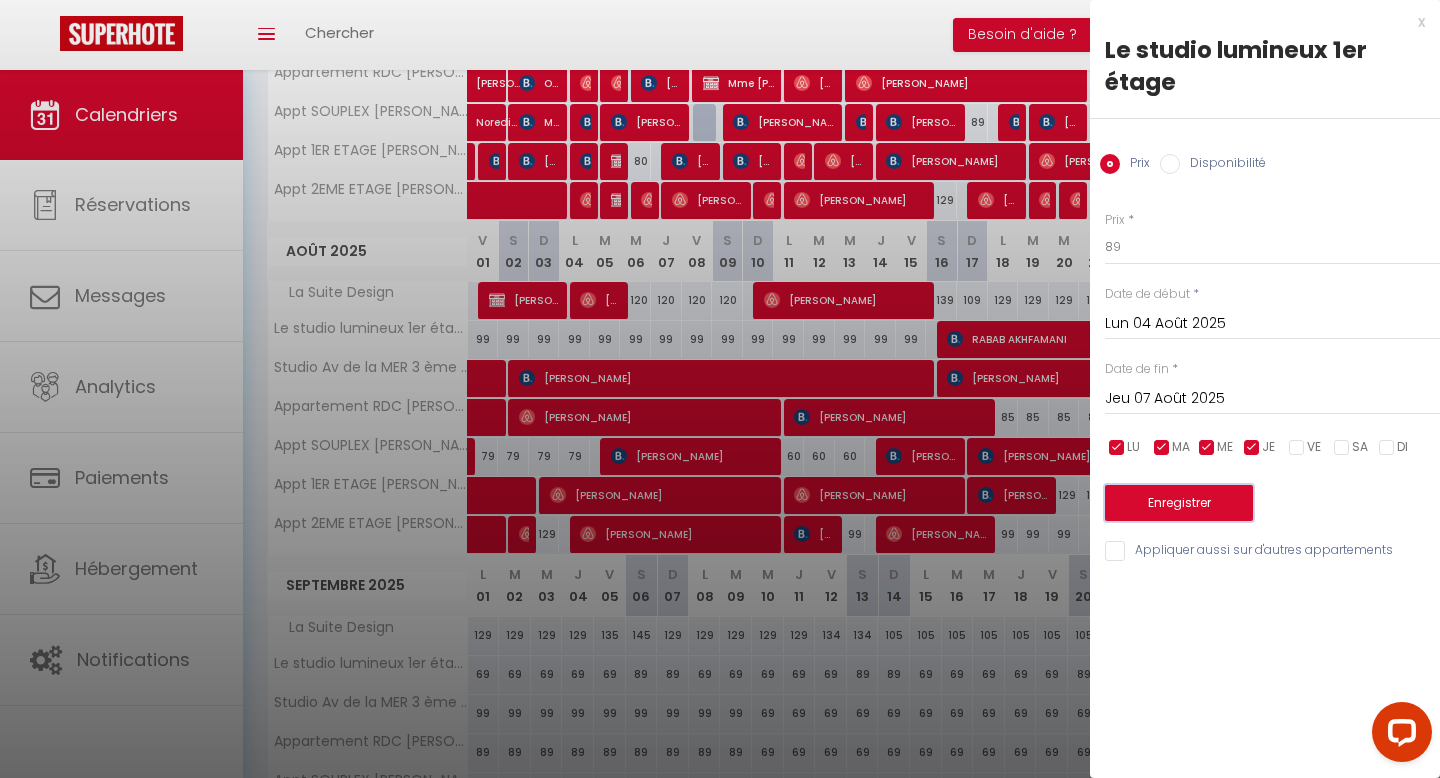 click on "Enregistrer" at bounding box center [1179, 503] 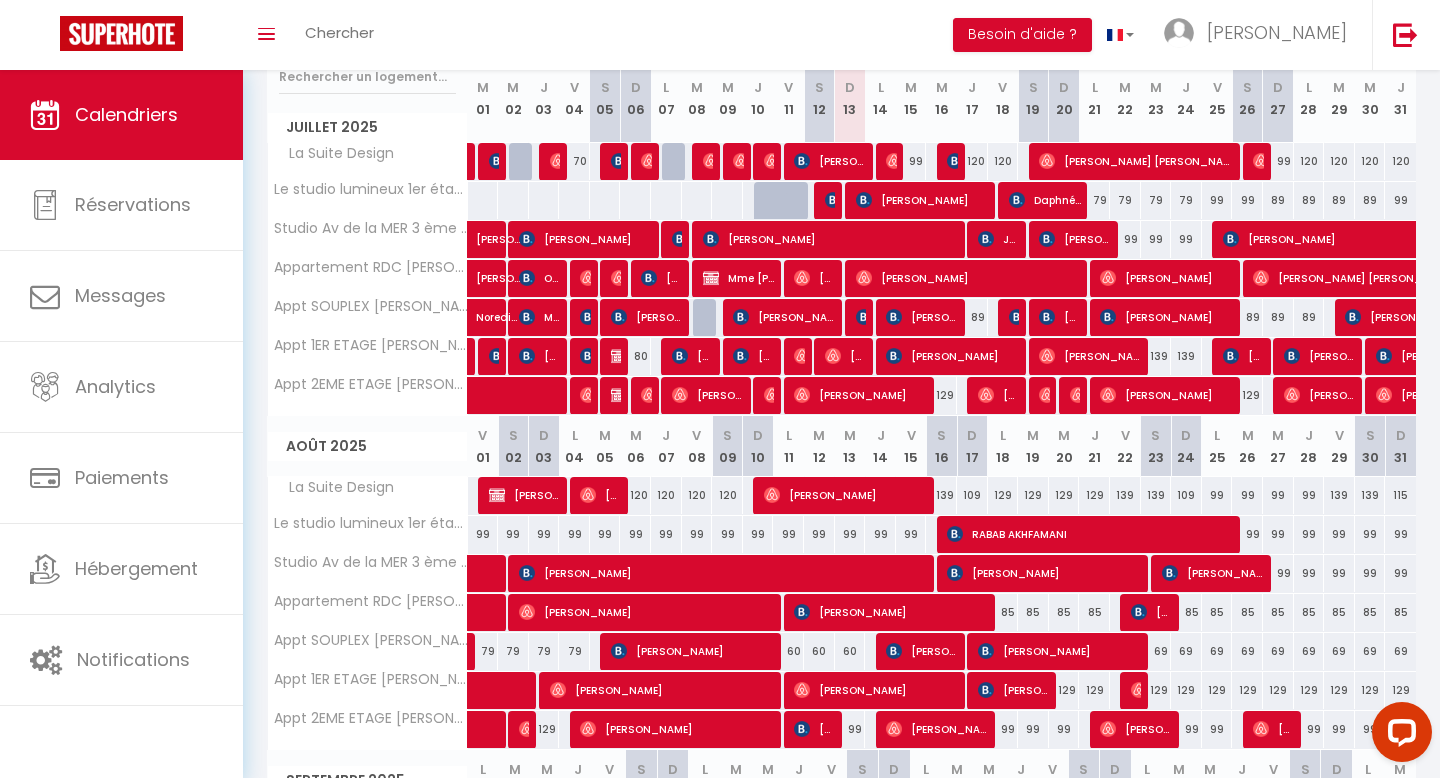 scroll, scrollTop: 271, scrollLeft: 0, axis: vertical 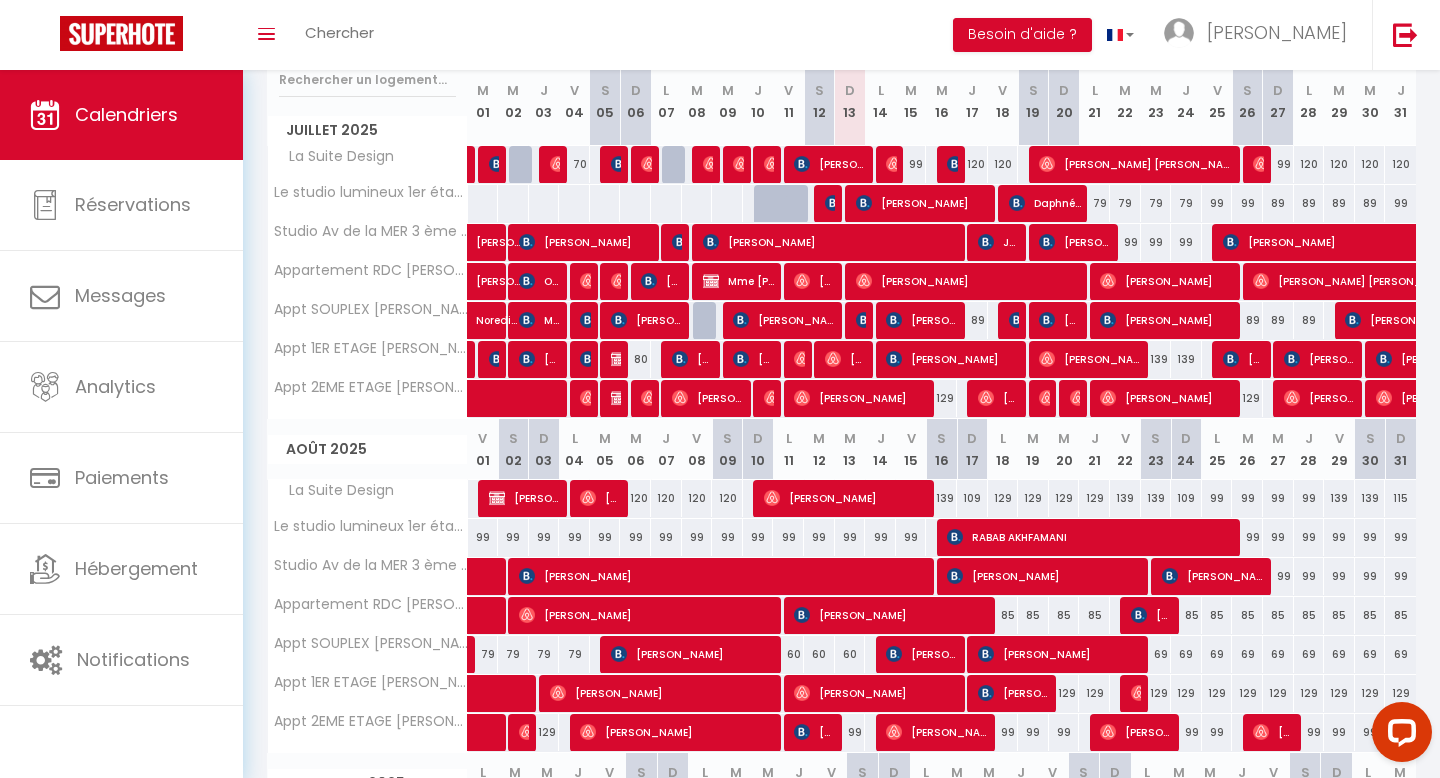 click on "99" at bounding box center [574, 537] 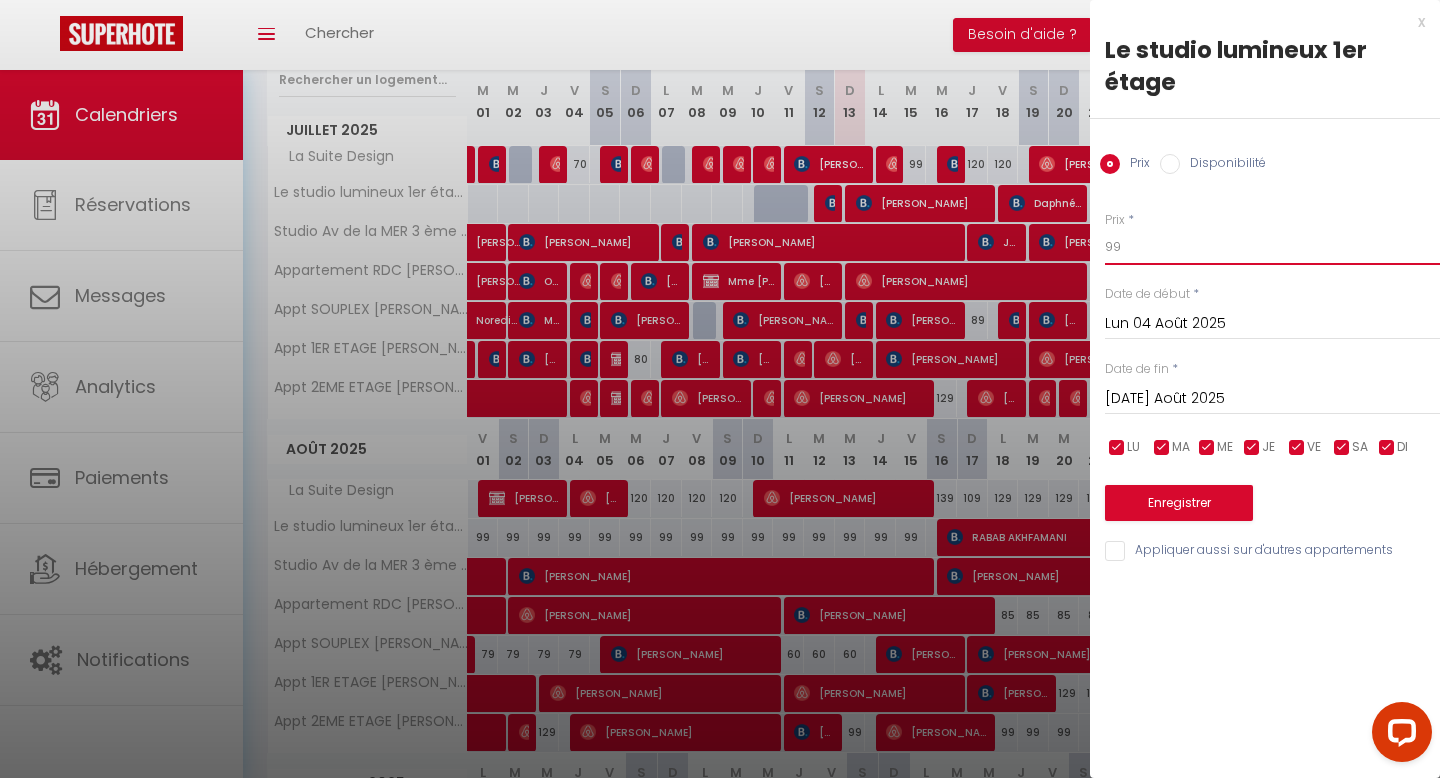 click on "99" at bounding box center [1272, 247] 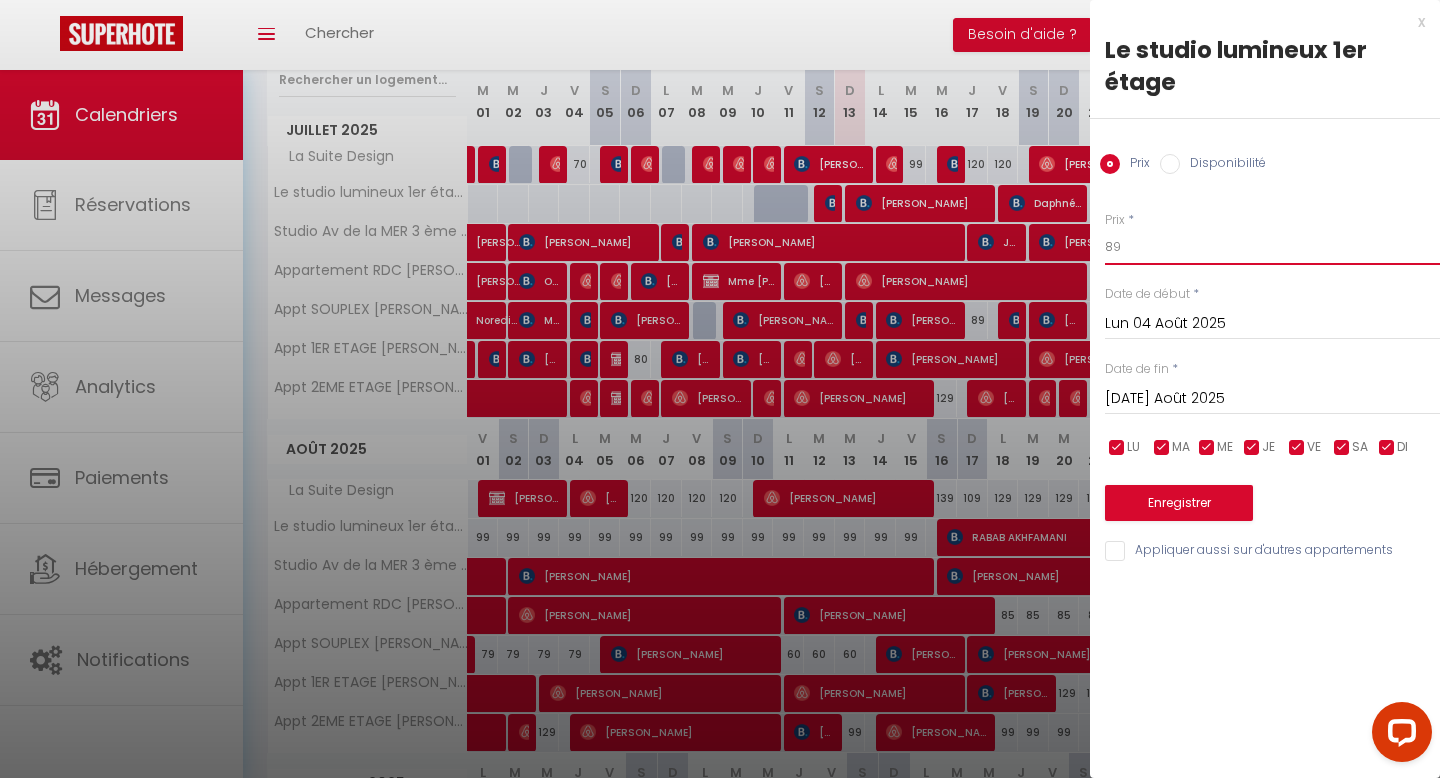 type on "89" 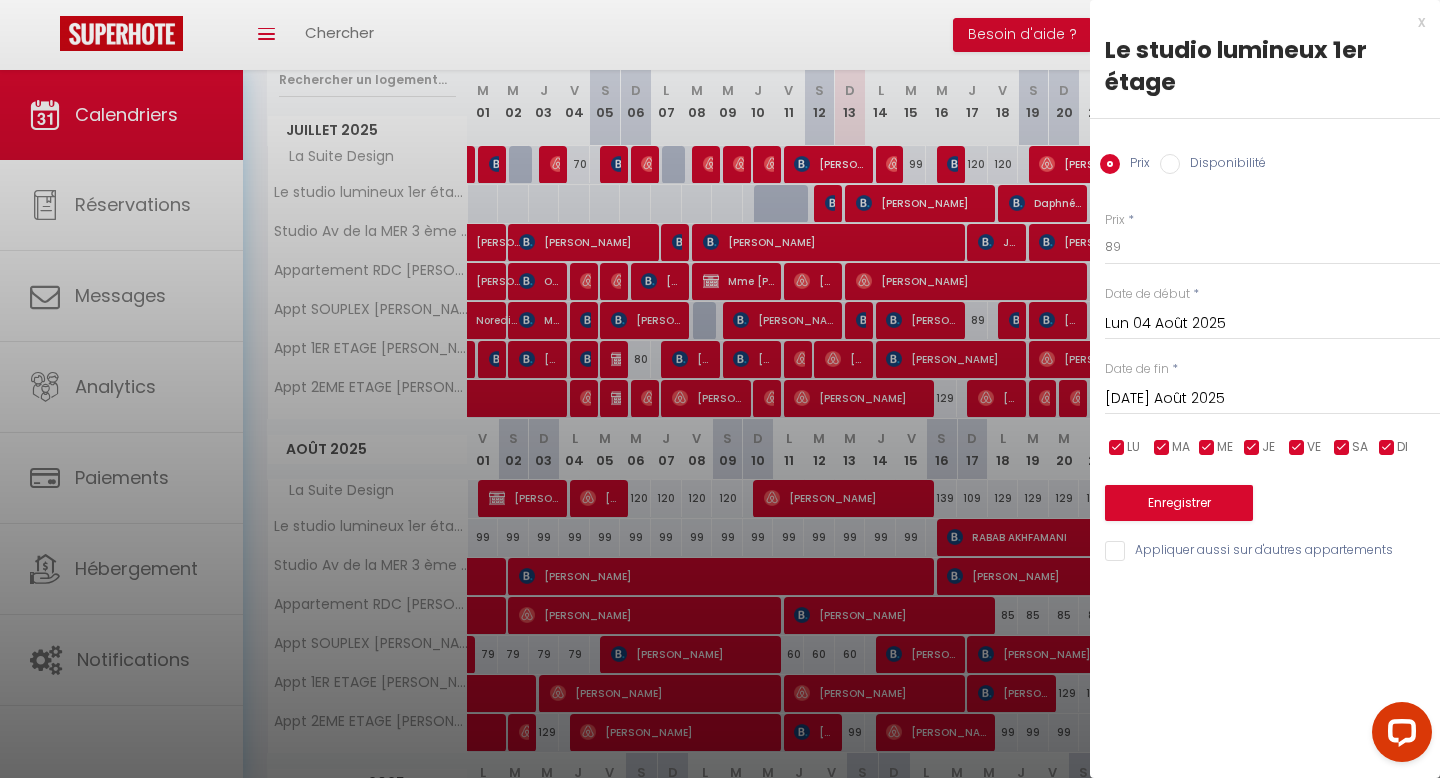 click on "[DATE] Août 2025" at bounding box center (1272, 399) 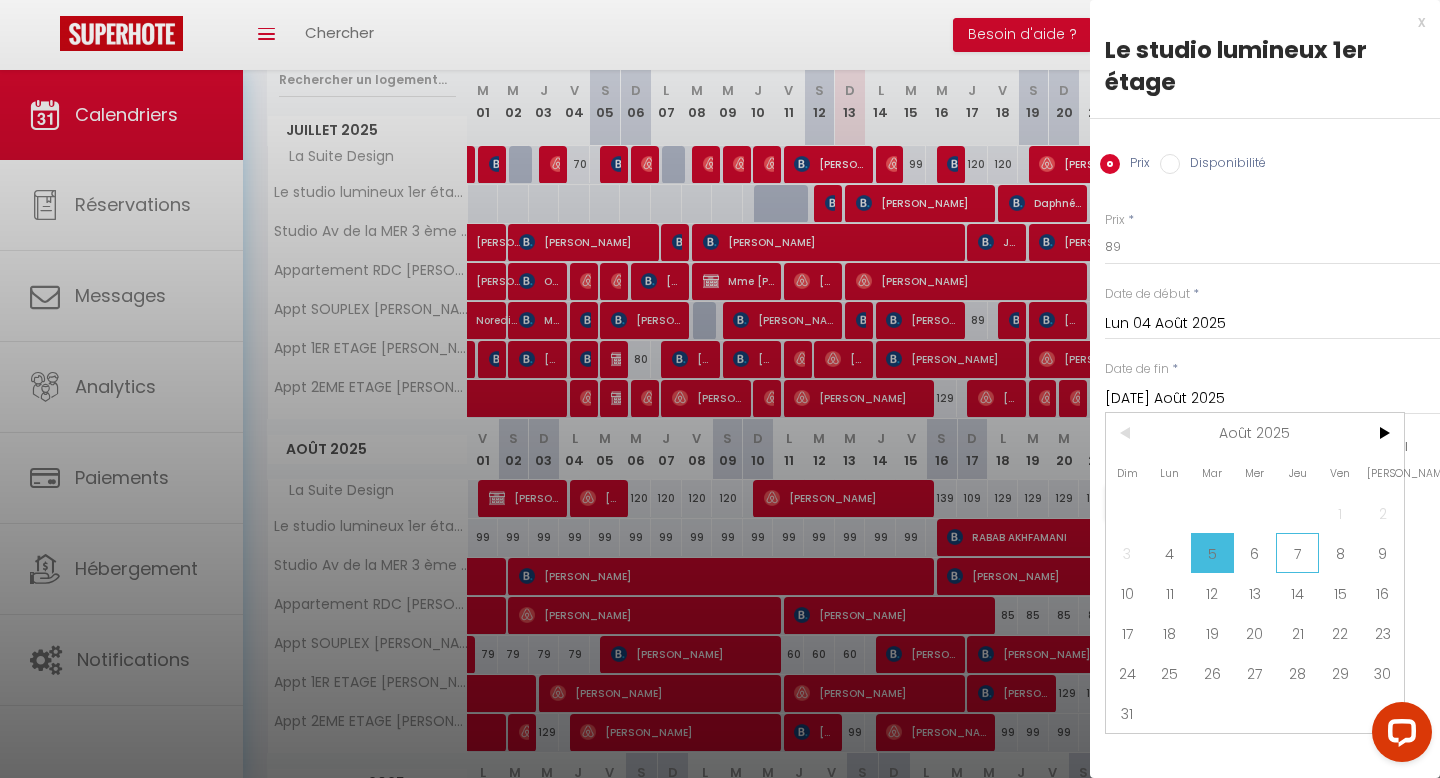 click on "7" at bounding box center (1297, 553) 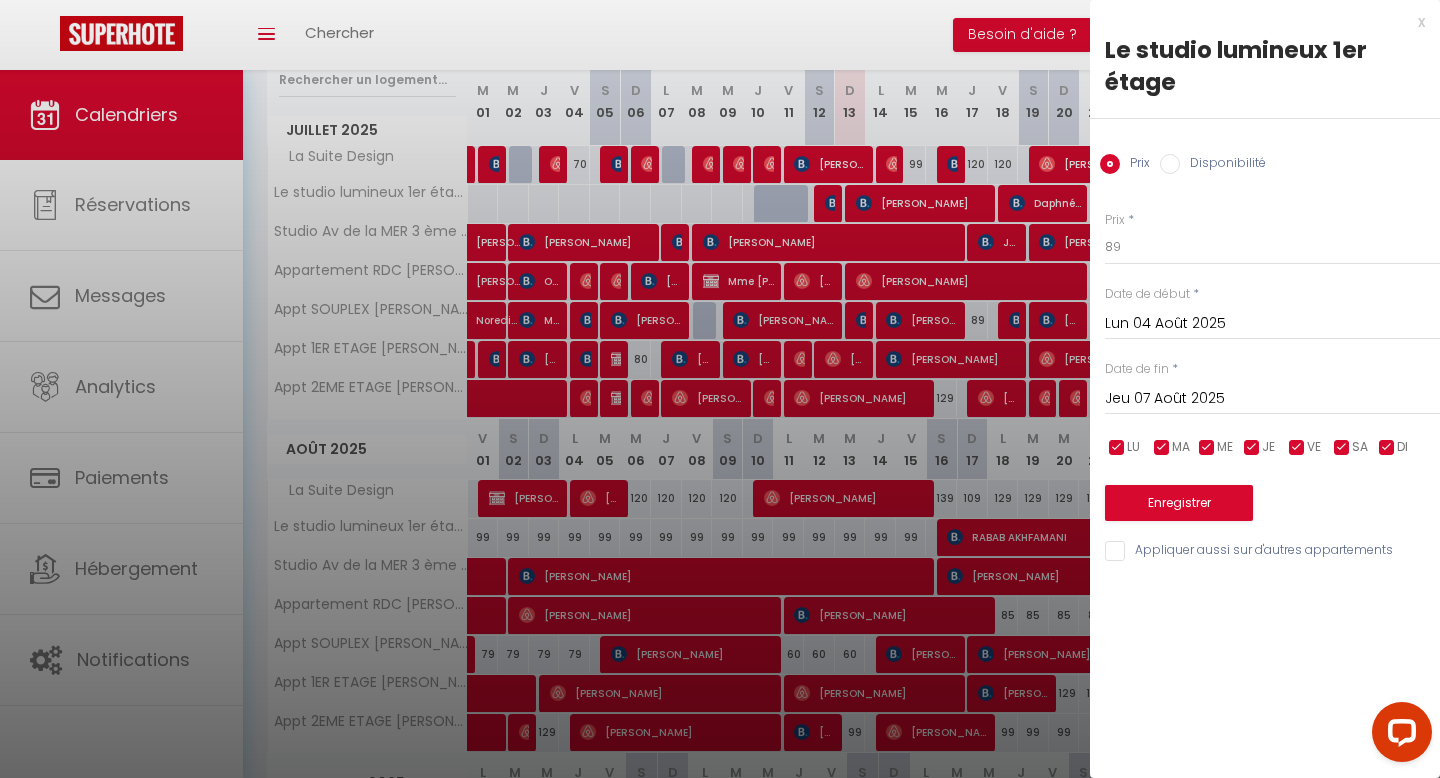 click at bounding box center (1297, 448) 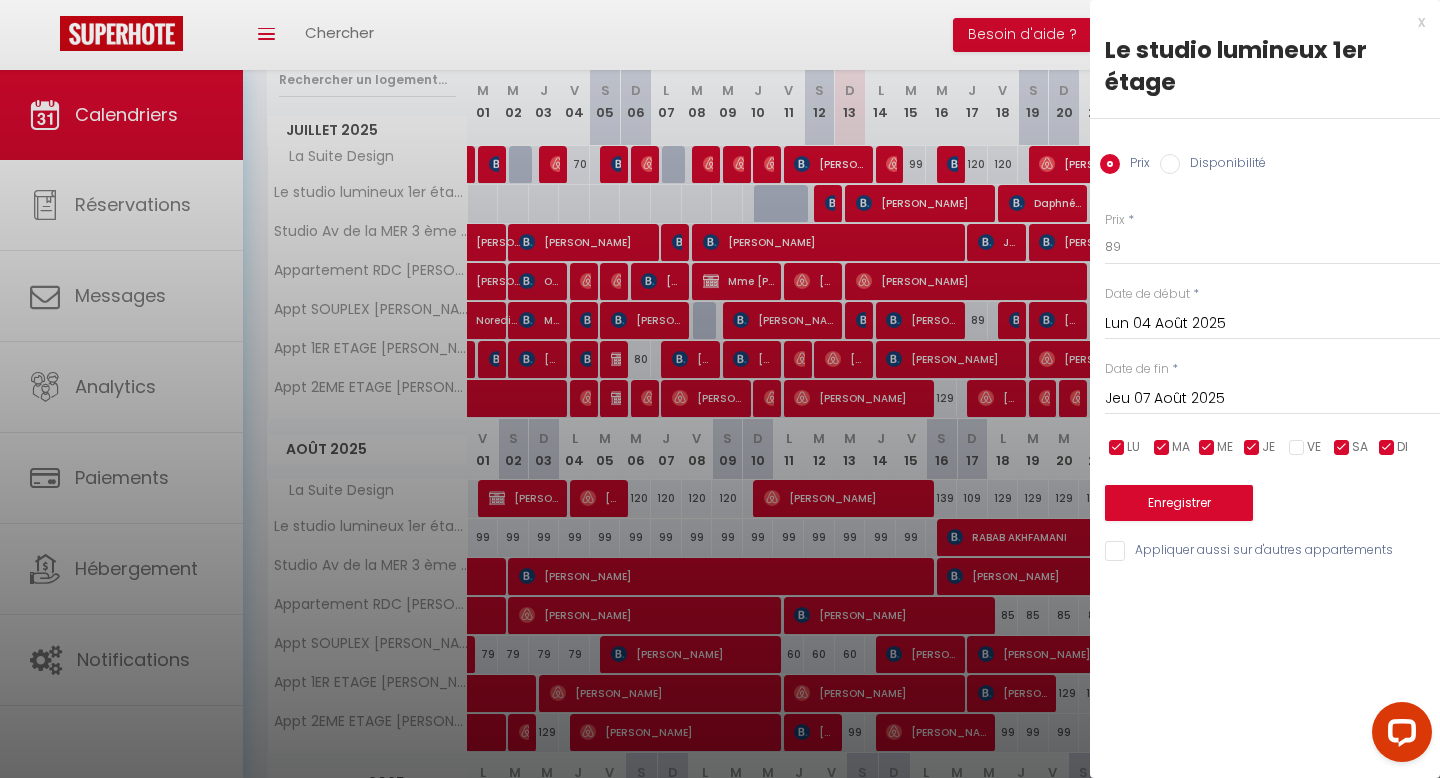 click at bounding box center [1342, 448] 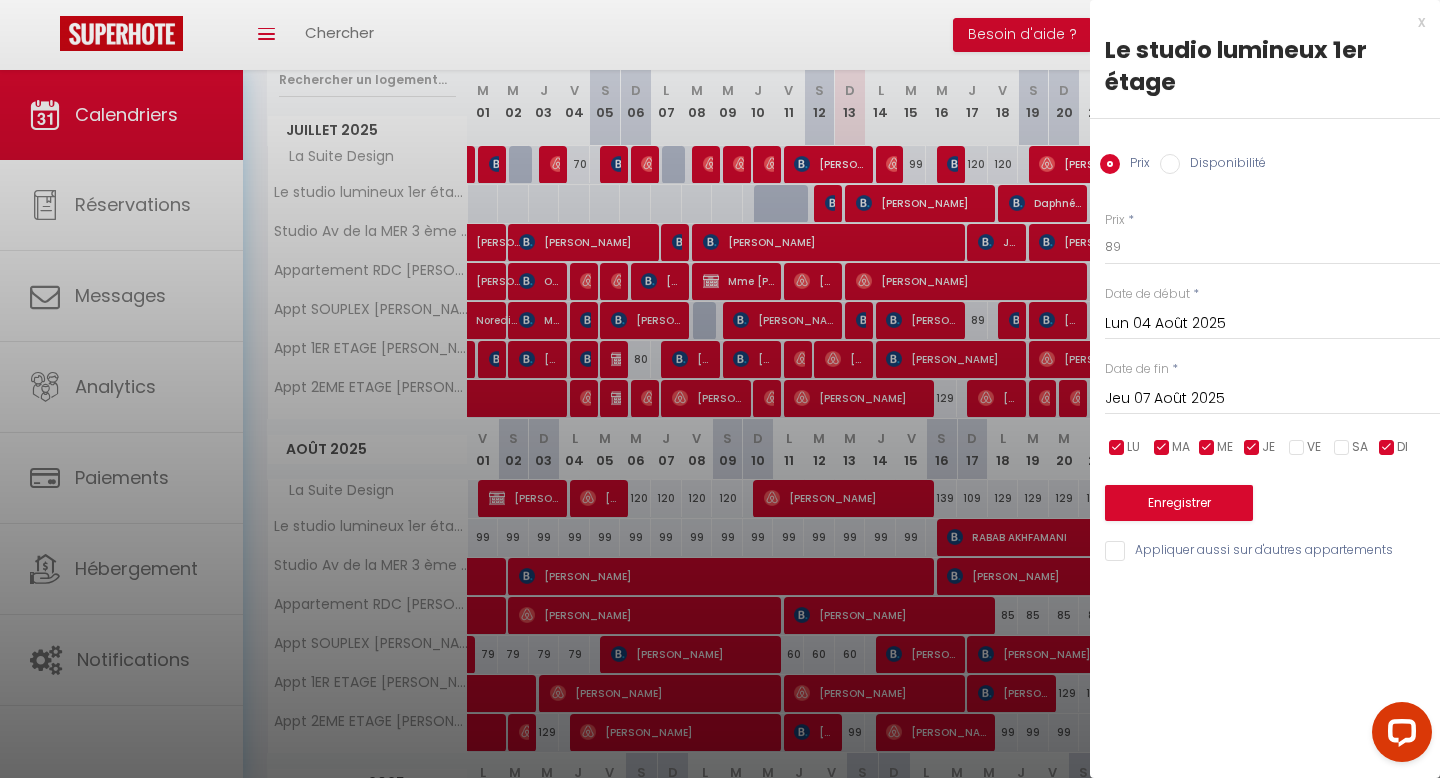 click at bounding box center (1387, 448) 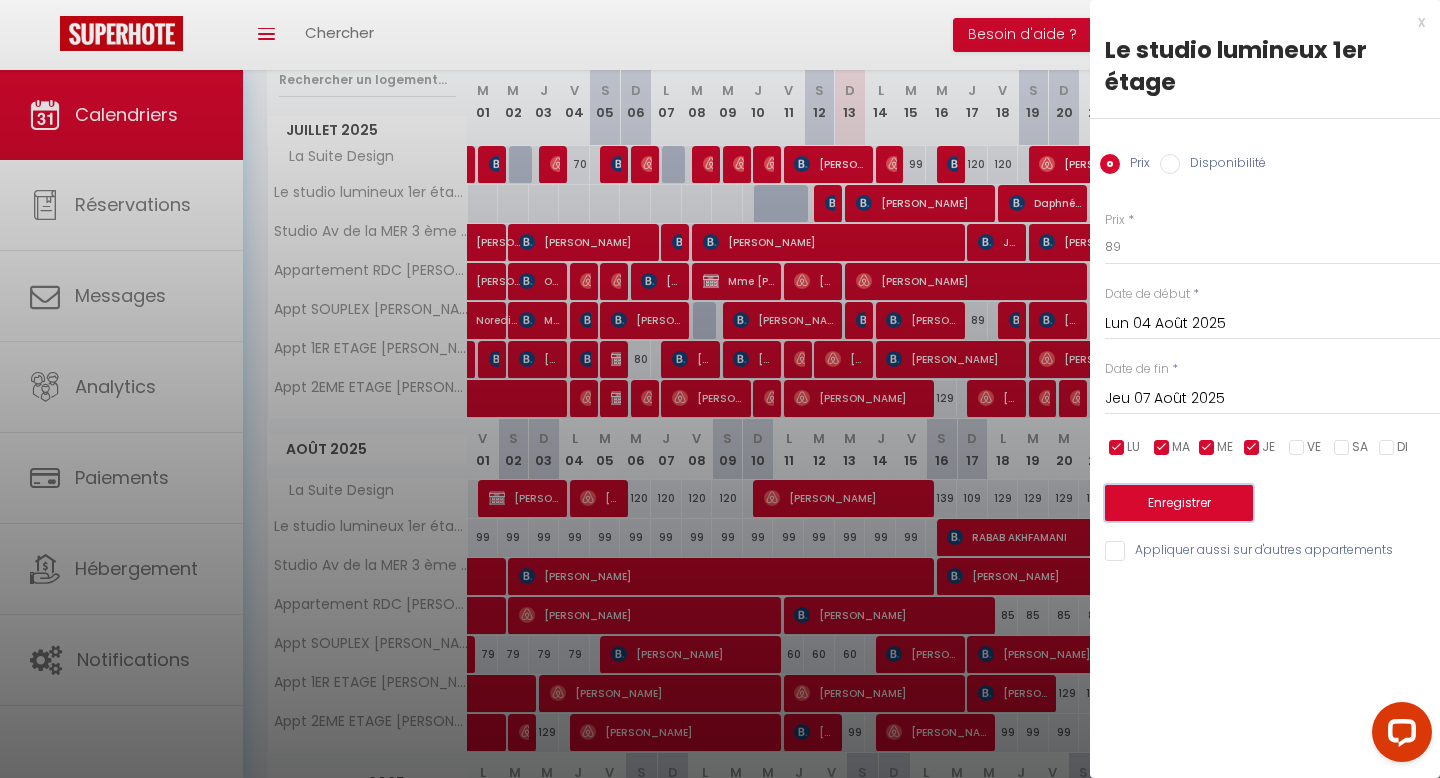 click on "Enregistrer" at bounding box center (1179, 503) 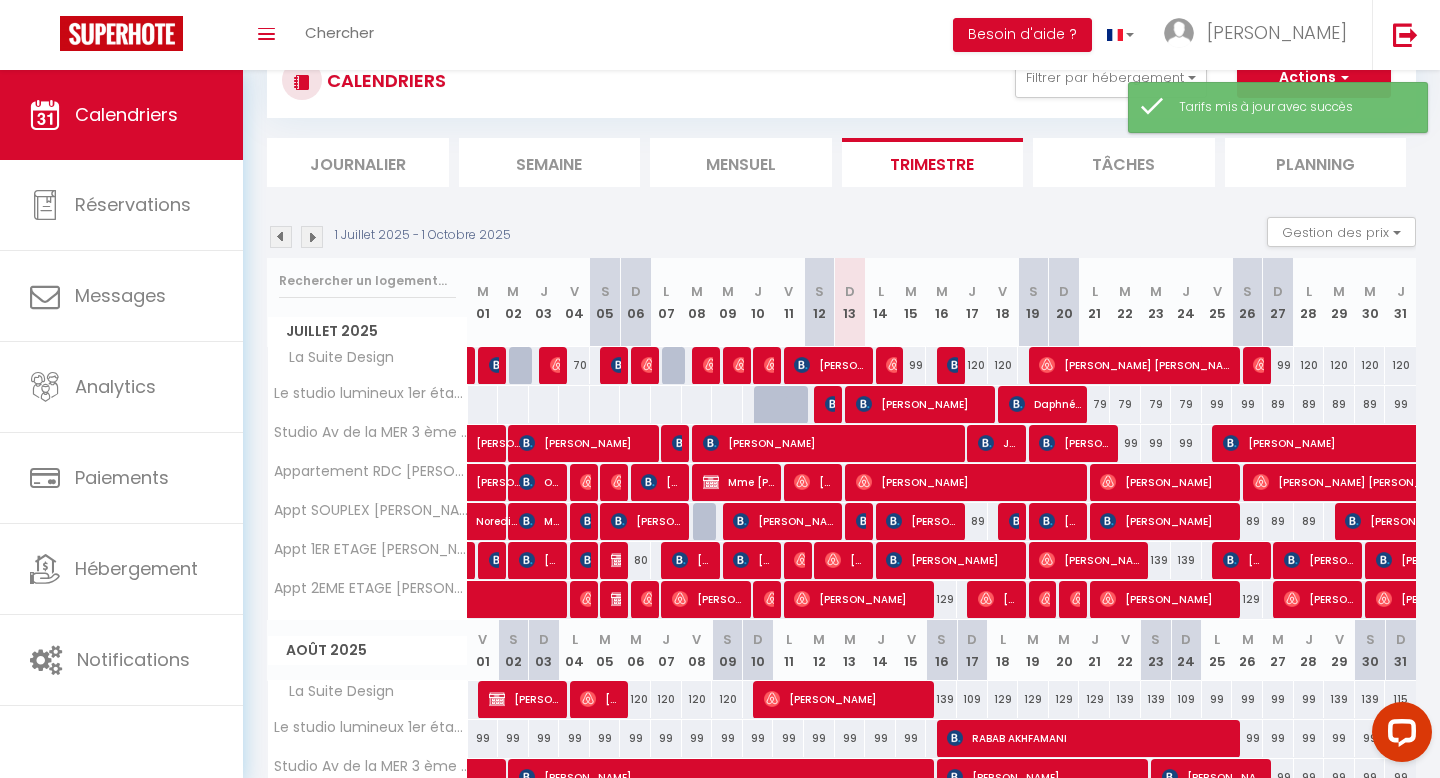 scroll, scrollTop: 271, scrollLeft: 0, axis: vertical 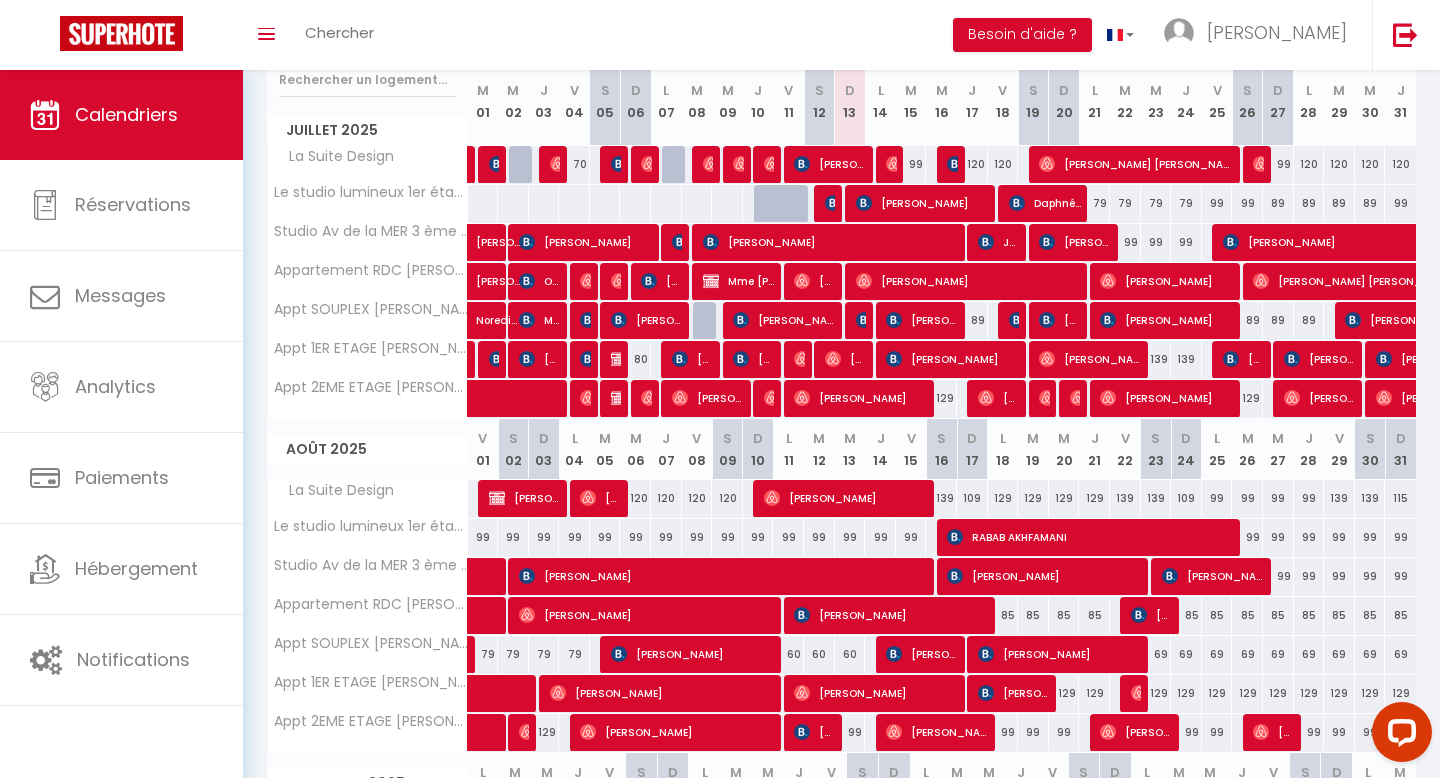 click on "99" at bounding box center (635, 537) 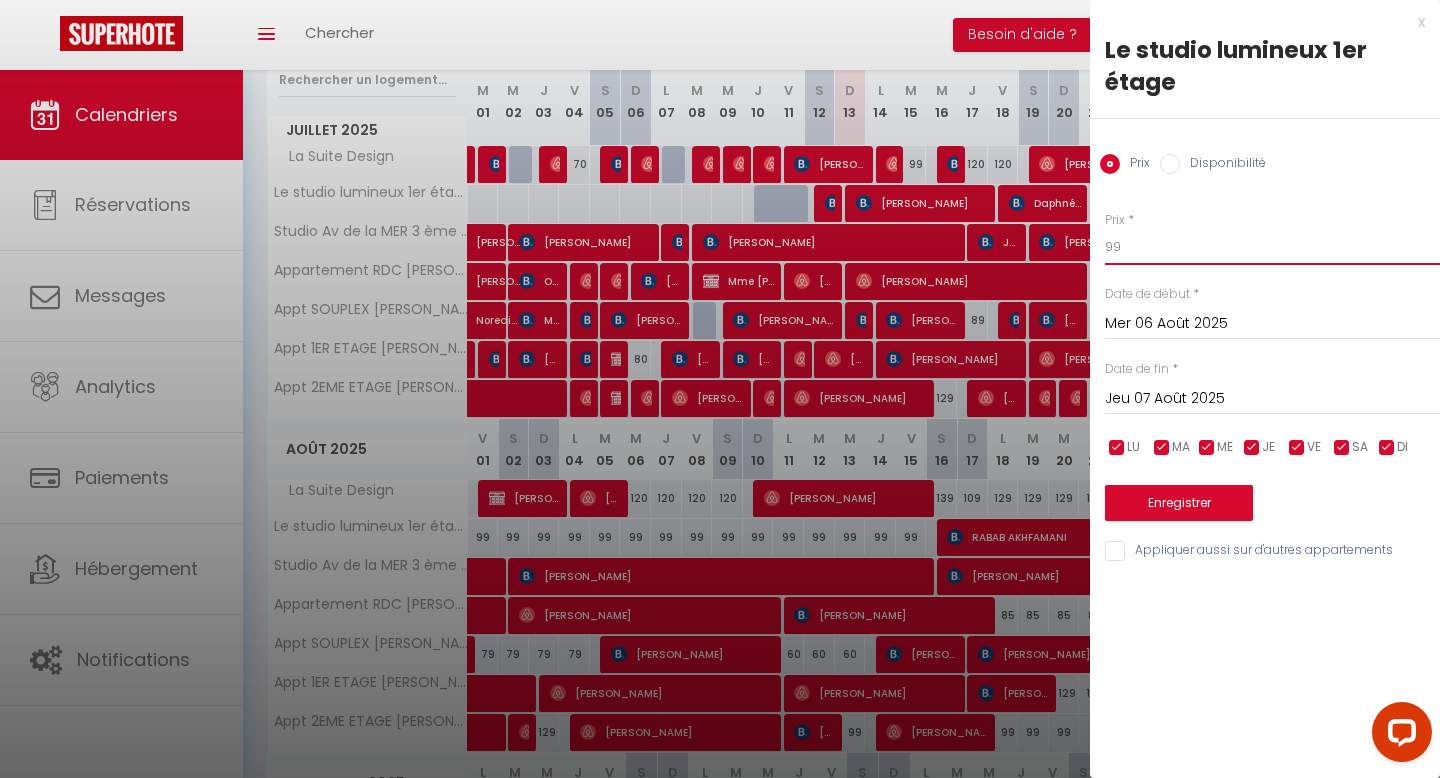 click on "99" at bounding box center [1272, 247] 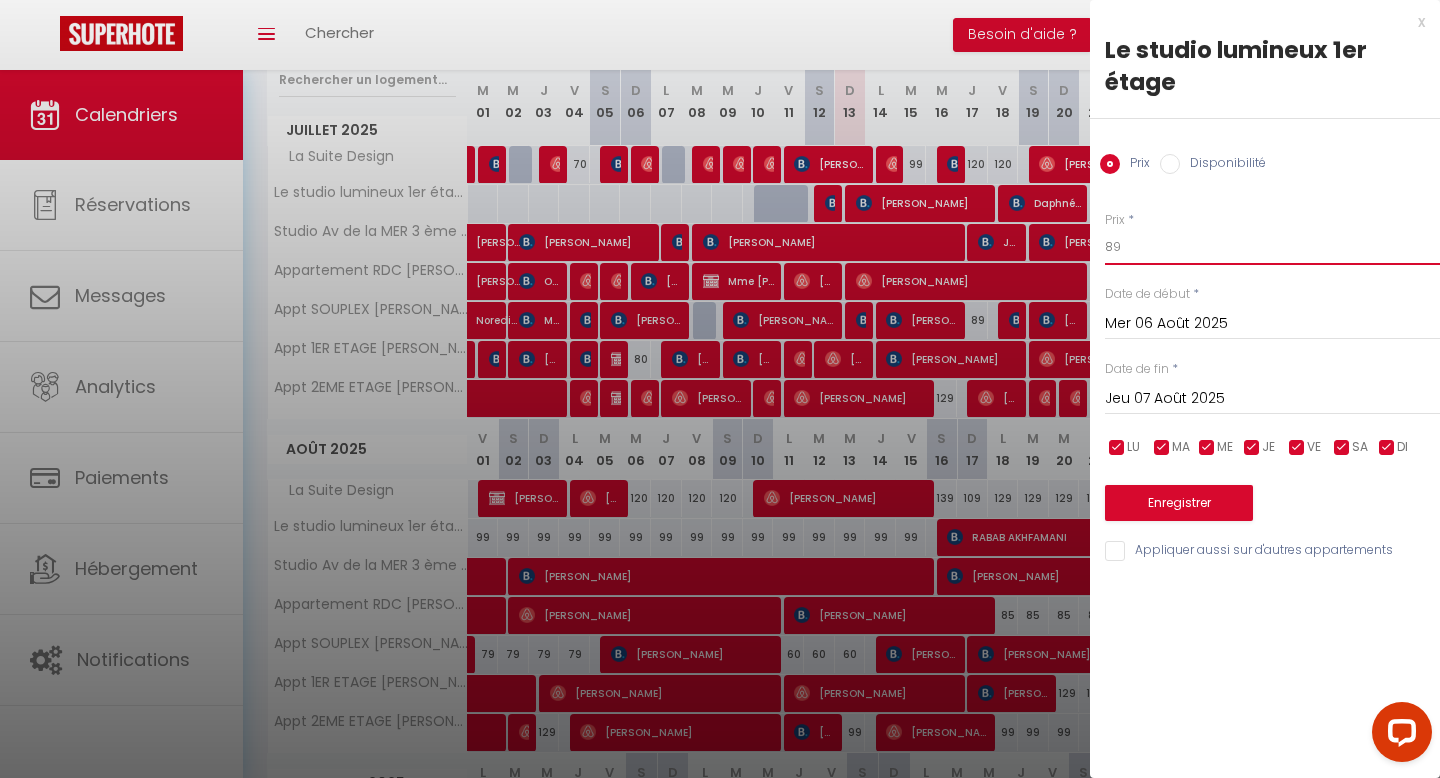 type on "89" 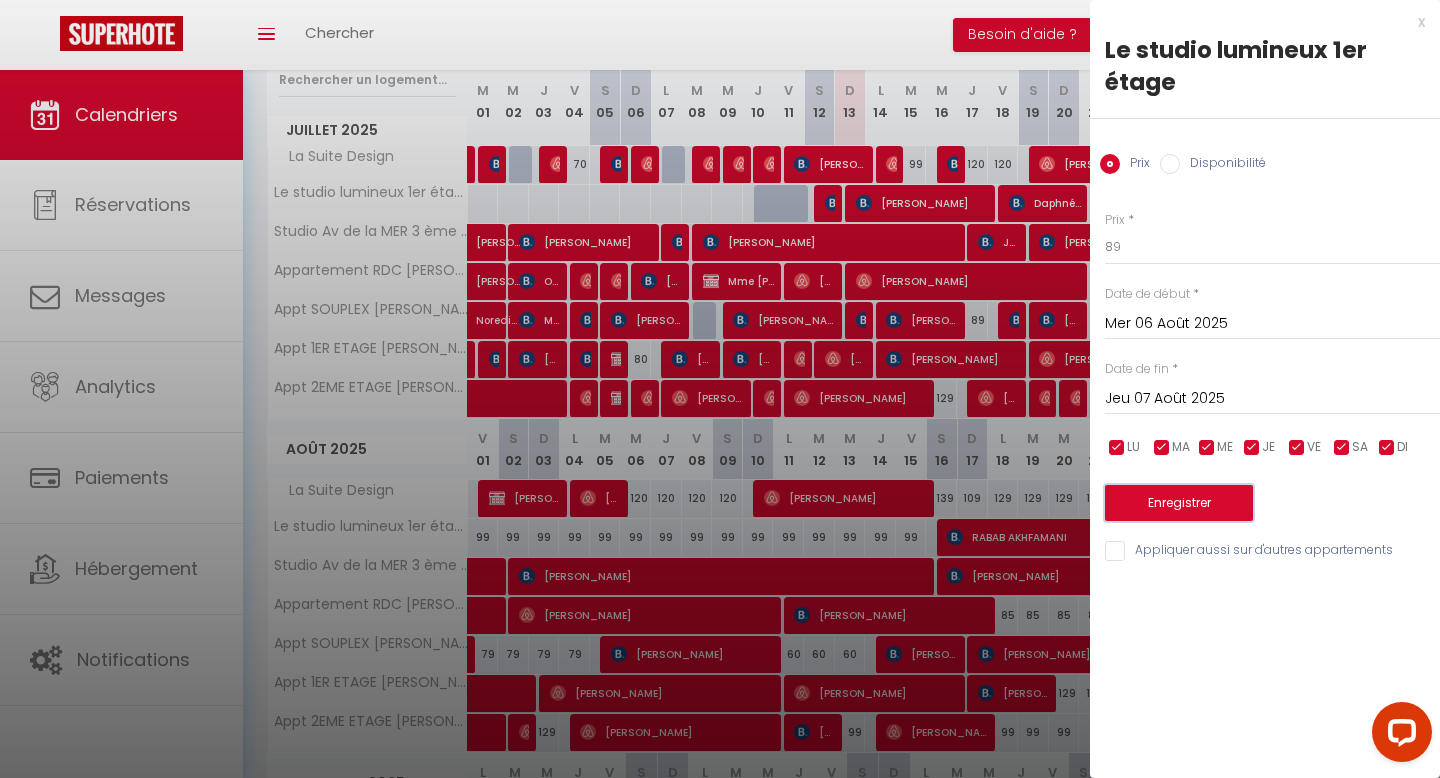 click on "Enregistrer" at bounding box center (1179, 503) 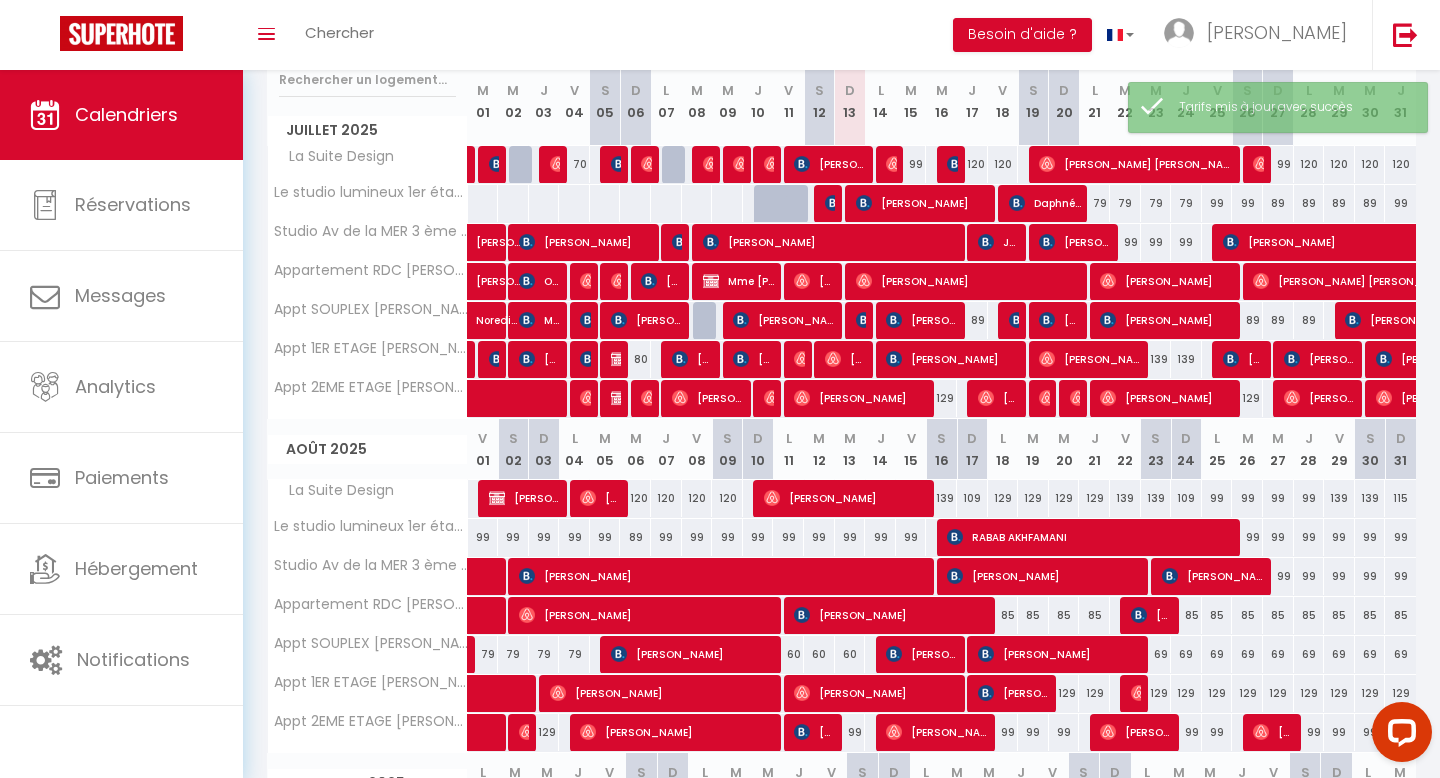 click on "99" at bounding box center [605, 537] 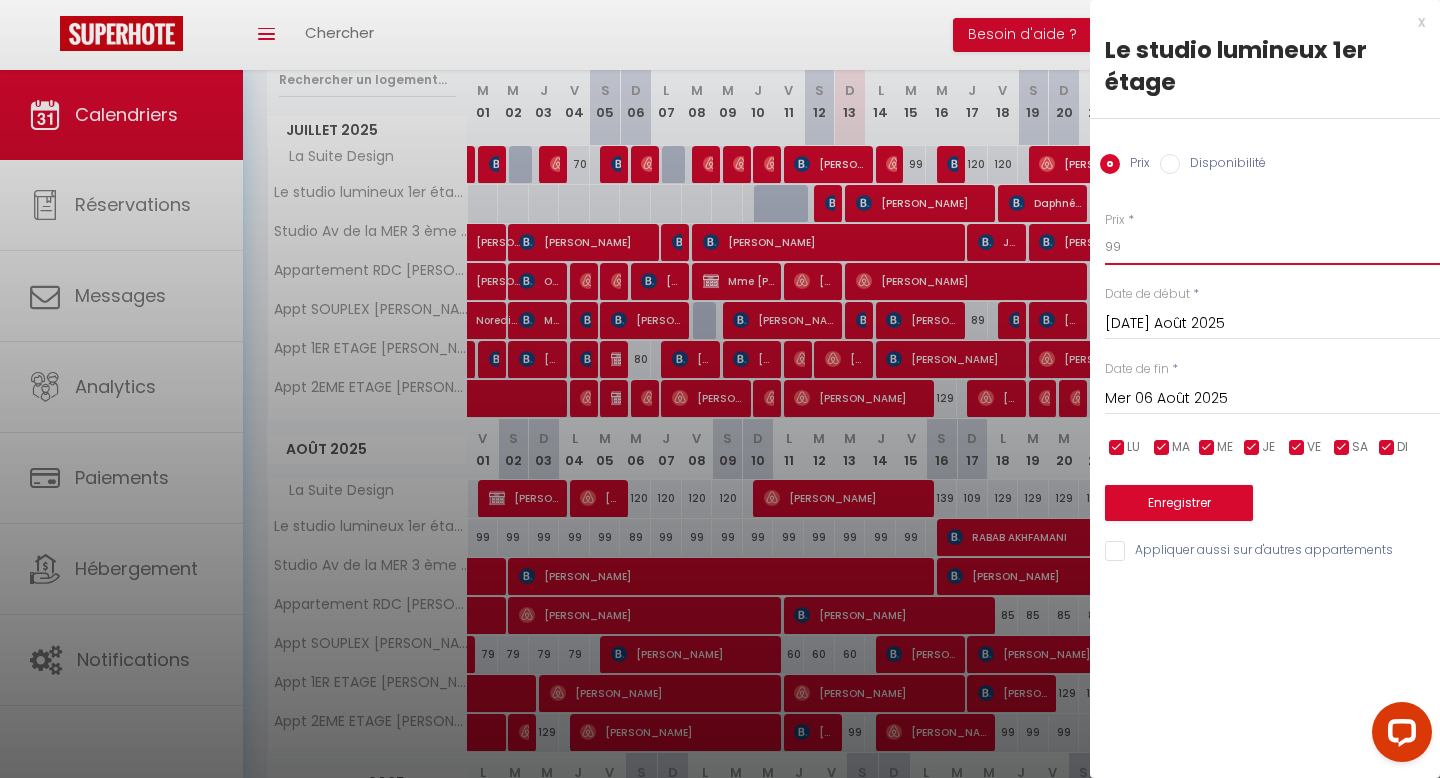 click on "99" at bounding box center (1272, 247) 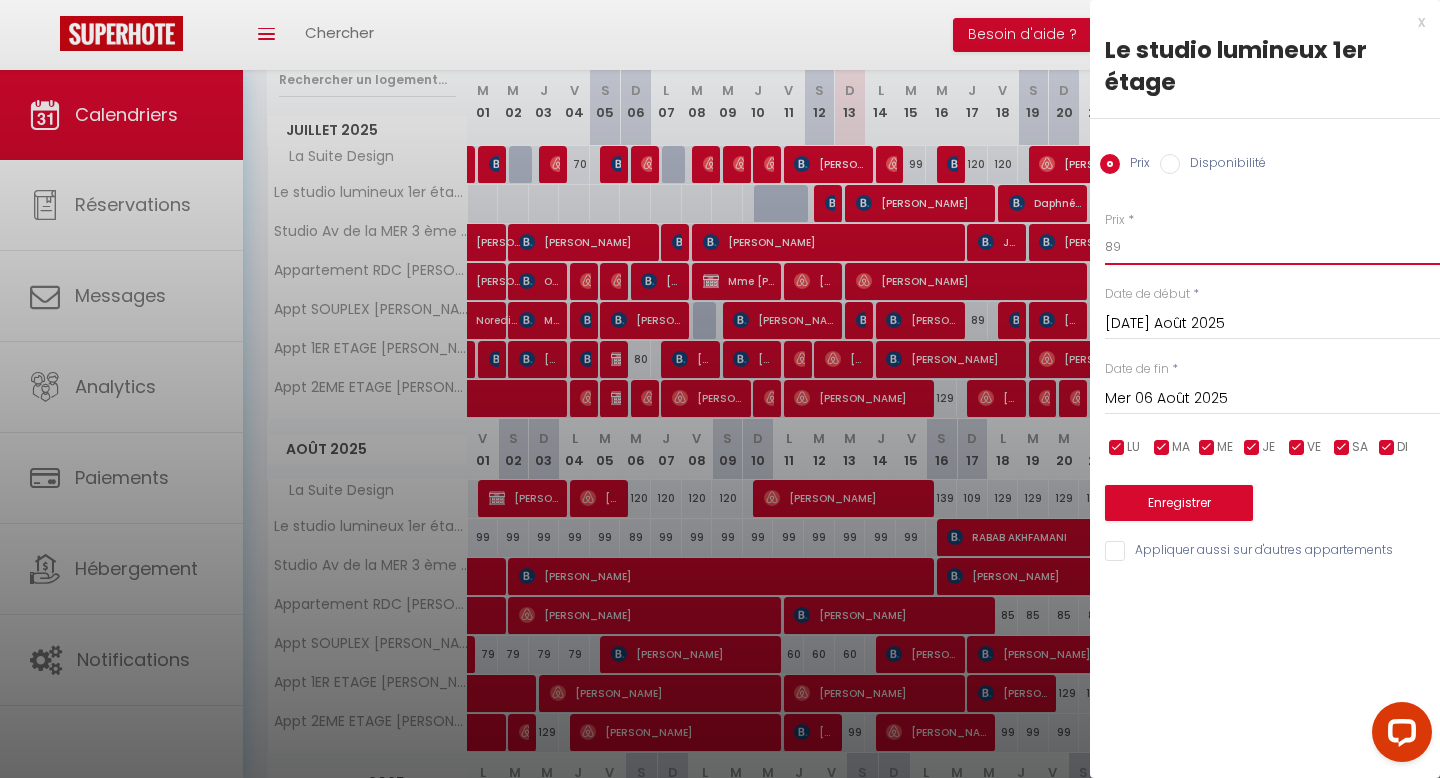 type on "89" 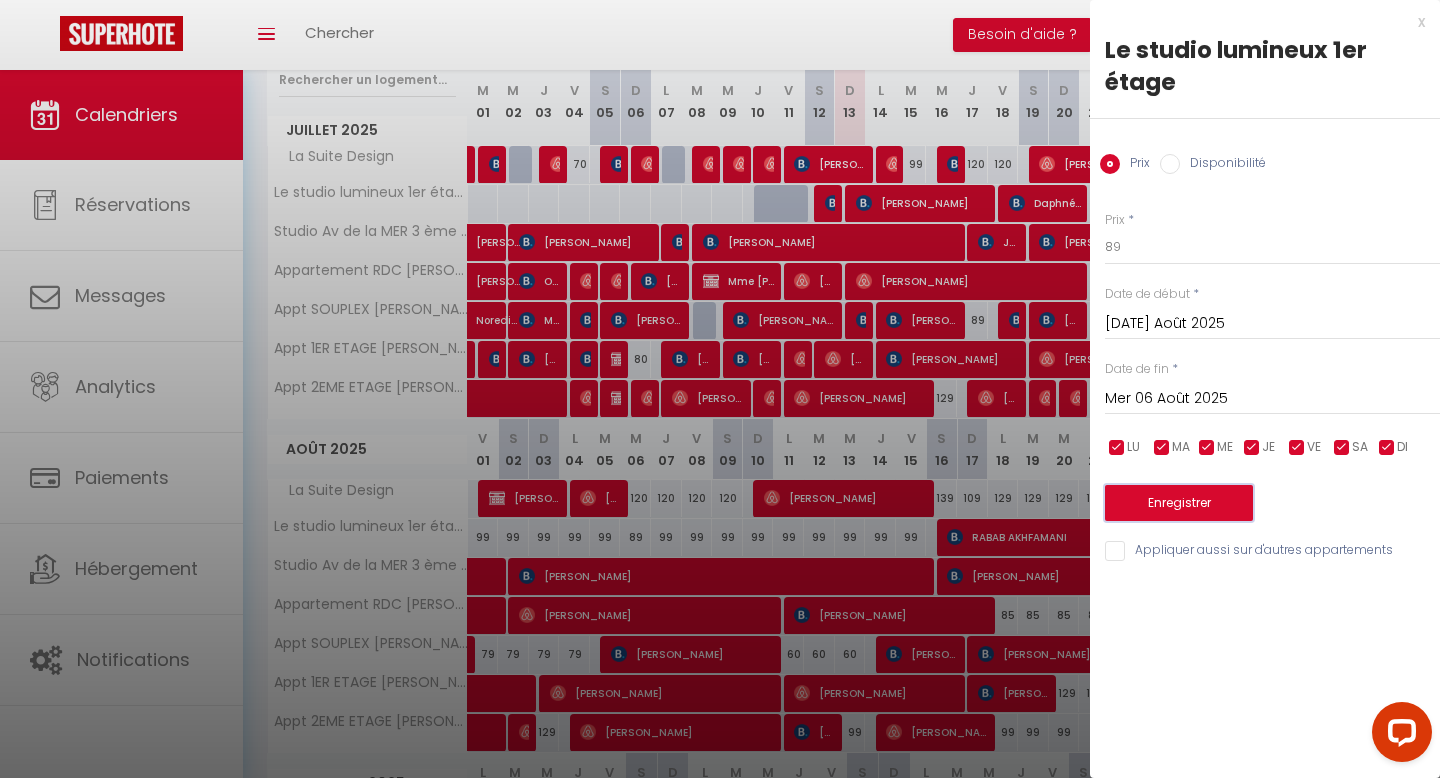 click on "Enregistrer" at bounding box center [1179, 503] 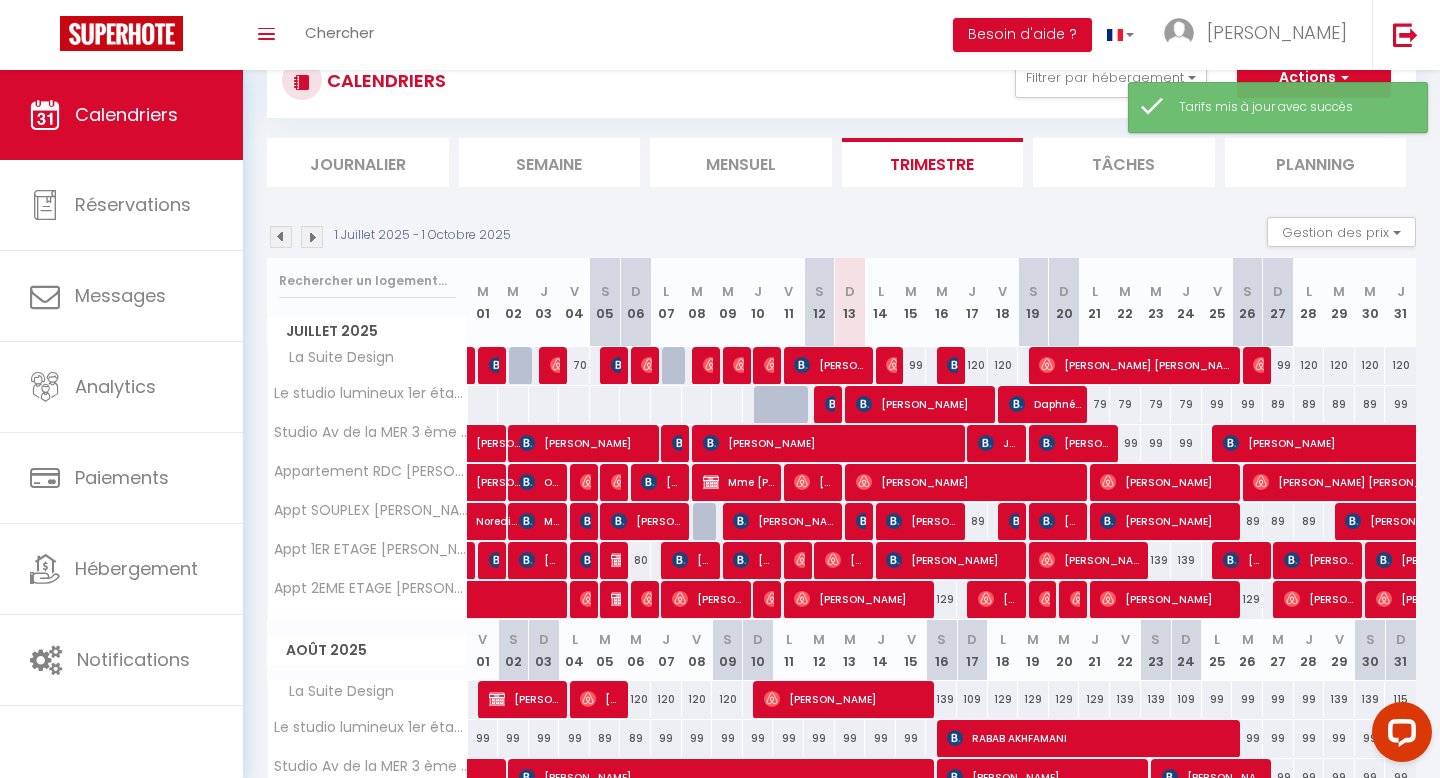 scroll, scrollTop: 271, scrollLeft: 0, axis: vertical 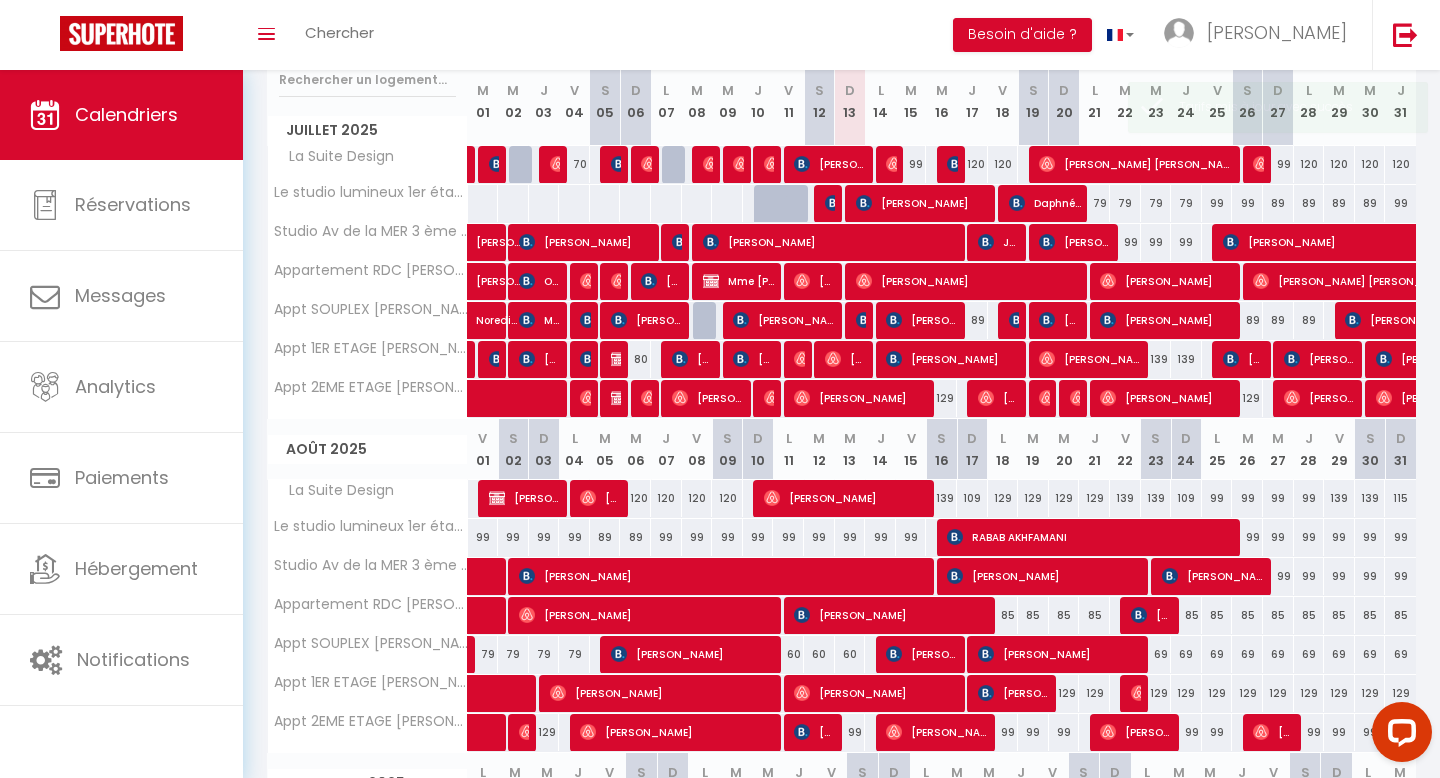 click on "99" at bounding box center [574, 537] 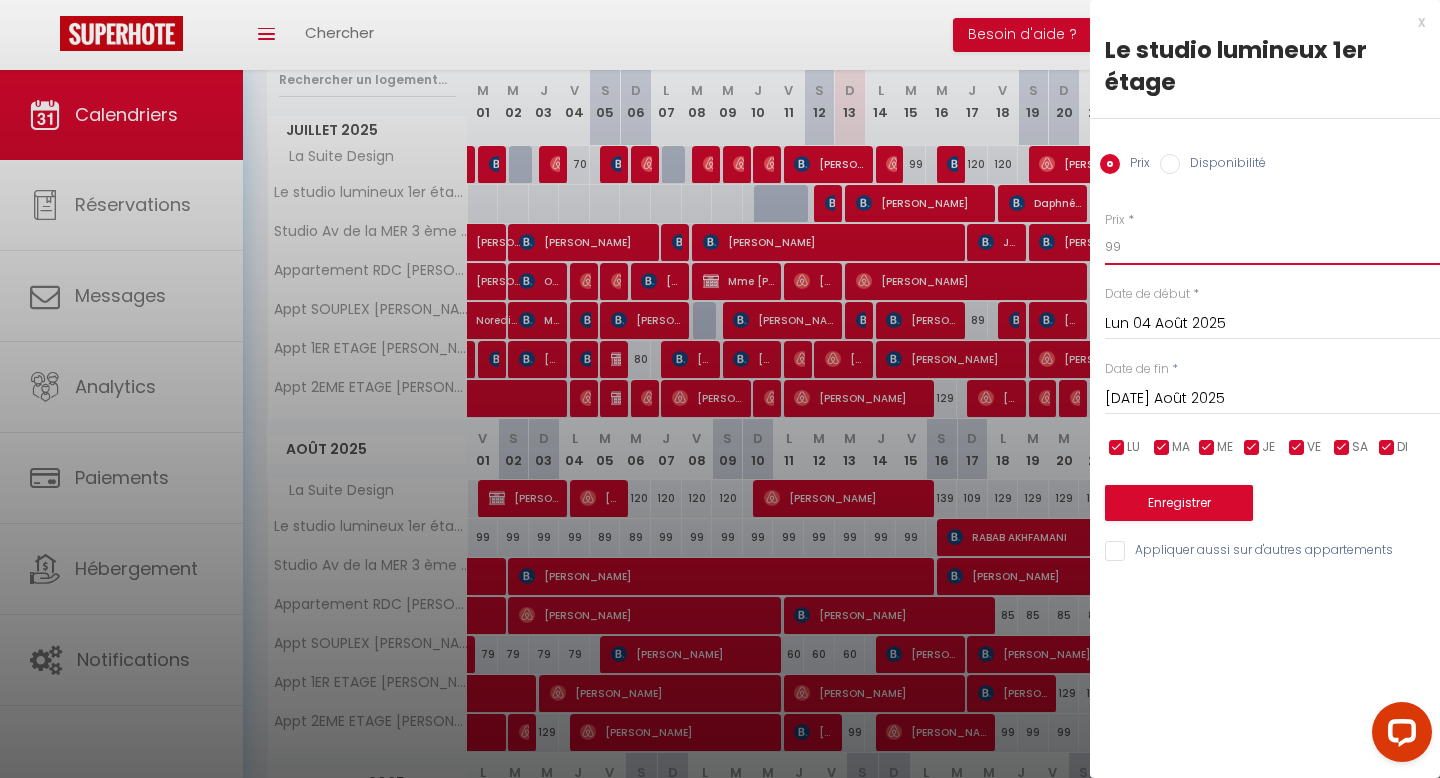 drag, startPoint x: 1127, startPoint y: 252, endPoint x: 1073, endPoint y: 257, distance: 54.230988 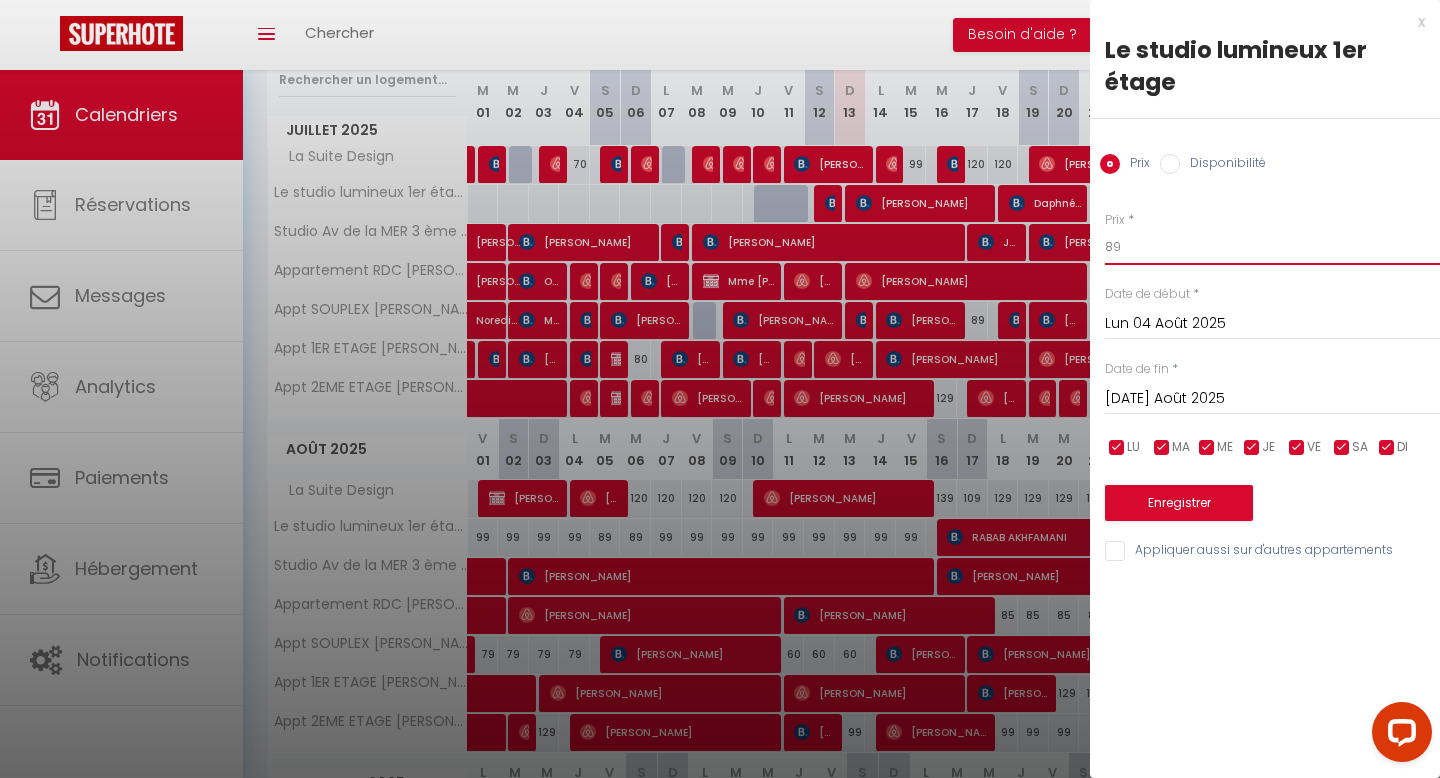 type on "89" 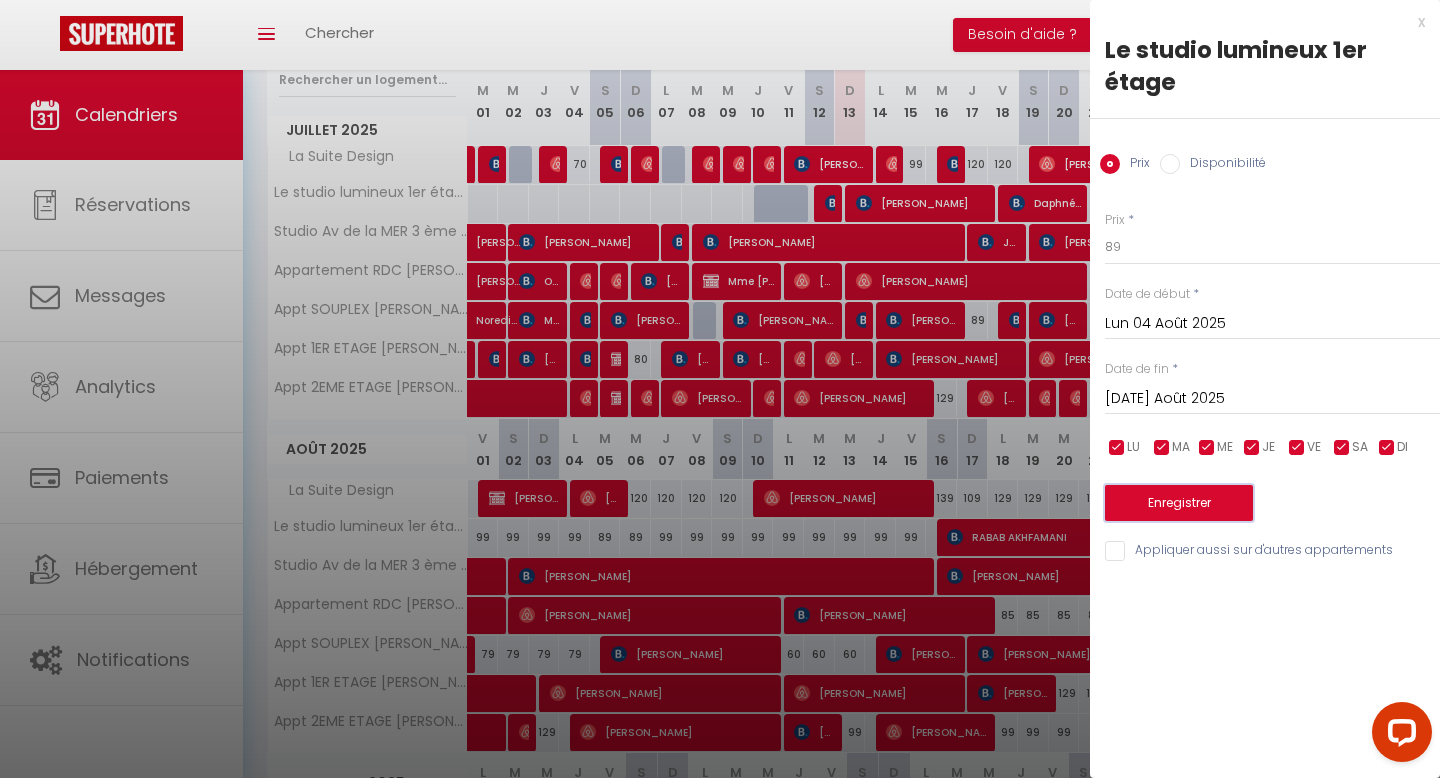 click on "Enregistrer" at bounding box center [1179, 503] 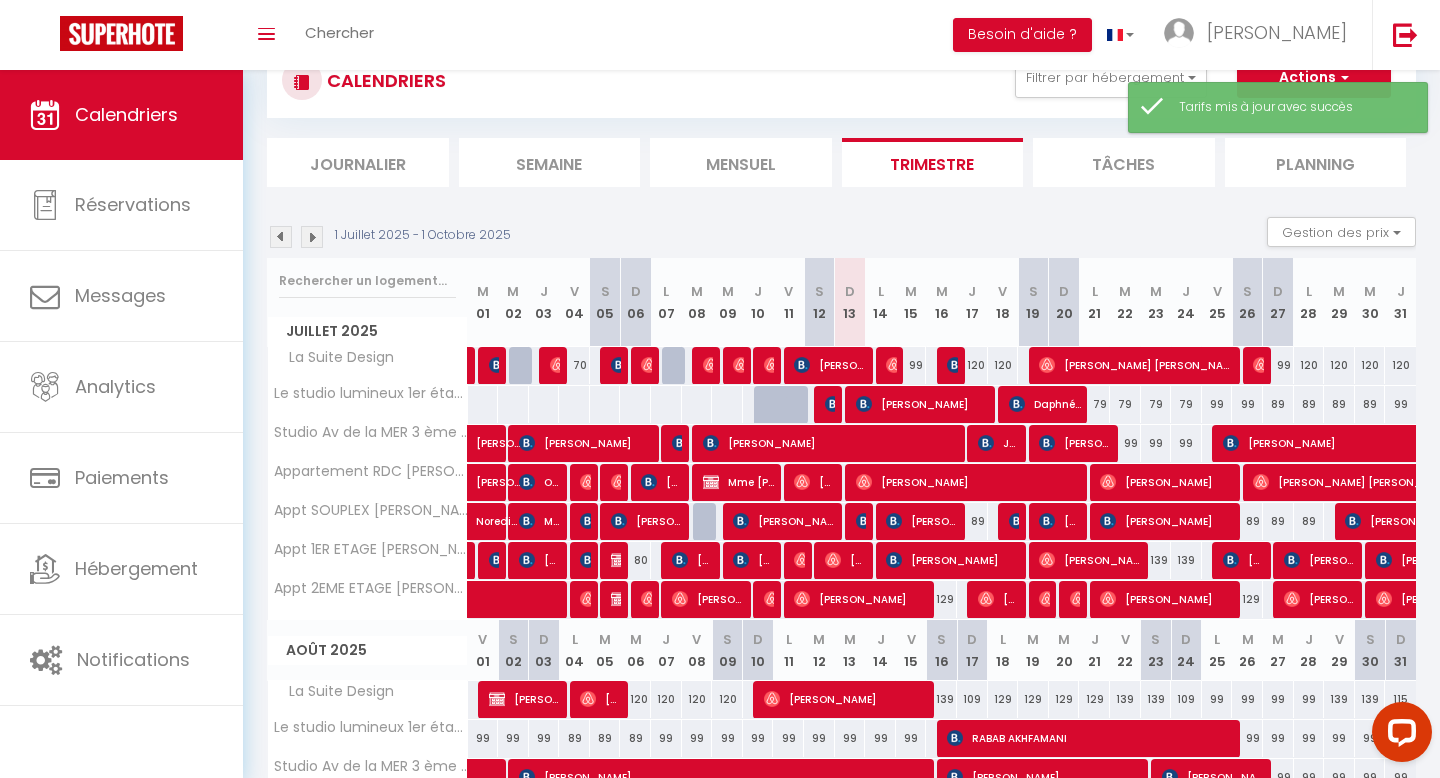 scroll, scrollTop: 271, scrollLeft: 0, axis: vertical 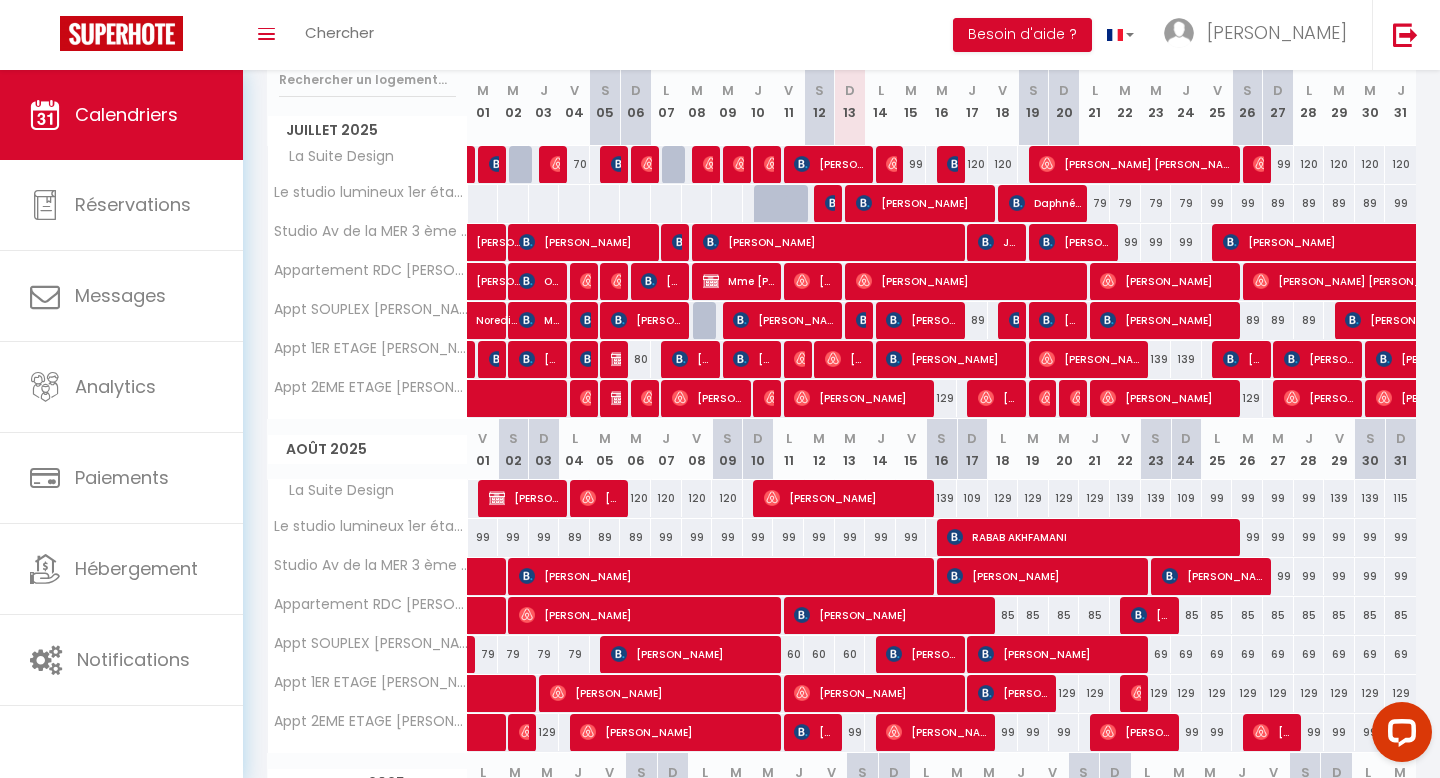click on "99" at bounding box center [666, 537] 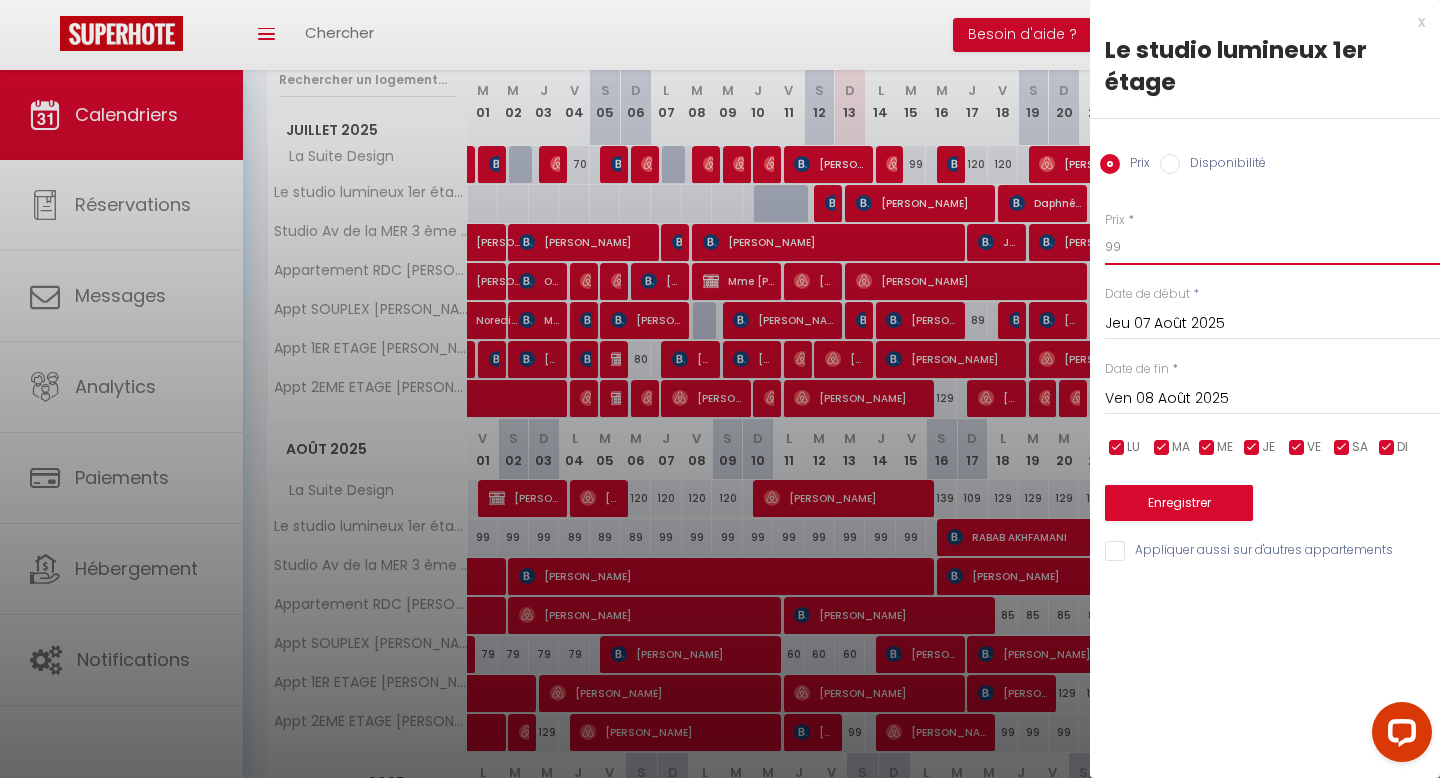 click on "99" at bounding box center [1272, 247] 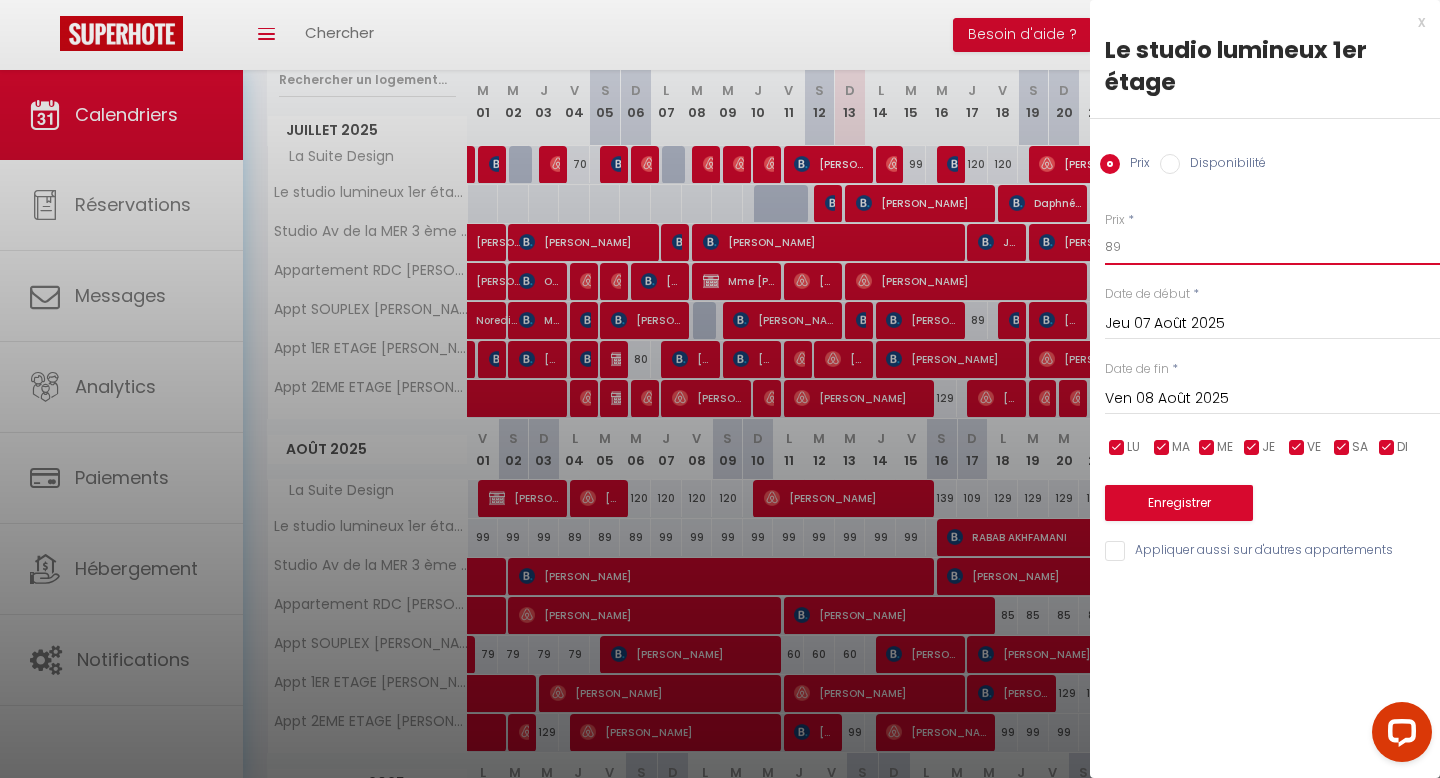 type on "89" 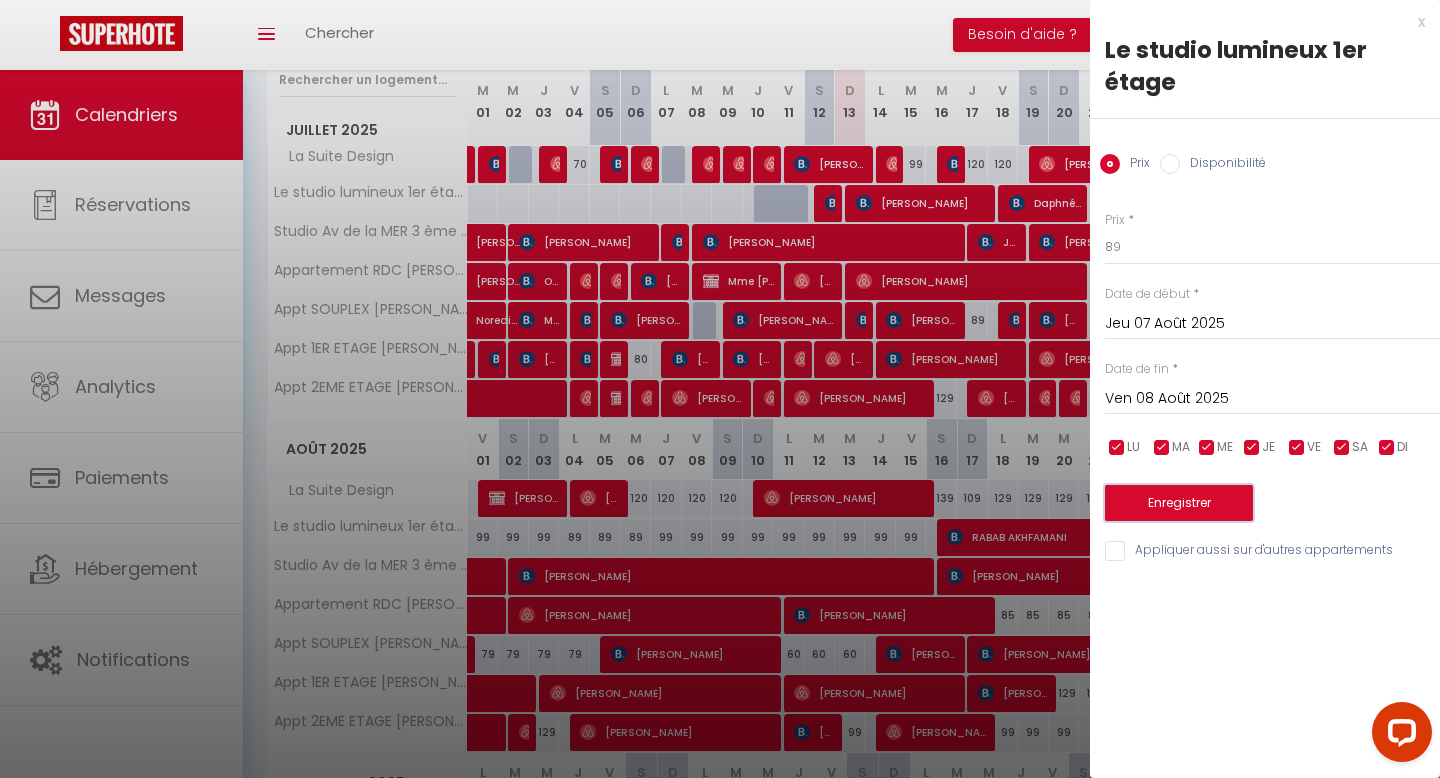 click on "Enregistrer" at bounding box center (1179, 503) 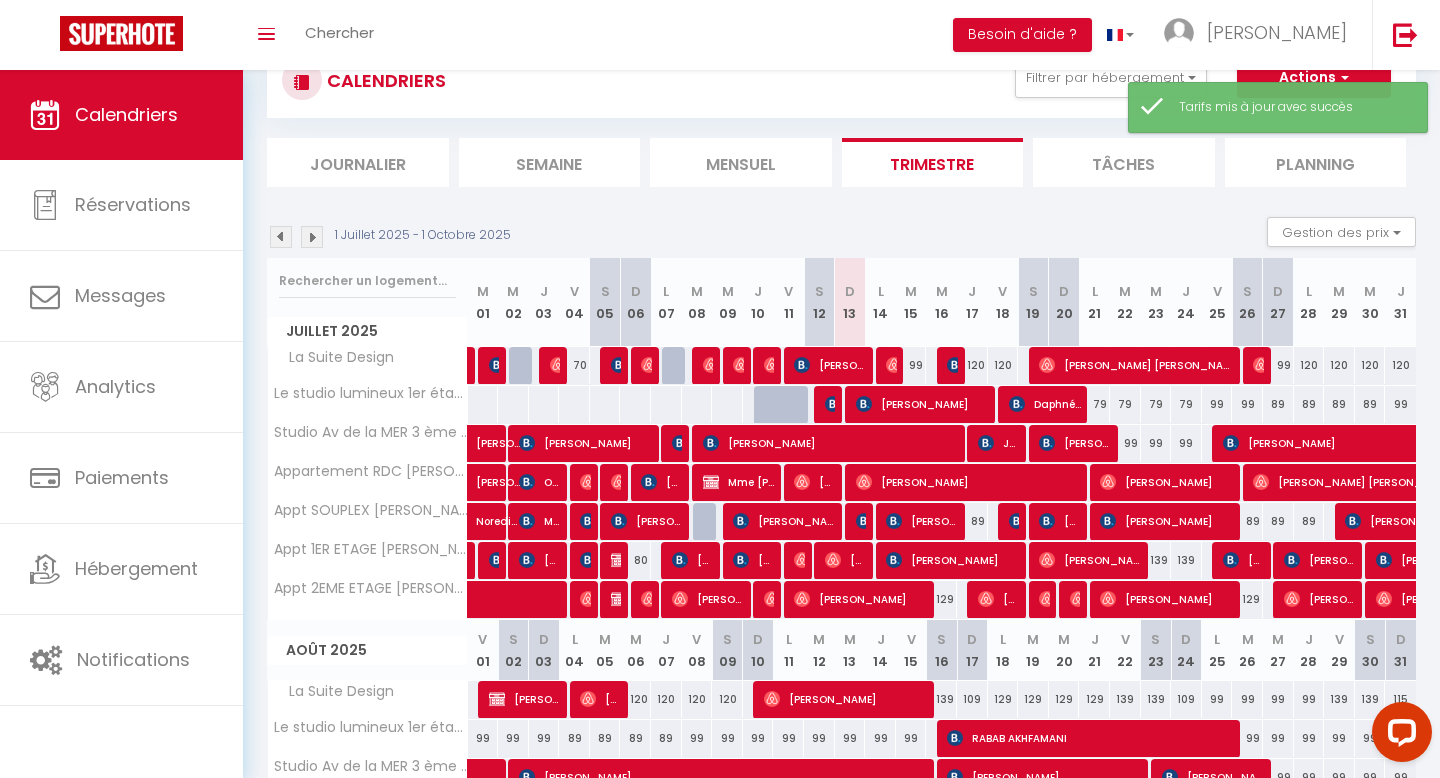 scroll, scrollTop: 271, scrollLeft: 0, axis: vertical 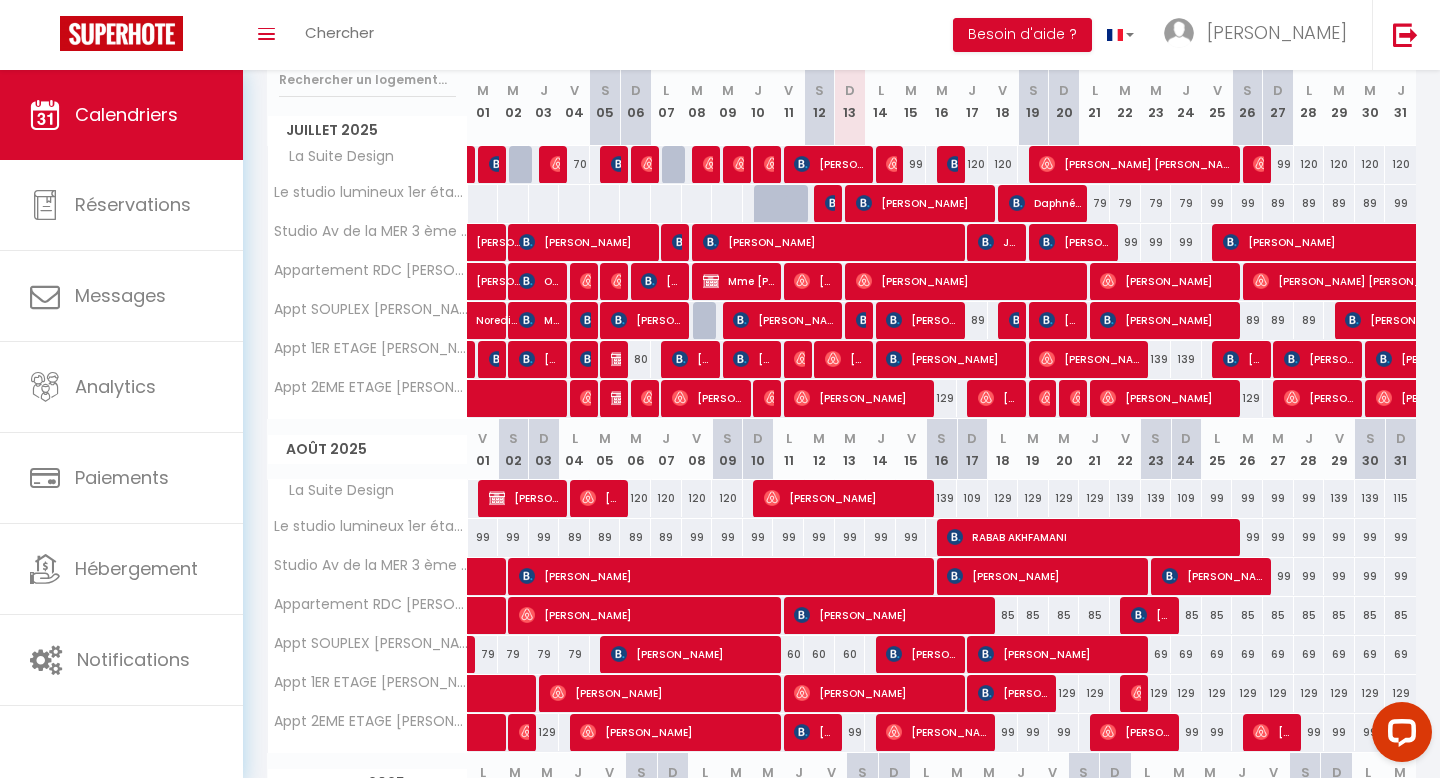 click on "99" at bounding box center (788, 537) 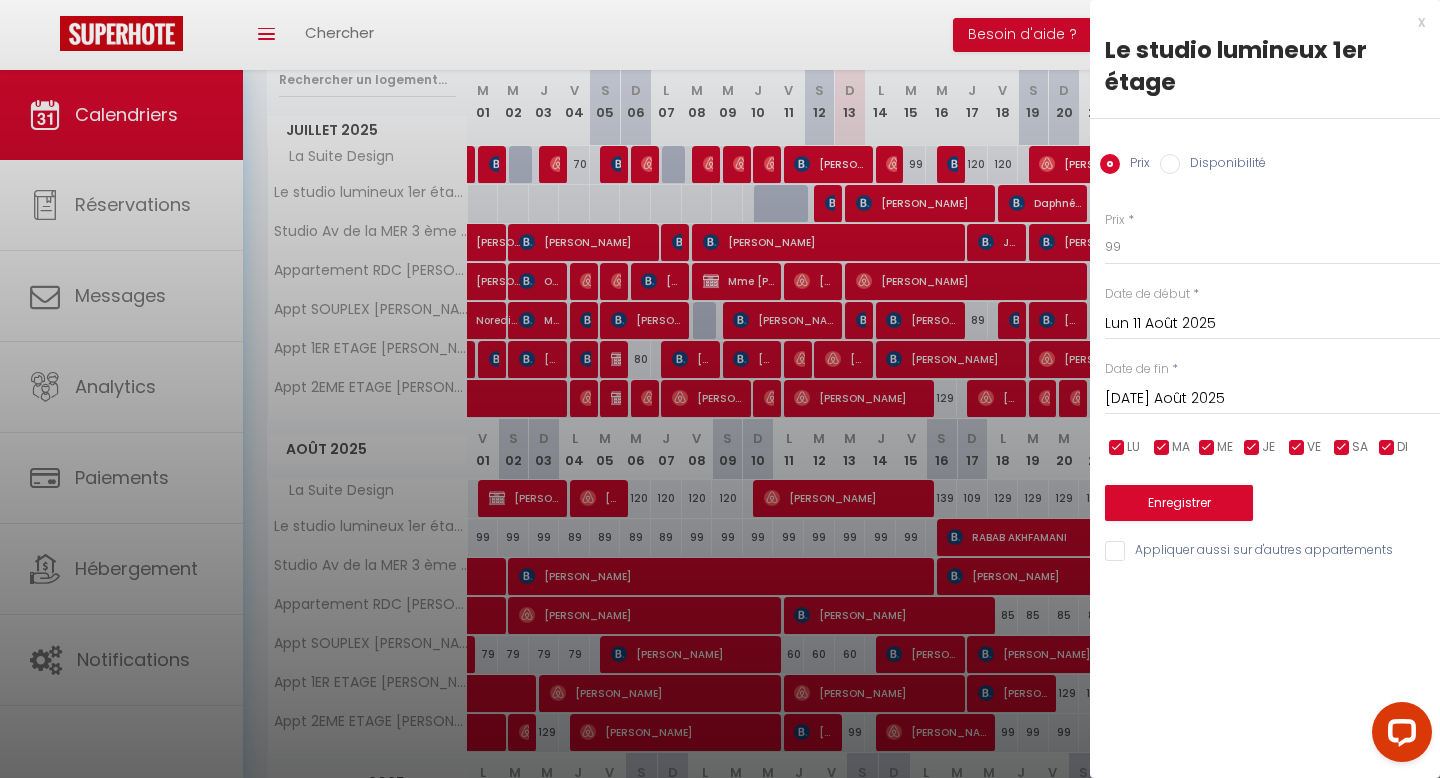click on "[DATE] Août 2025" at bounding box center [1272, 399] 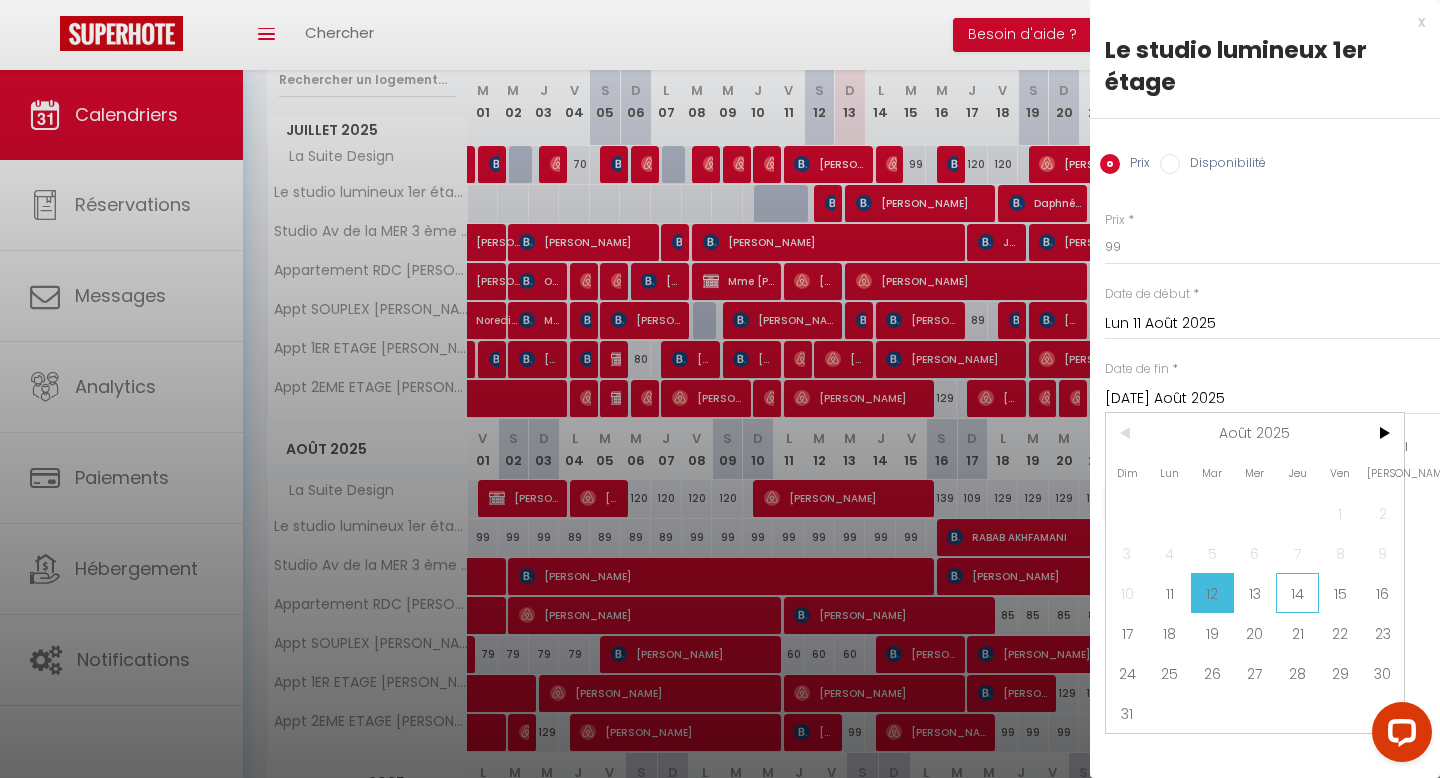 click on "14" at bounding box center (1297, 593) 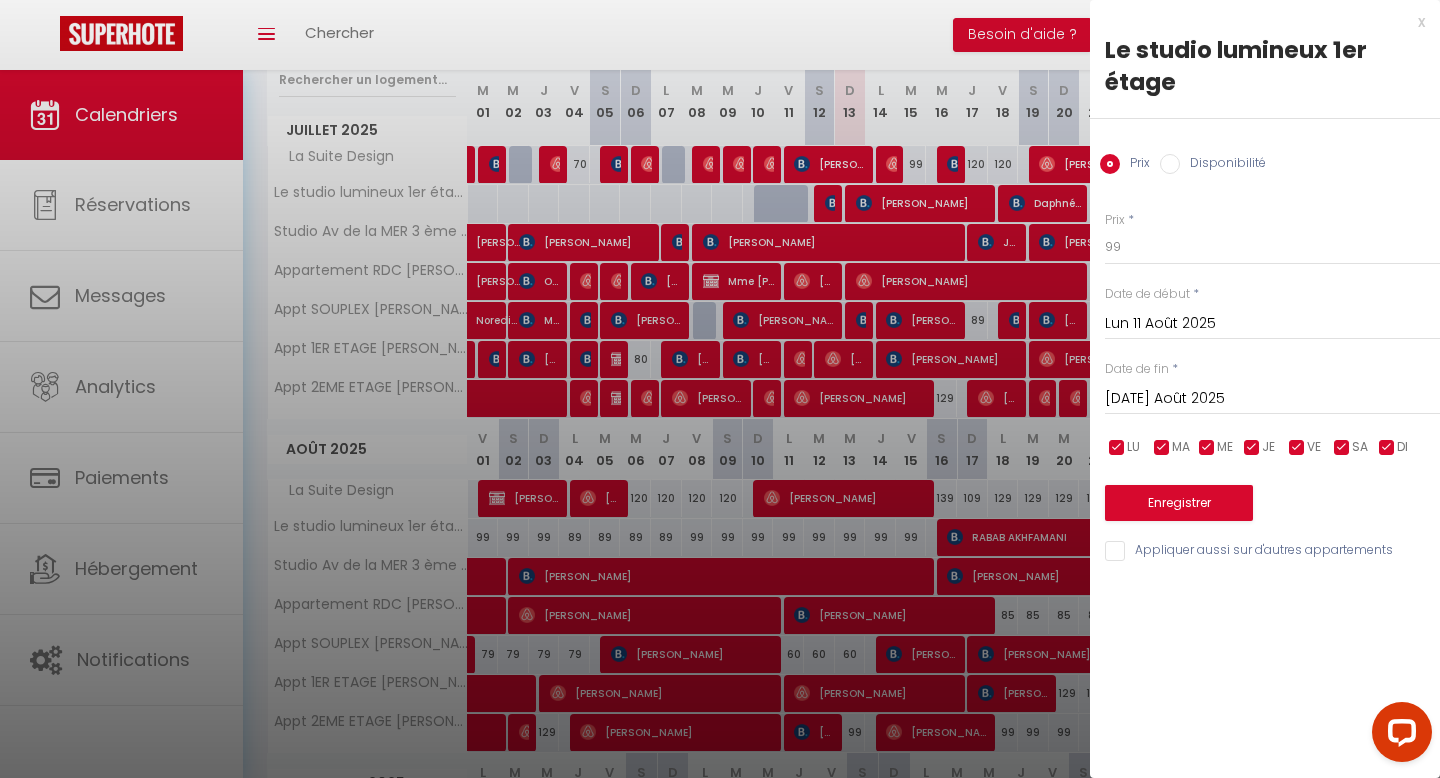 type on "[DEMOGRAPHIC_DATA] 14 Août 2025" 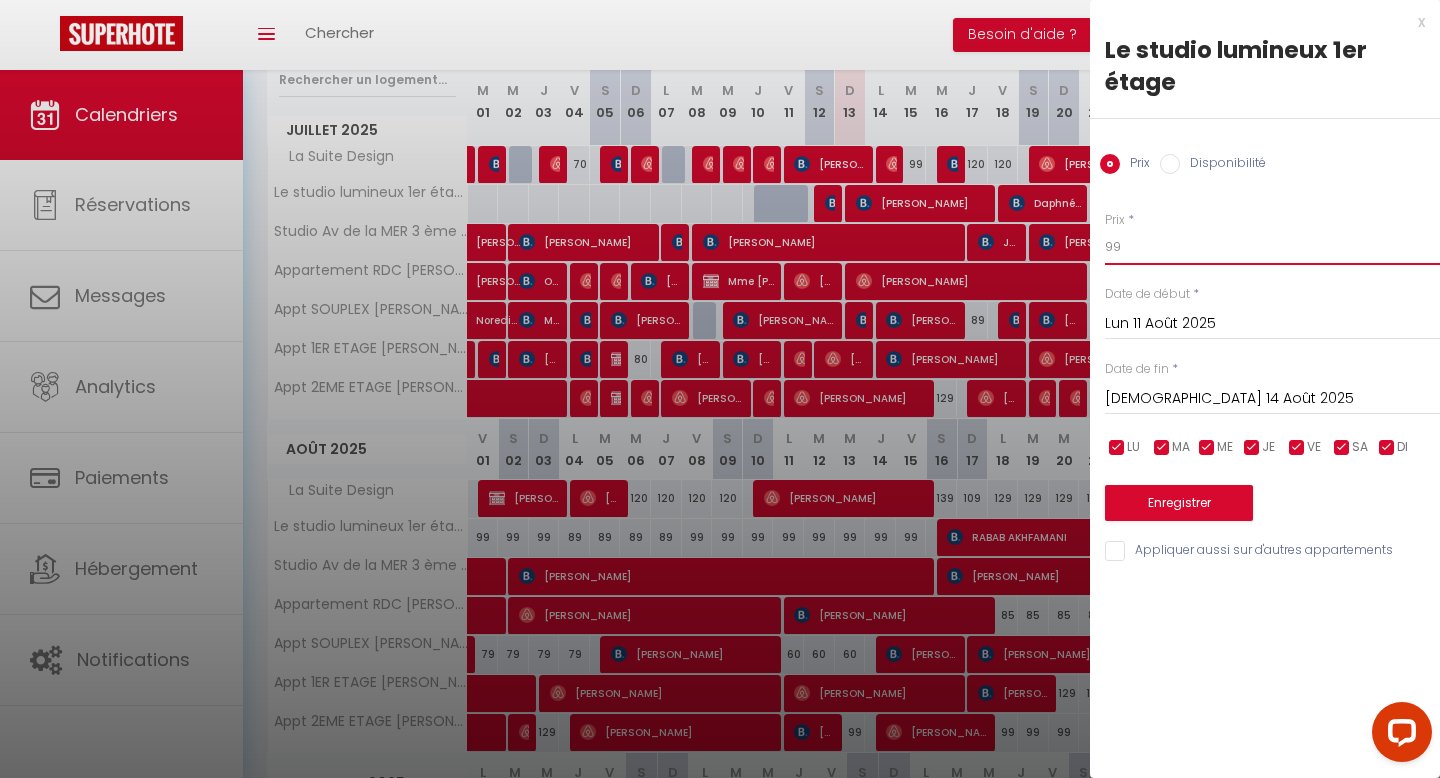click on "99" at bounding box center (1272, 247) 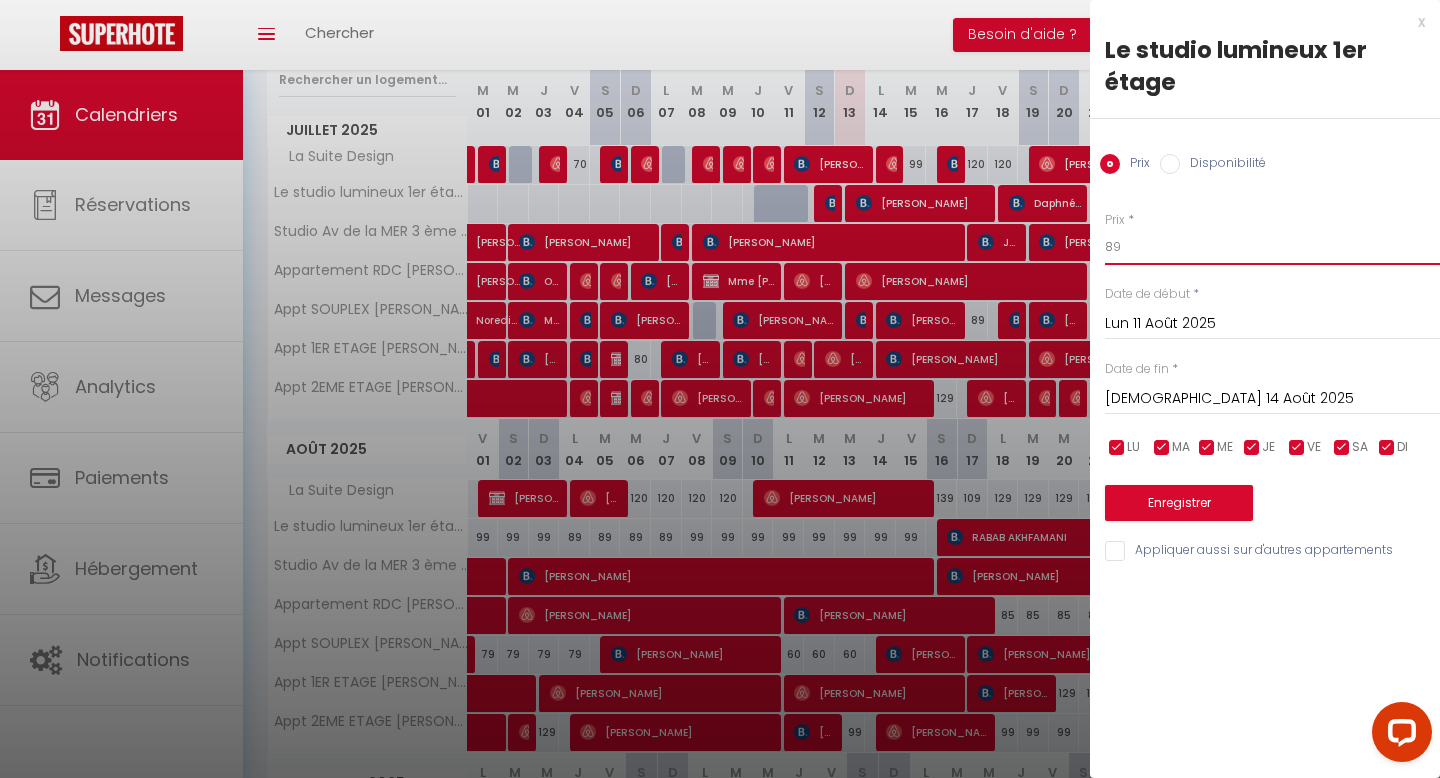 type on "89" 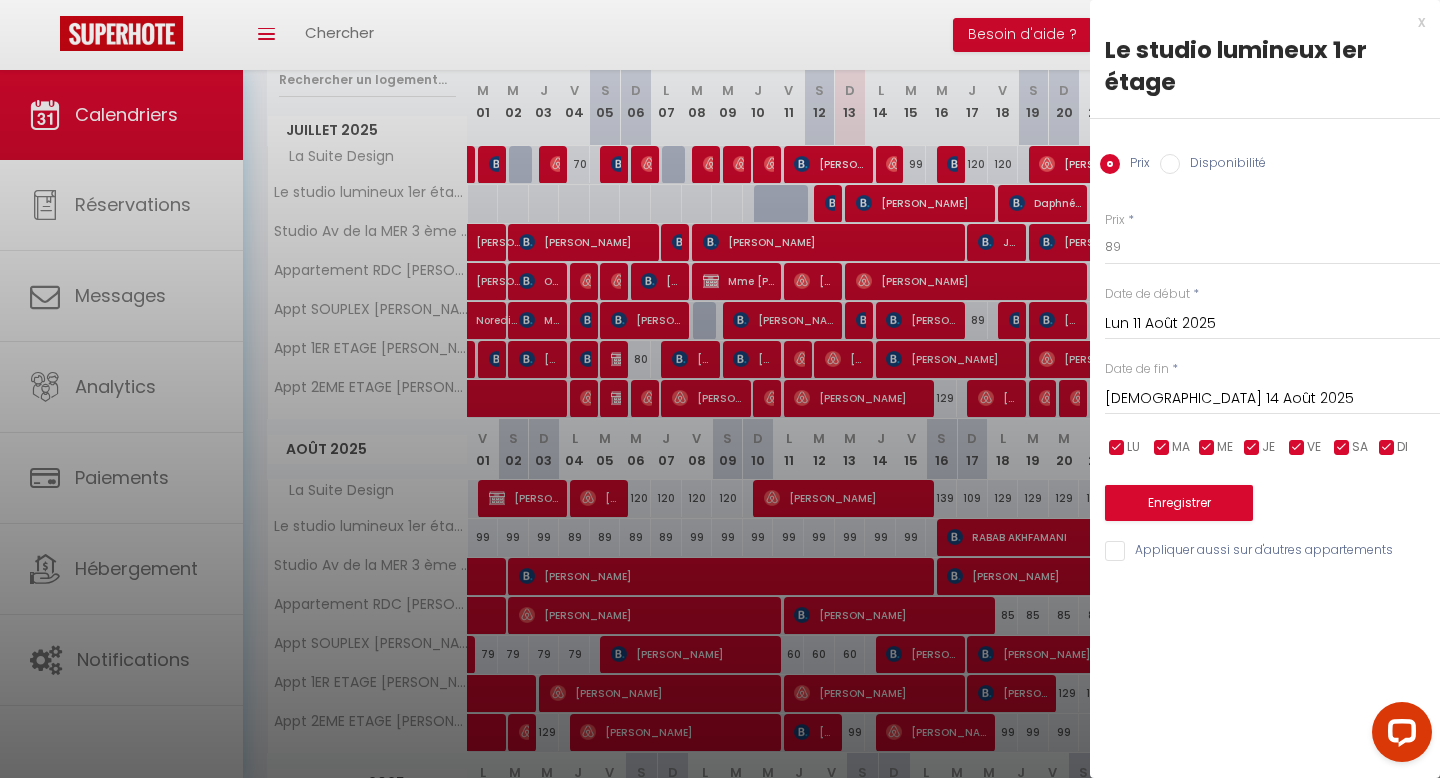 click on "[DEMOGRAPHIC_DATA] 14 Août 2025" at bounding box center (1272, 399) 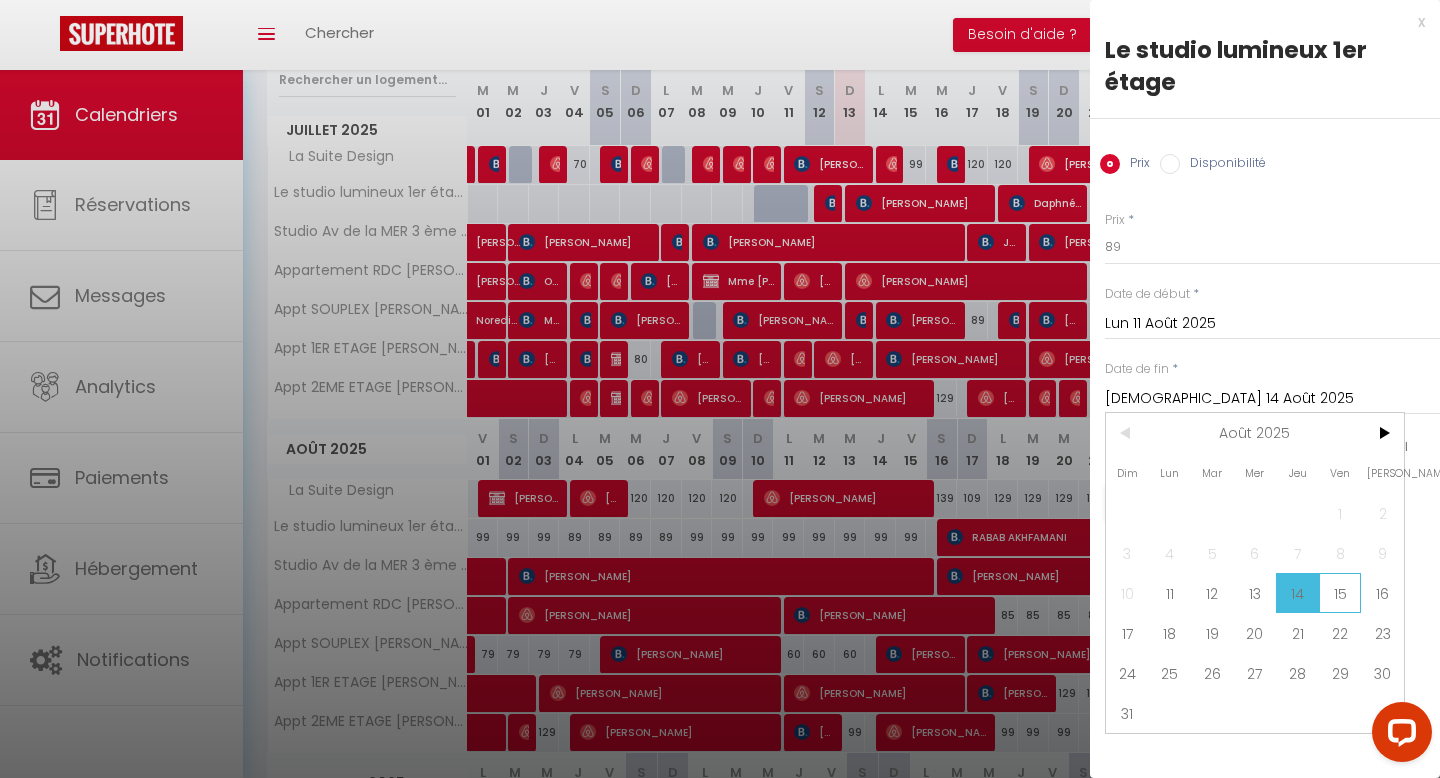 click on "15" at bounding box center [1340, 593] 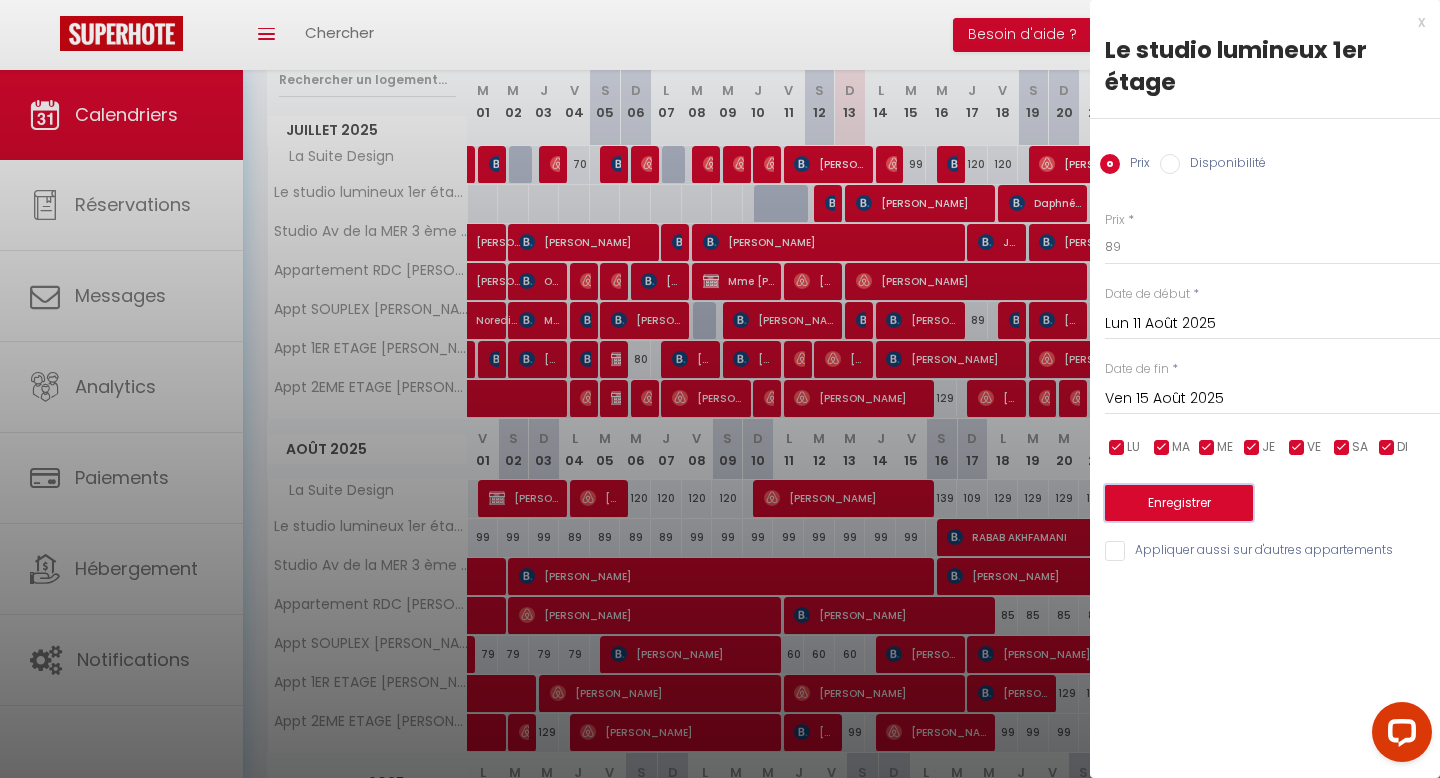 click on "Enregistrer" at bounding box center [1179, 503] 